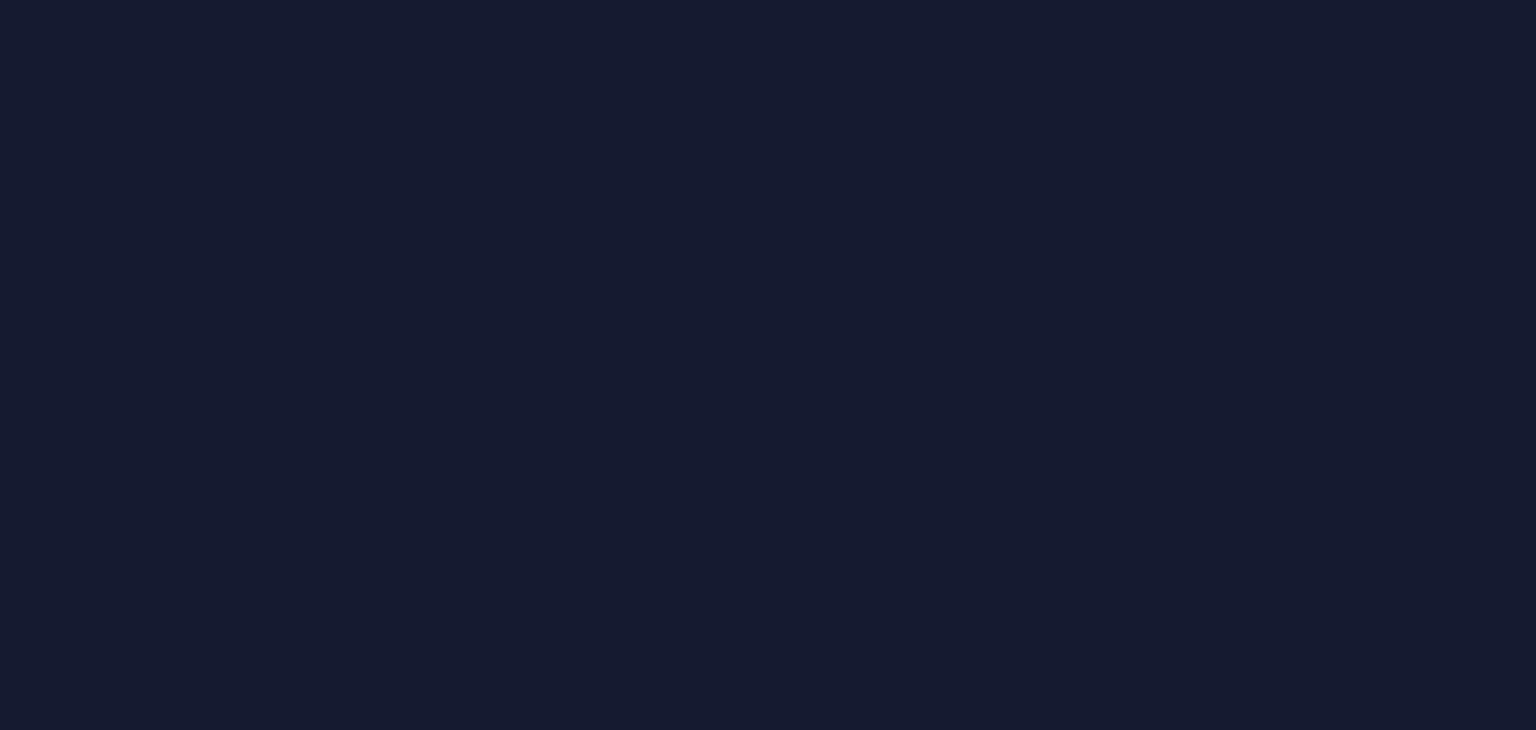scroll, scrollTop: 0, scrollLeft: 0, axis: both 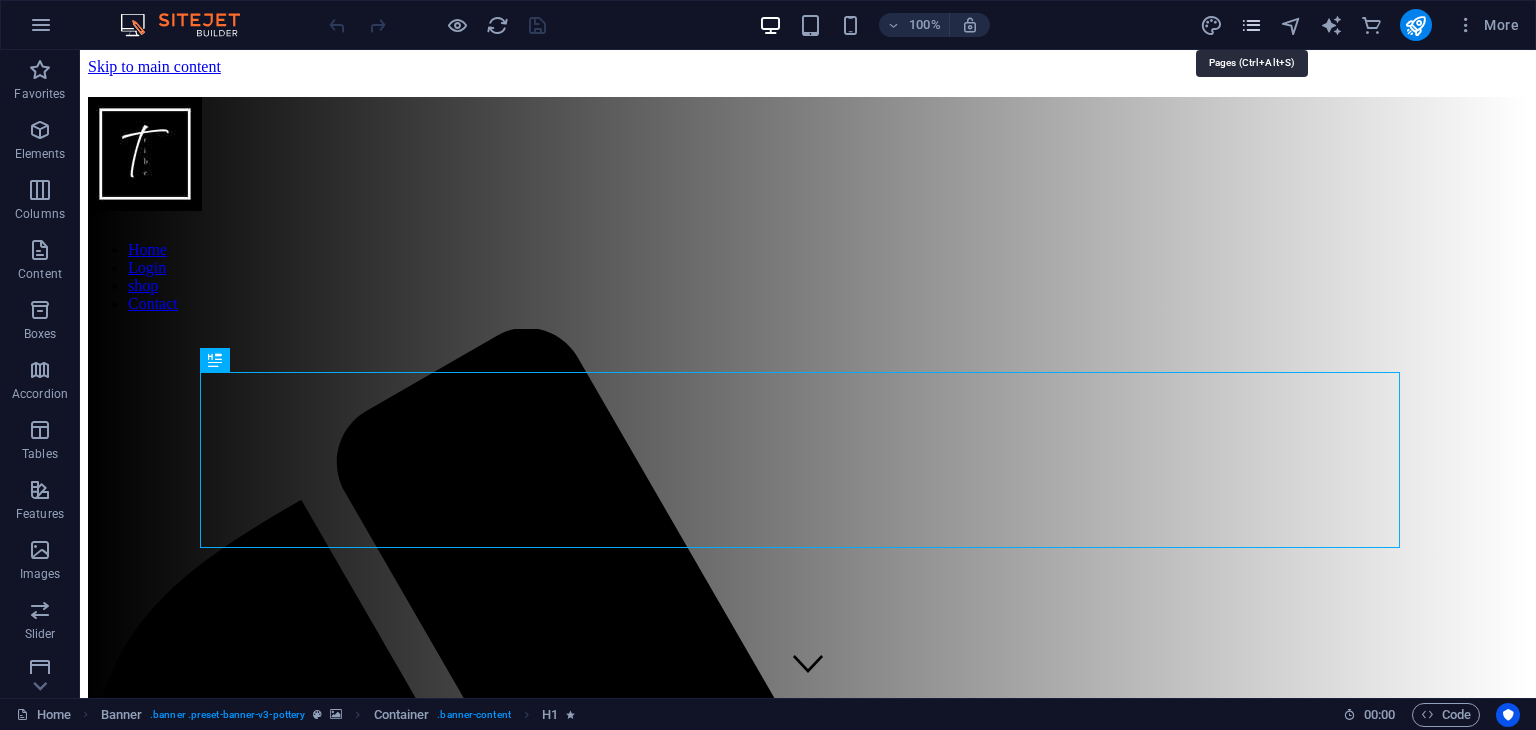 click at bounding box center [1251, 25] 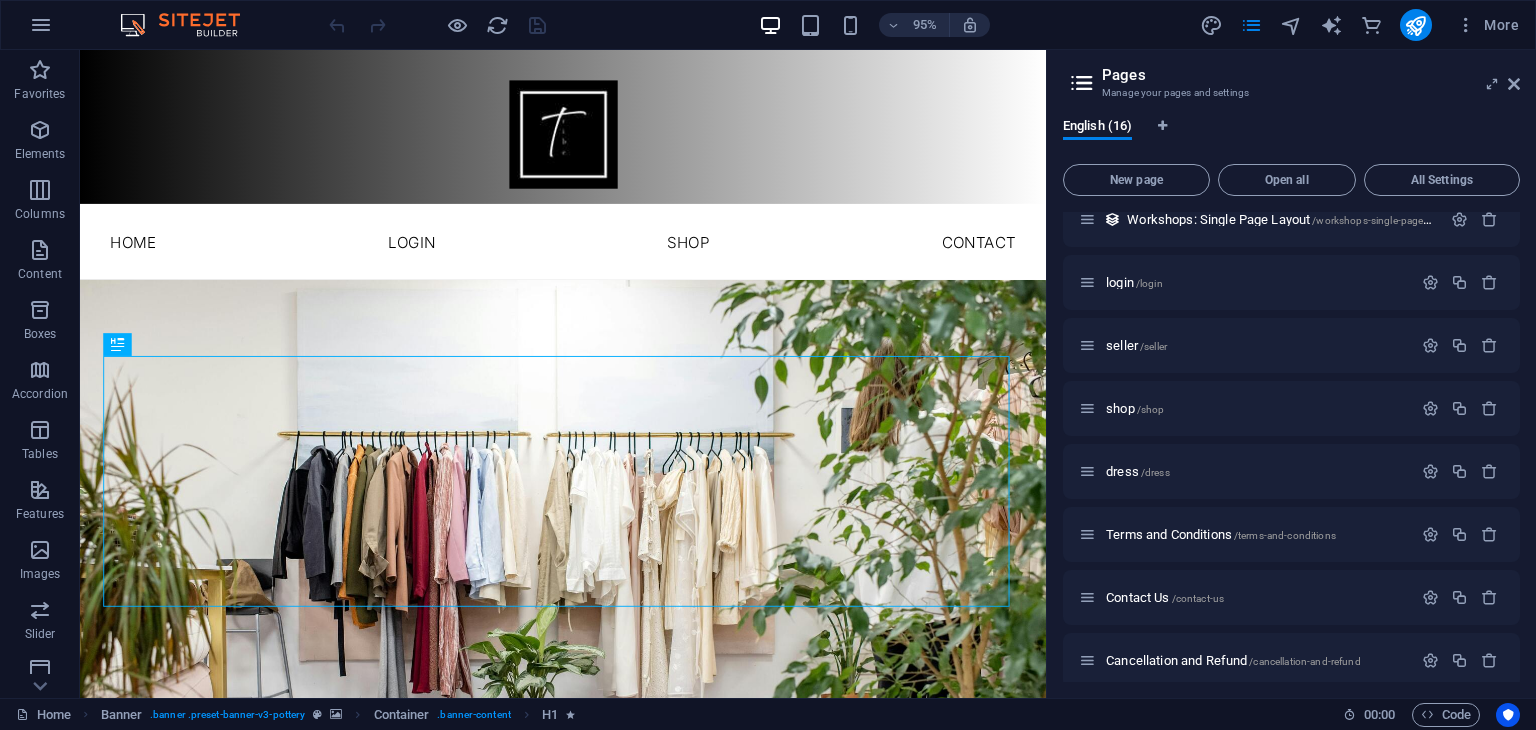 scroll, scrollTop: 538, scrollLeft: 0, axis: vertical 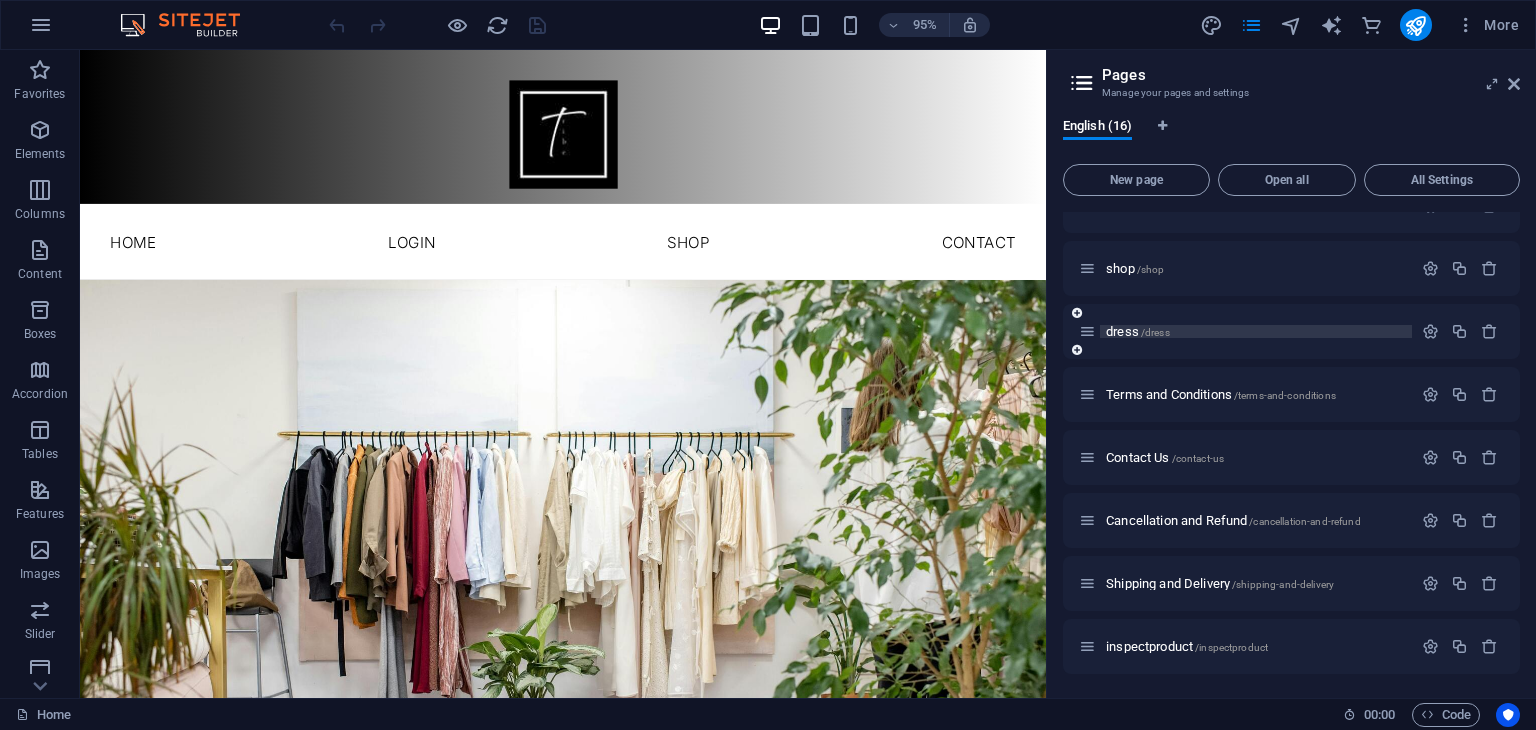 click on "dress /dress" at bounding box center (1256, 331) 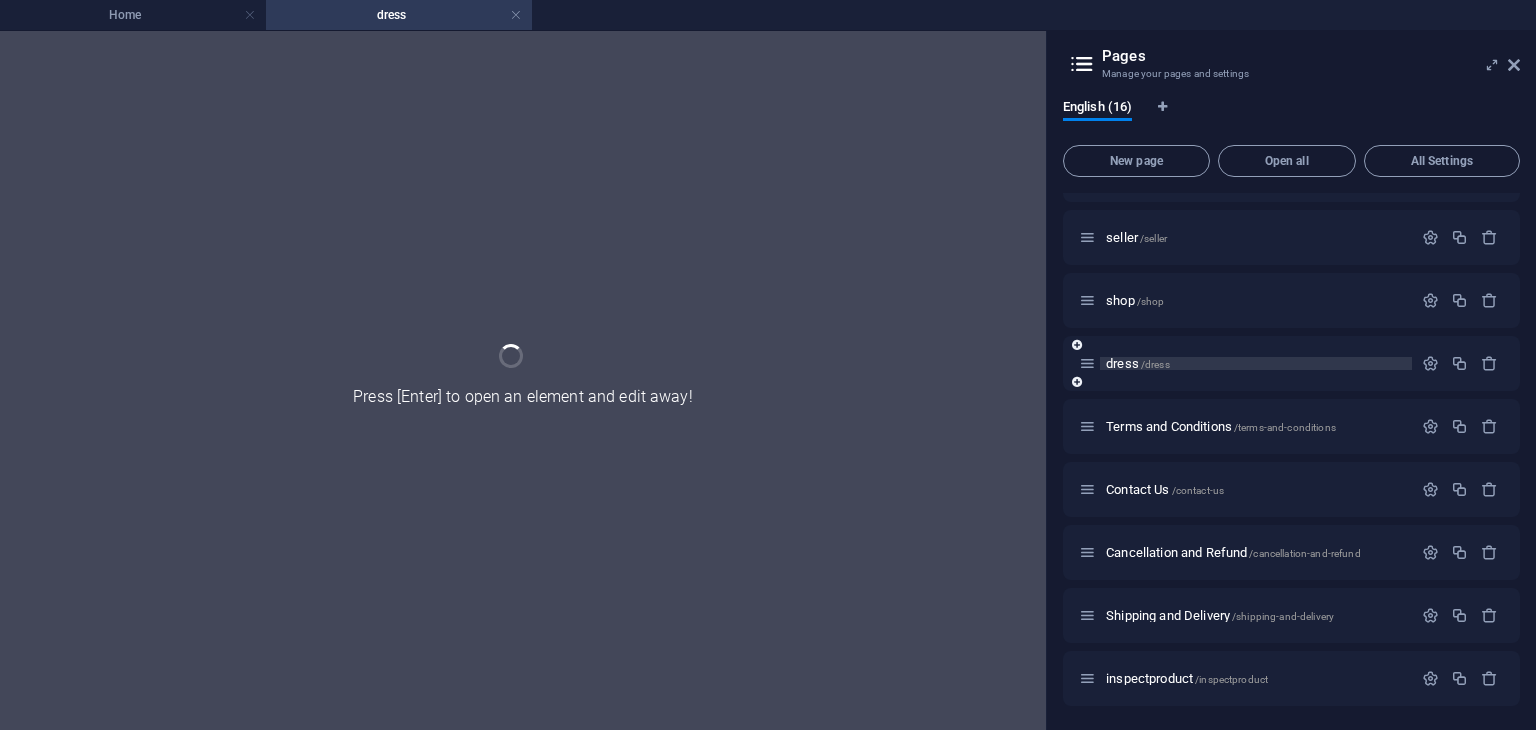 scroll, scrollTop: 487, scrollLeft: 0, axis: vertical 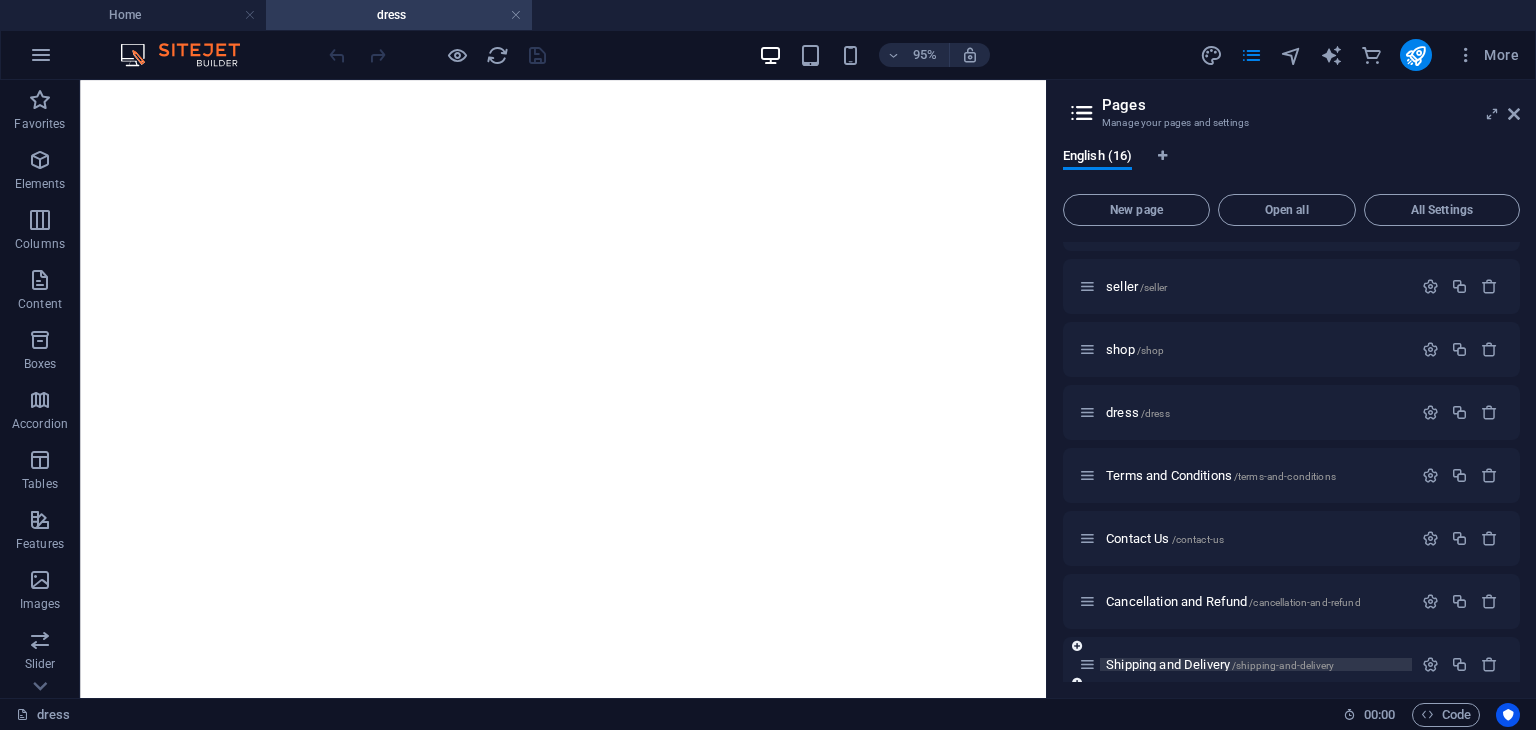 click on "Shipping and Delivery /shipping-and-delivery" at bounding box center (1220, 664) 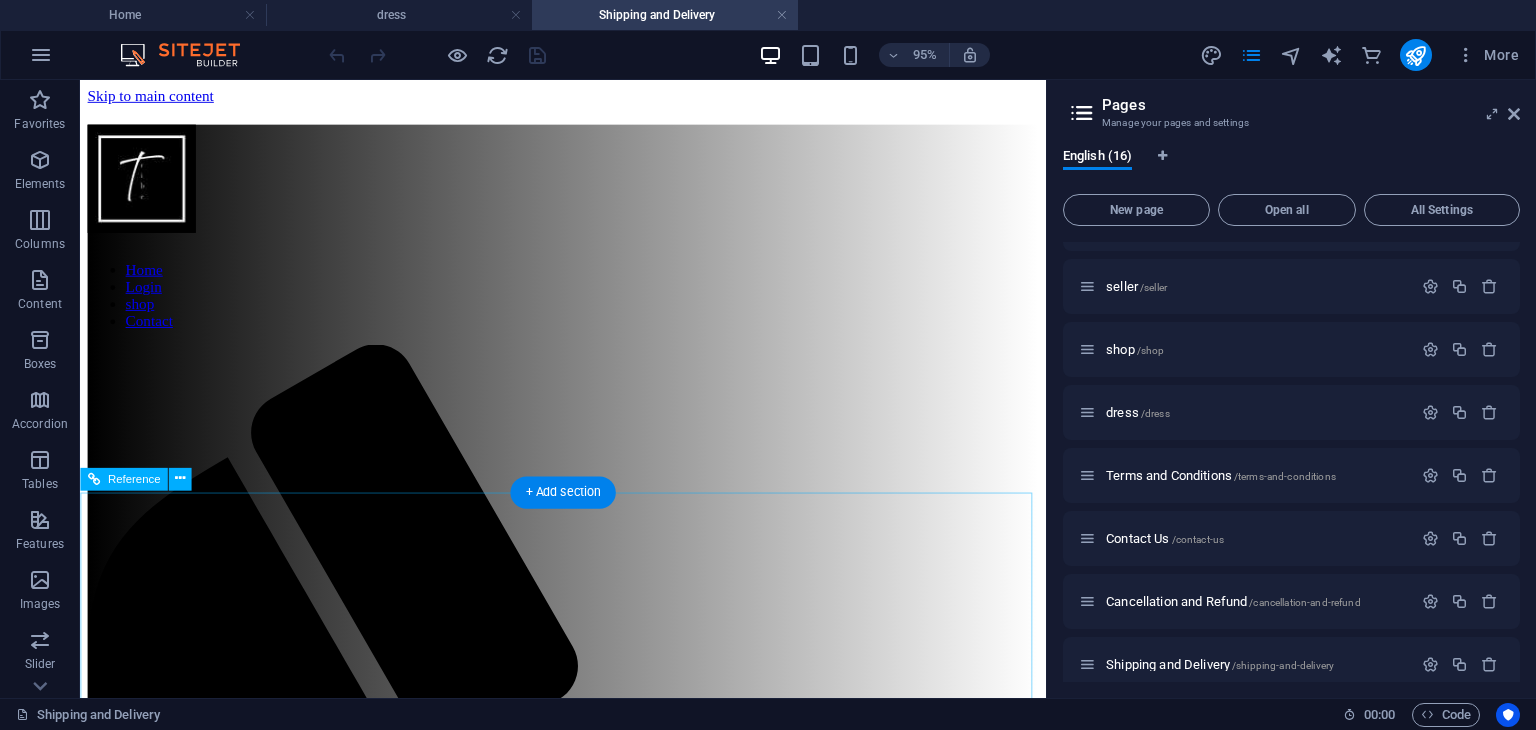 scroll, scrollTop: 0, scrollLeft: 0, axis: both 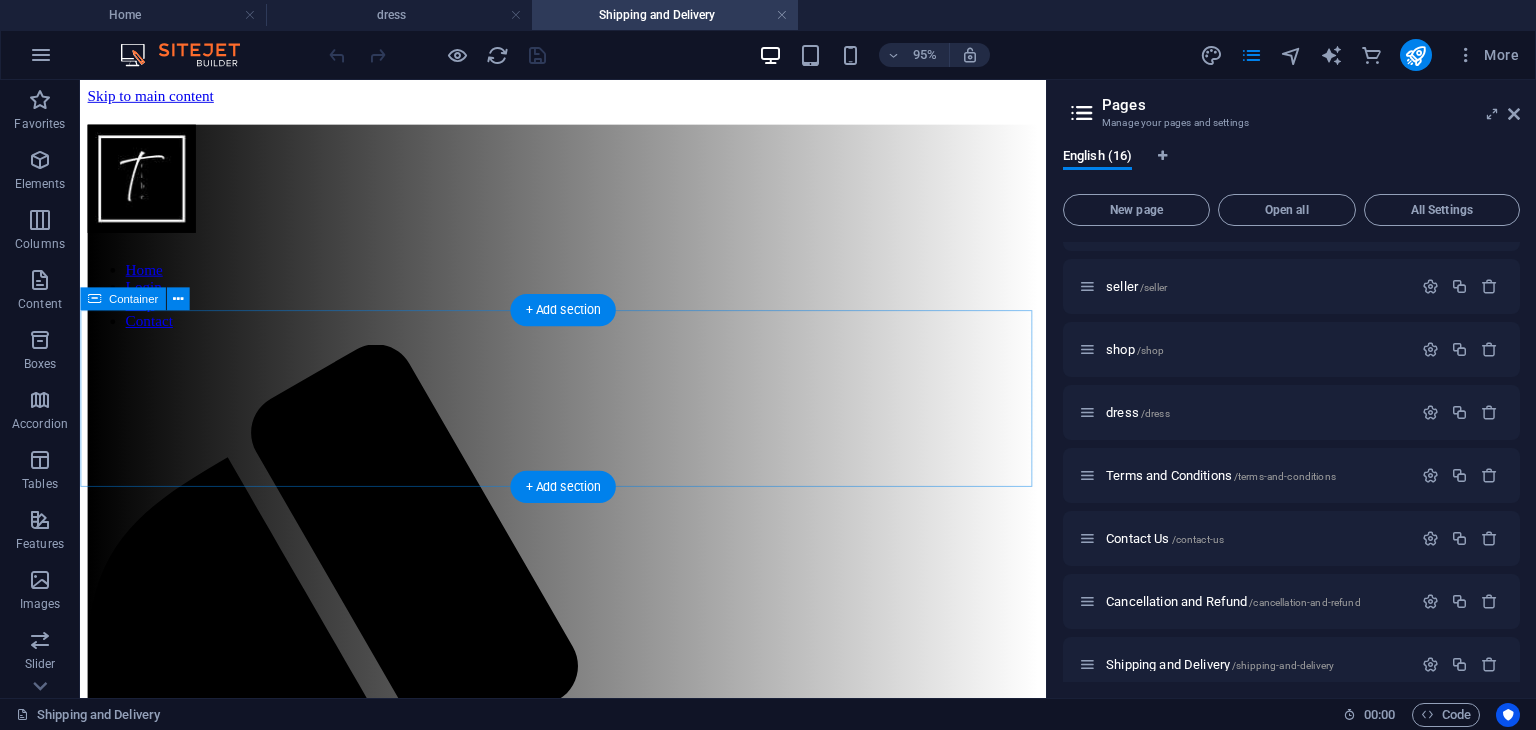 click on "no ntg" at bounding box center (588, 1717) 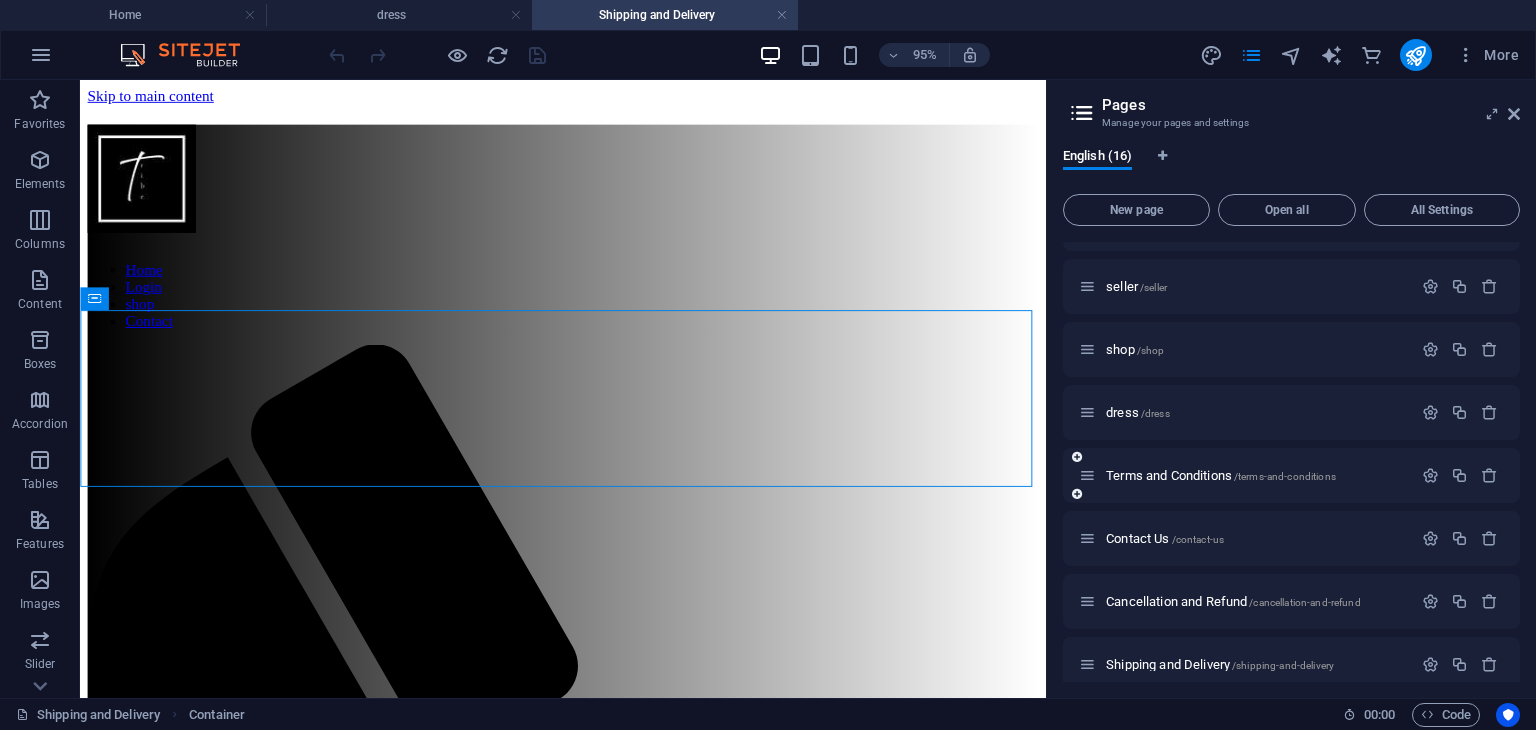 scroll, scrollTop: 568, scrollLeft: 0, axis: vertical 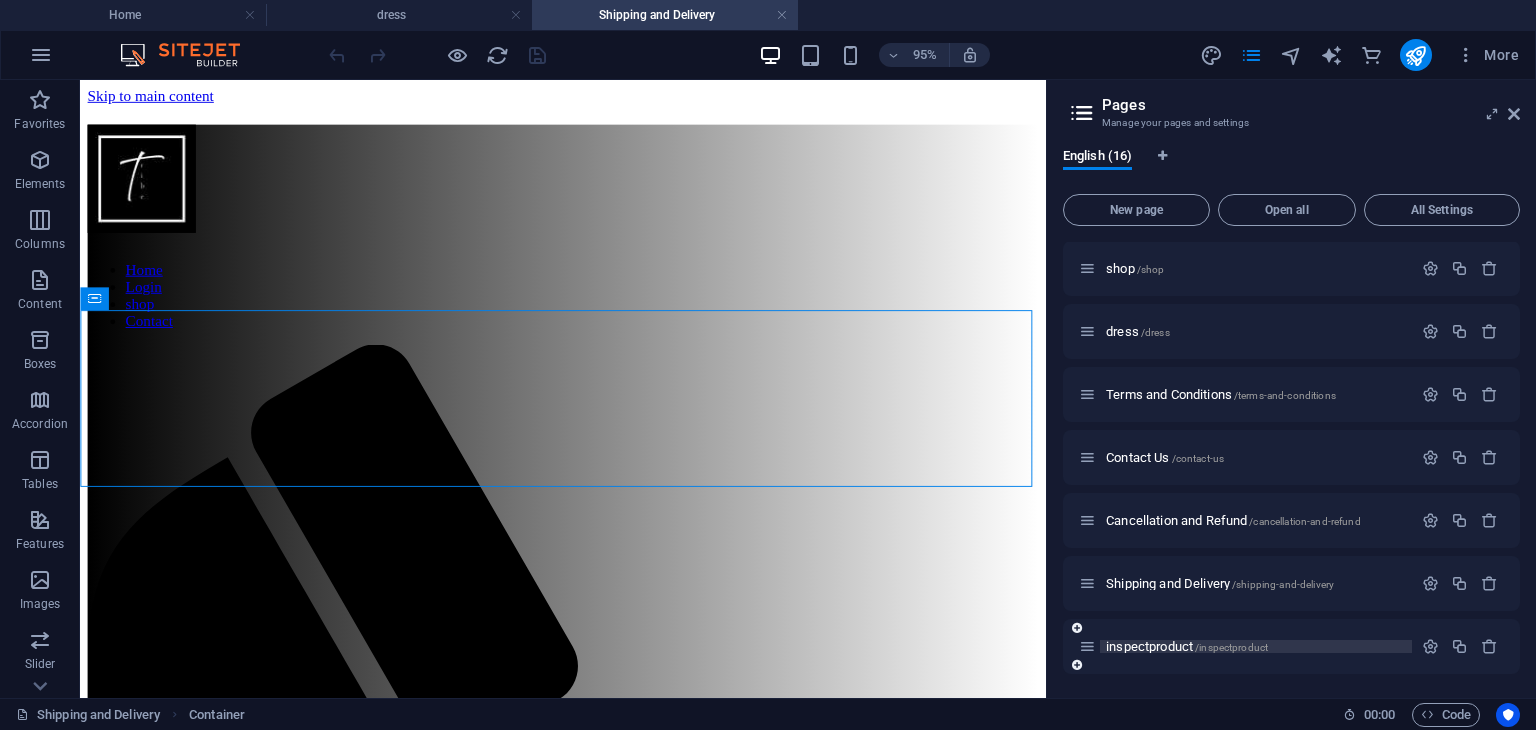 click on "inspectproduct /inspectproduct" at bounding box center (1187, 646) 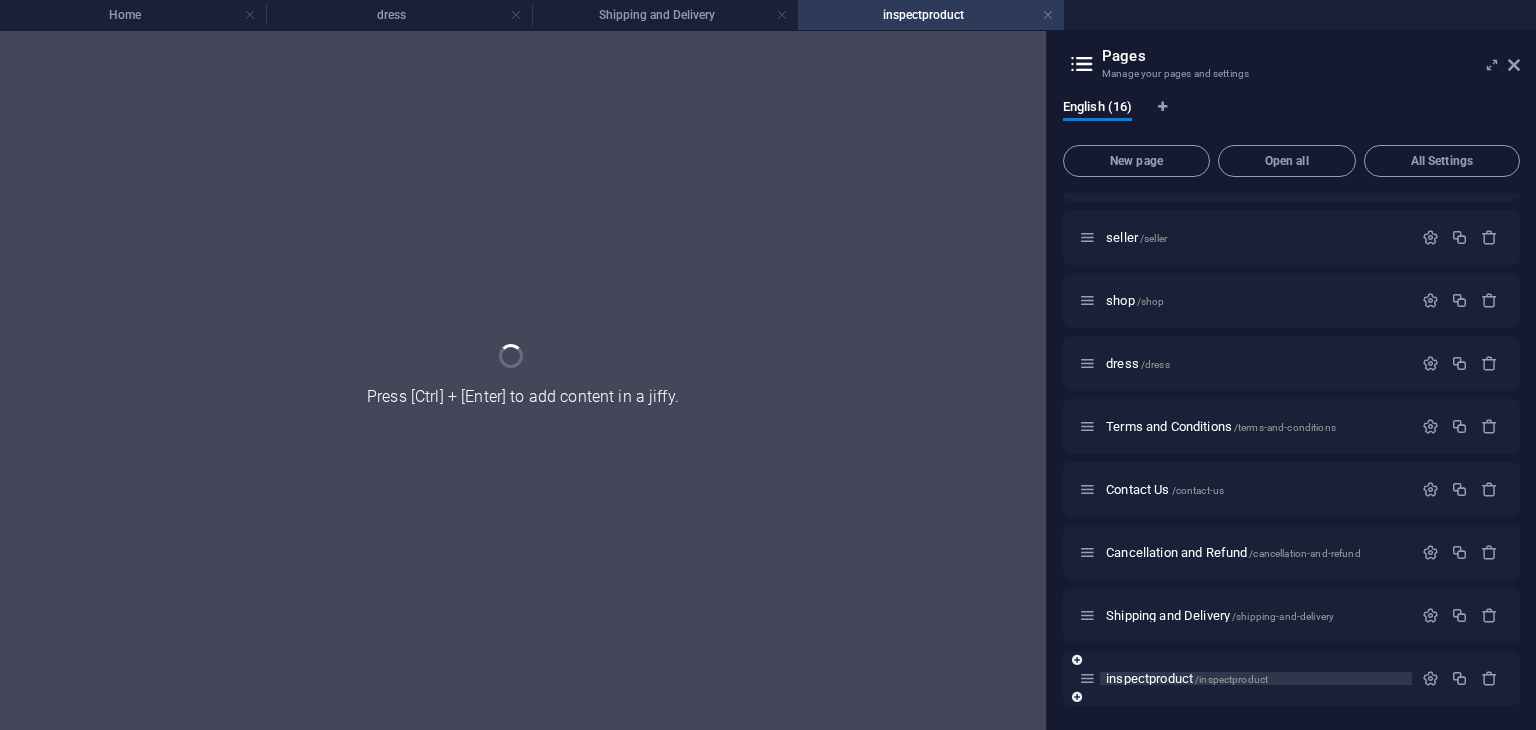 scroll, scrollTop: 487, scrollLeft: 0, axis: vertical 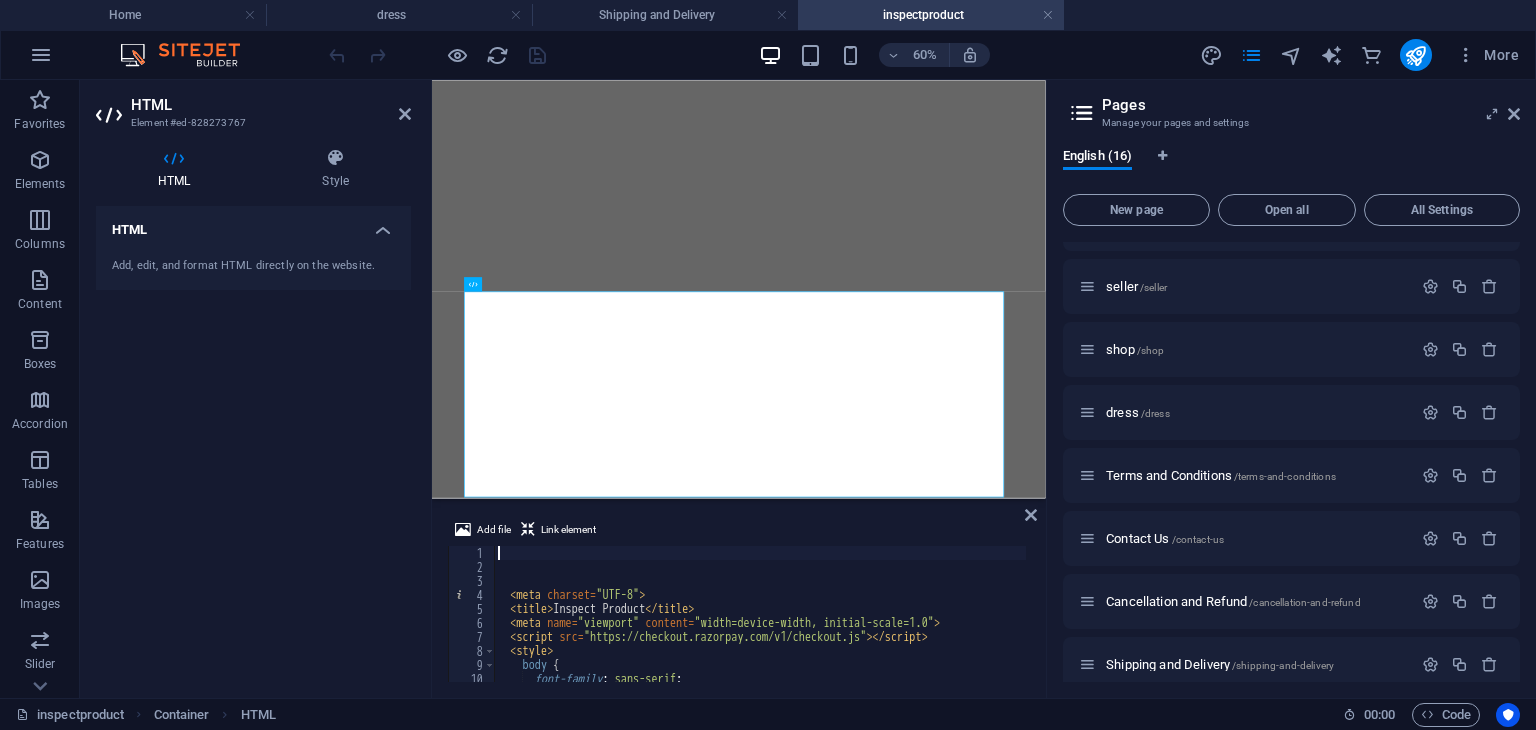 click on "2" at bounding box center (472, 567) 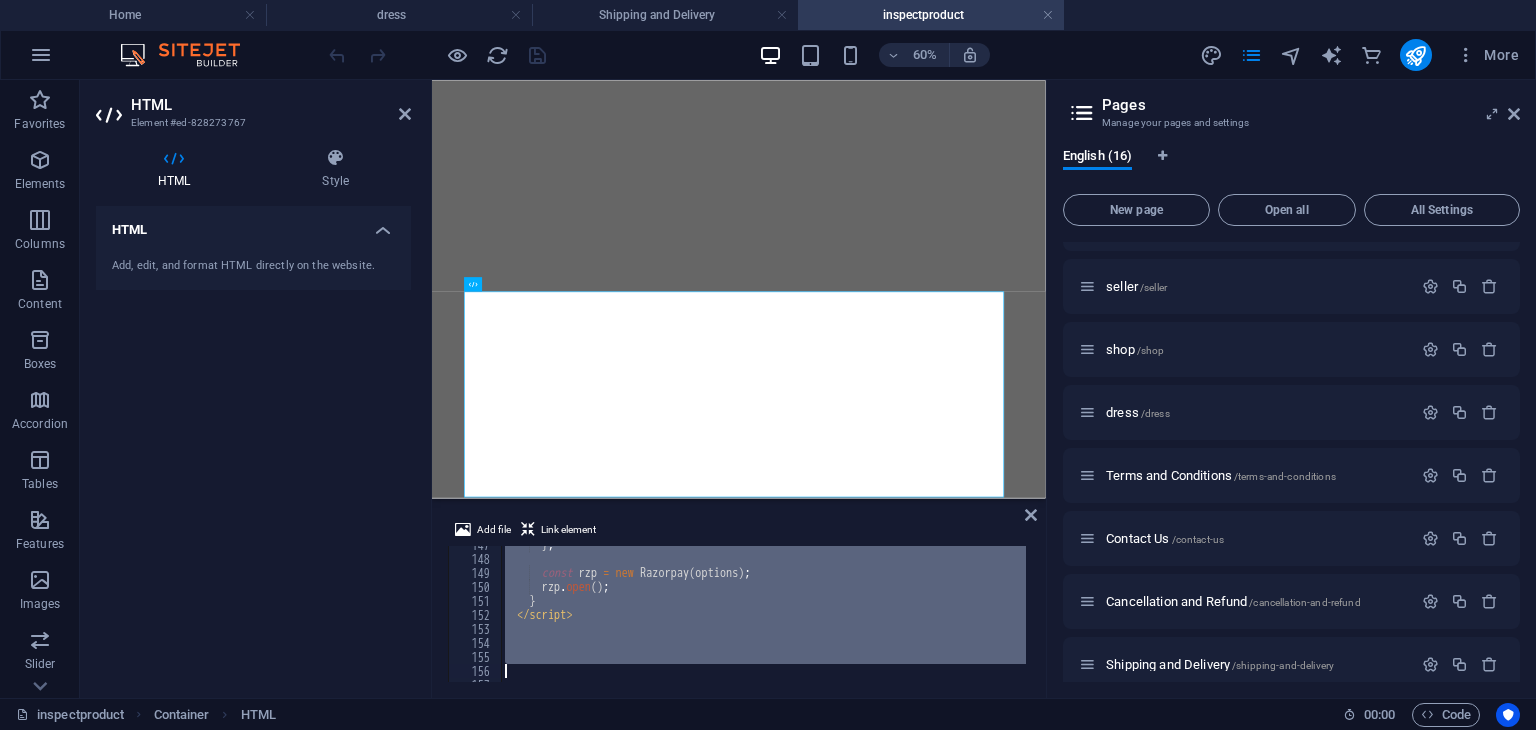 scroll, scrollTop: 2094, scrollLeft: 0, axis: vertical 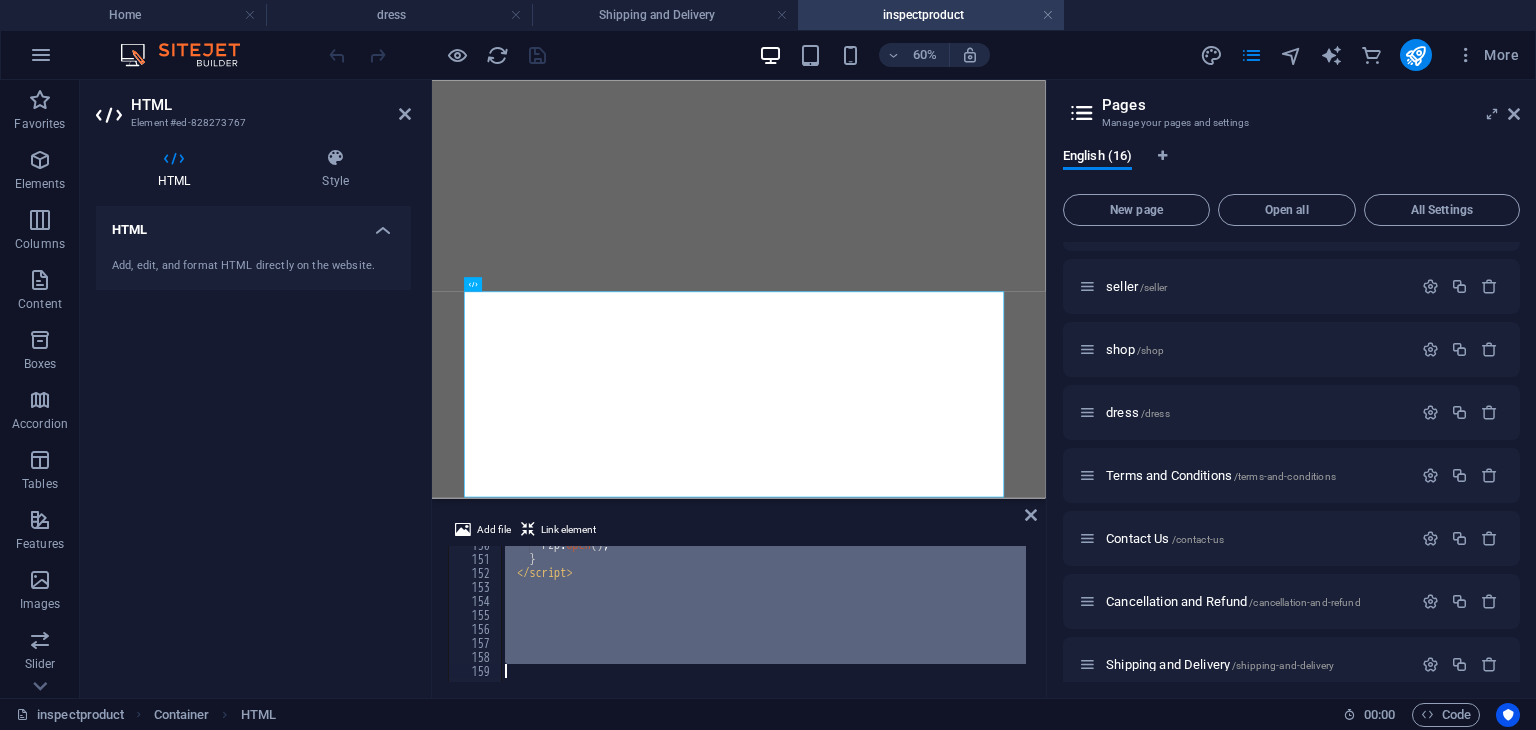 drag, startPoint x: 499, startPoint y: 561, endPoint x: 576, endPoint y: 776, distance: 228.3725 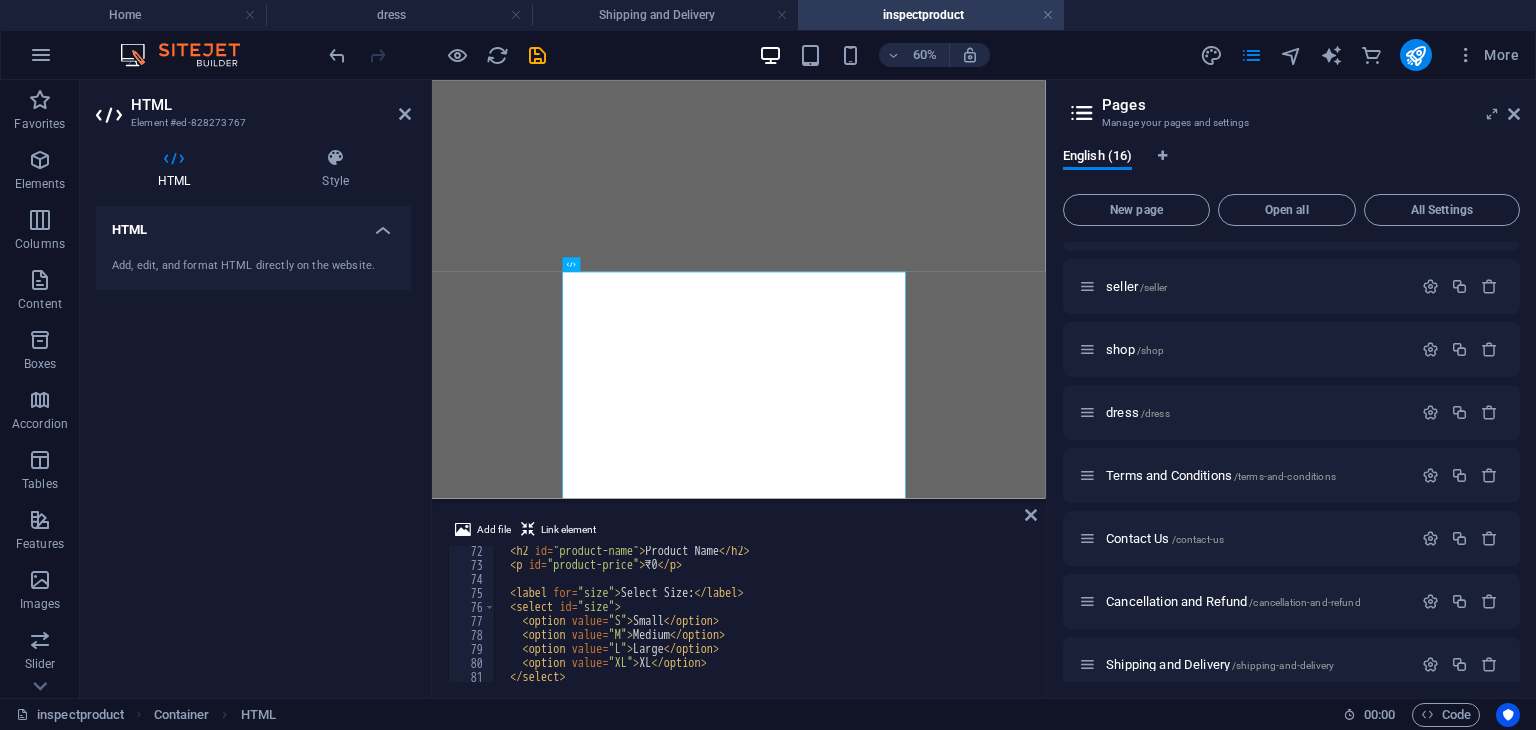 scroll, scrollTop: 852, scrollLeft: 0, axis: vertical 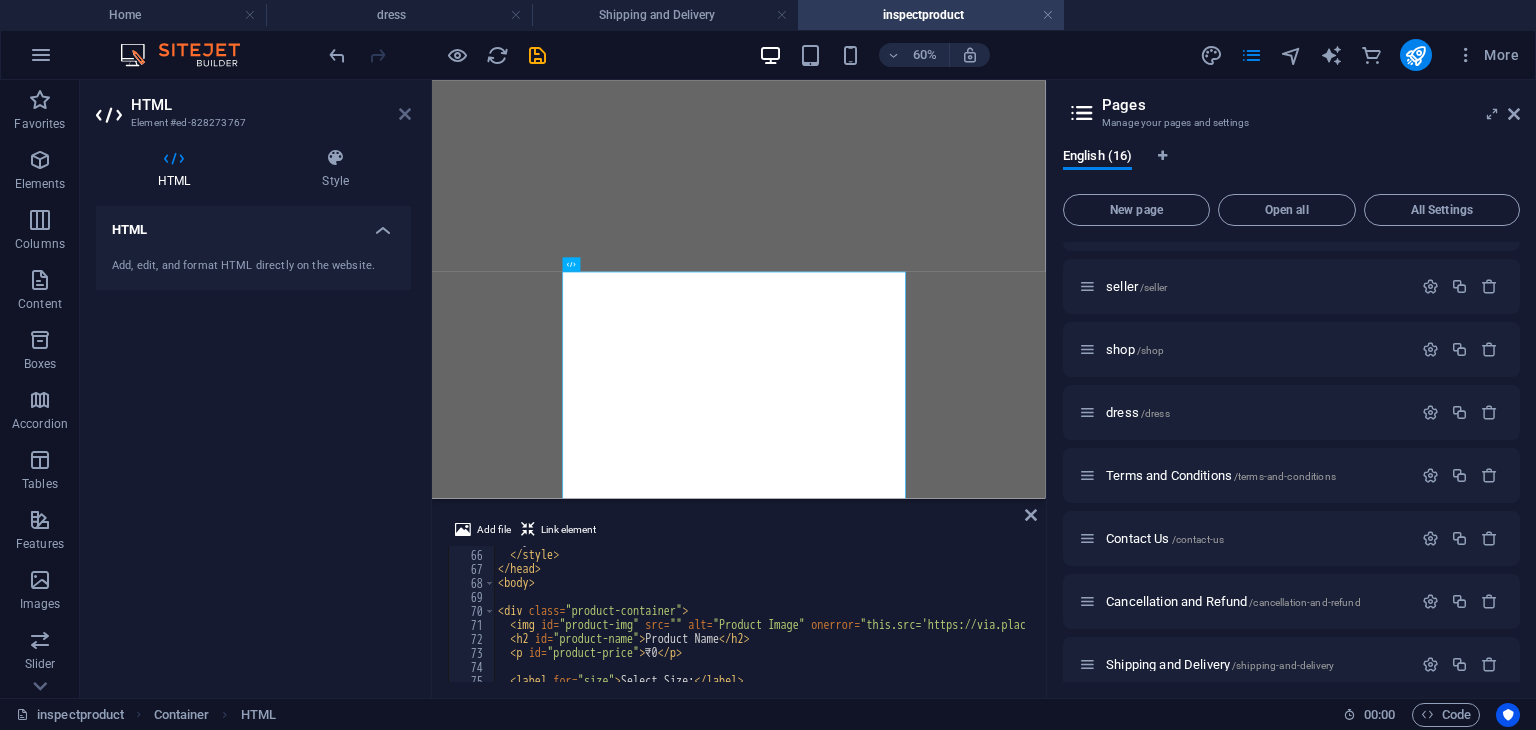 click at bounding box center (405, 114) 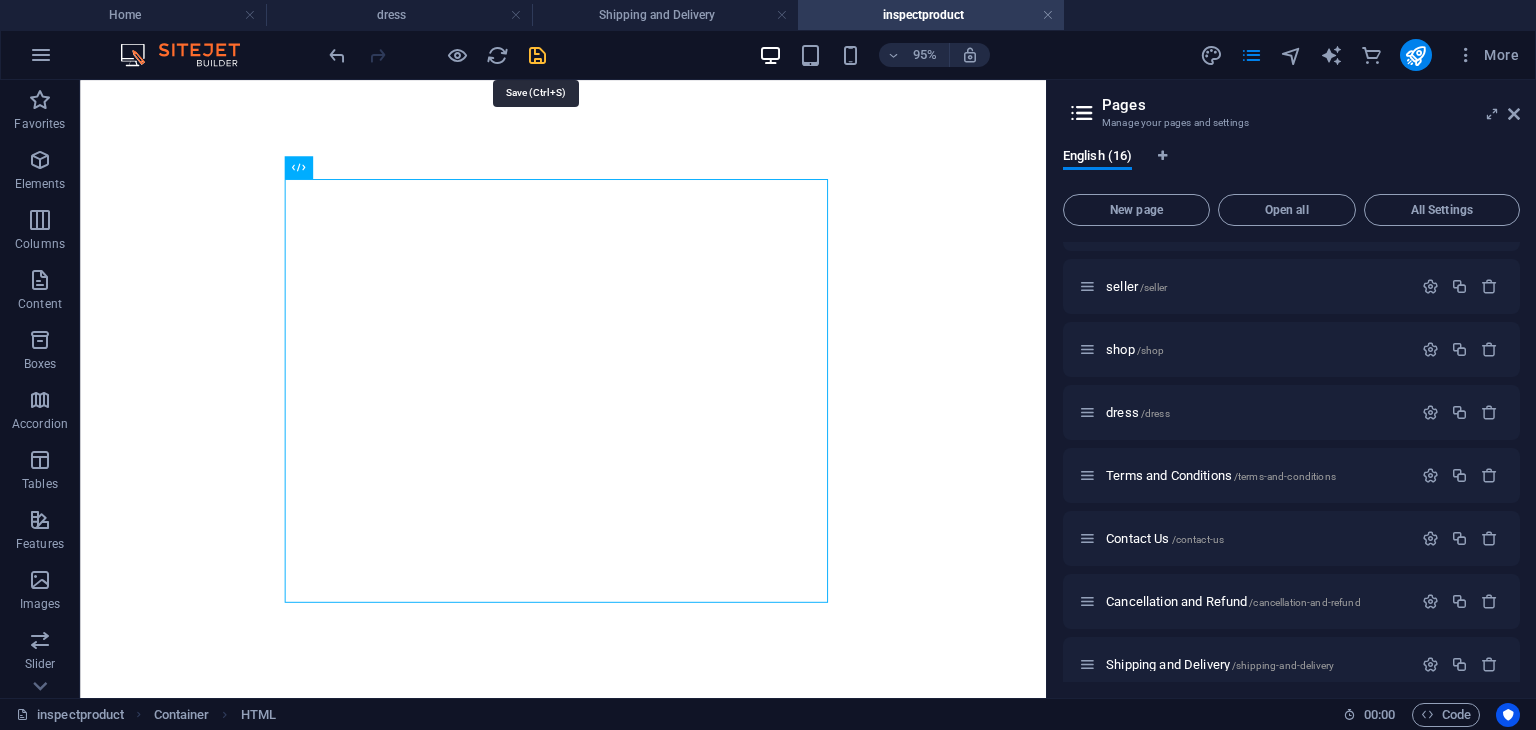 click at bounding box center (537, 55) 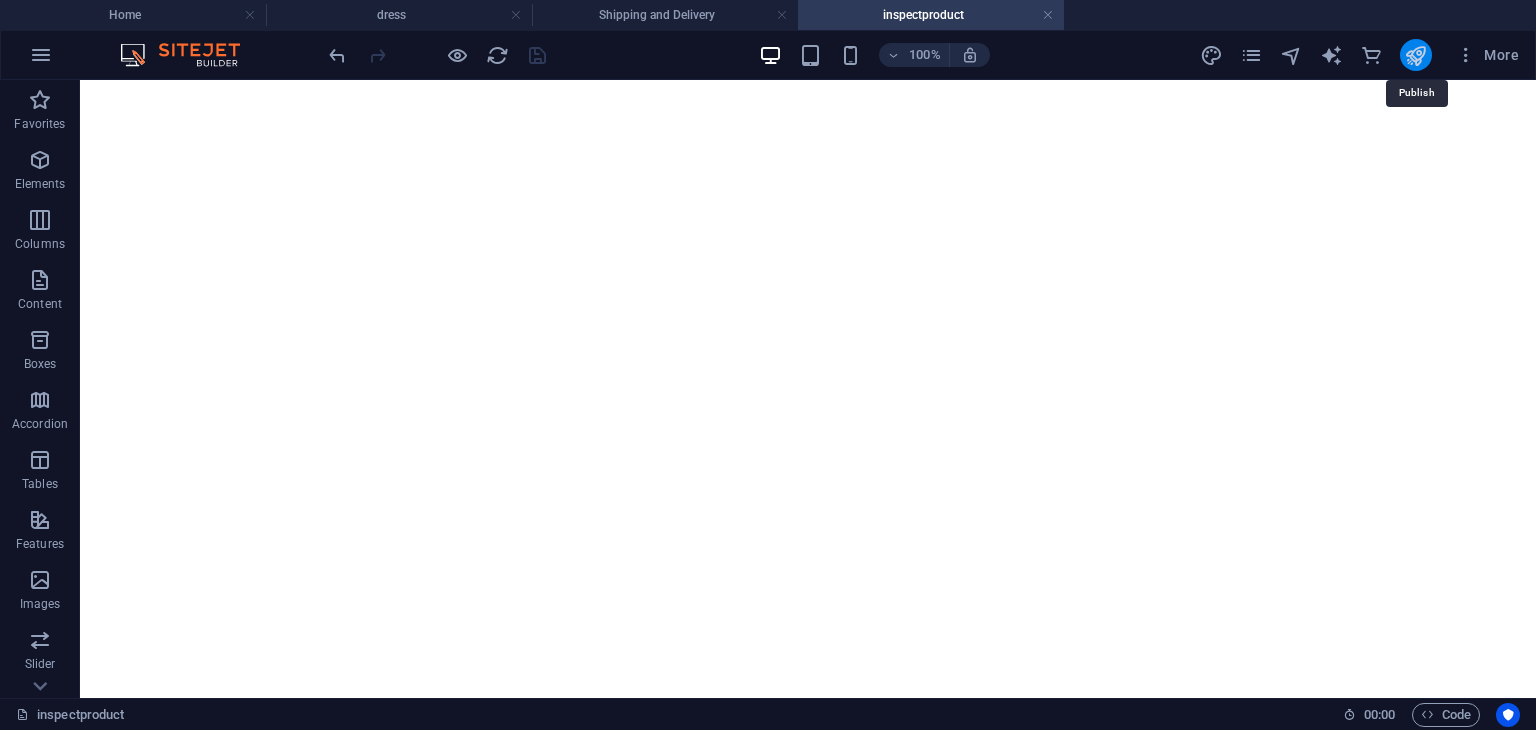 click at bounding box center (1415, 55) 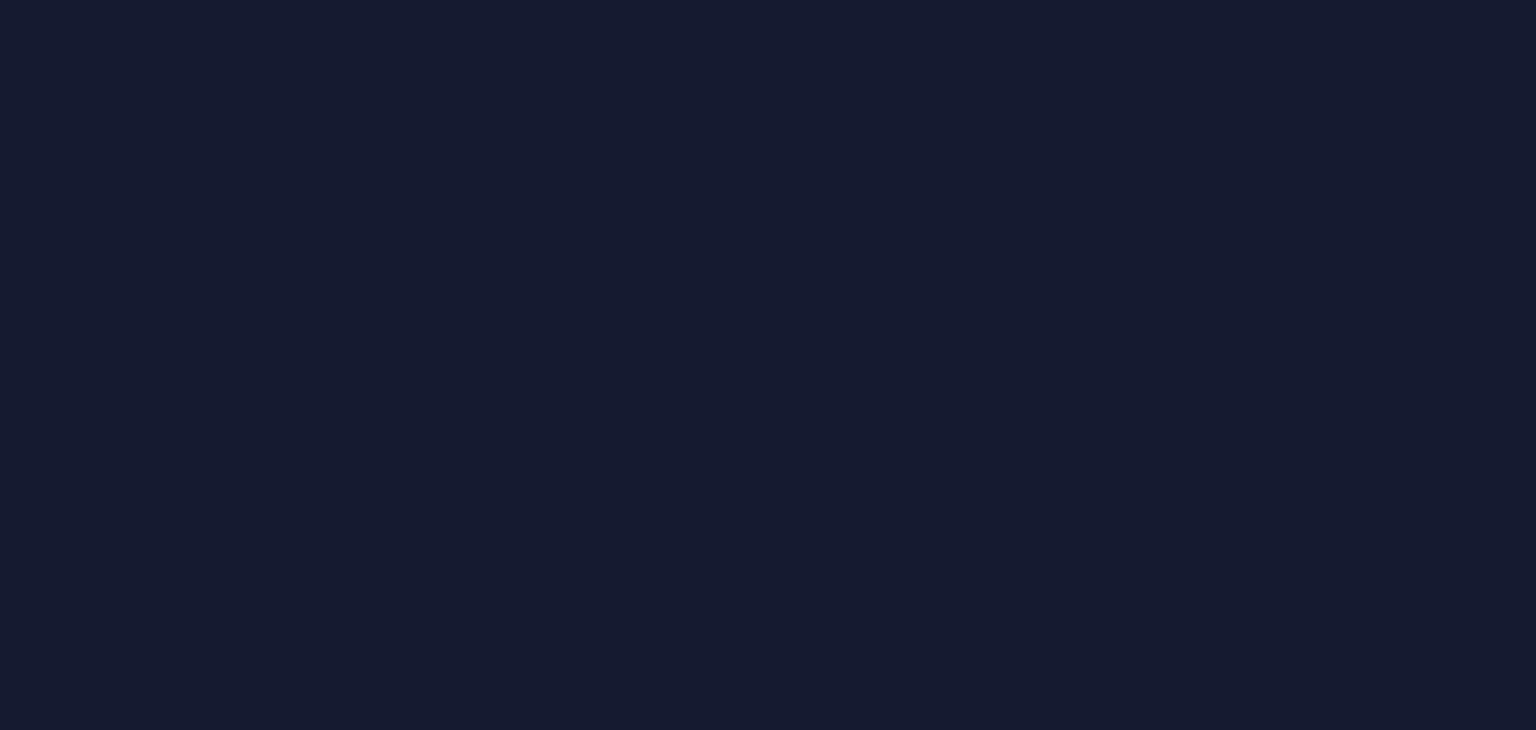 scroll, scrollTop: 0, scrollLeft: 0, axis: both 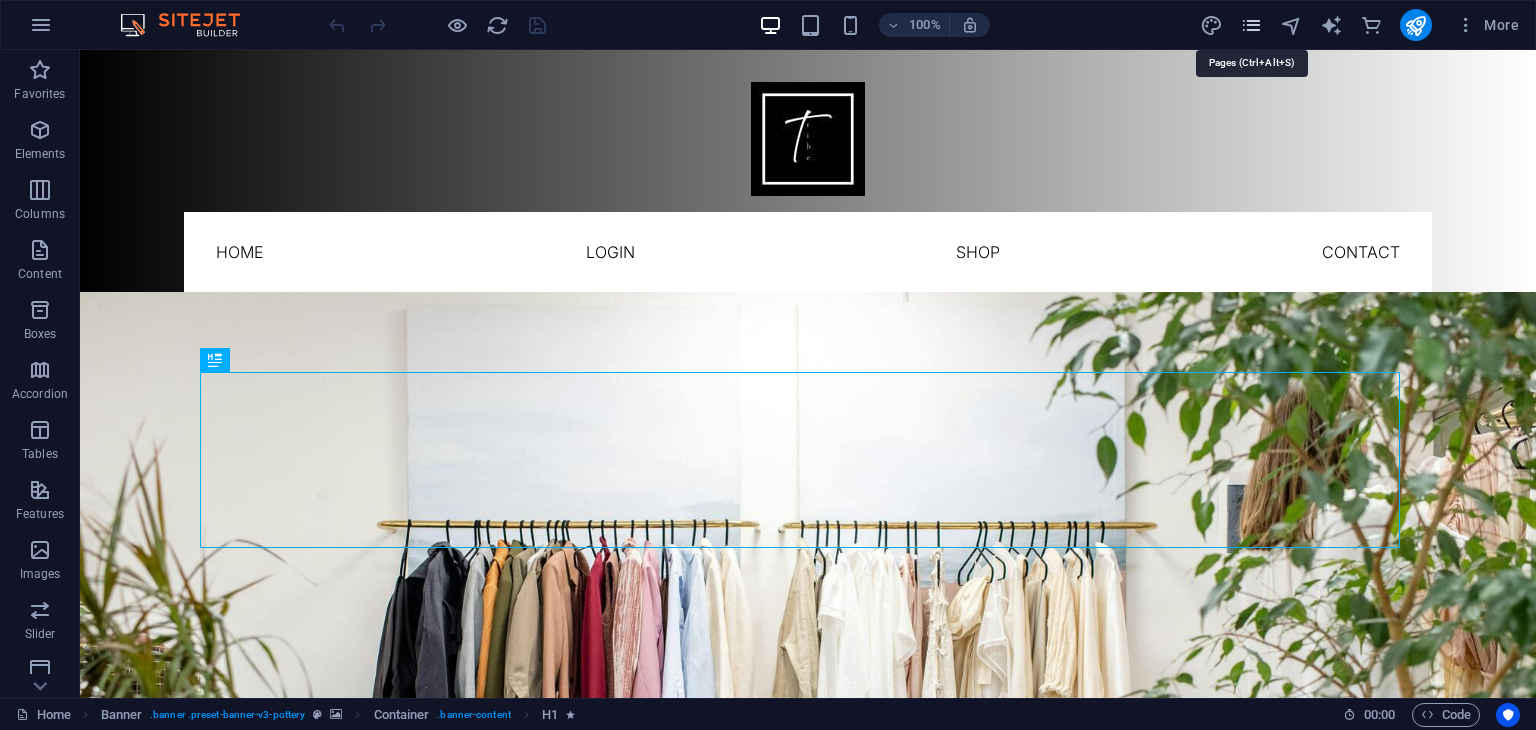 click at bounding box center (1251, 25) 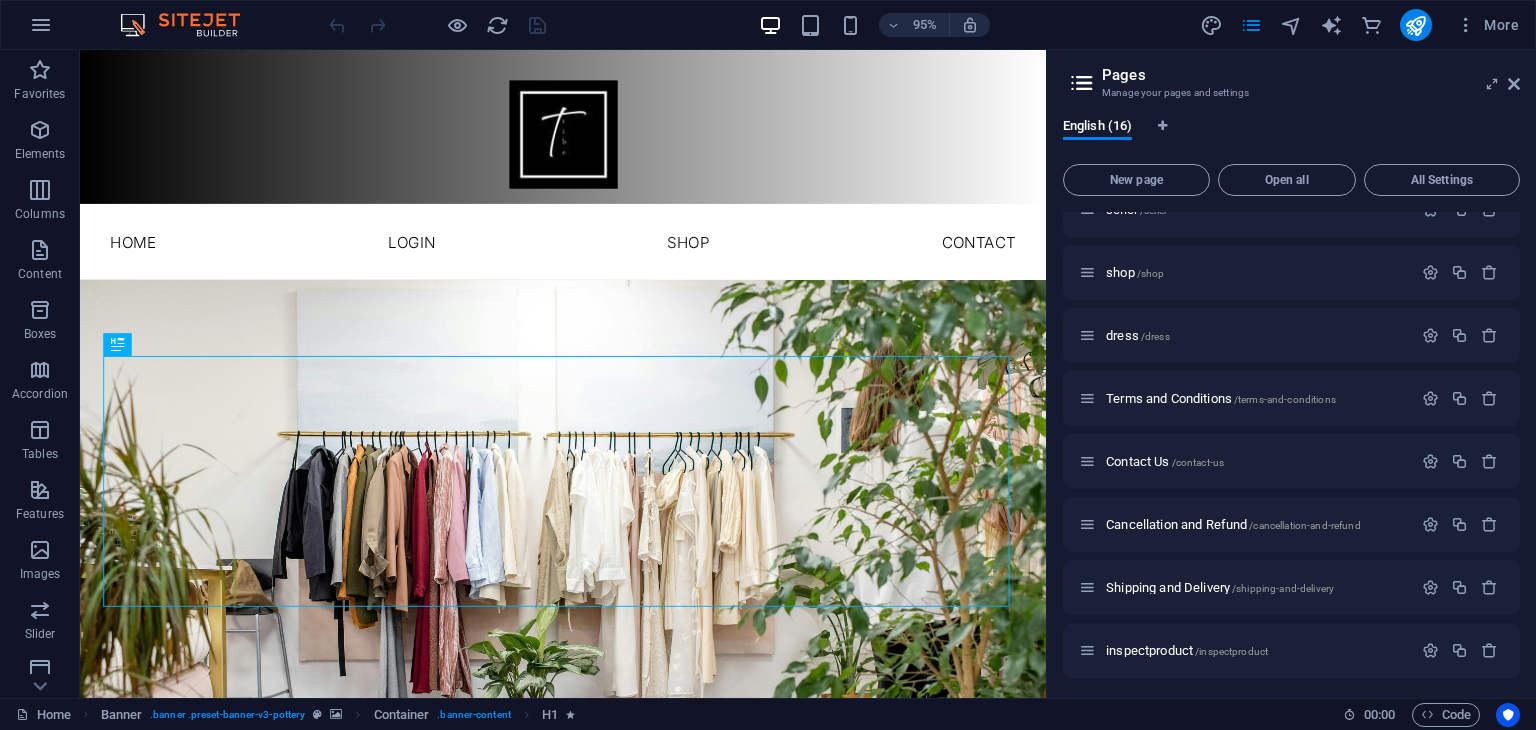 scroll, scrollTop: 538, scrollLeft: 0, axis: vertical 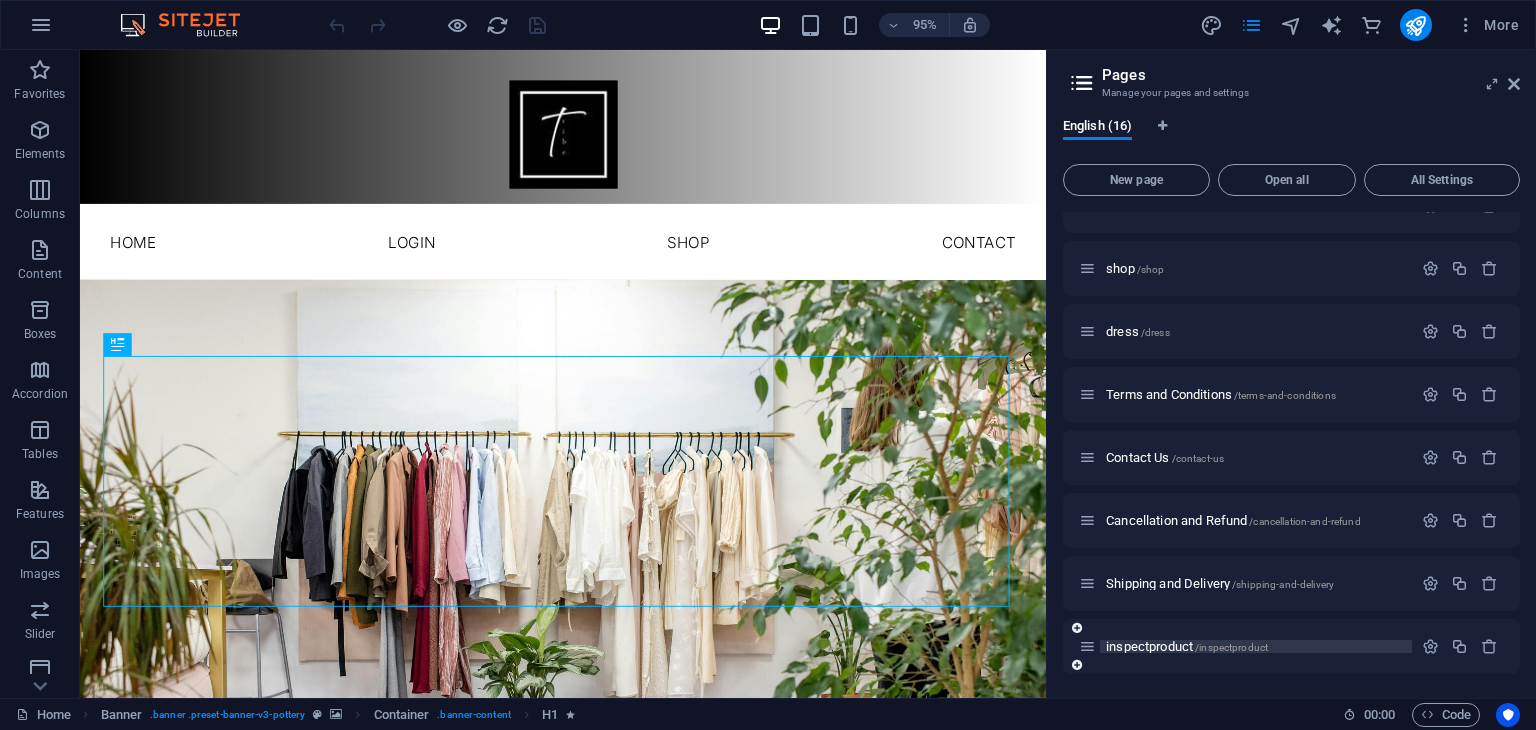 click on "inspectproduct /inspectproduct" at bounding box center (1187, 646) 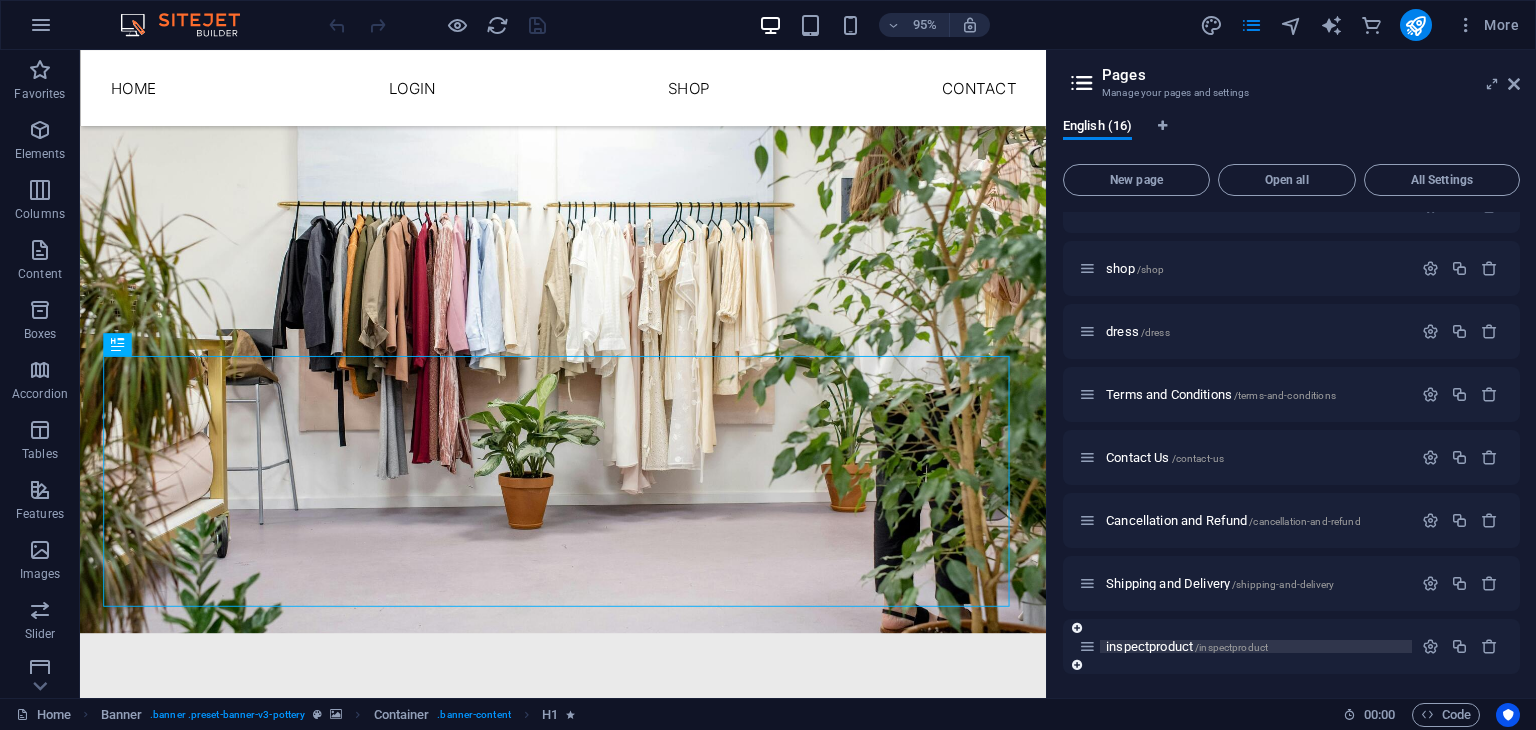 scroll, scrollTop: 487, scrollLeft: 0, axis: vertical 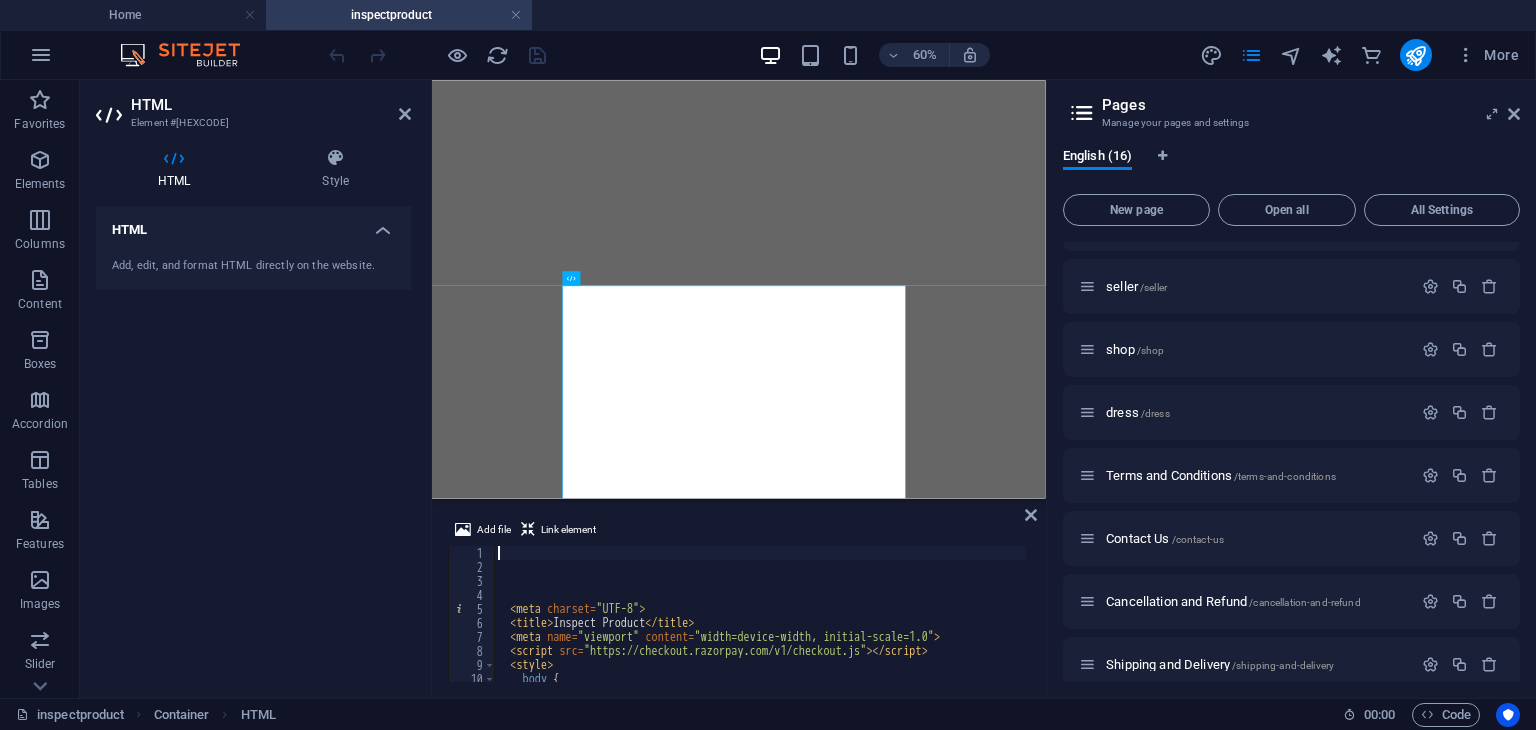 click on "3" at bounding box center [472, 581] 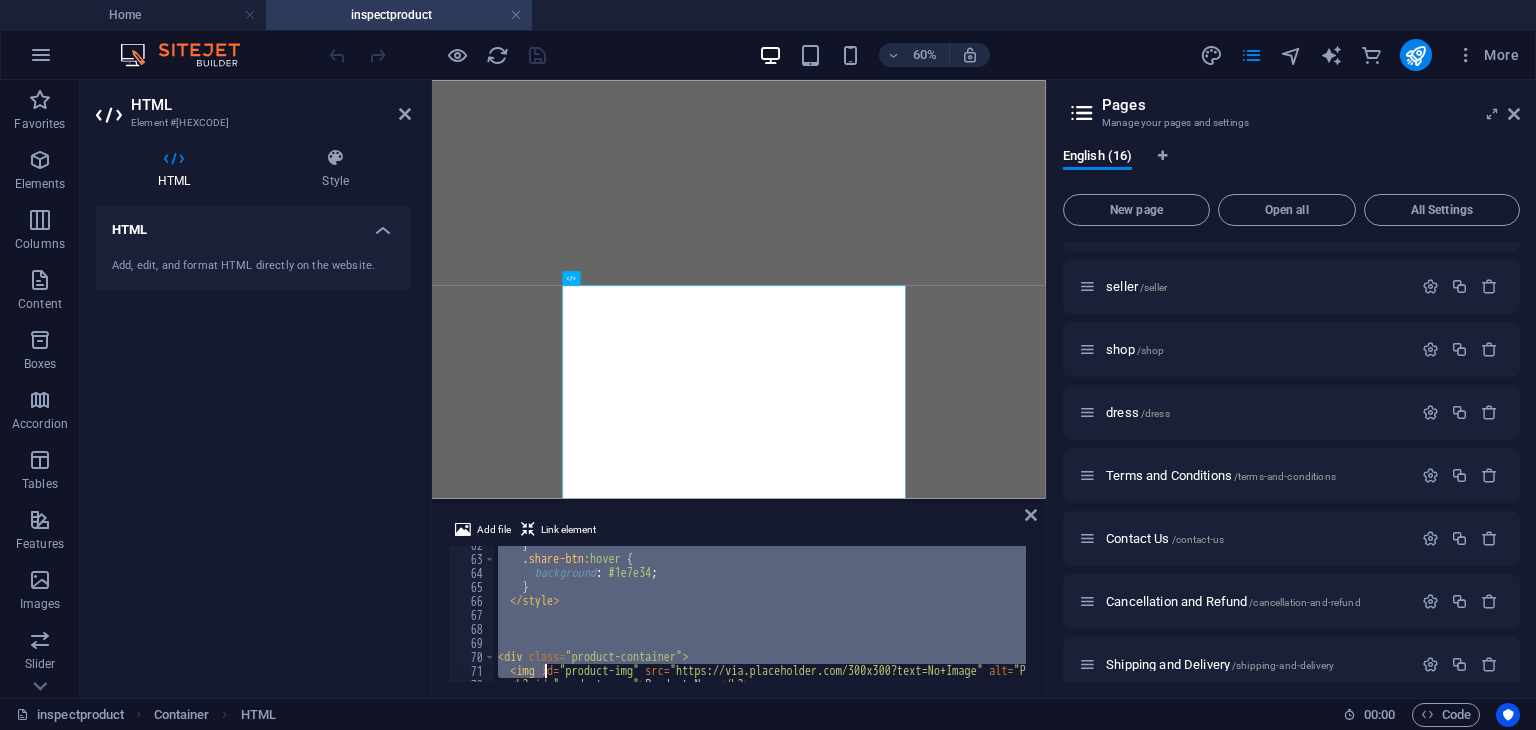 scroll, scrollTop: 1884, scrollLeft: 0, axis: vertical 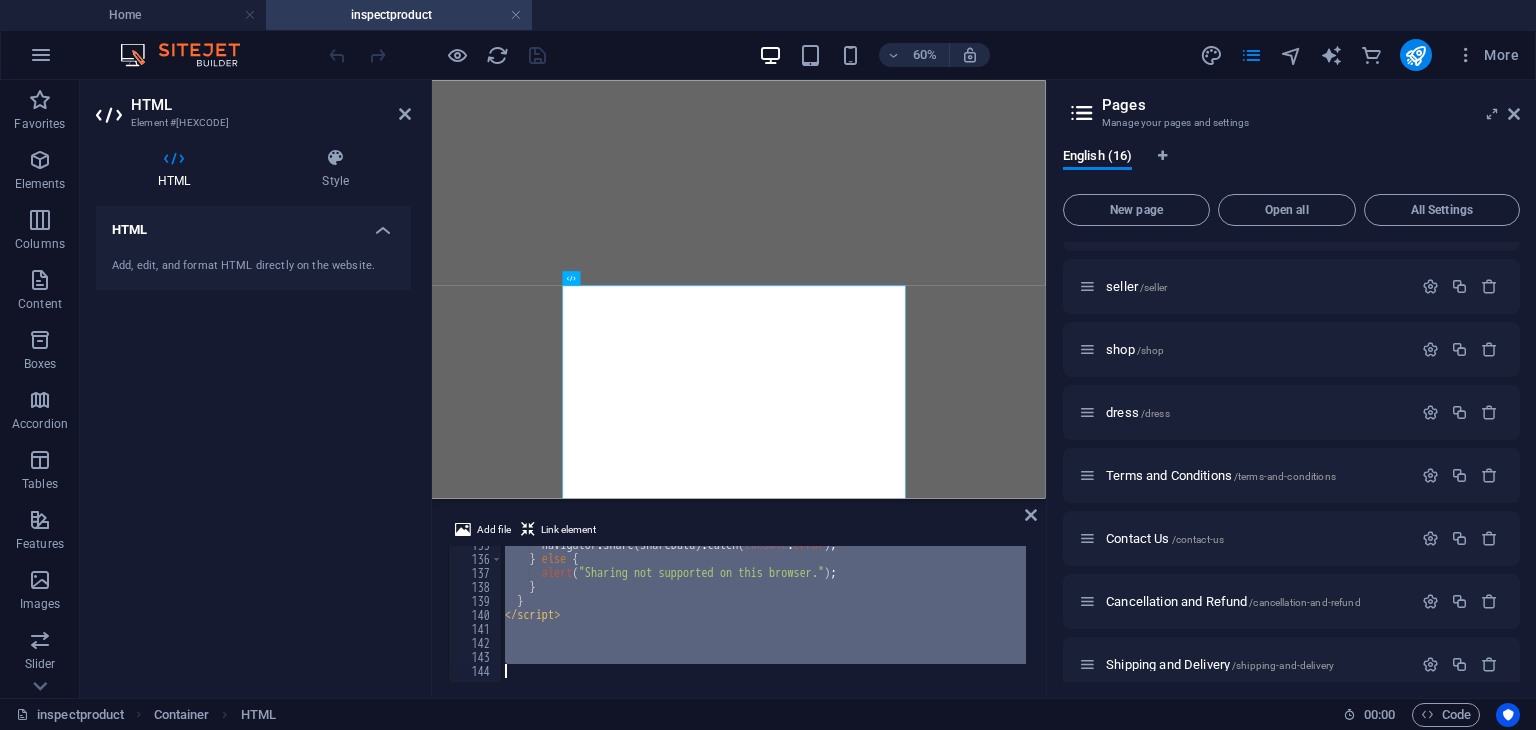 drag, startPoint x: 501, startPoint y: 566, endPoint x: 549, endPoint y: 776, distance: 215.41588 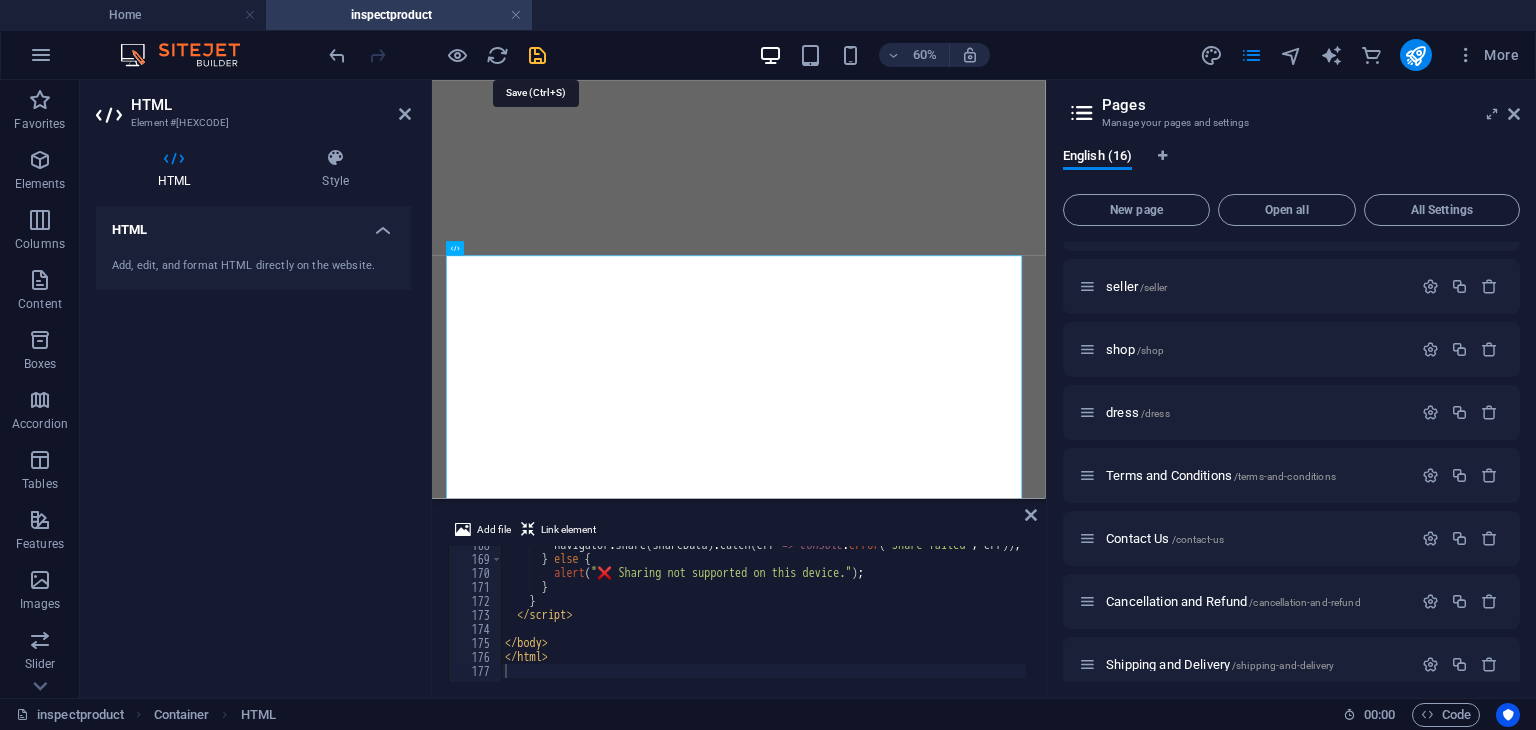click at bounding box center (537, 55) 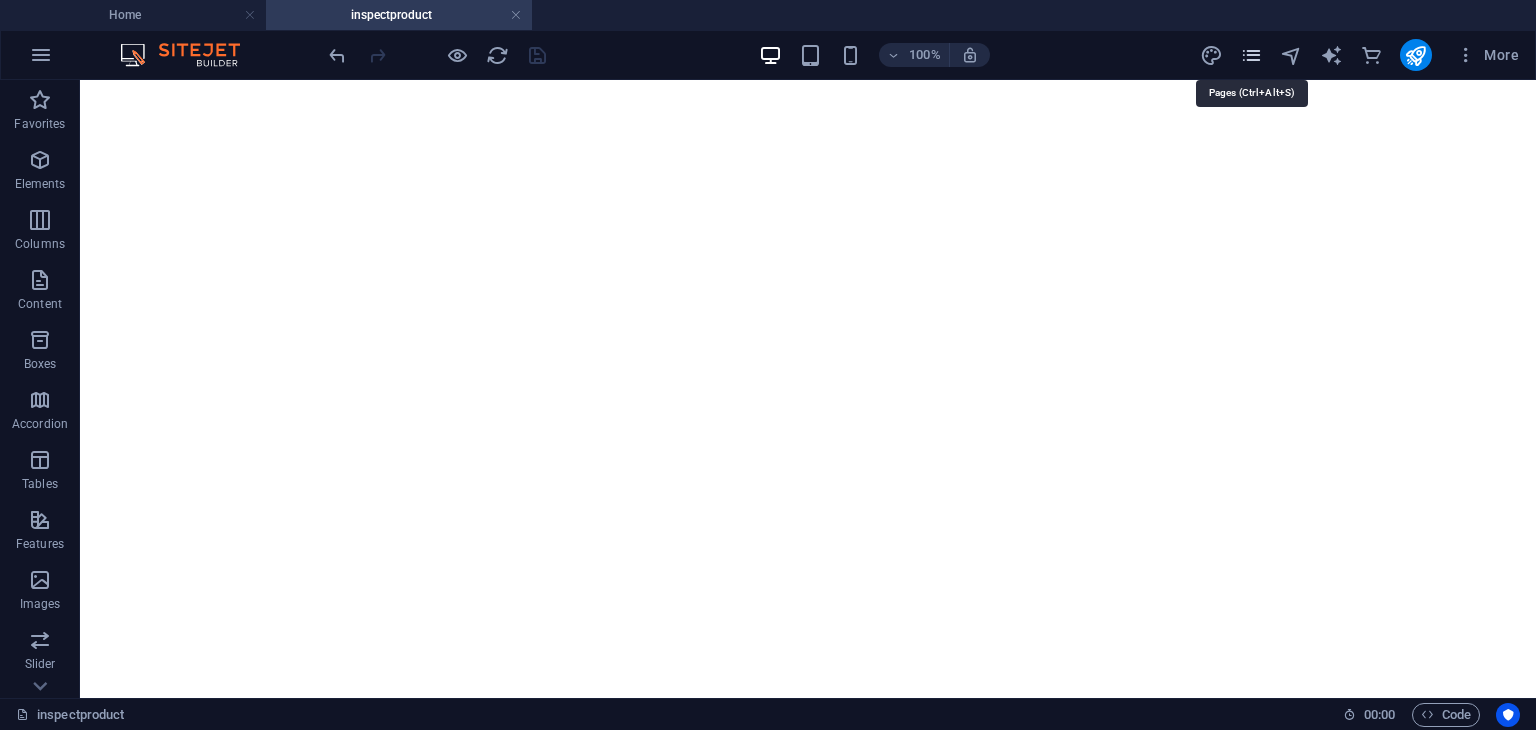 click at bounding box center [1251, 55] 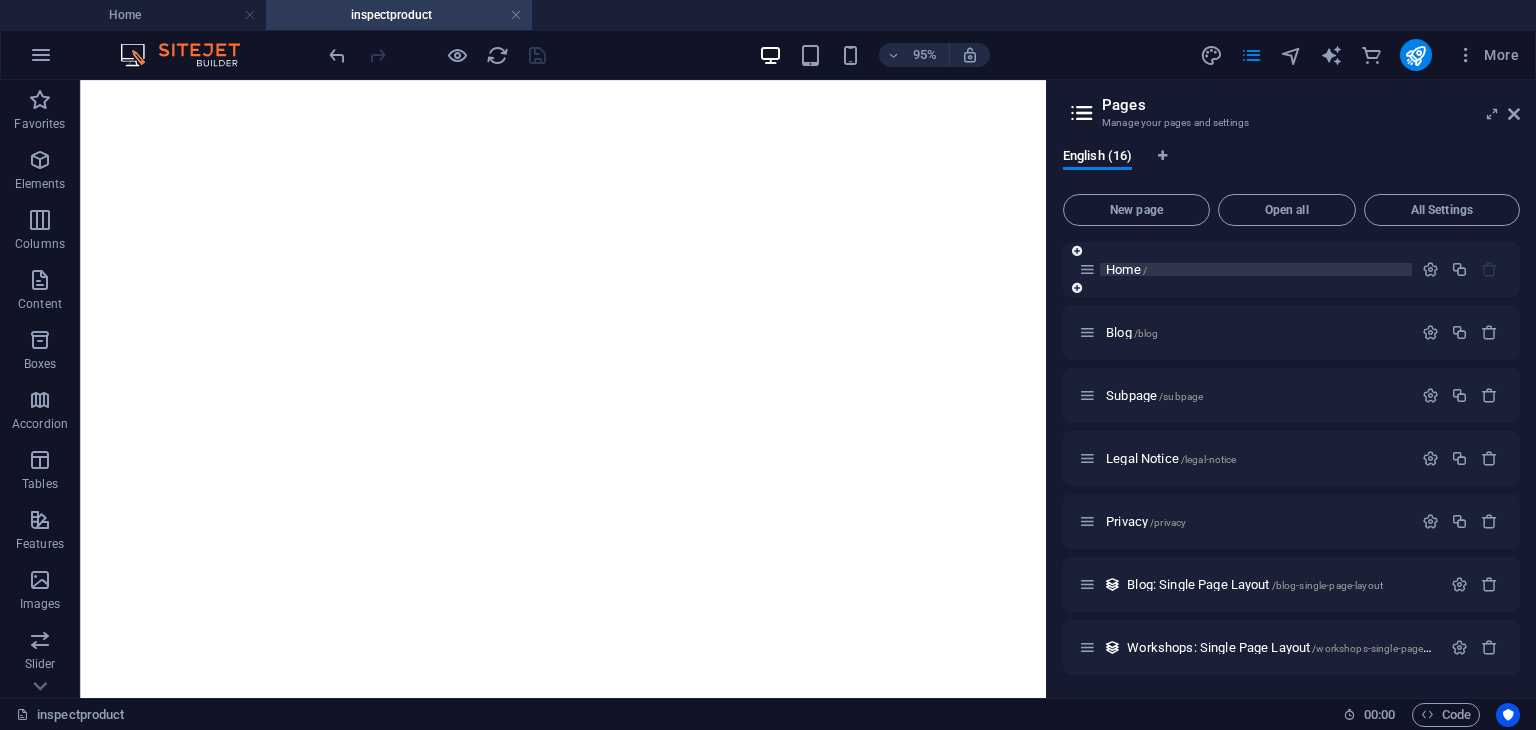 click on "Home /" at bounding box center (1126, 269) 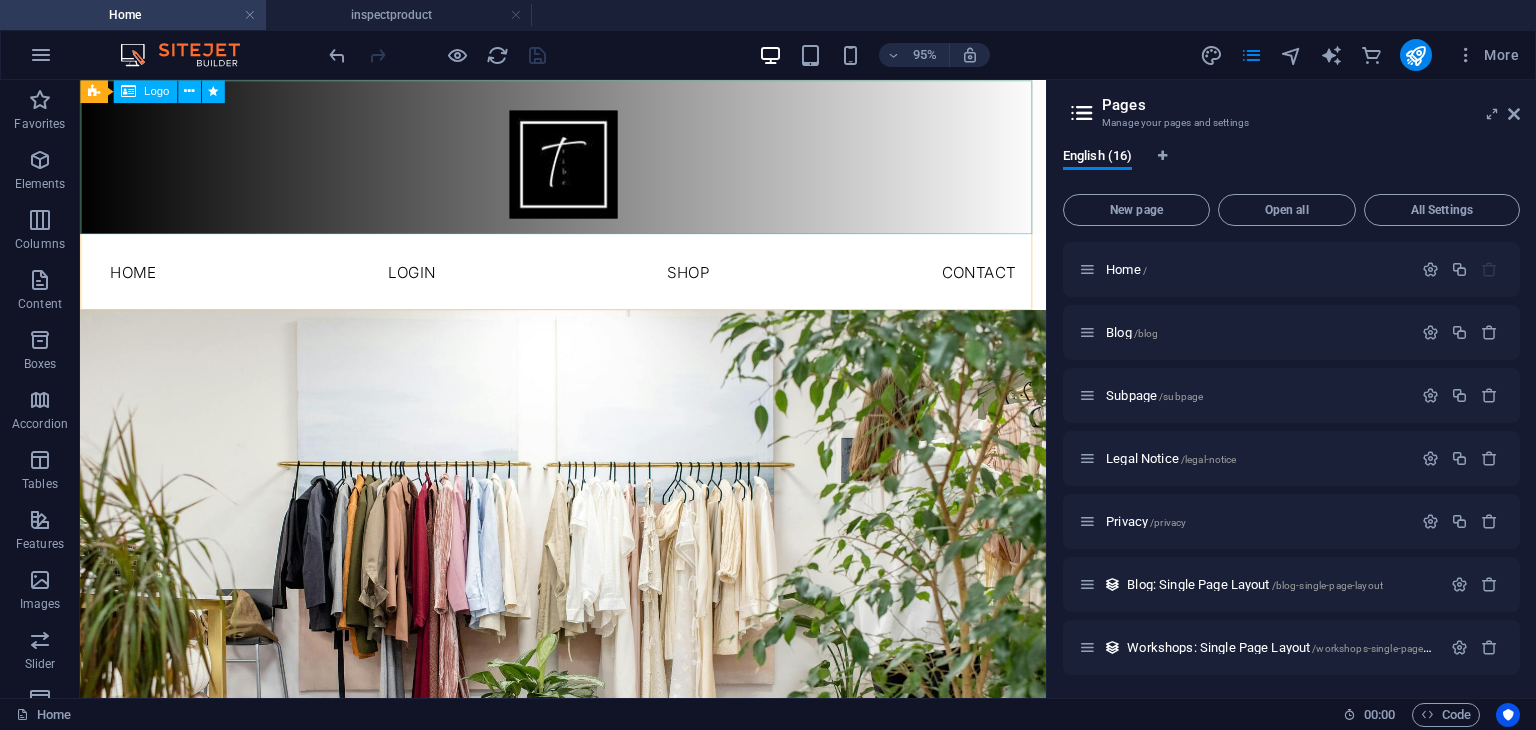 click on "Logo" at bounding box center (156, 91) 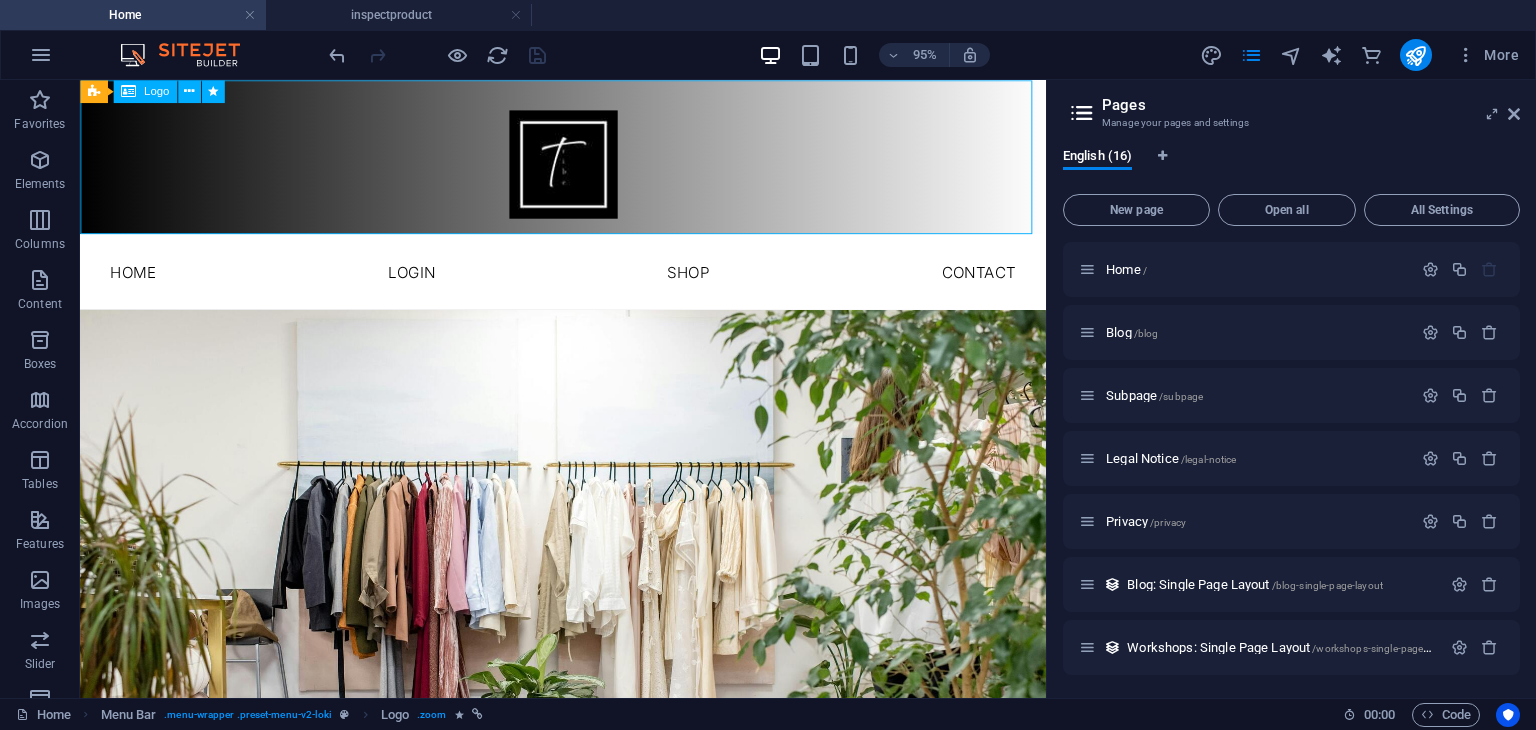 select on "px" 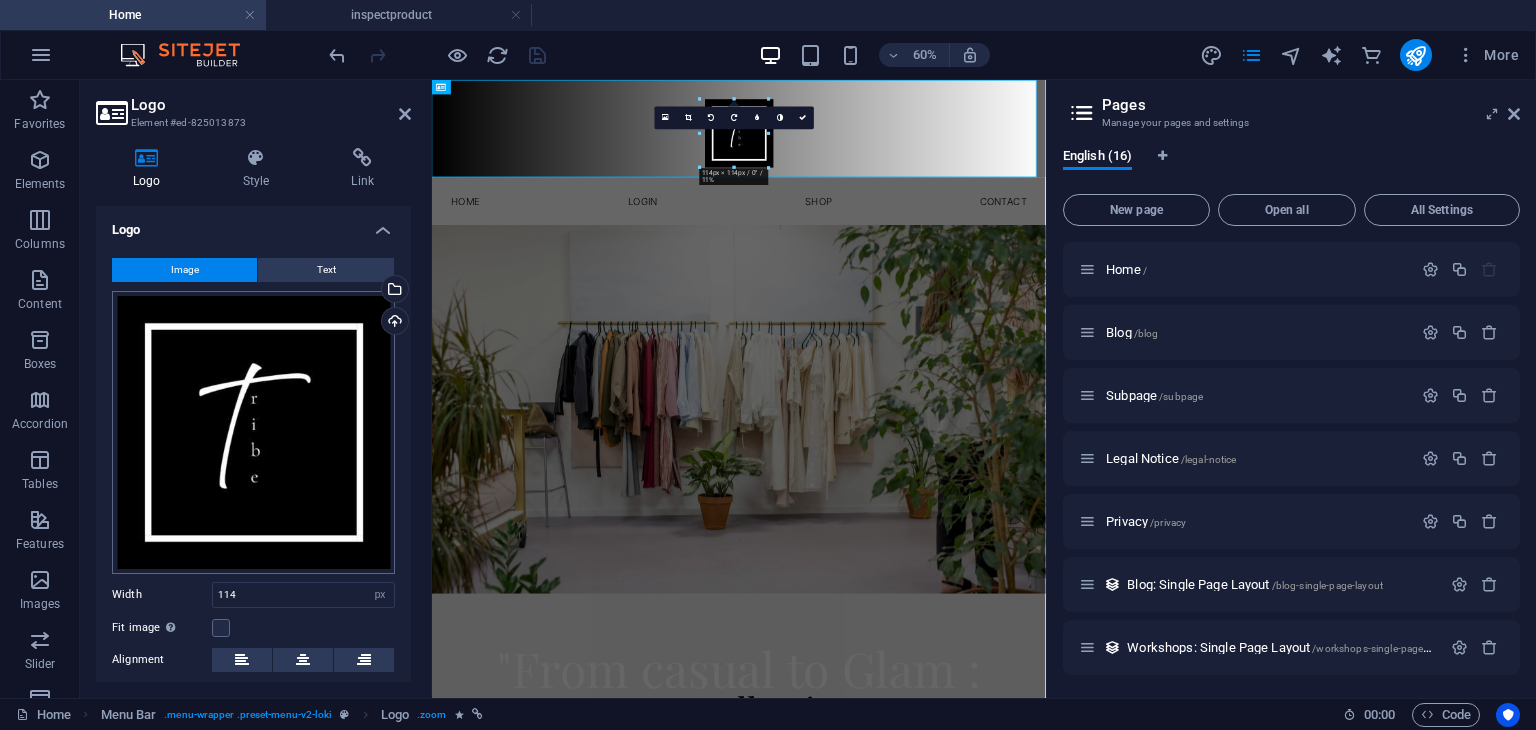 scroll, scrollTop: 147, scrollLeft: 0, axis: vertical 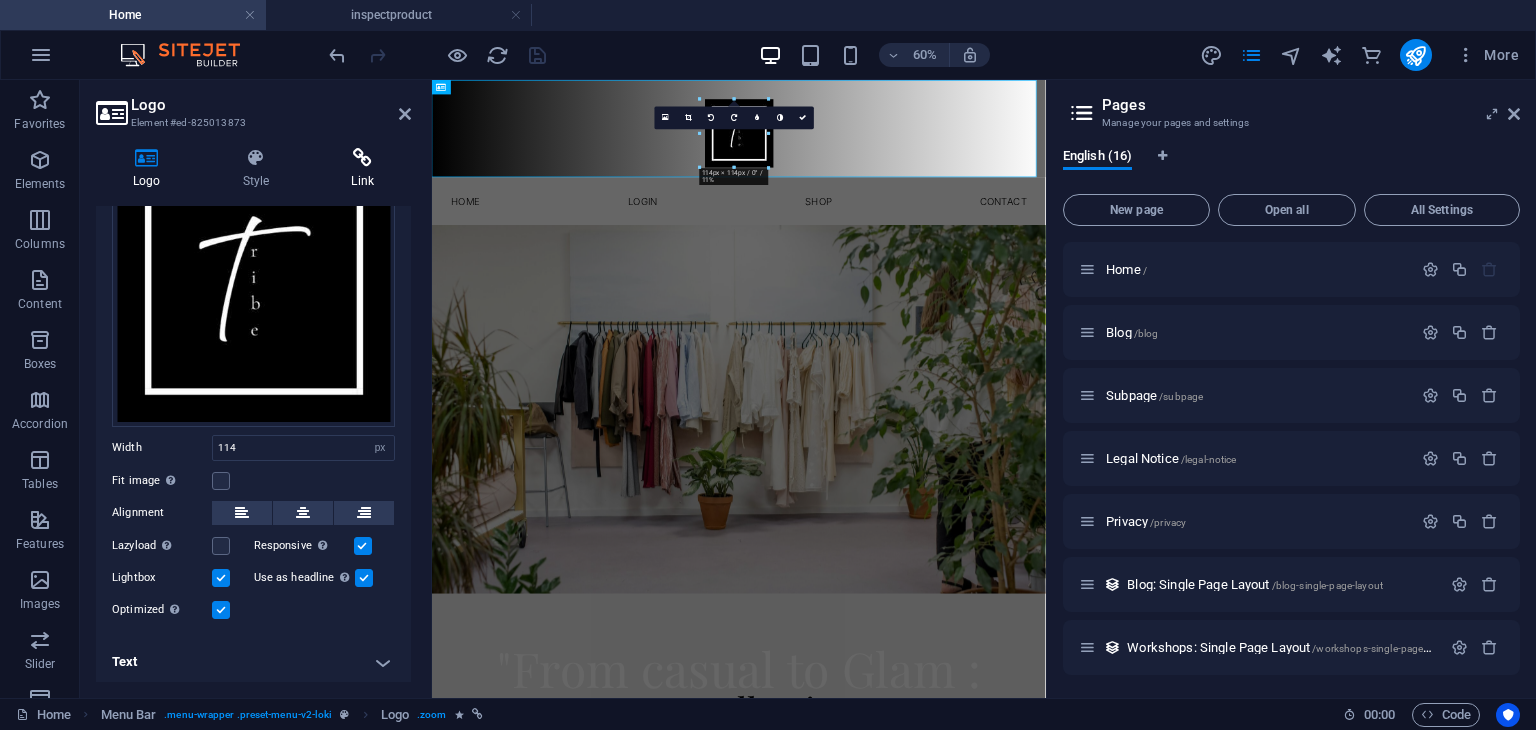 click on "Link" at bounding box center [362, 169] 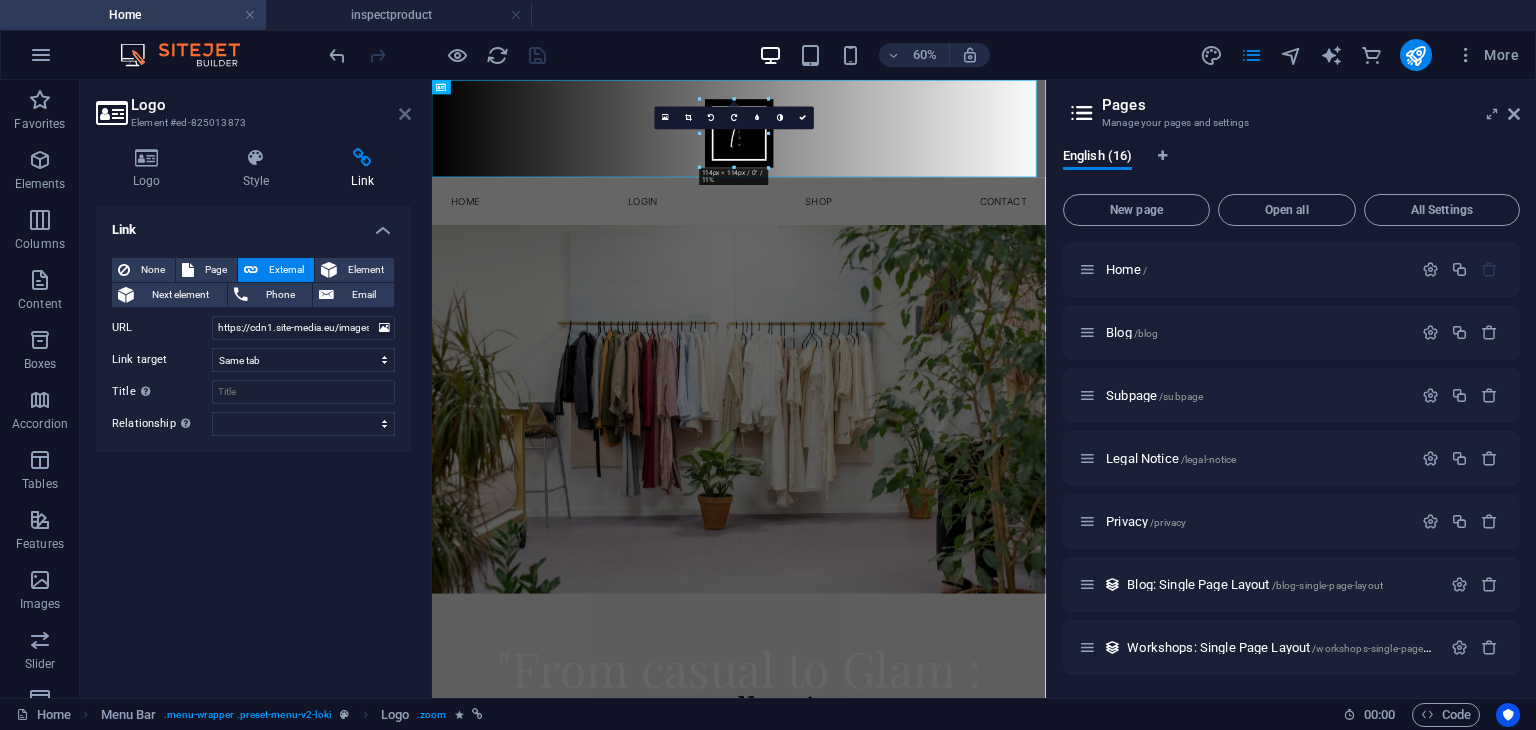 click at bounding box center (405, 114) 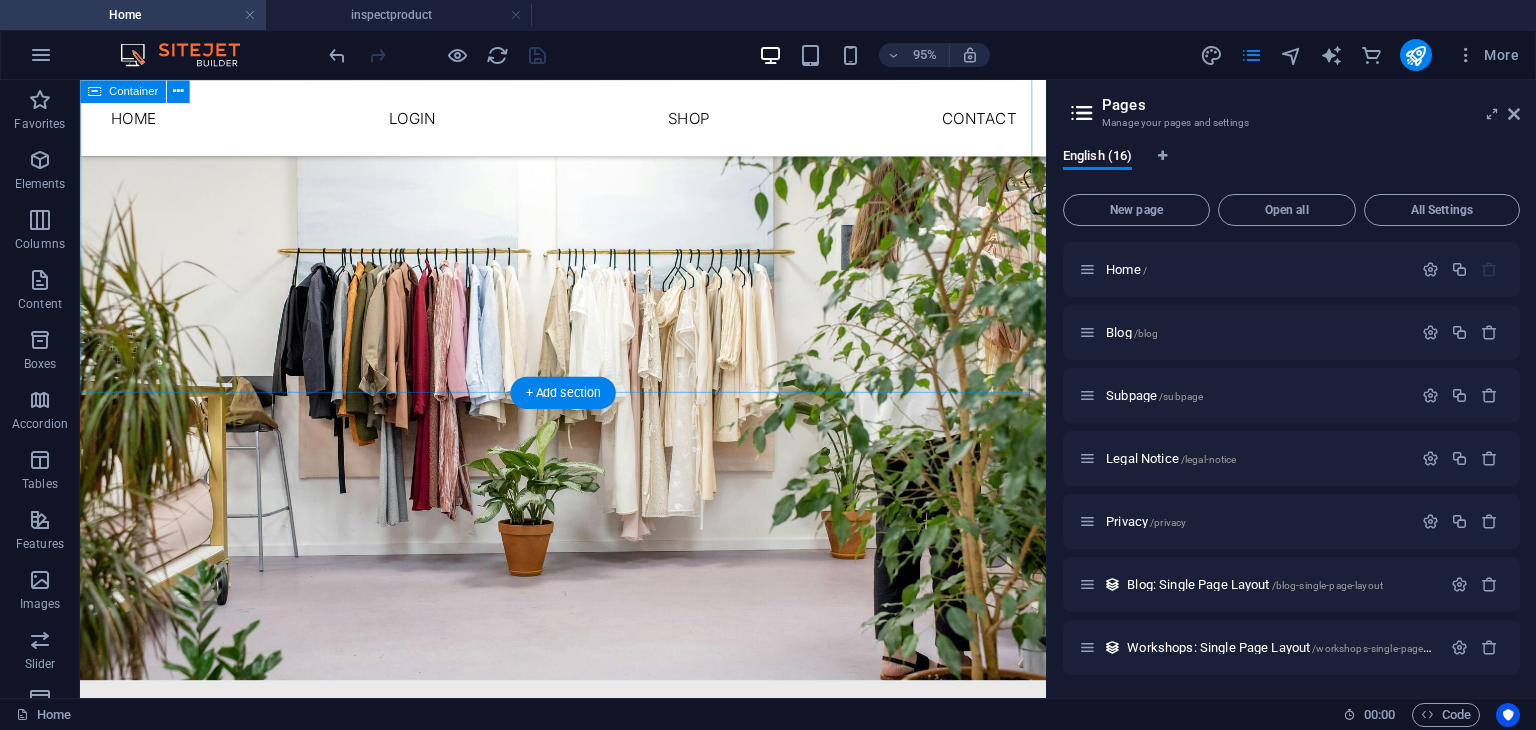 scroll, scrollTop: 0, scrollLeft: 0, axis: both 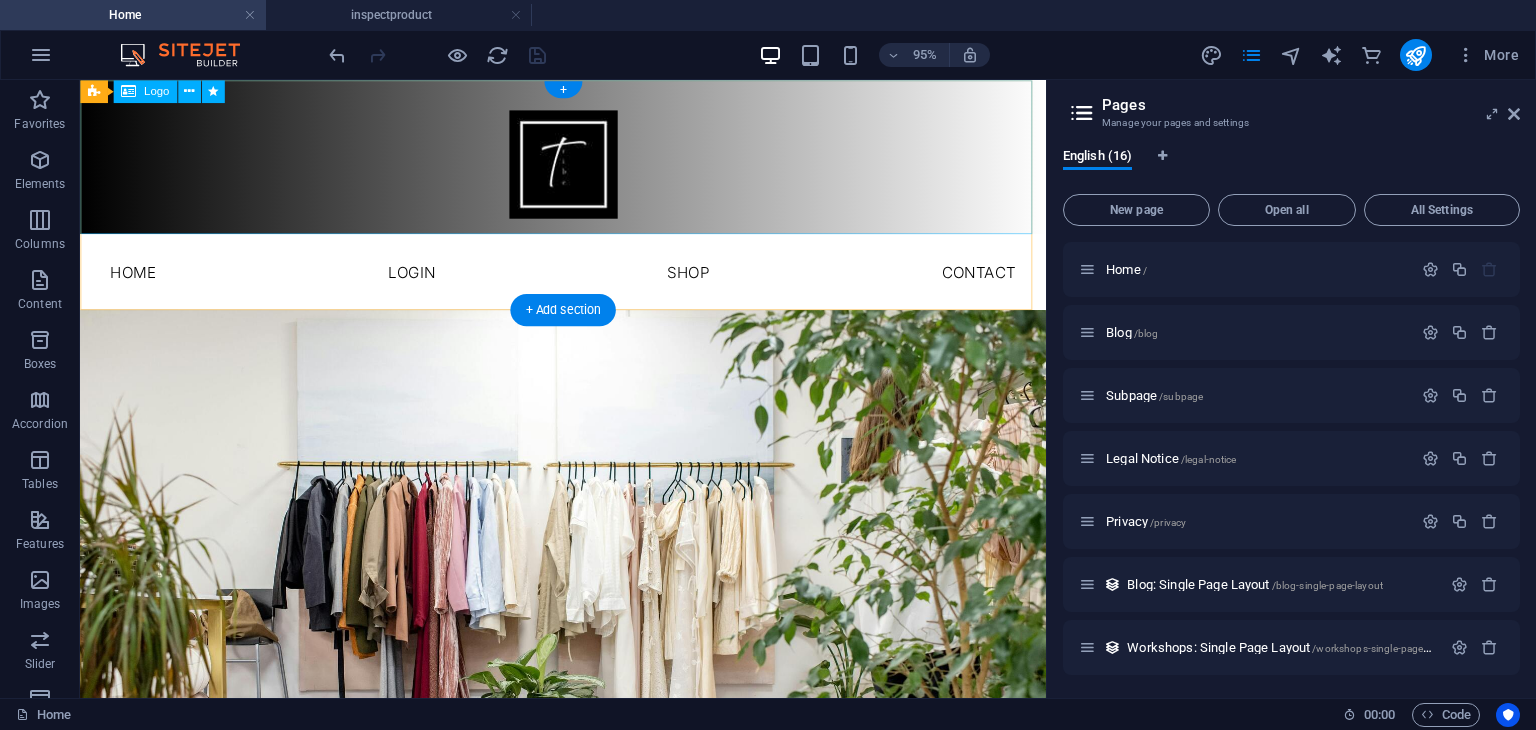 click at bounding box center [588, 161] 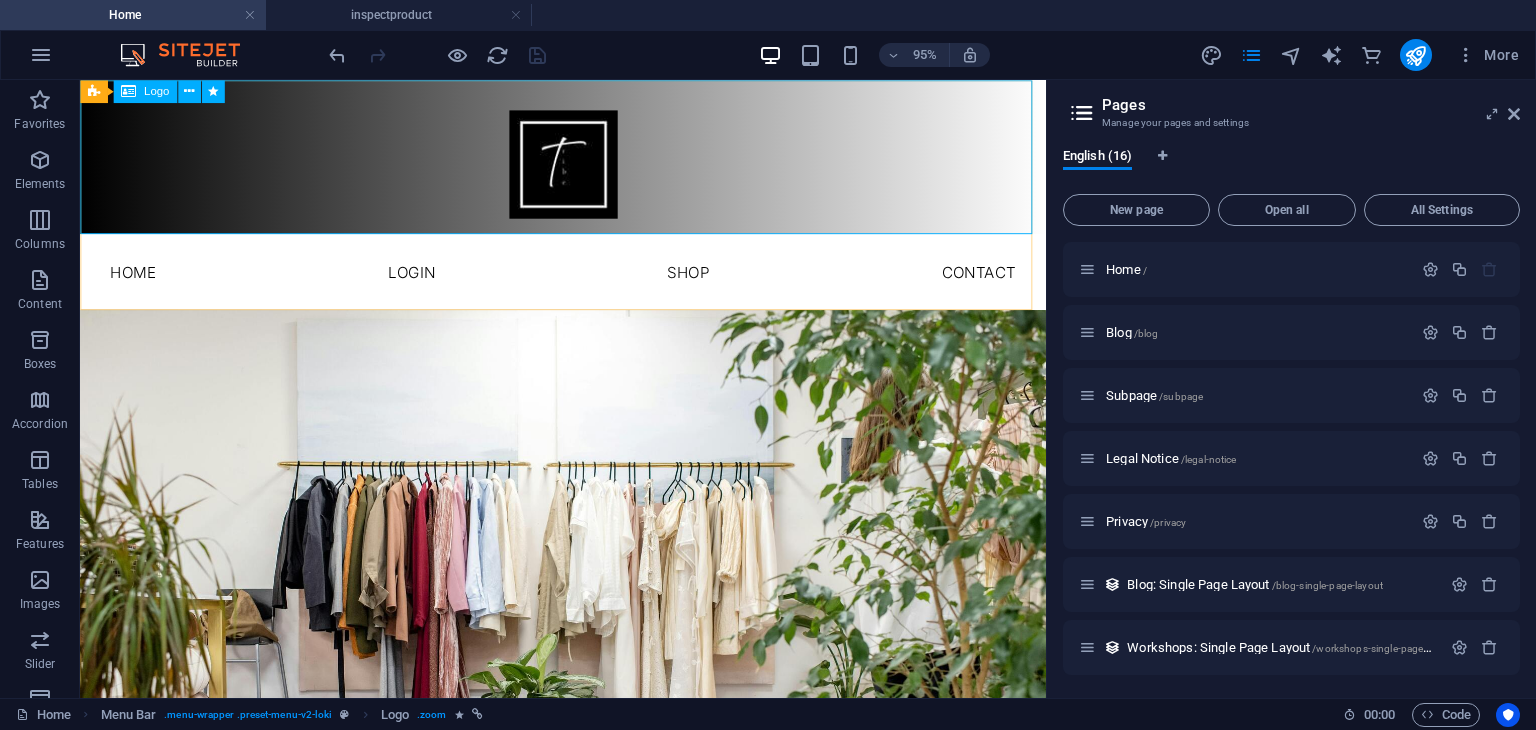 click at bounding box center [128, 91] 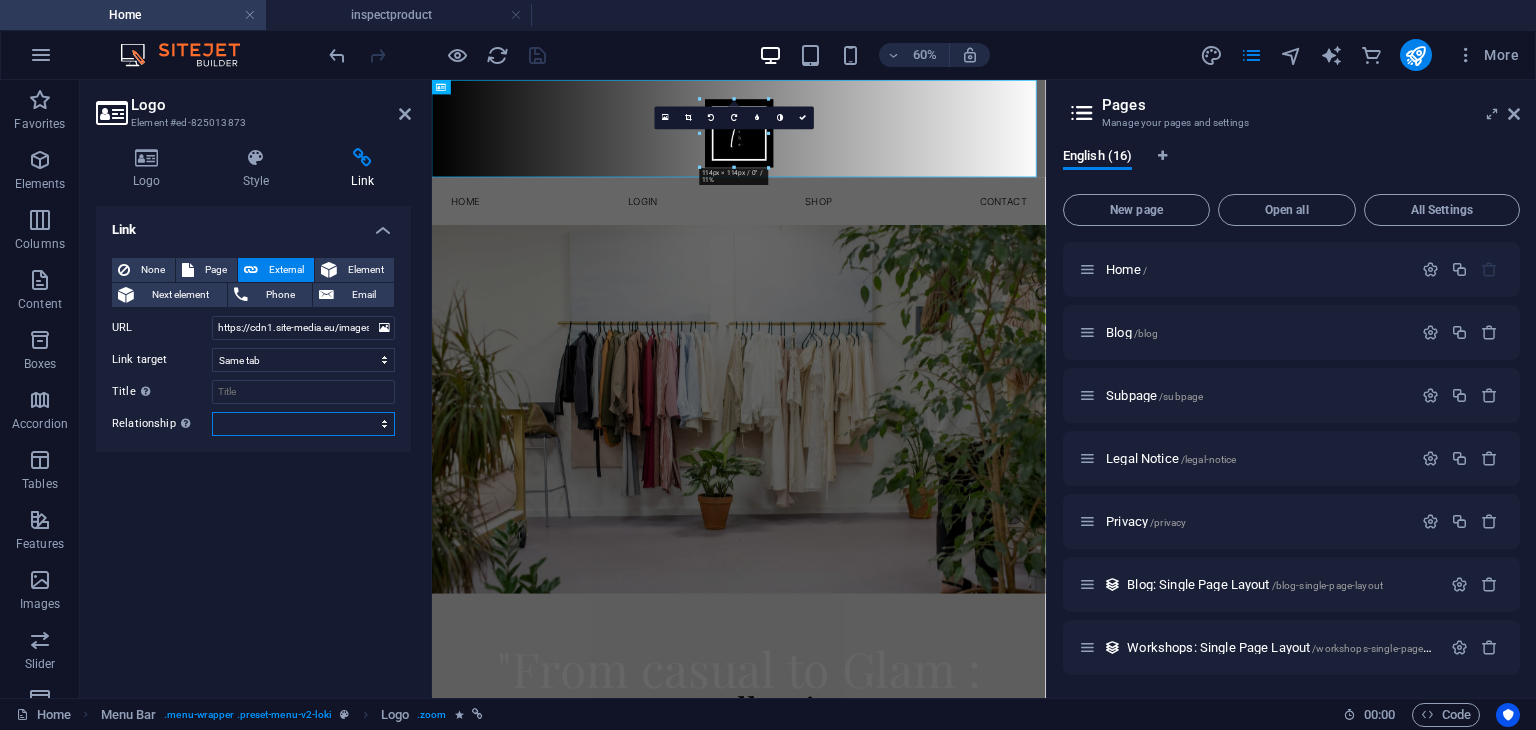 click on "alternate author bookmark external help license next nofollow noreferrer noopener prev search tag" at bounding box center (303, 424) 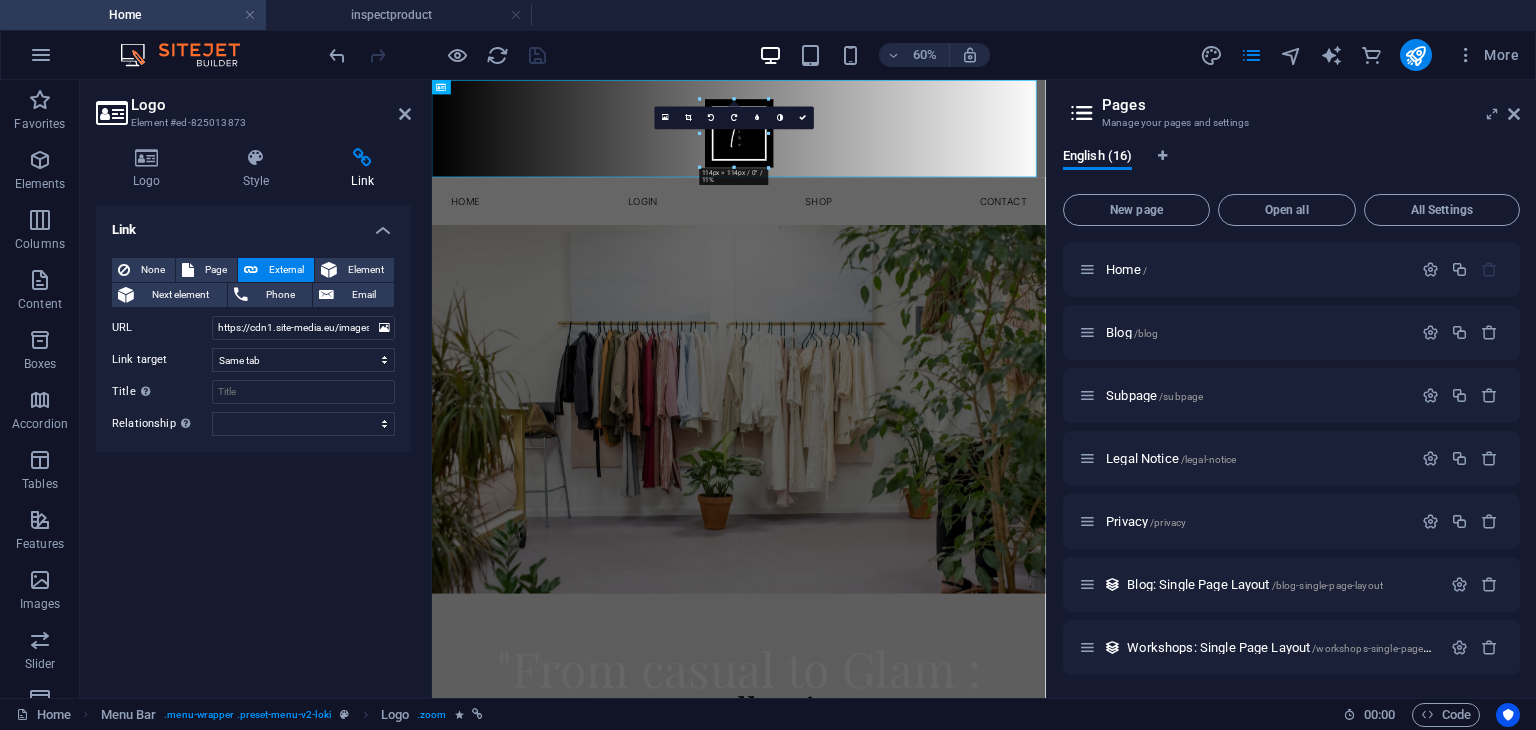 click on "Link None Page External Element Next element Phone Email Page Home Blog Subpage Legal Notice Privacy login seller shop dress Terms and Conditions Contact Us Cancellation and Refund Shipping and Delivery inspectproduct Element
URL https://cdn1.site-media.eu/images/1080/18096748/WhatsAppImage2025-08-03at10.45.40AM-cDZwNLGHwJmNyOx9XKzNaA.jpeg Phone Email Link target New tab Same tab Overlay Title Additional link description, should not be the same as the link text. The title is most often shown as a tooltip text when the mouse moves over the element. Leave empty if uncertain. Relationship Sets the  relationship of this link to the link target . For example, the value "nofollow" instructs search engines not to follow the link. Can be left empty. alternate author bookmark external help license next nofollow noreferrer noopener prev search tag" at bounding box center [253, 444] 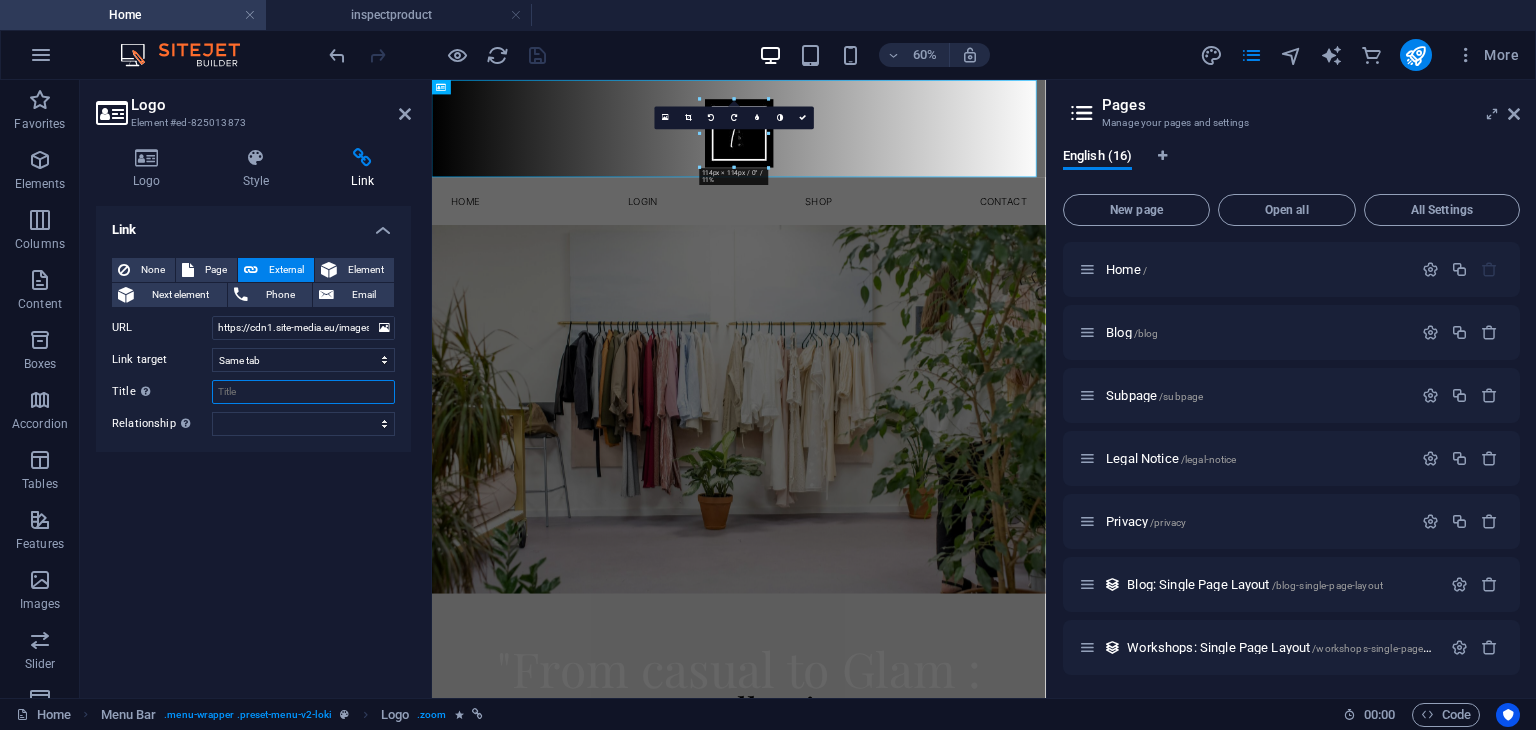 click on "Title Additional link description, should not be the same as the link text. The title is most often shown as a tooltip text when the mouse moves over the element. Leave empty if uncertain." at bounding box center (303, 392) 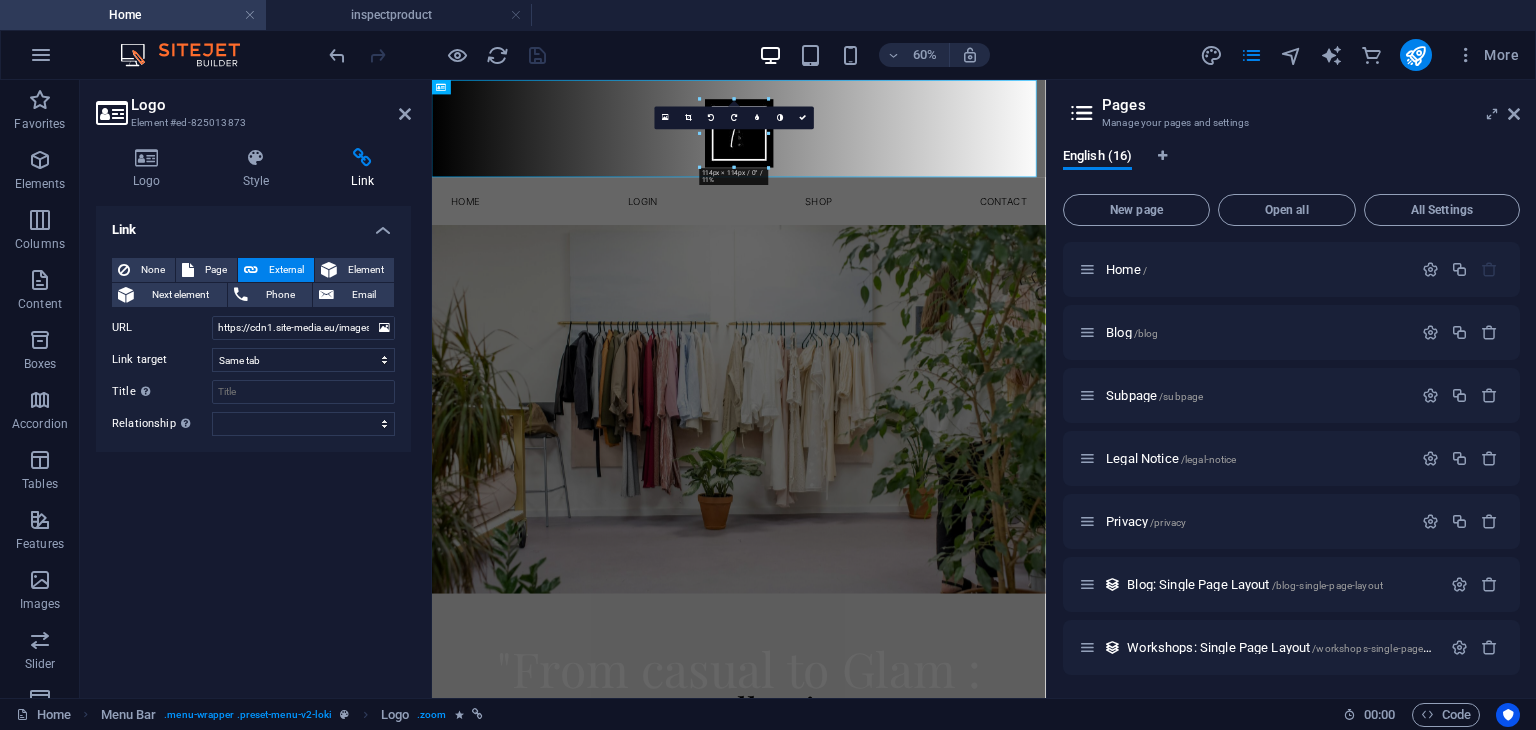 click on "Link None Page External Element Next element Phone Email Page Home Blog Subpage Legal Notice Privacy login seller shop dress Terms and Conditions Contact Us Cancellation and Refund Shipping and Delivery inspectproduct Element
URL https://cdn1.site-media.eu/images/1080/18096748/WhatsAppImage2025-08-03at10.45.40AM-cDZwNLGHwJmNyOx9XKzNaA.jpeg Phone Email Link target New tab Same tab Overlay Title Additional link description, should not be the same as the link text. The title is most often shown as a tooltip text when the mouse moves over the element. Leave empty if uncertain. Relationship Sets the  relationship of this link to the link target . For example, the value "nofollow" instructs search engines not to follow the link. Can be left empty. alternate author bookmark external help license next nofollow noreferrer noopener prev search tag" at bounding box center [253, 444] 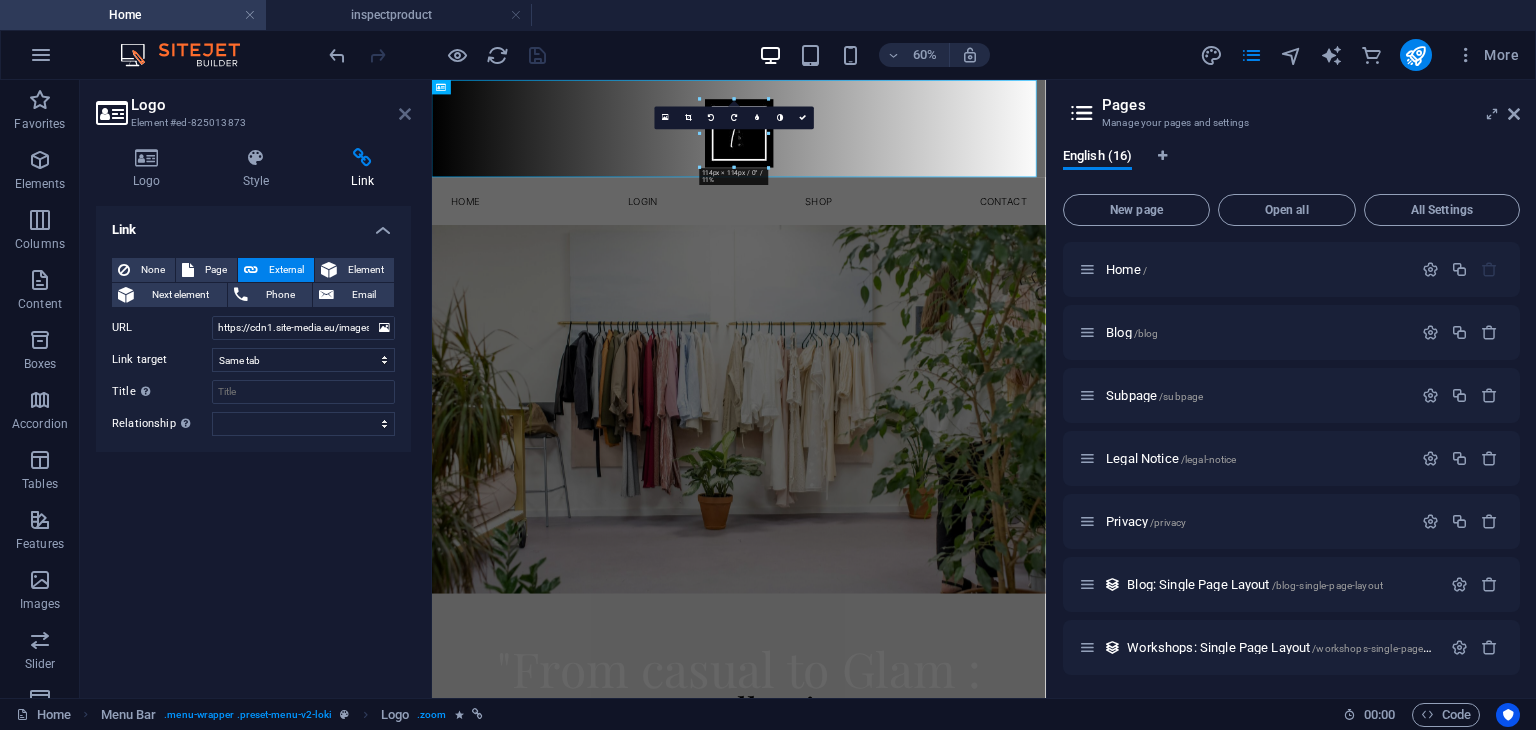 click at bounding box center (405, 114) 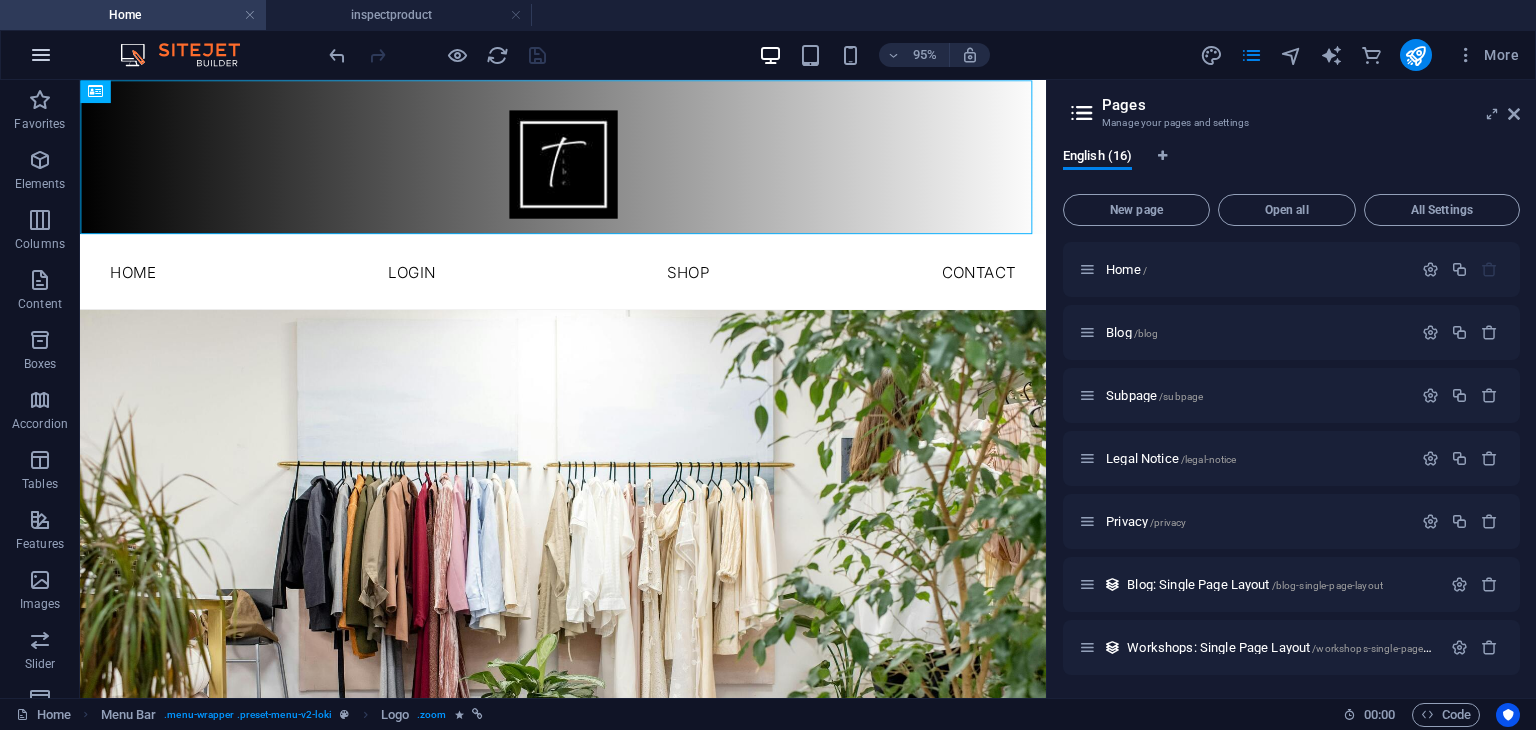 click at bounding box center (41, 55) 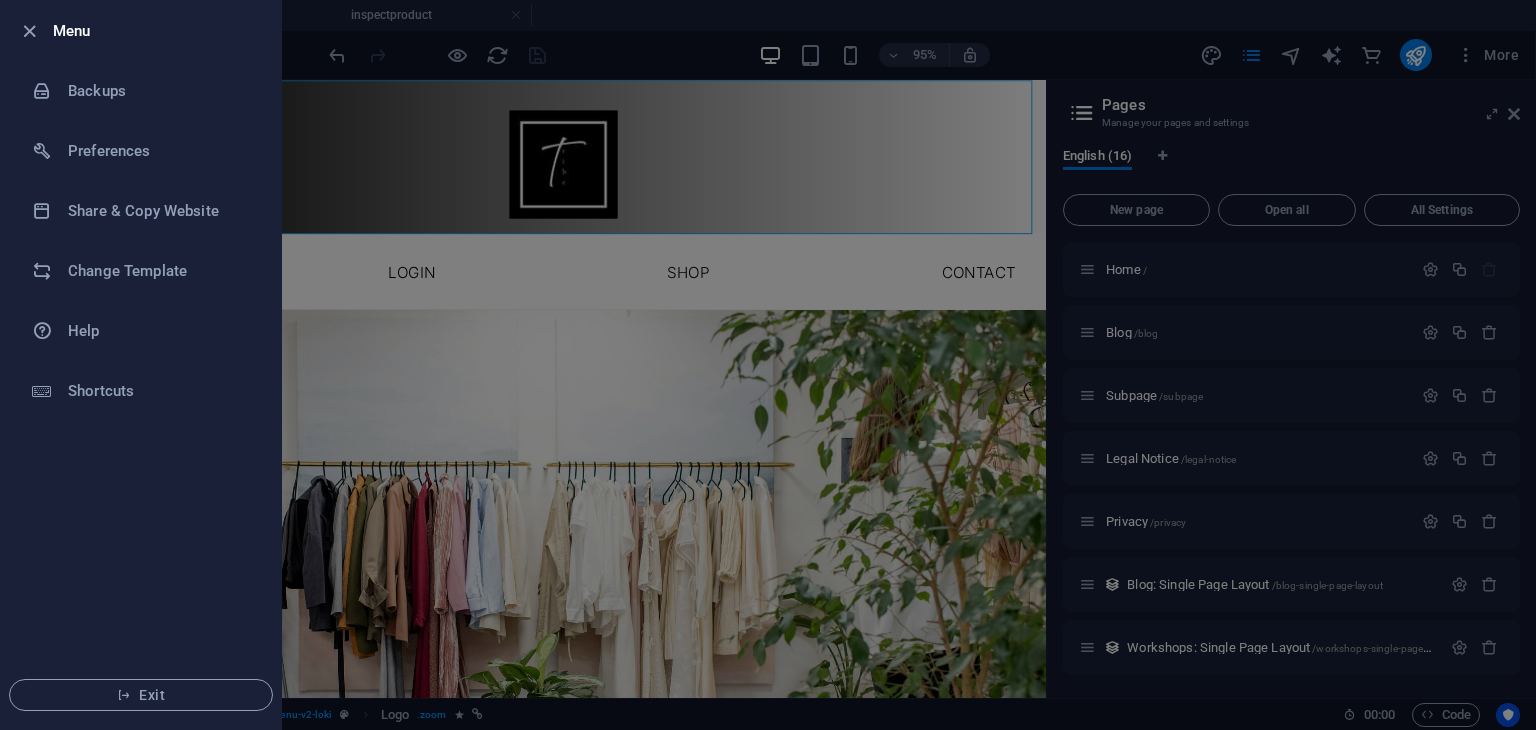 click at bounding box center [768, 365] 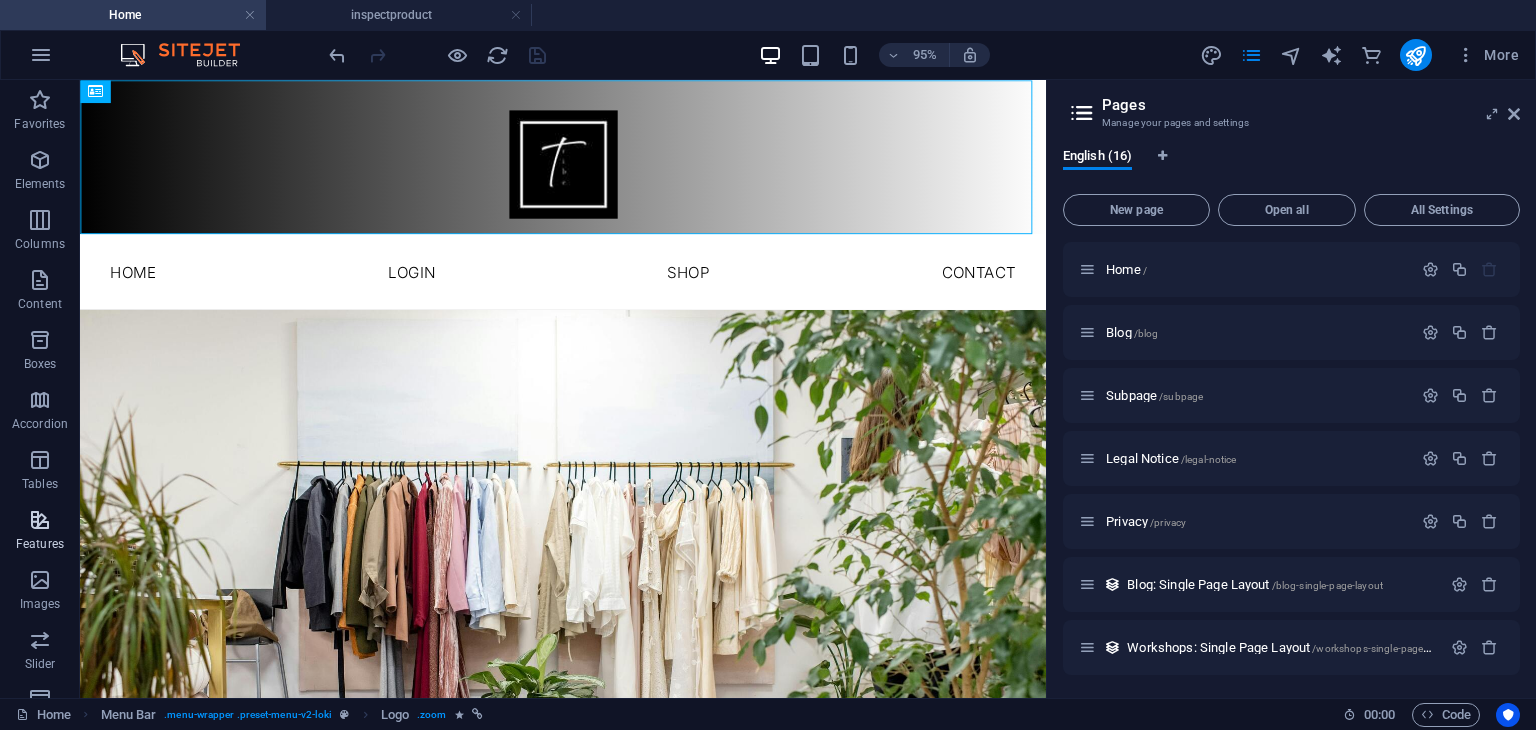 scroll, scrollTop: 342, scrollLeft: 0, axis: vertical 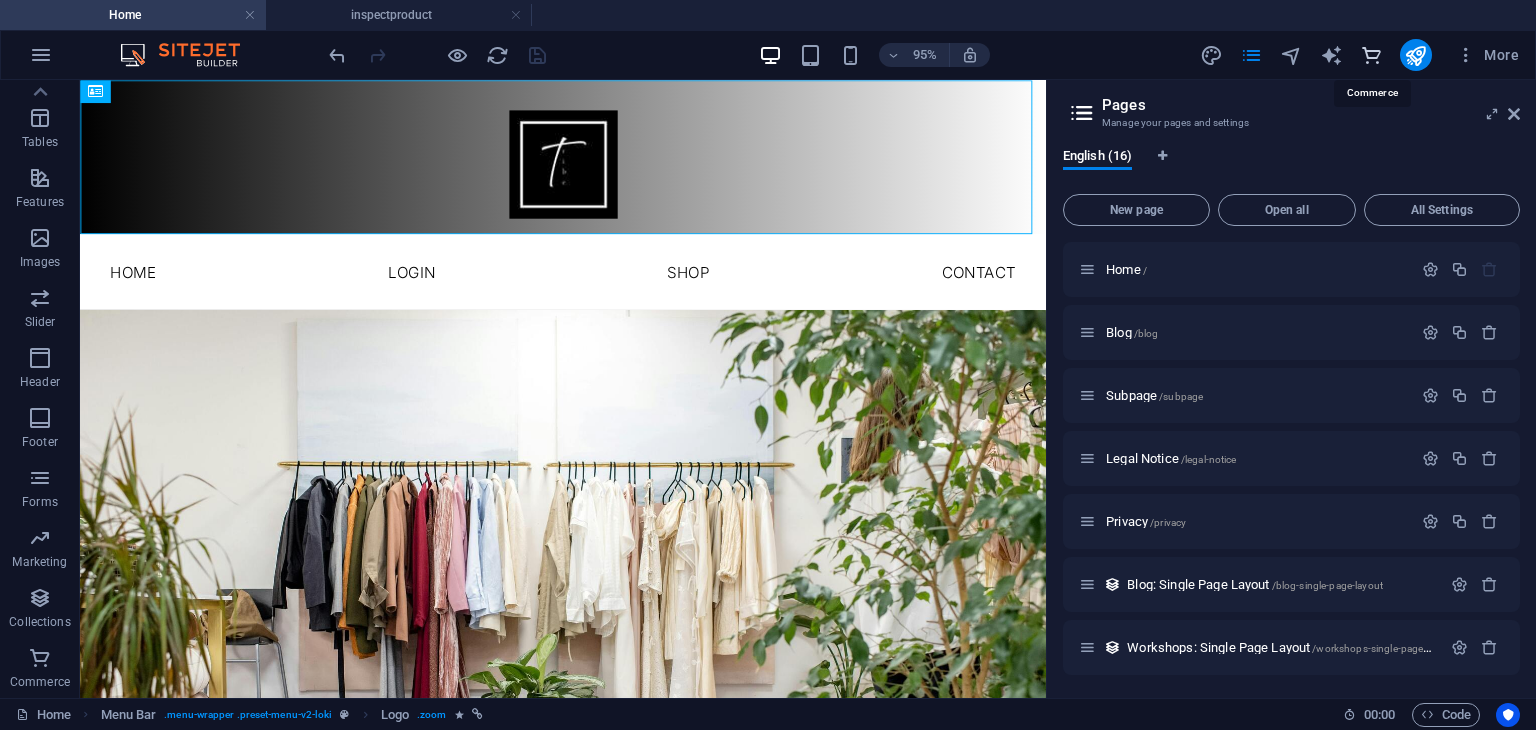 click at bounding box center (1371, 55) 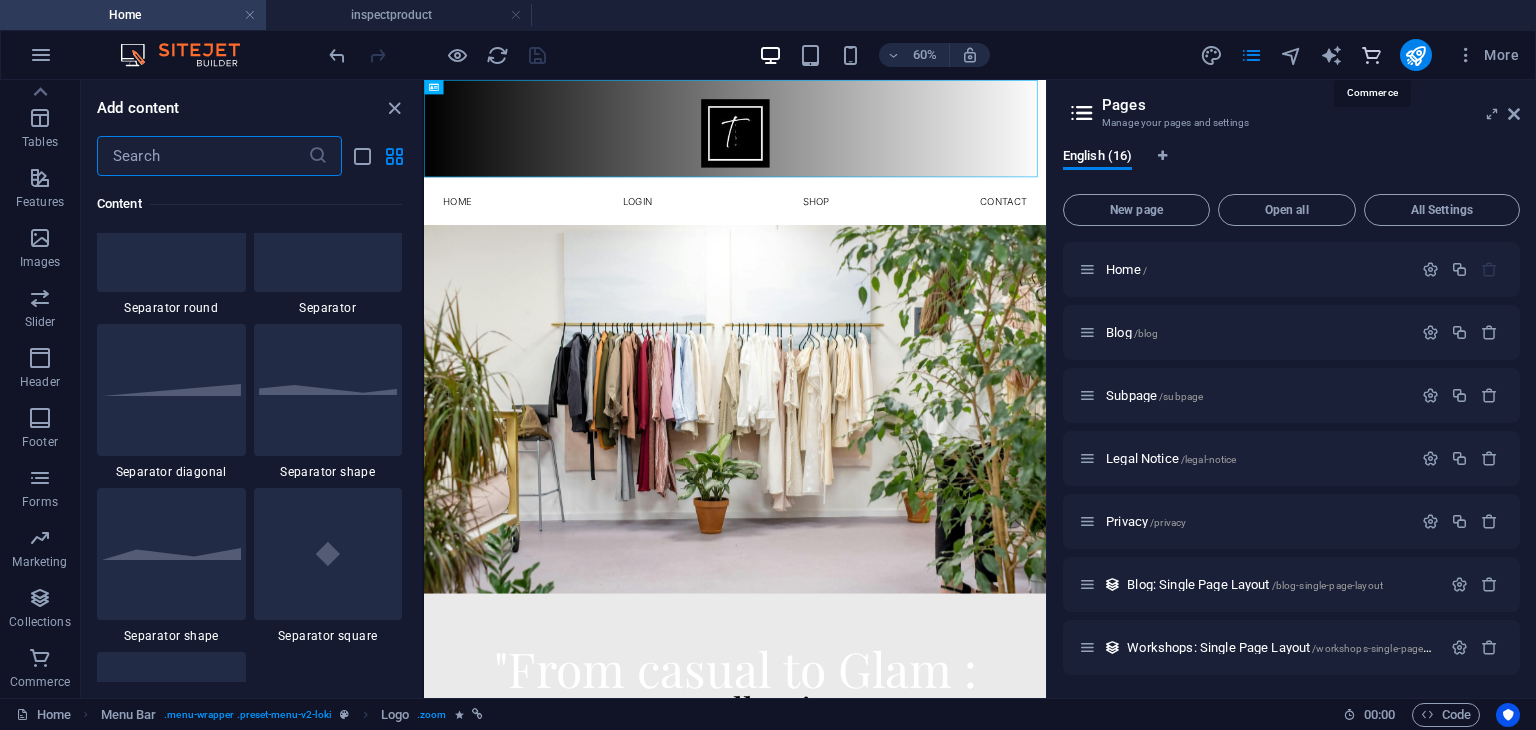 scroll, scrollTop: 19271, scrollLeft: 0, axis: vertical 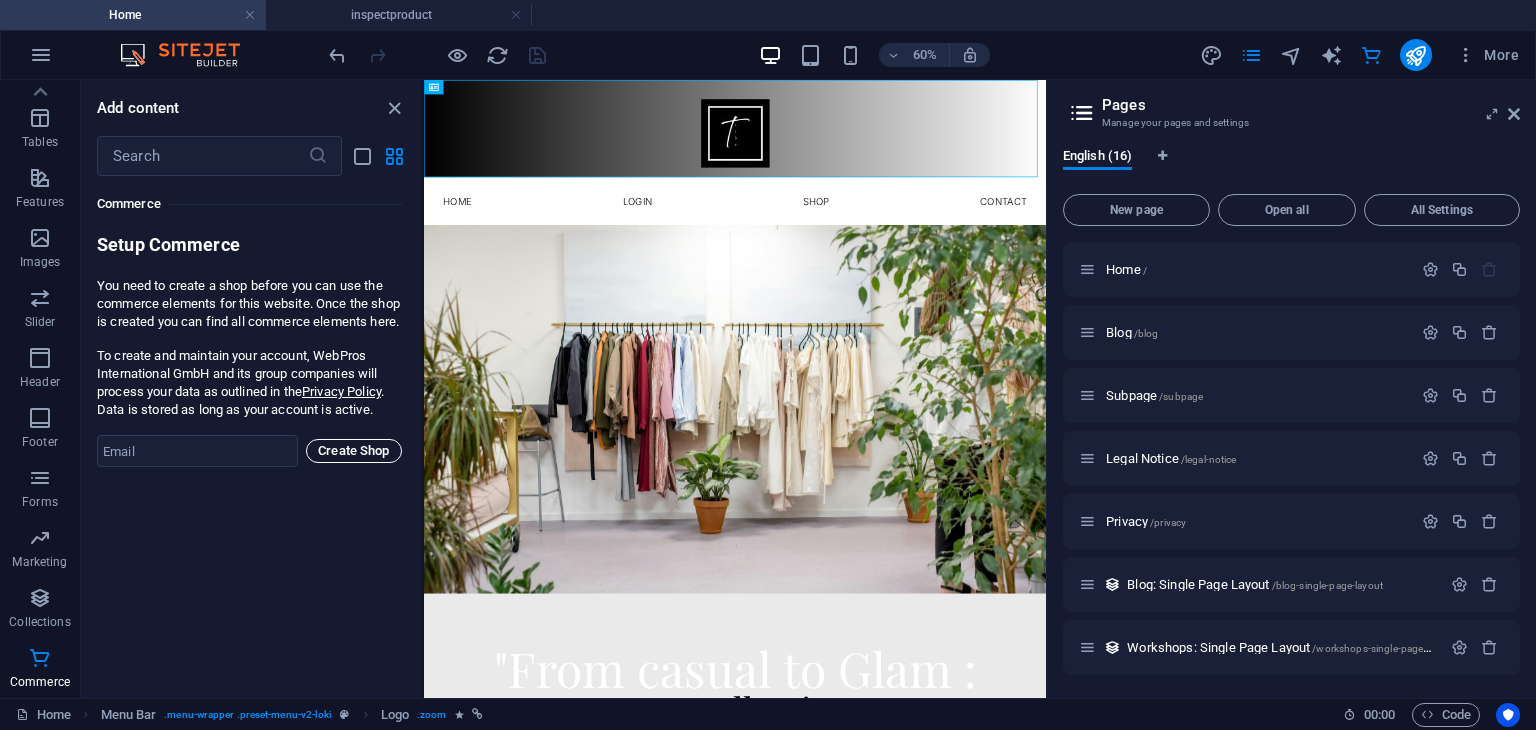 click on "Create Shop" at bounding box center (354, 451) 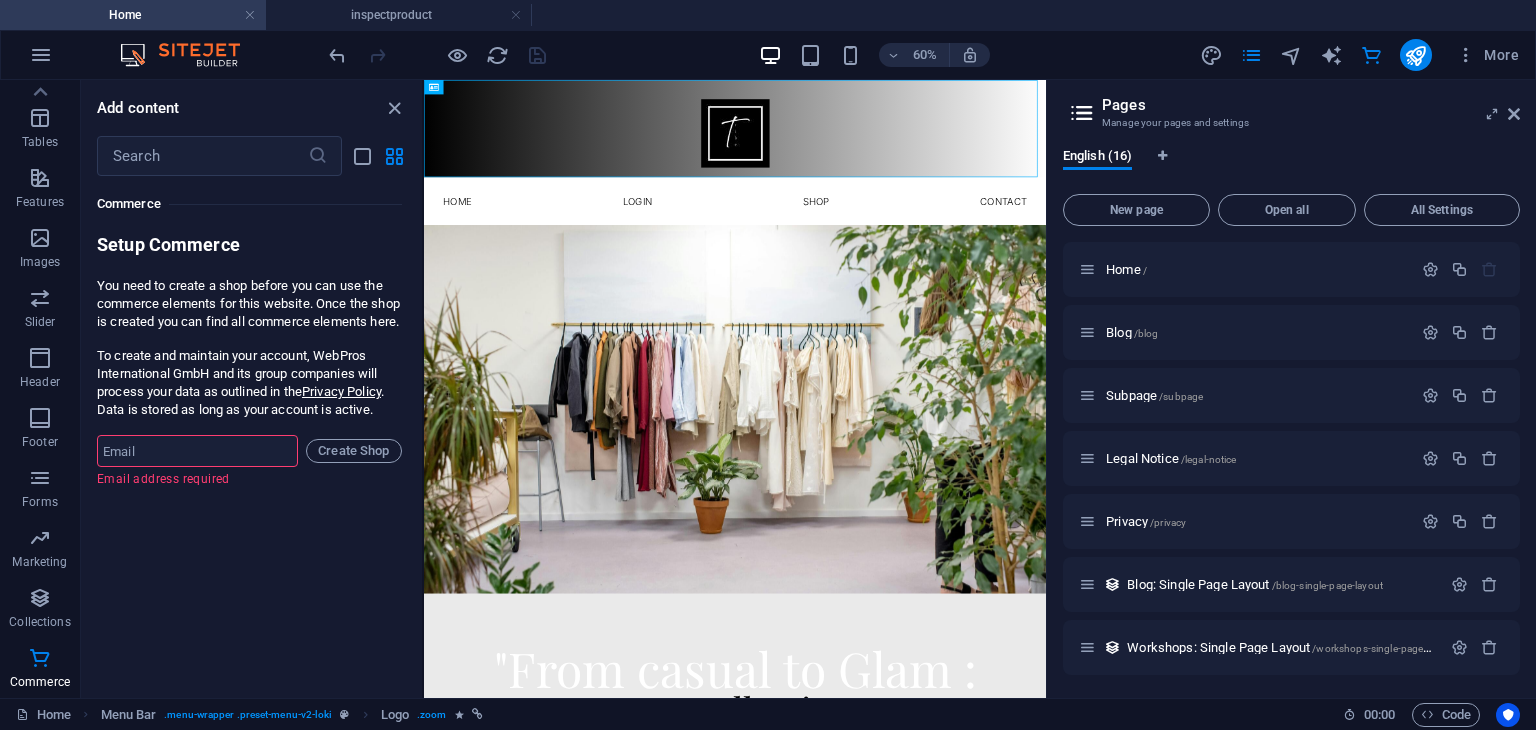 click at bounding box center (197, 451) 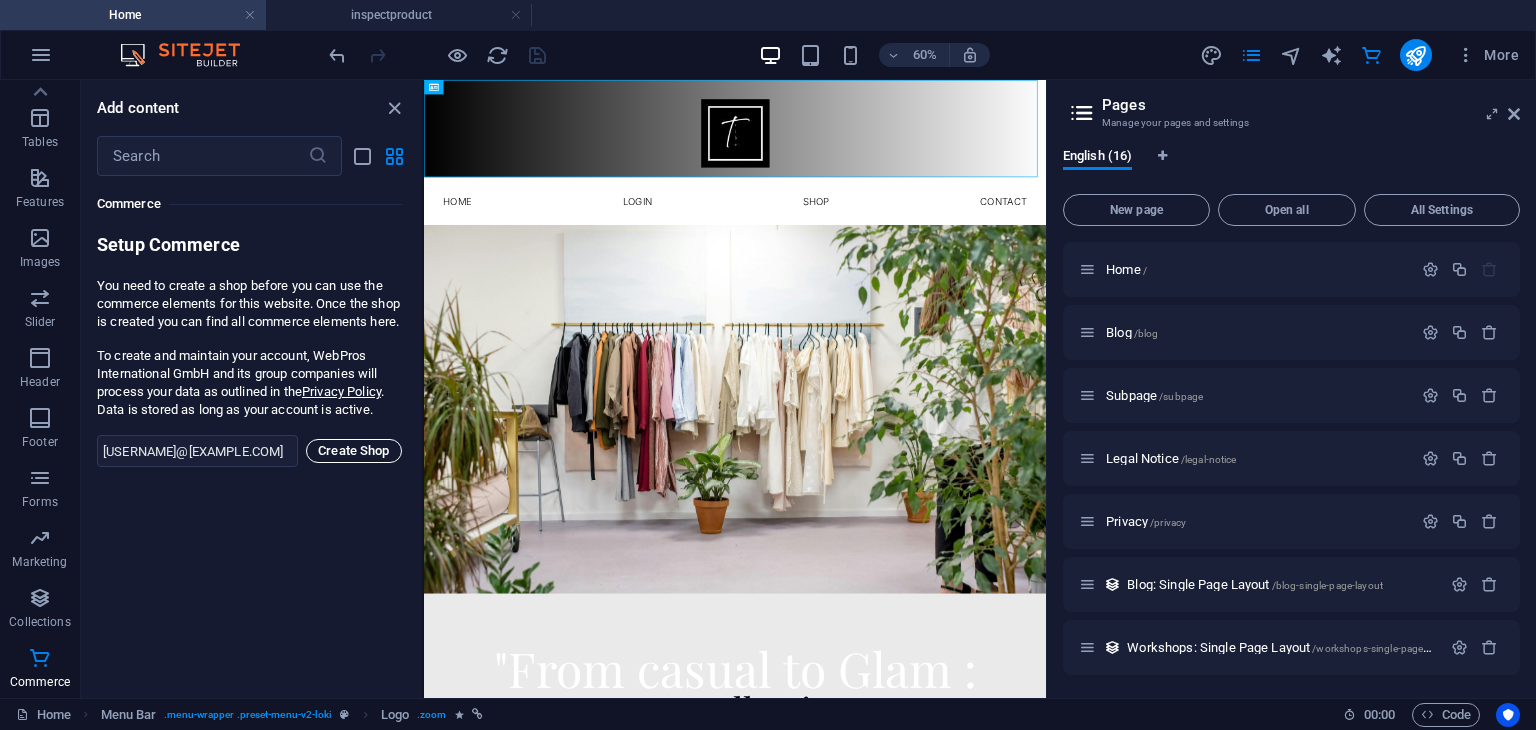 click on "Create Shop" at bounding box center (354, 451) 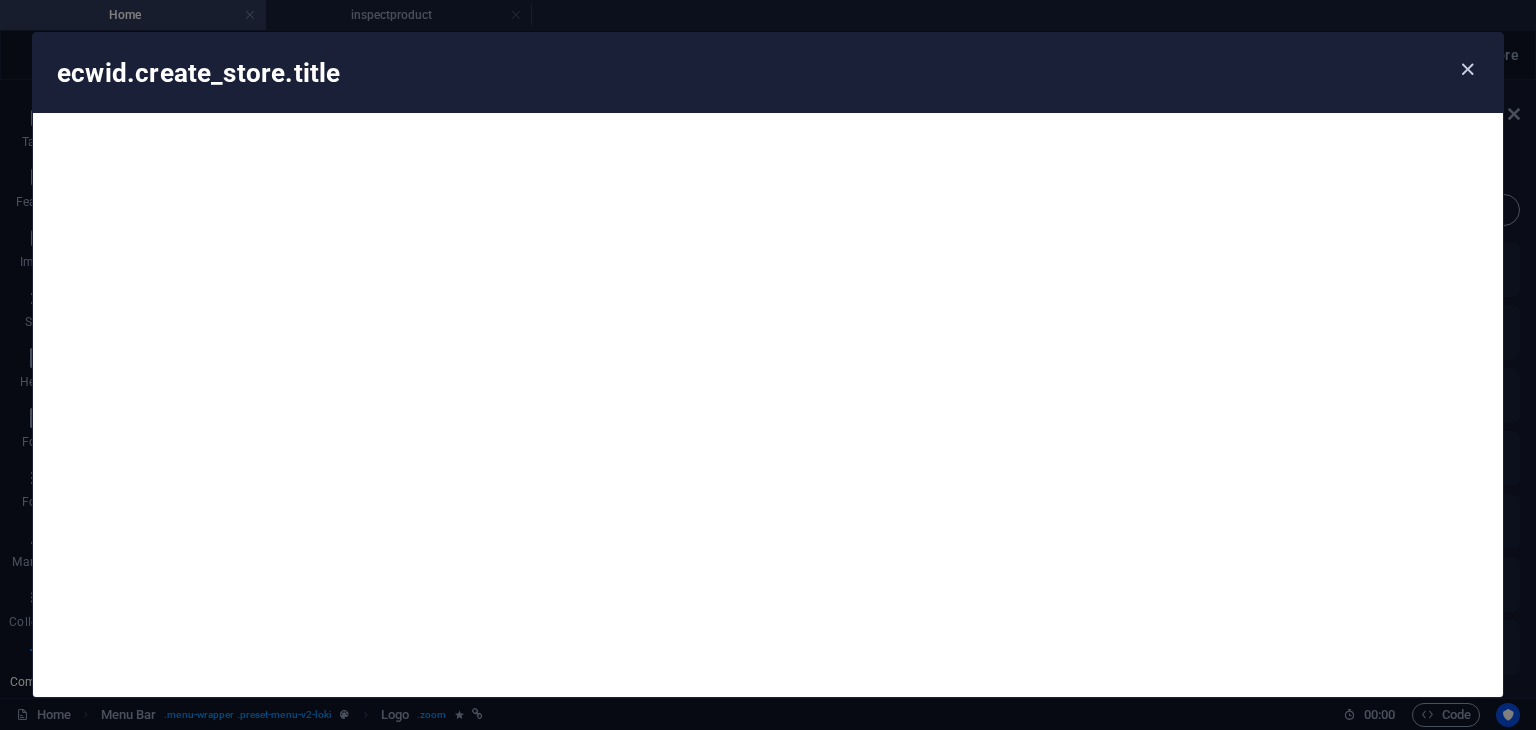 click at bounding box center (1467, 69) 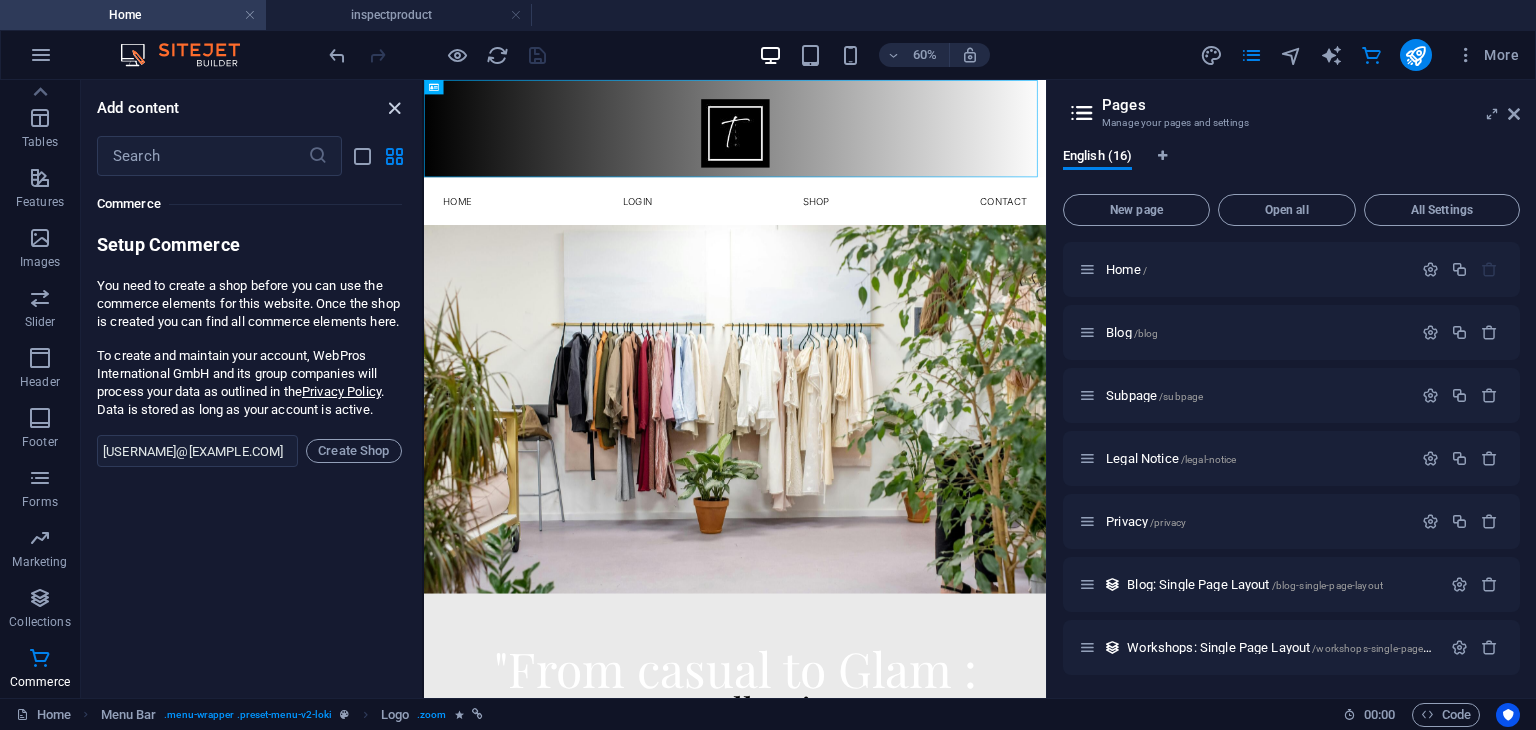 click at bounding box center [394, 108] 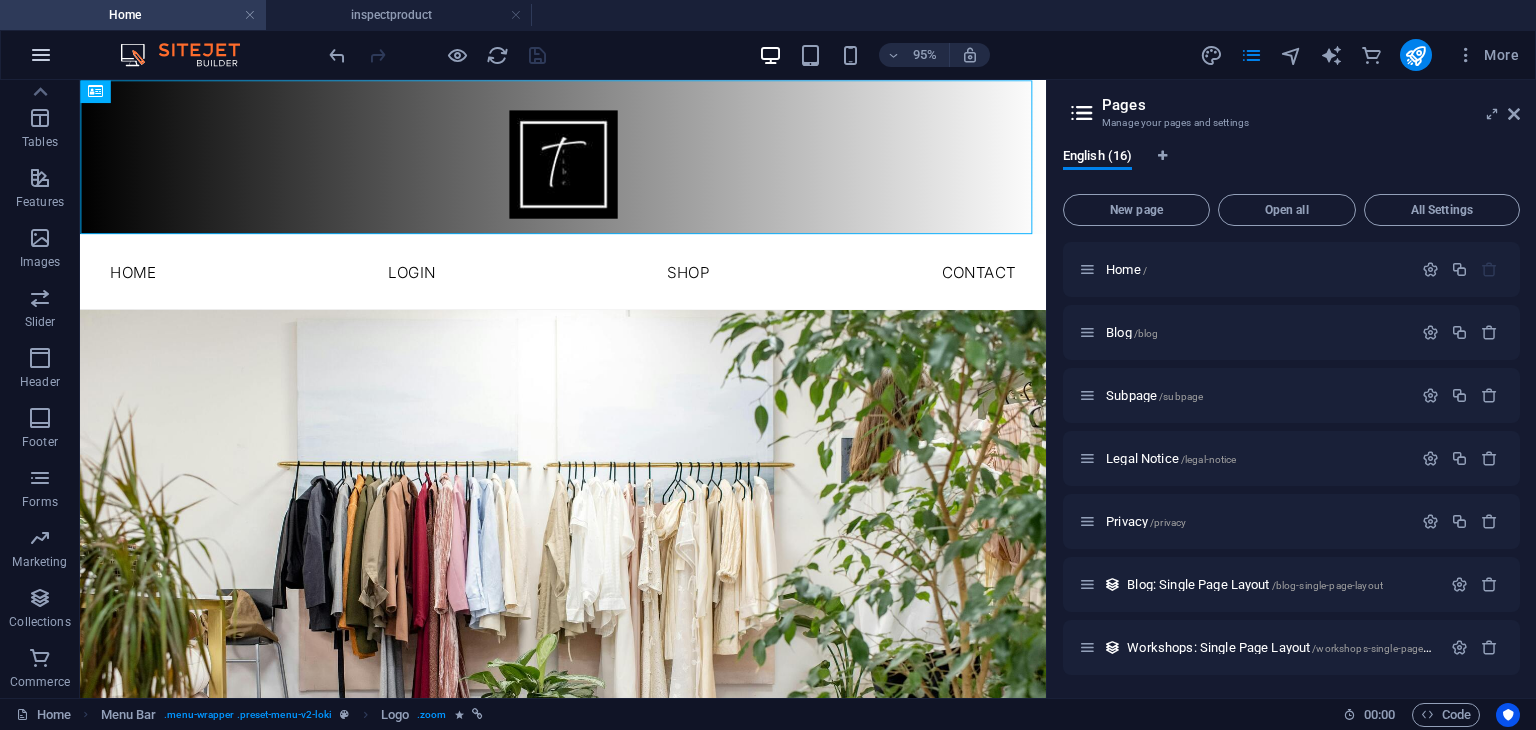 click at bounding box center (41, 55) 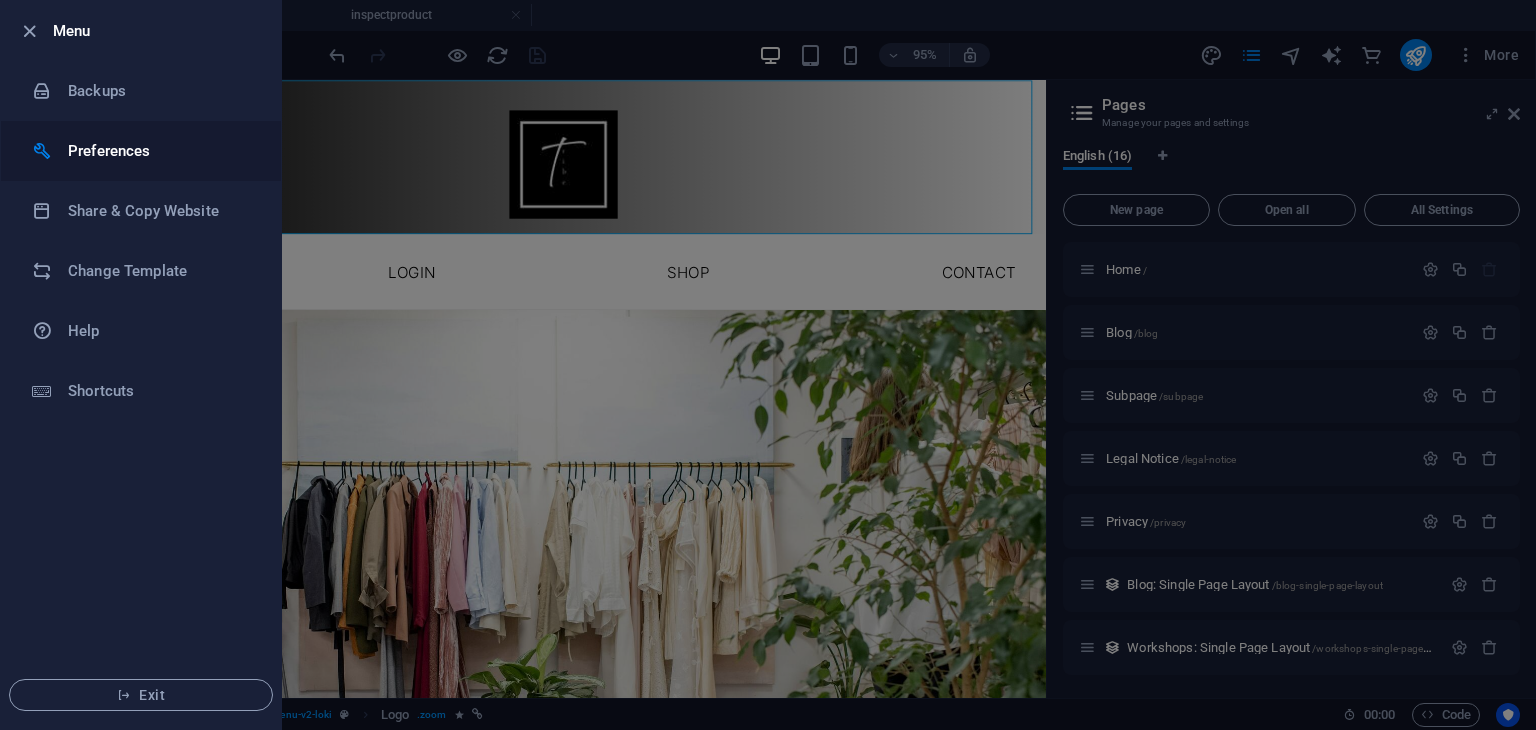 click on "Preferences" at bounding box center (141, 151) 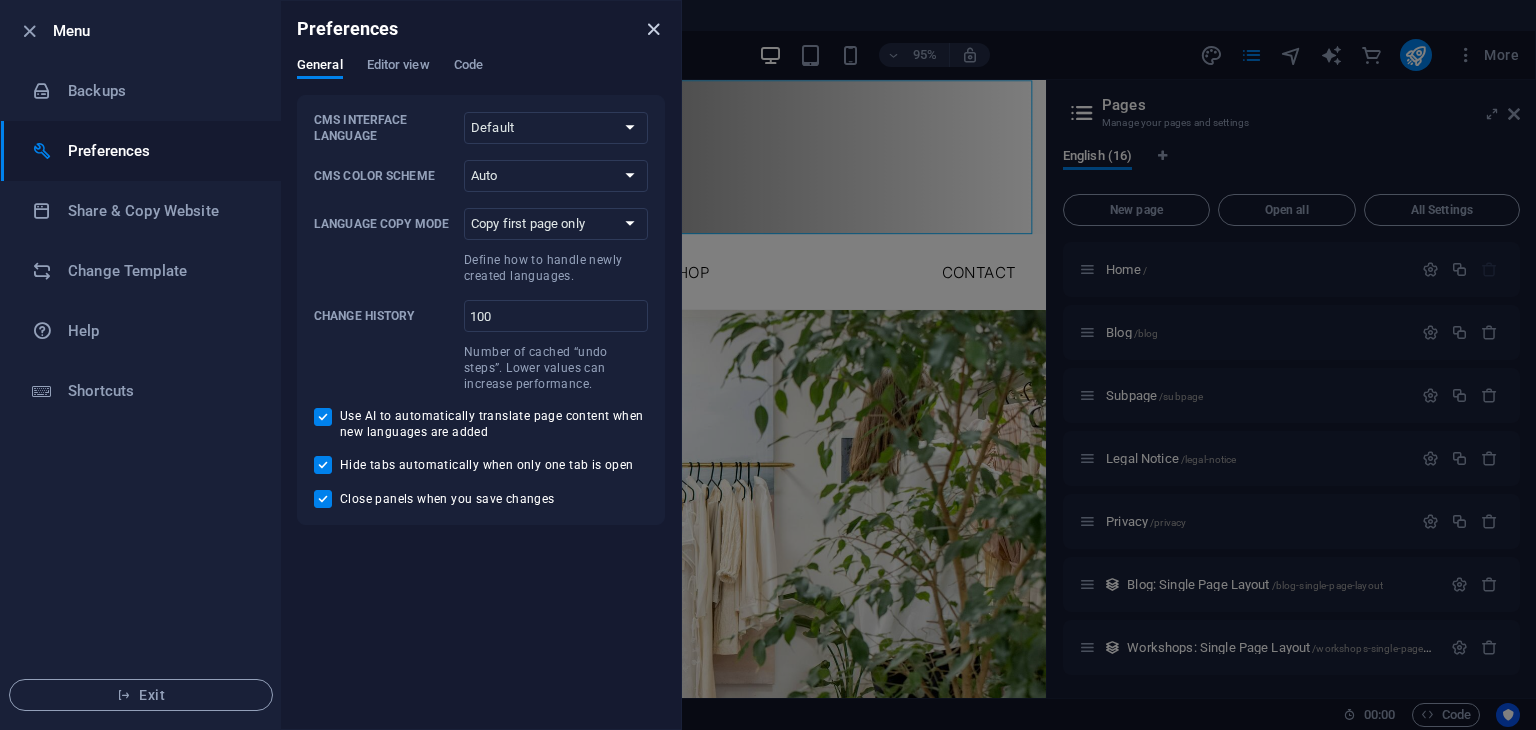 click at bounding box center (653, 29) 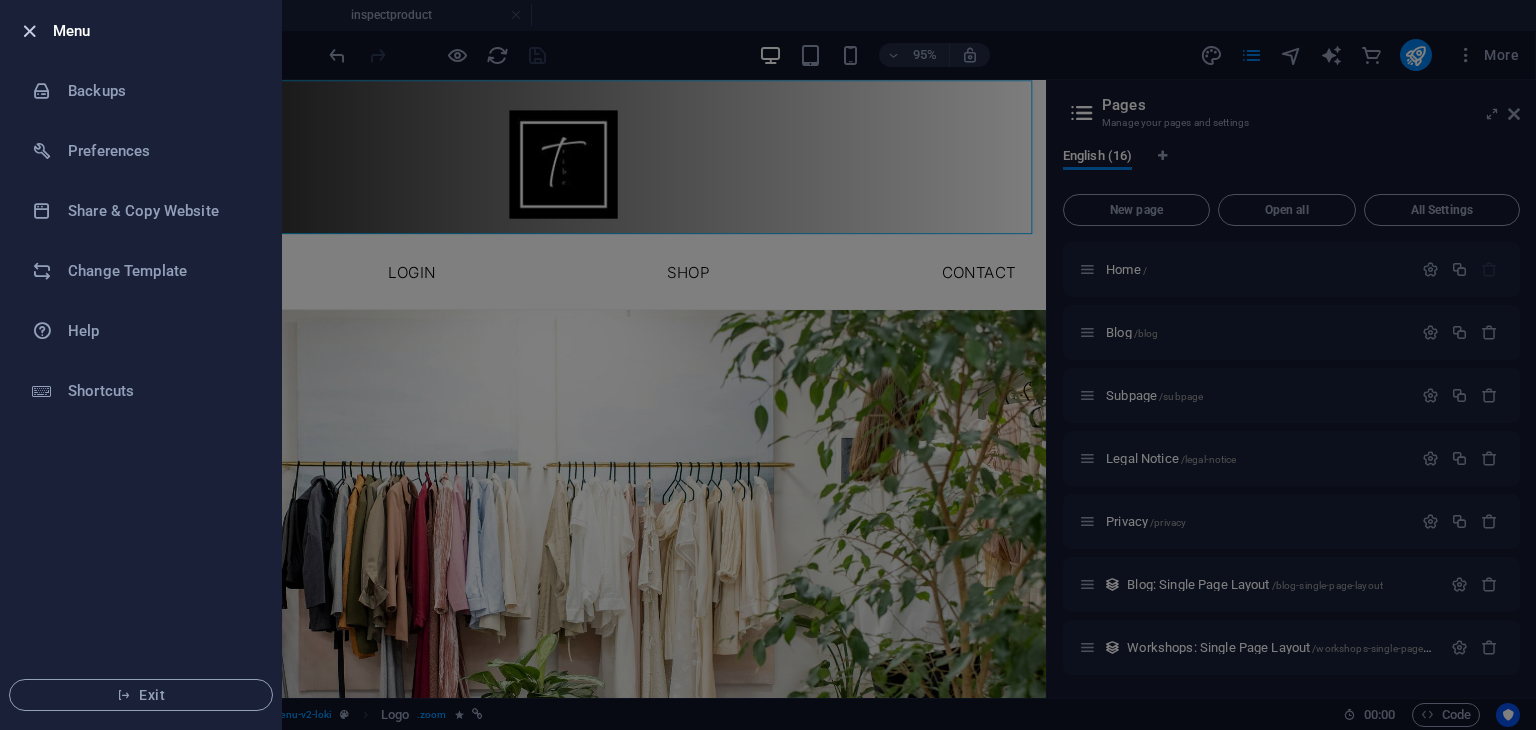 click at bounding box center [29, 31] 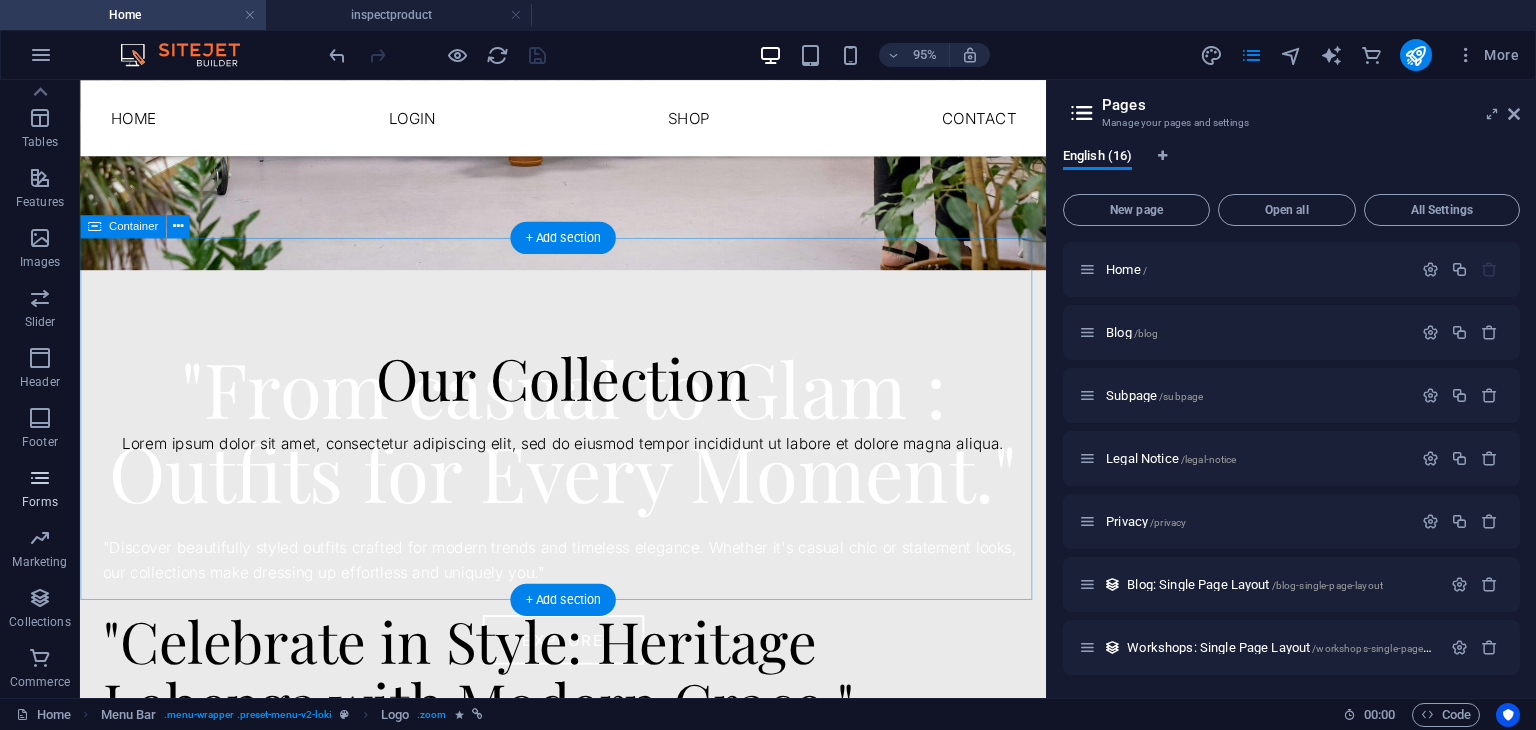 scroll, scrollTop: 499, scrollLeft: 0, axis: vertical 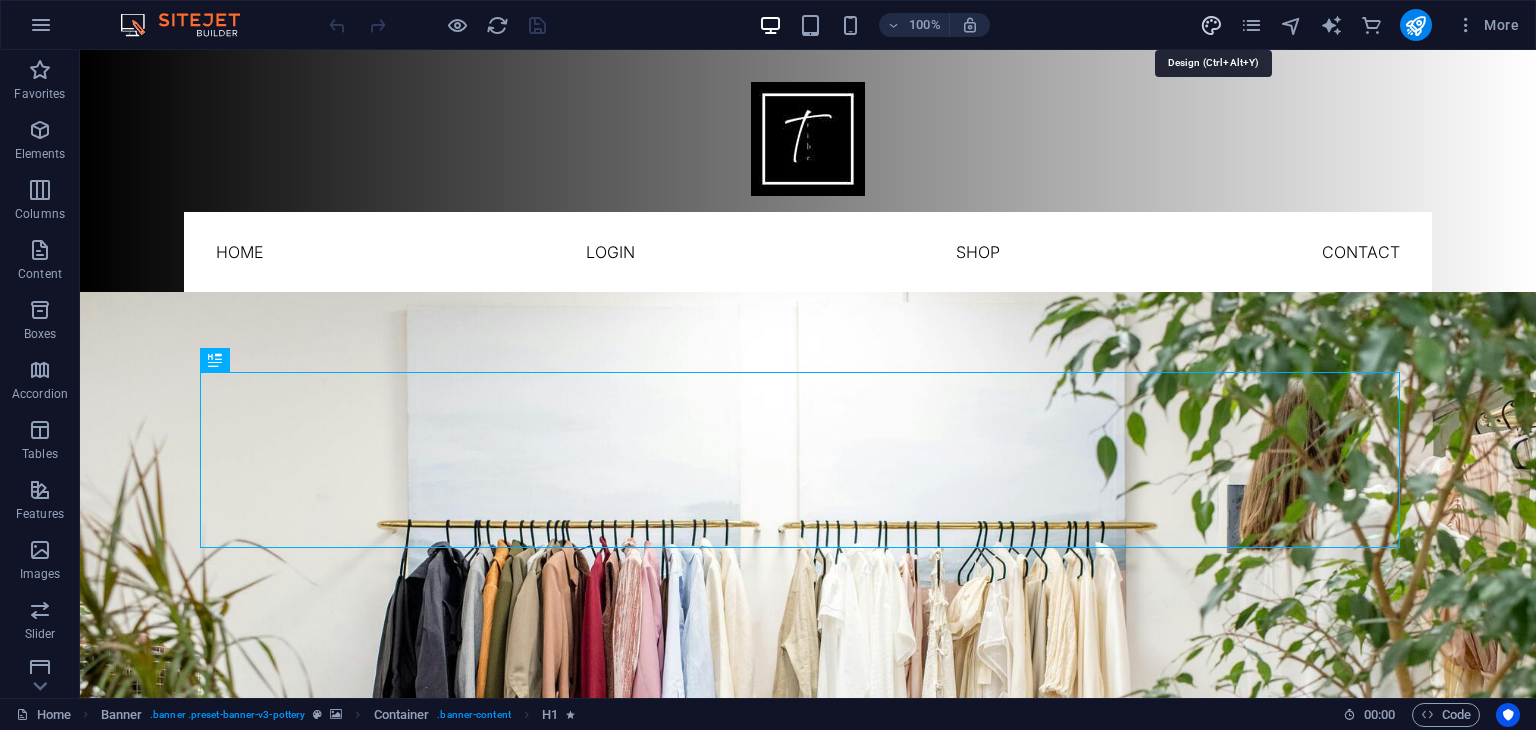 click at bounding box center (1211, 25) 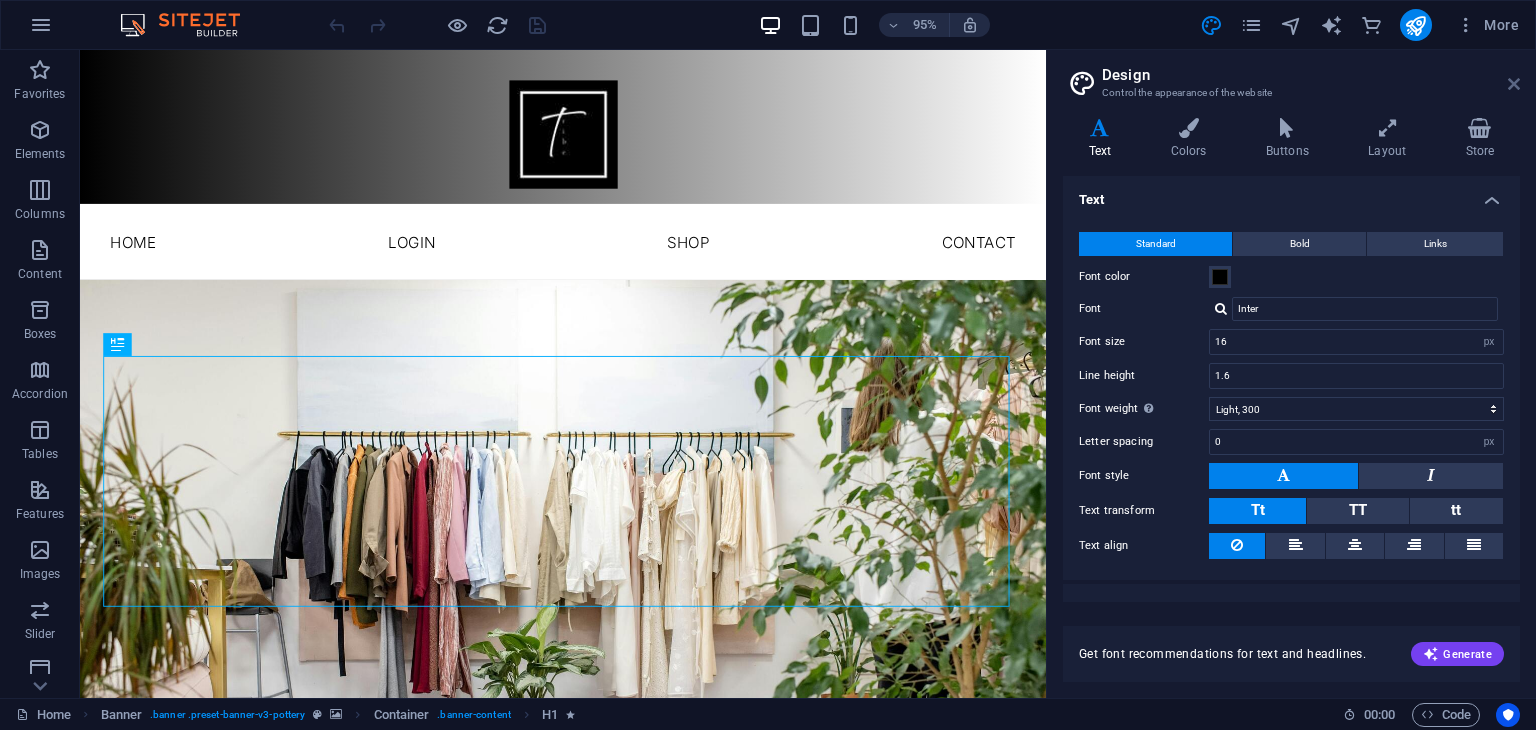 click at bounding box center (1514, 84) 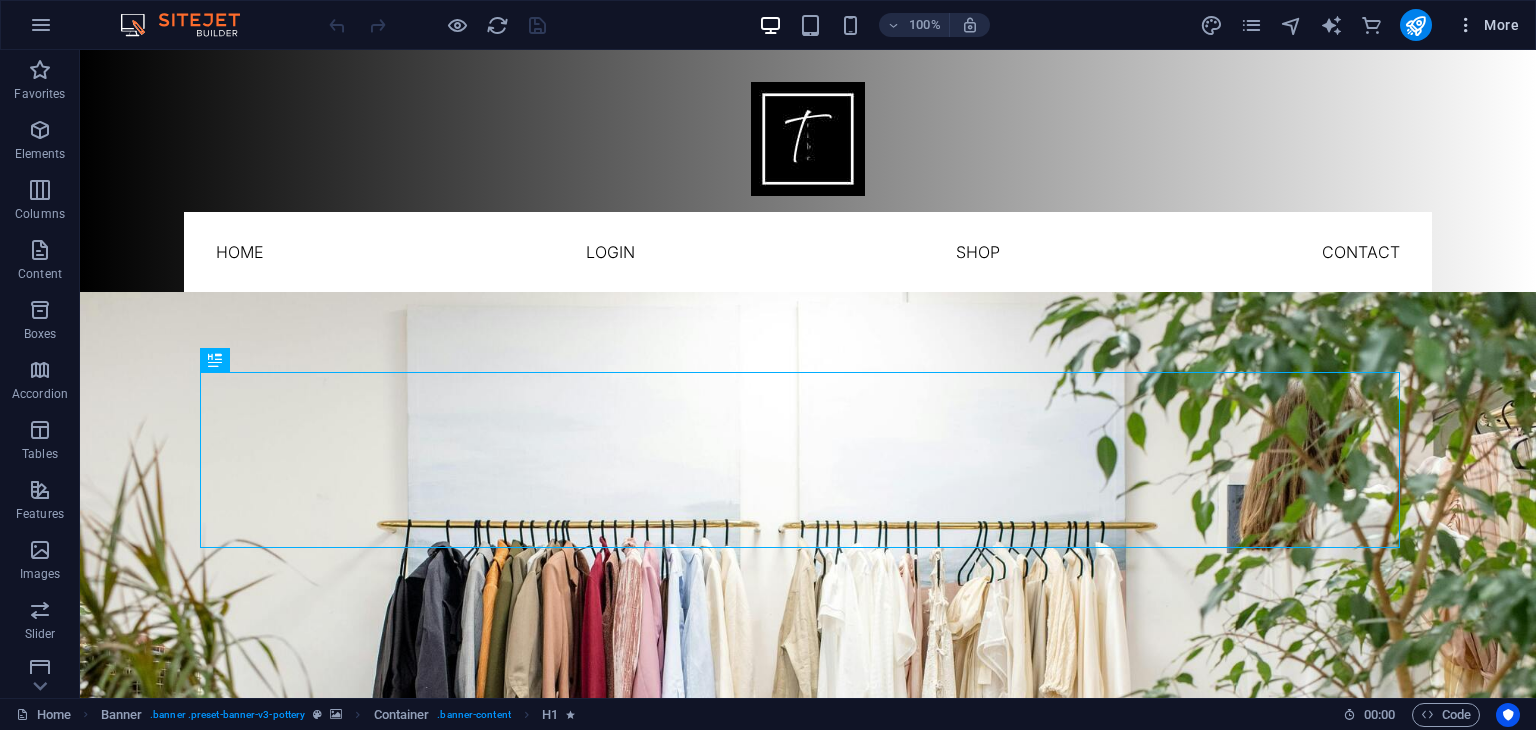click at bounding box center [1466, 25] 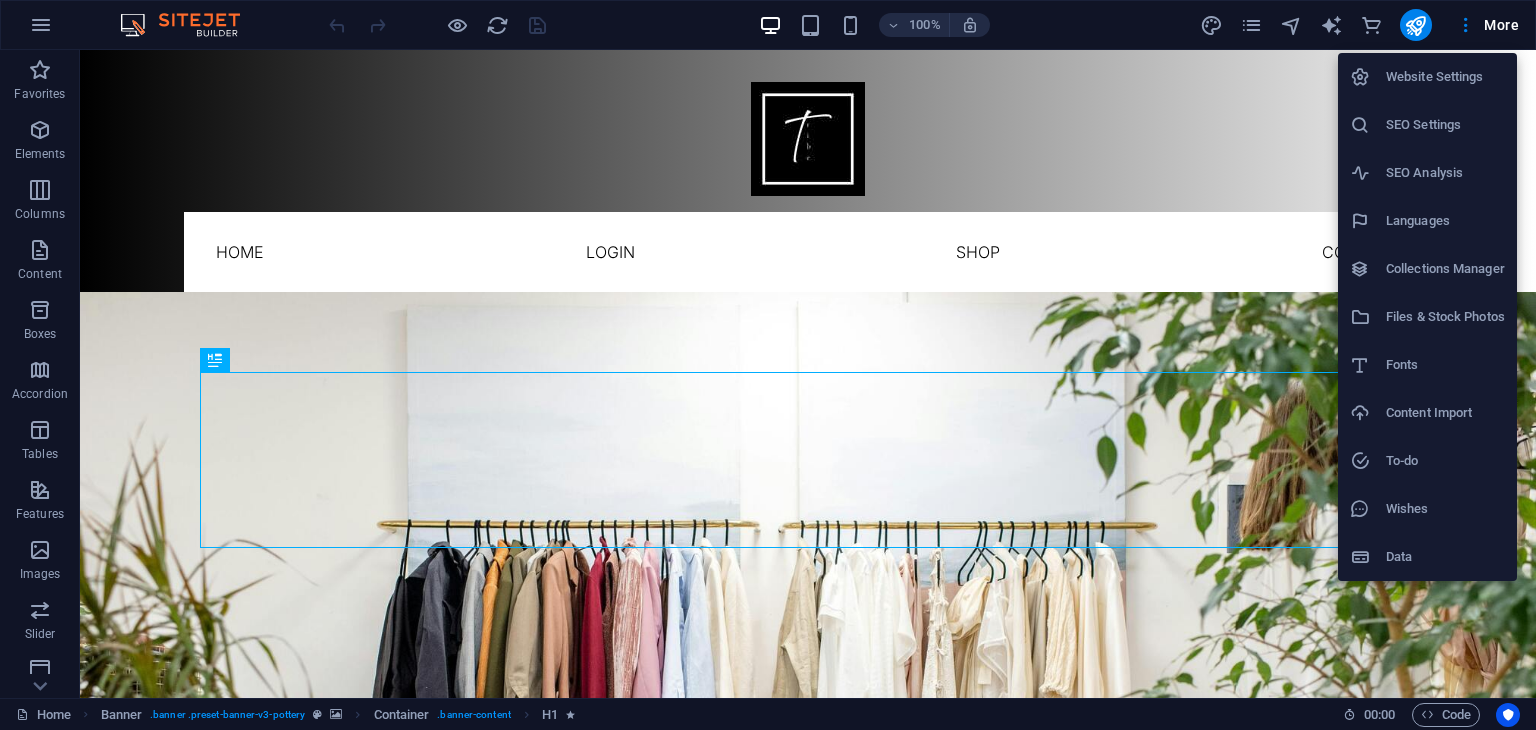 click on "Website Settings" at bounding box center [1445, 77] 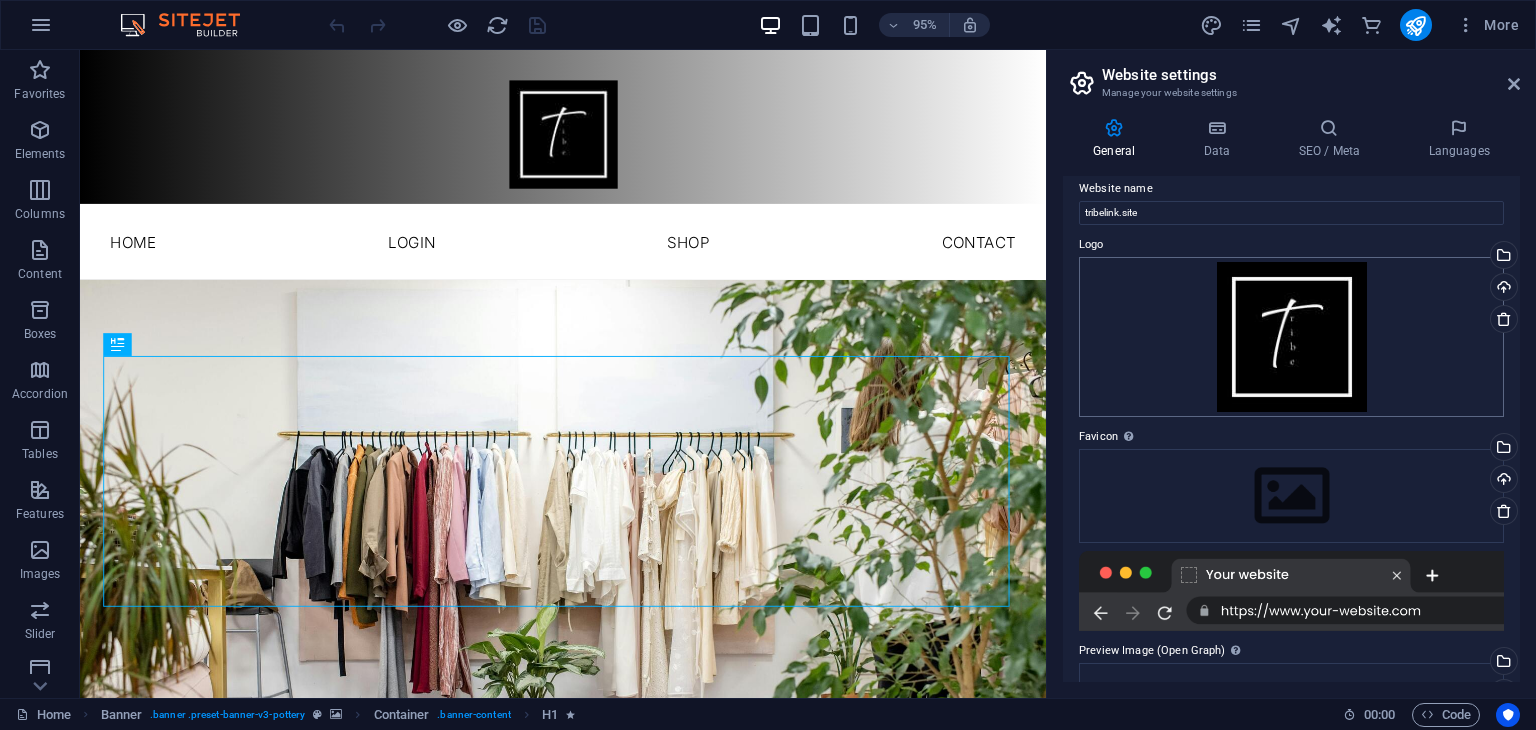 scroll, scrollTop: 16, scrollLeft: 0, axis: vertical 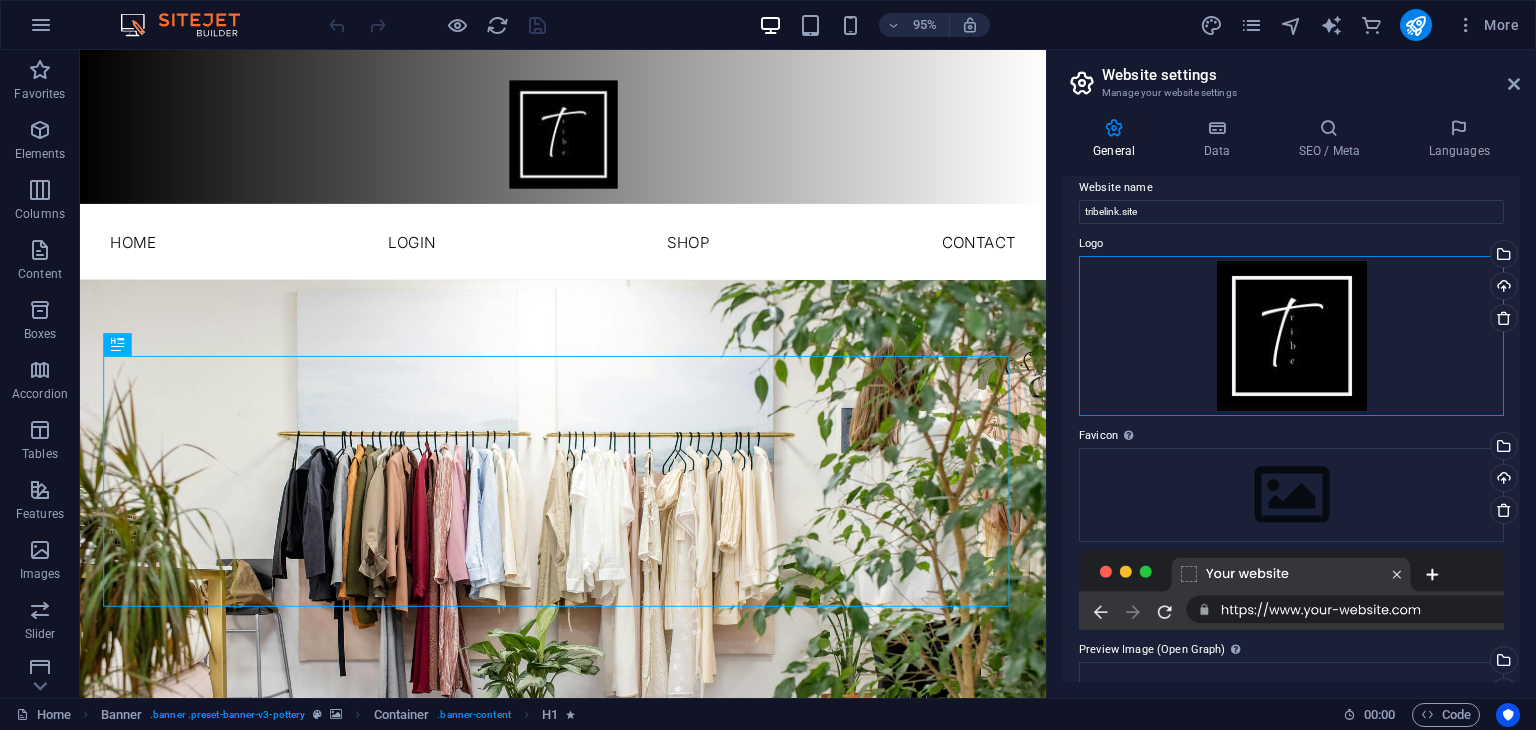 click on "Drag files here, click to choose files or select files from Files or our free stock photos & videos" at bounding box center [1291, 336] 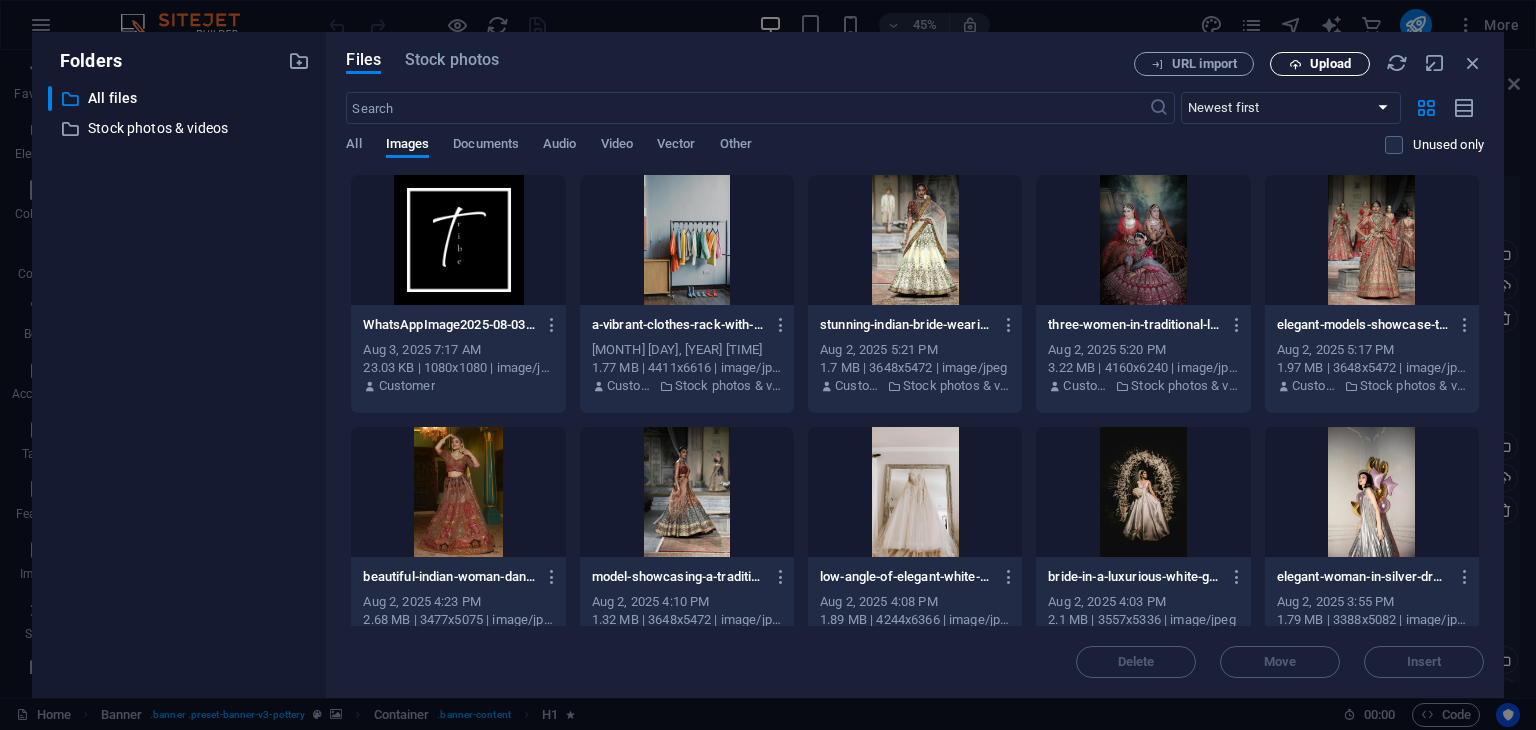 click on "Upload" at bounding box center [1320, 64] 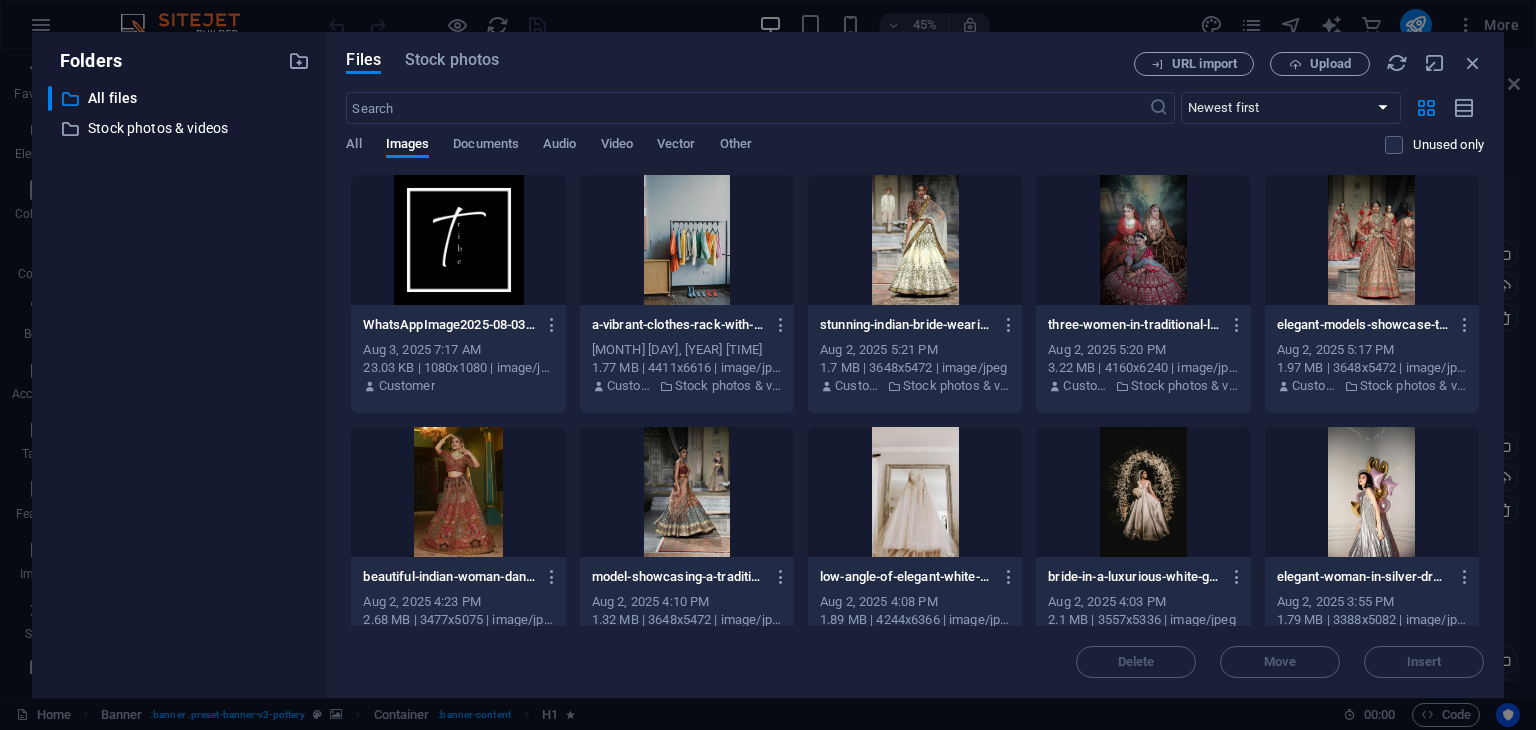 click at bounding box center (458, 240) 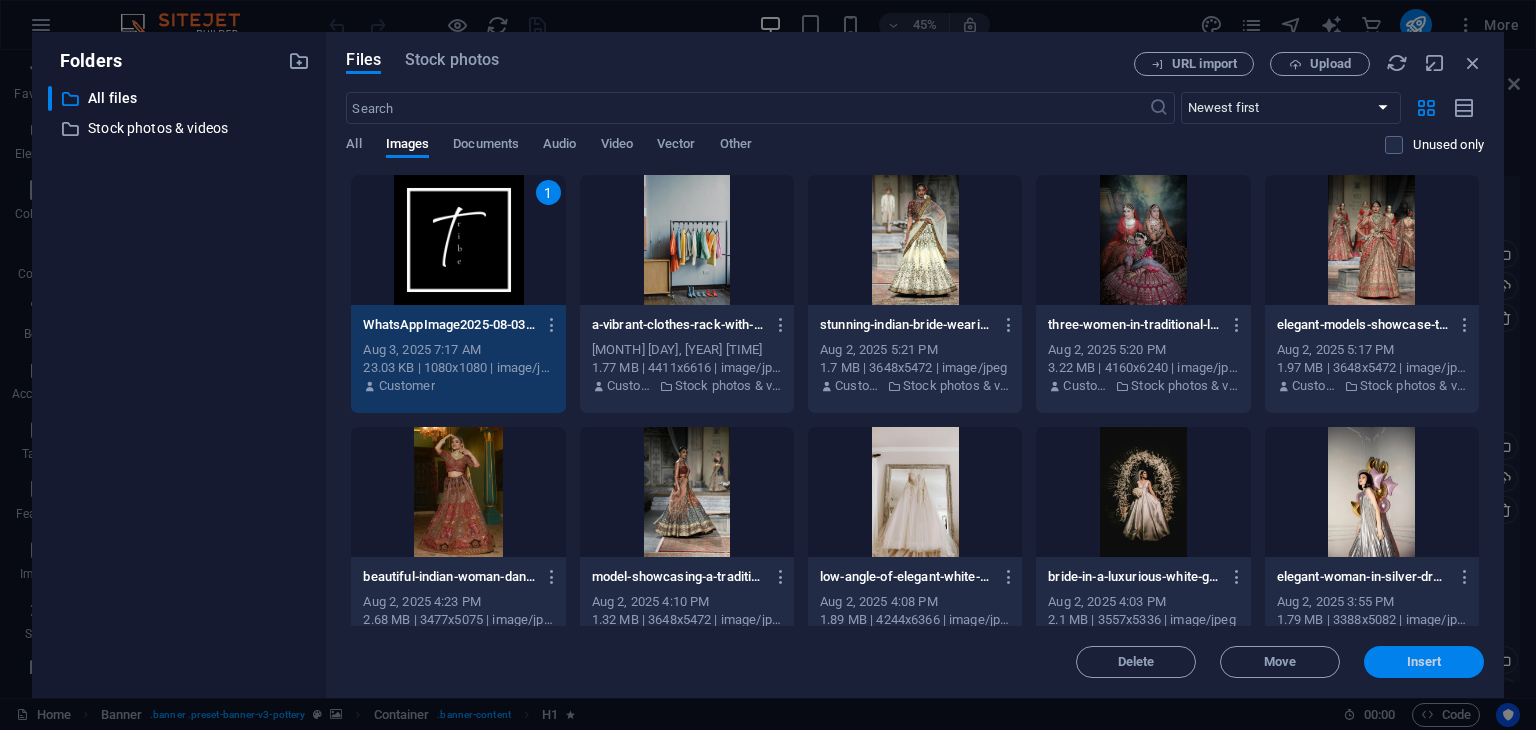 click on "Insert" at bounding box center [1424, 662] 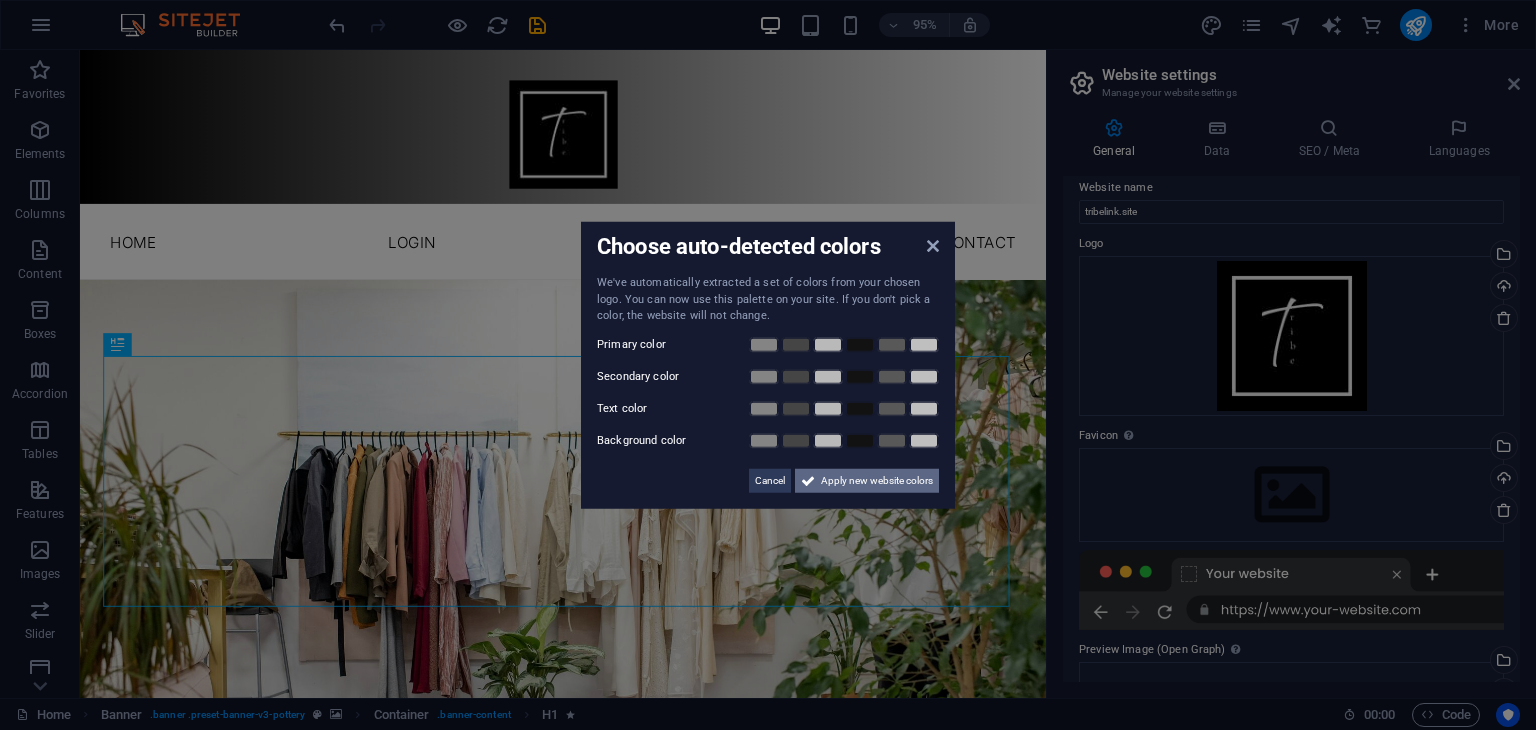 click on "Apply new website colors" at bounding box center [877, 480] 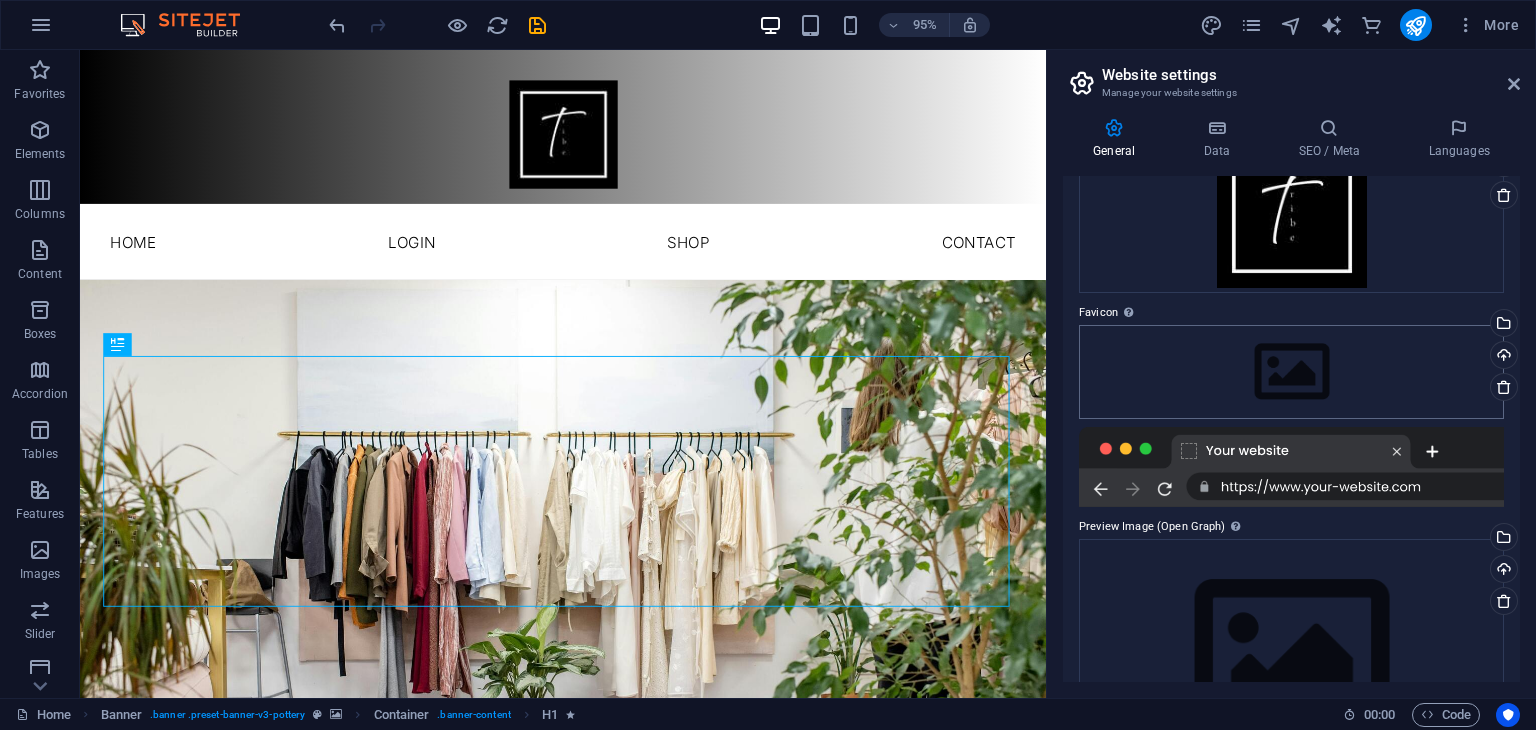 scroll, scrollTop: 140, scrollLeft: 0, axis: vertical 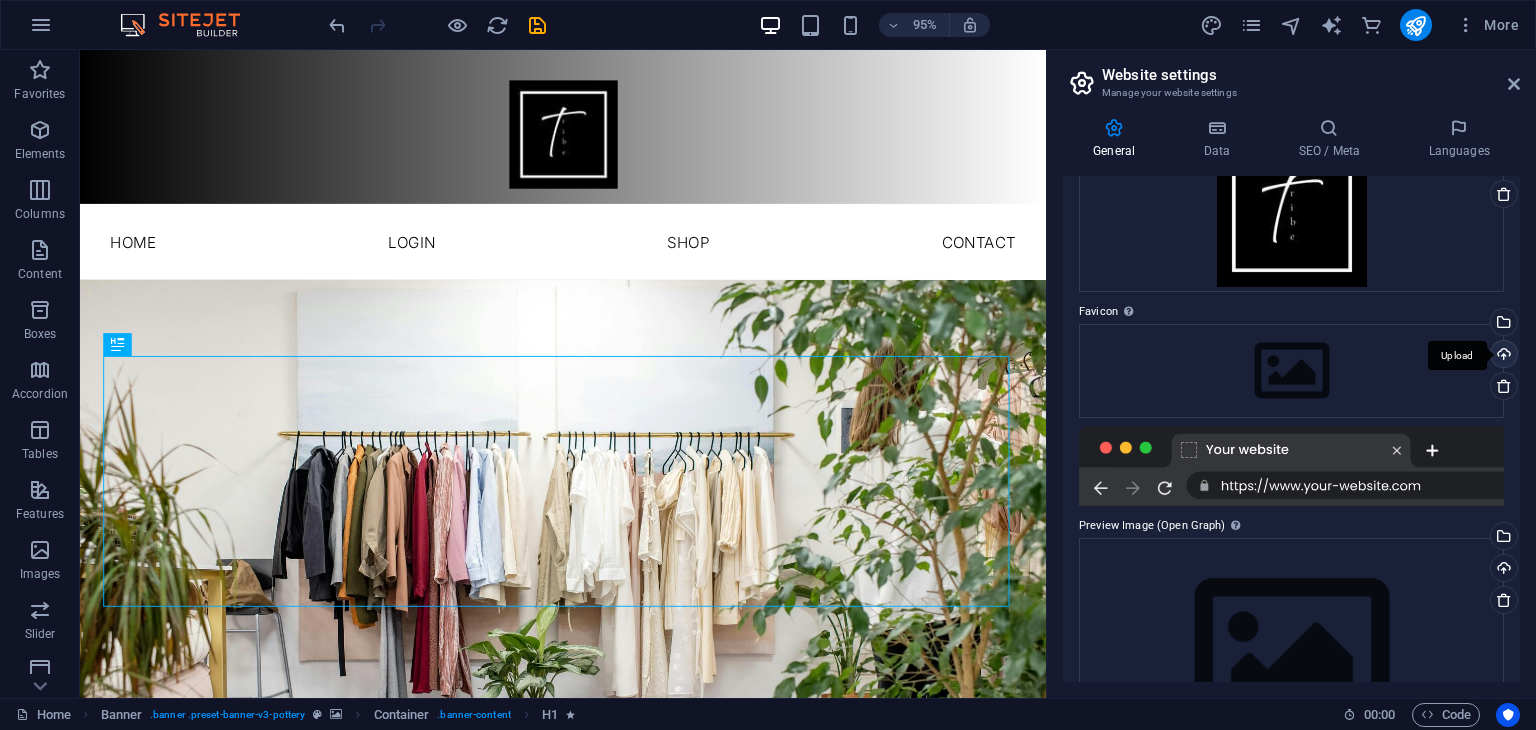 click on "Upload" at bounding box center [1502, 356] 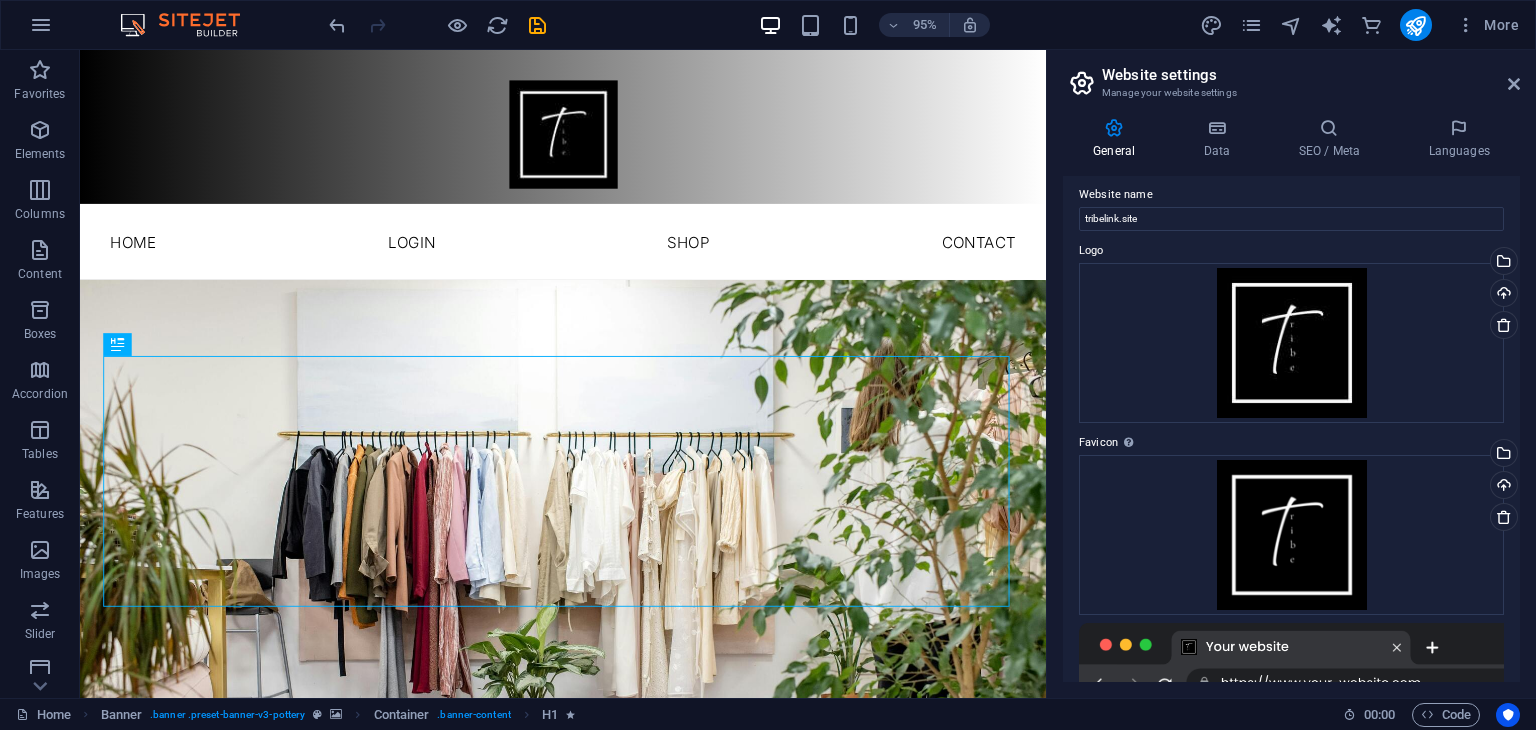 scroll, scrollTop: 0, scrollLeft: 0, axis: both 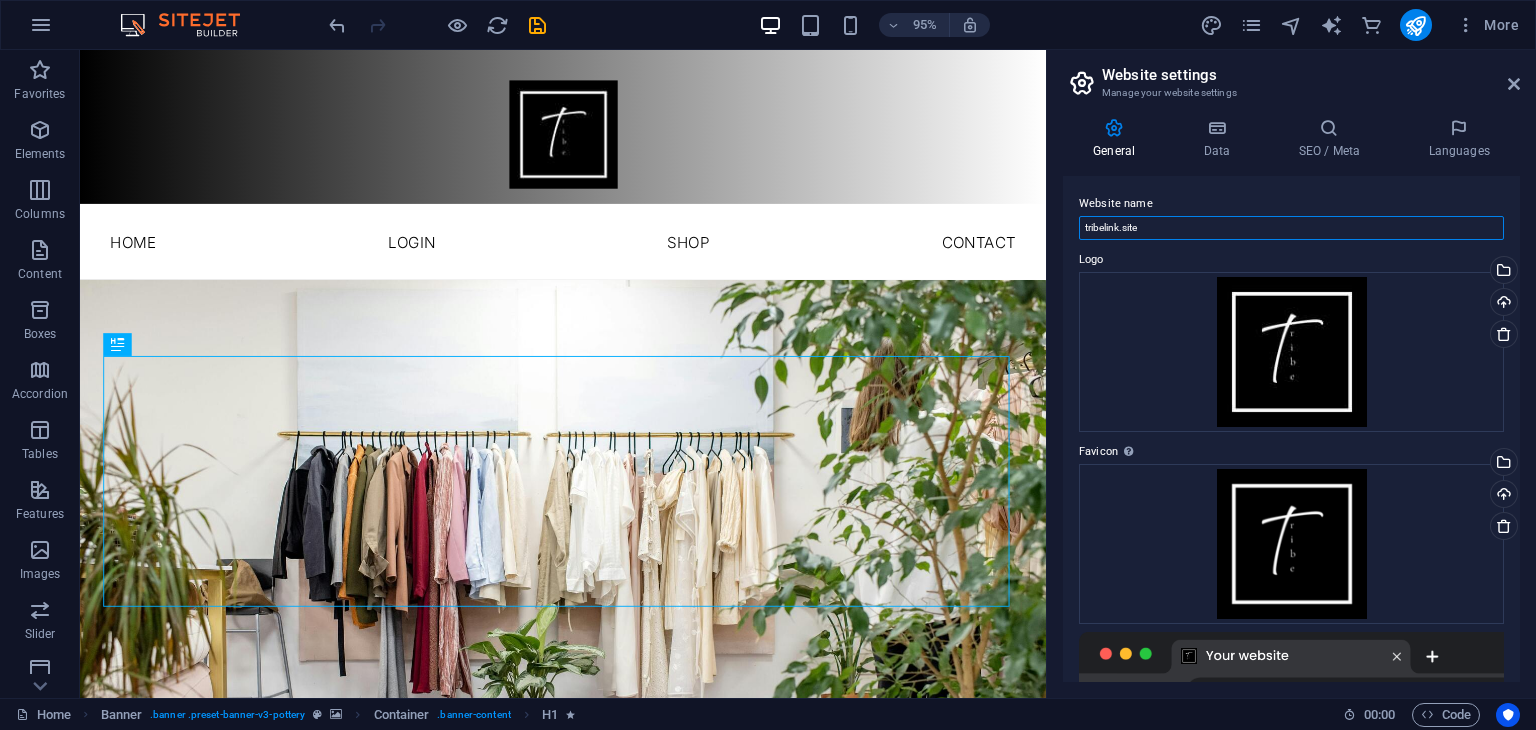 click on "tribelink.site" at bounding box center [1291, 228] 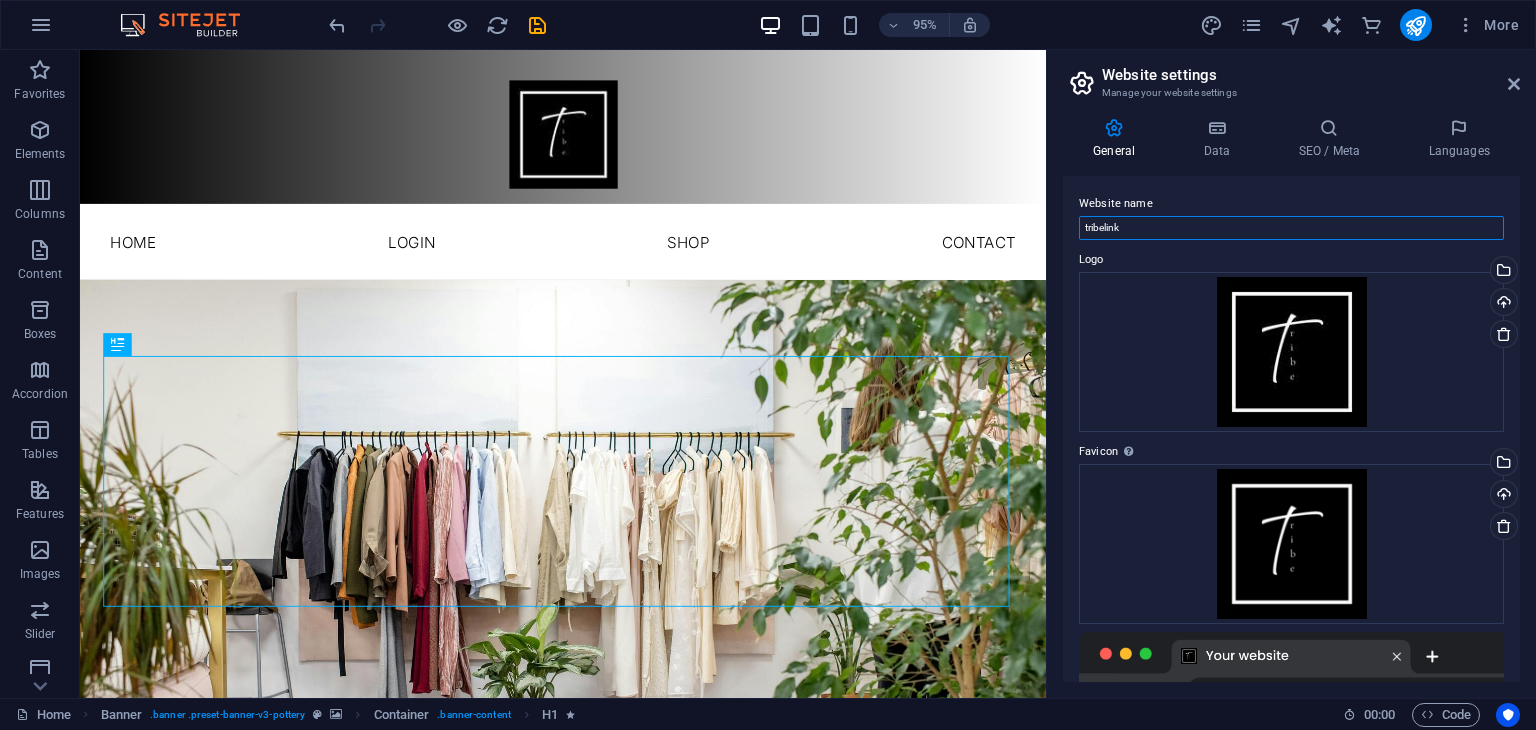 type on "tribelink" 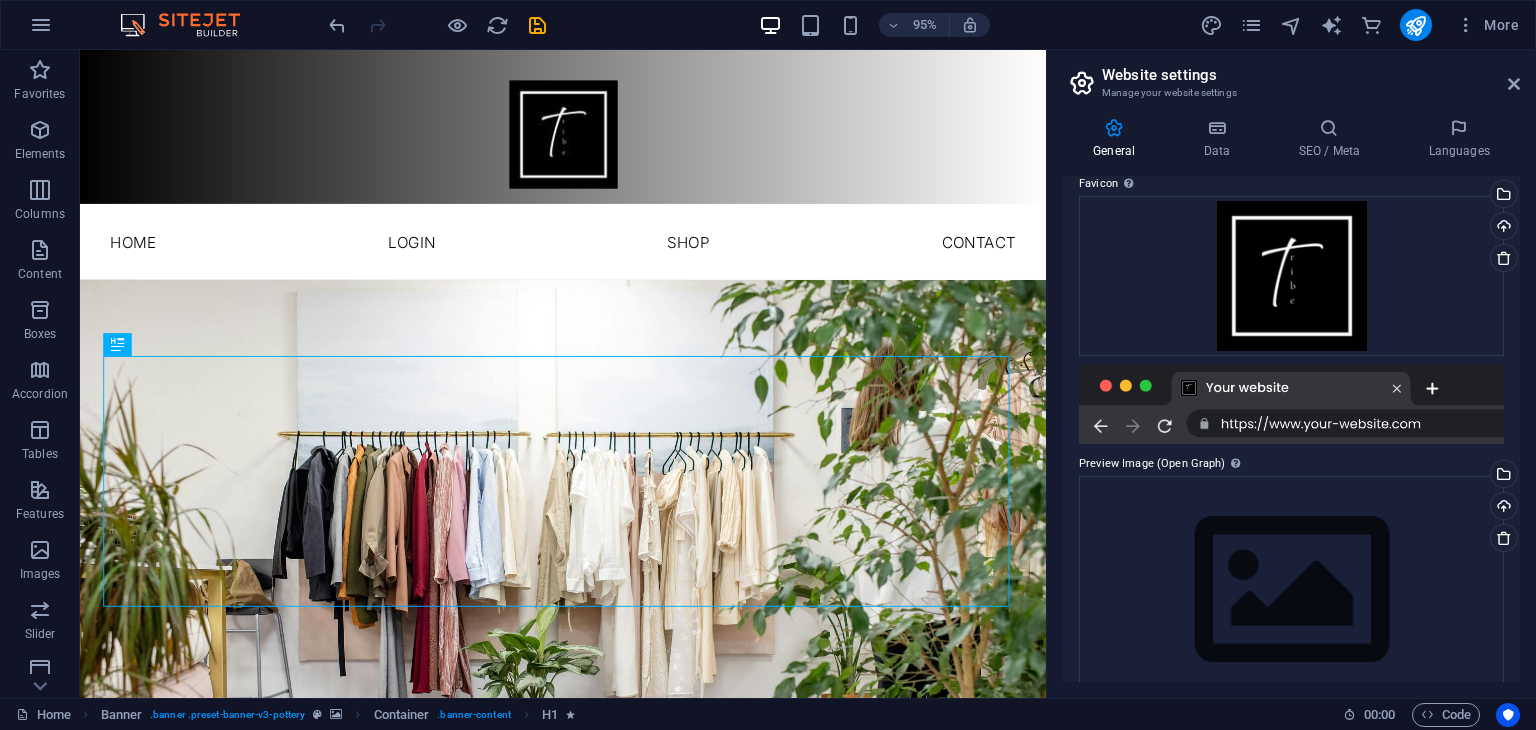 scroll, scrollTop: 307, scrollLeft: 0, axis: vertical 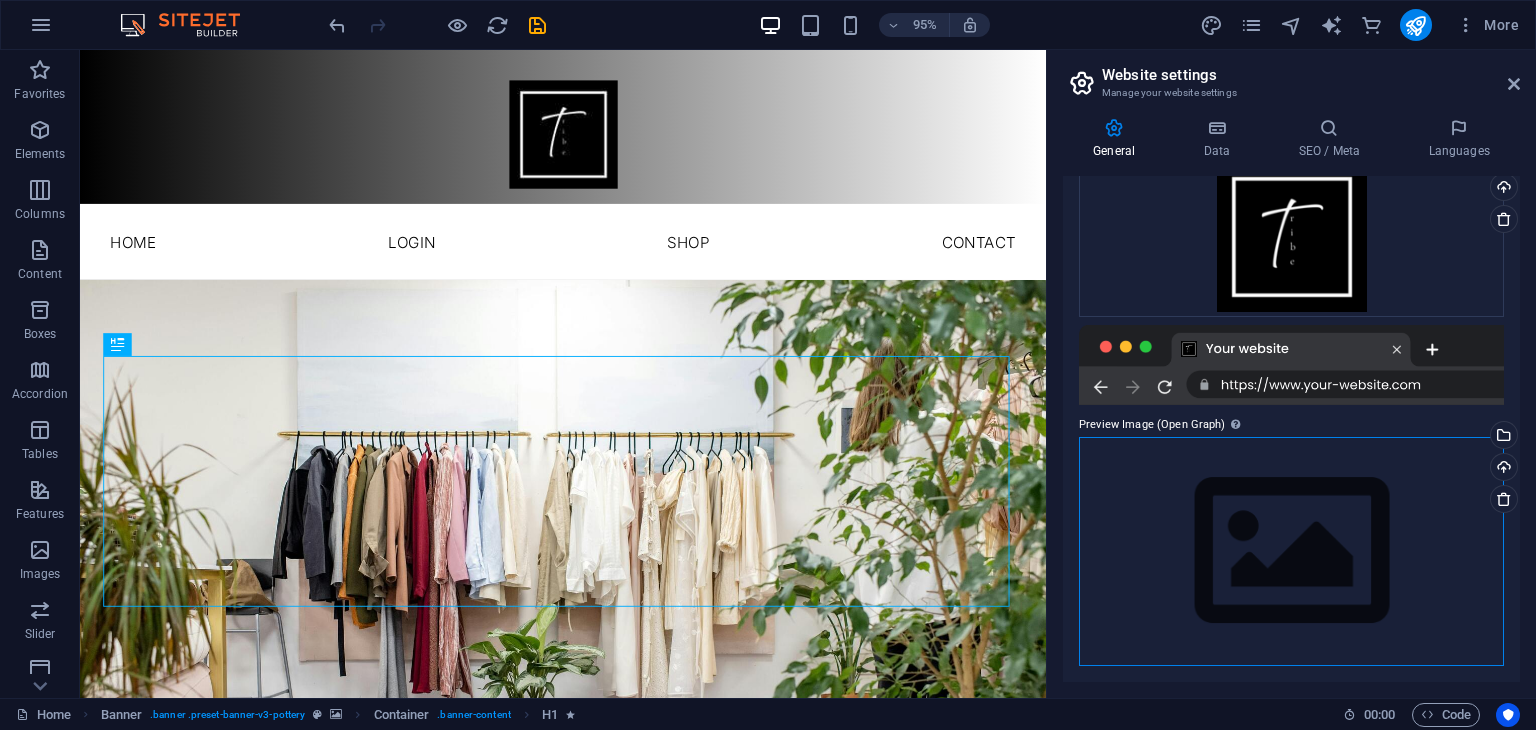 click on "Drag files here, click to choose files or select files from Files or our free stock photos & videos" at bounding box center (1291, 551) 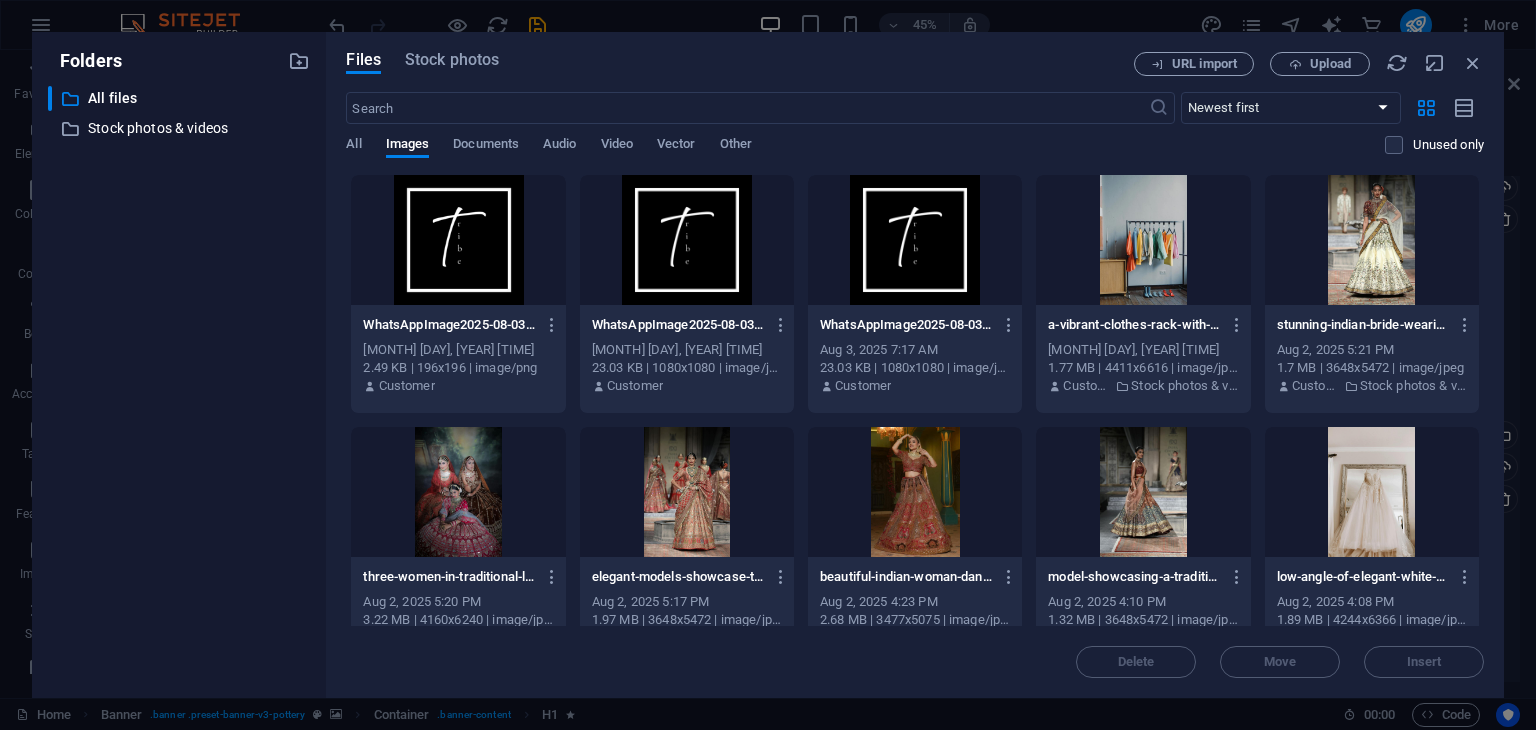 click at bounding box center [915, 240] 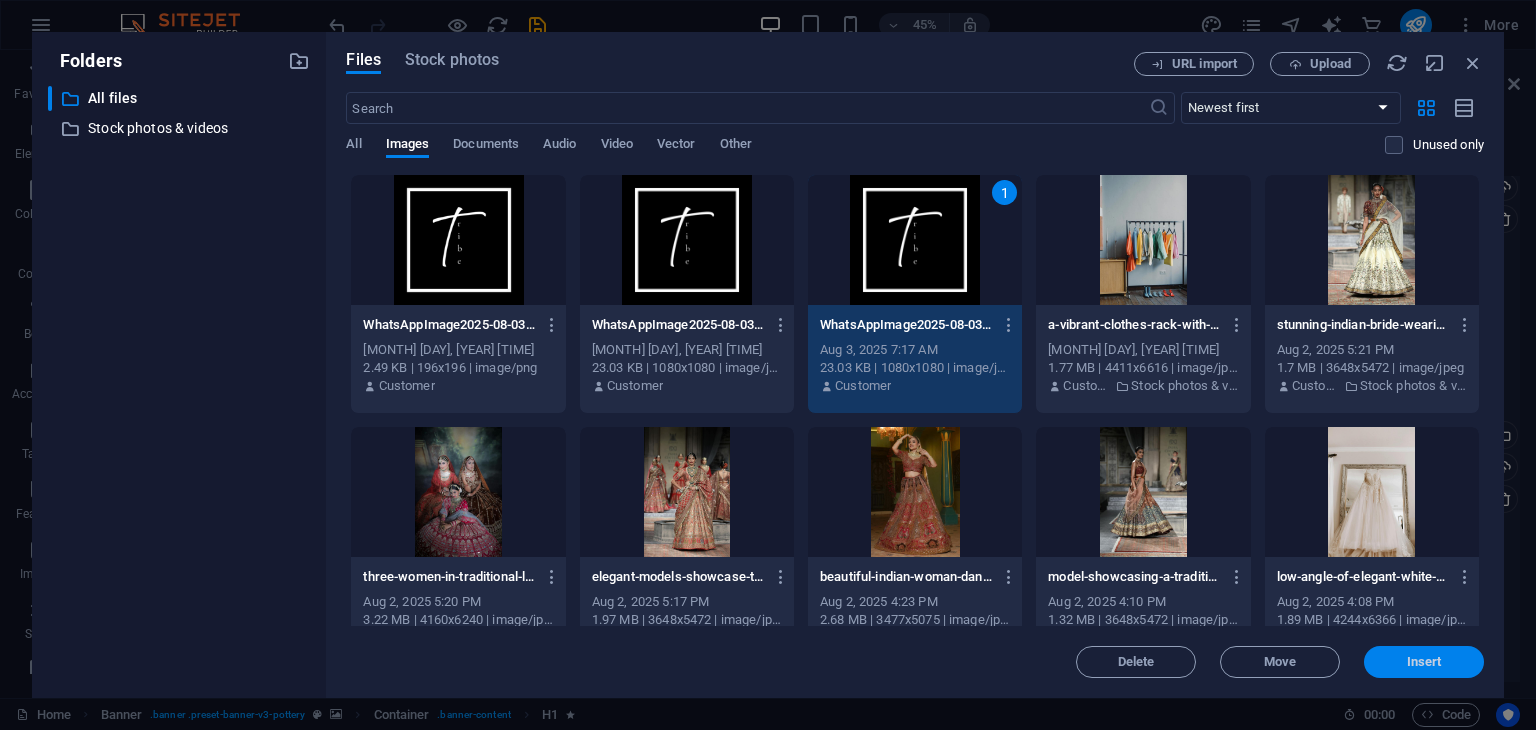 click on "Insert" at bounding box center (1424, 662) 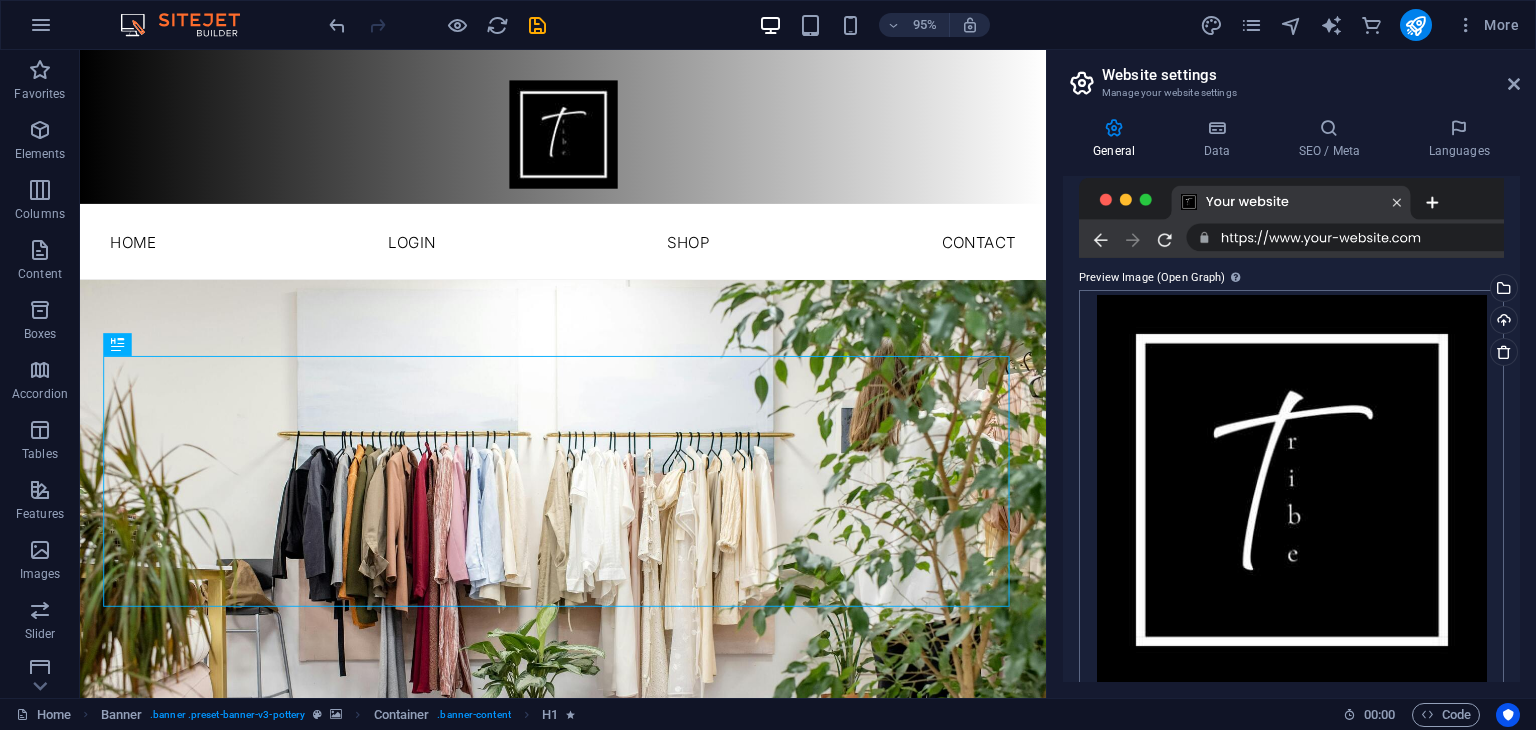 scroll, scrollTop: 477, scrollLeft: 0, axis: vertical 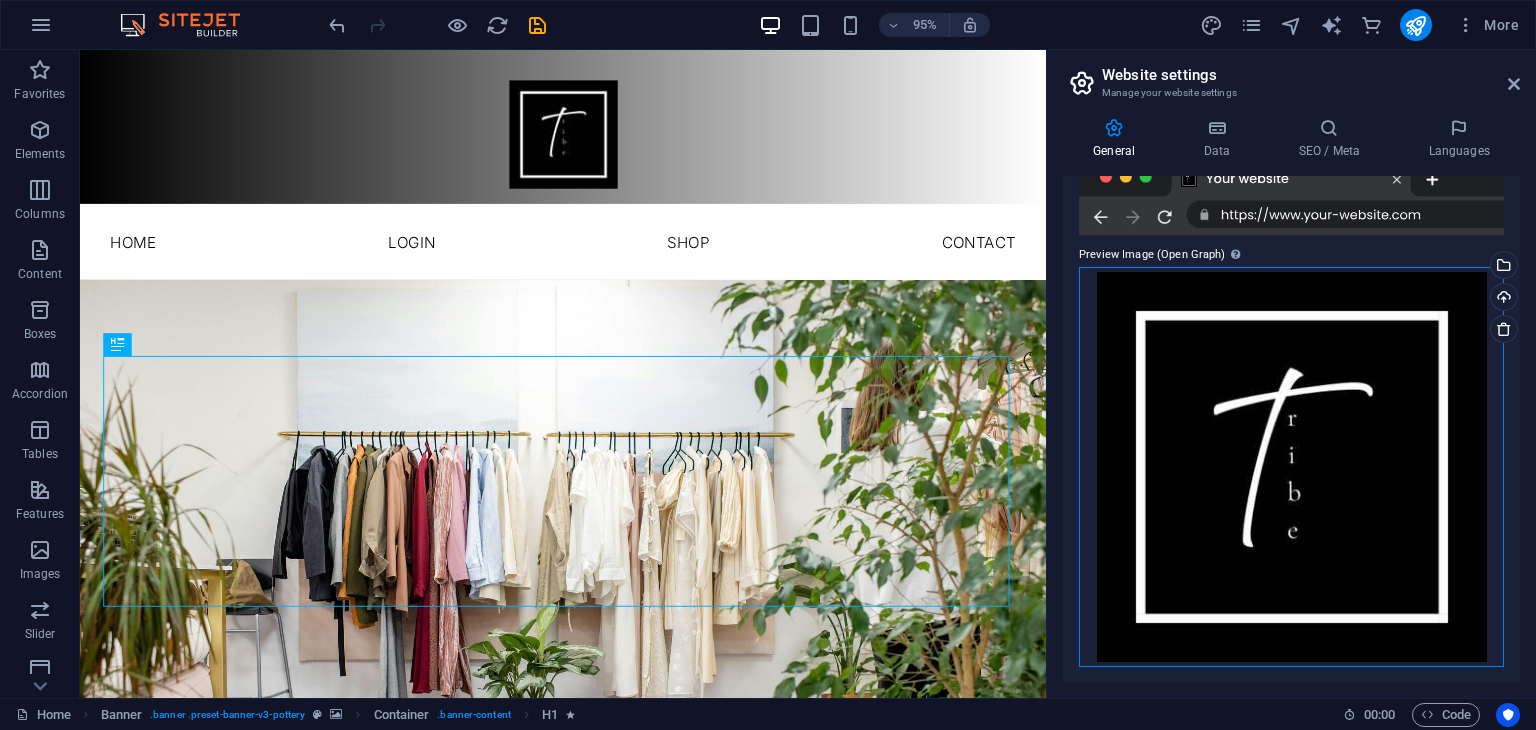 click on "Drag files here, click to choose files or select files from Files or our free stock photos & videos" at bounding box center (1291, 467) 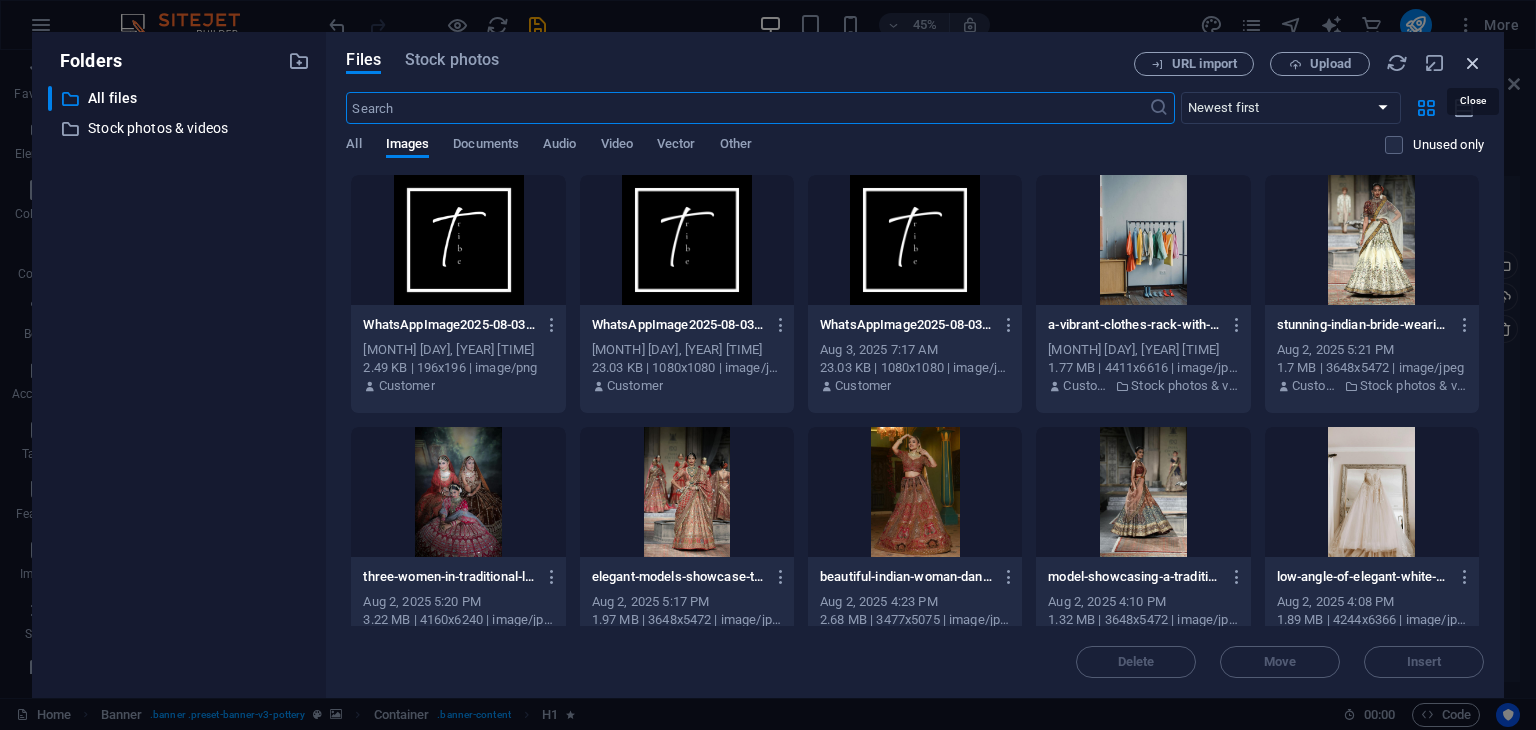 click at bounding box center [1473, 63] 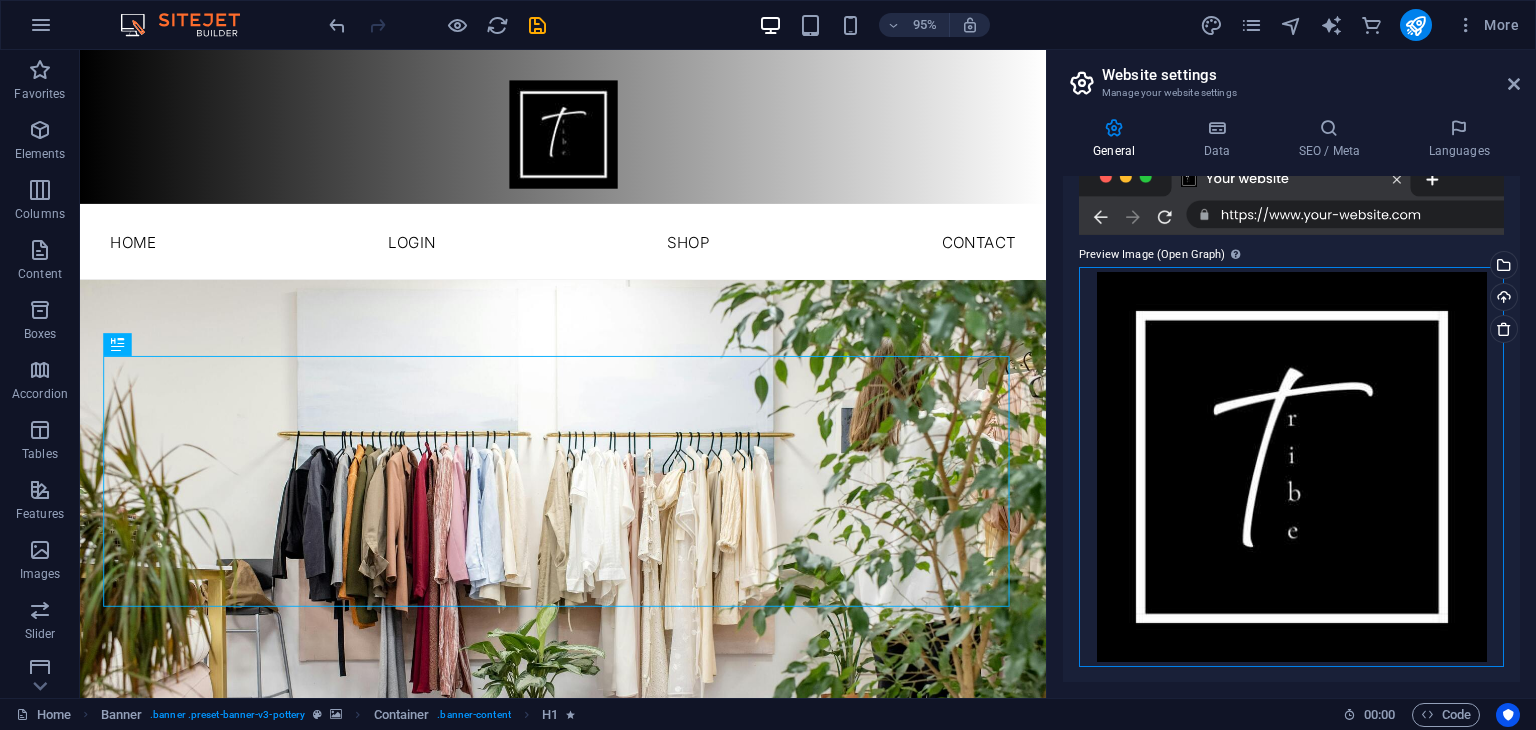 click on "Drag files here, click to choose files or select files from Files or our free stock photos & videos" at bounding box center (1291, 467) 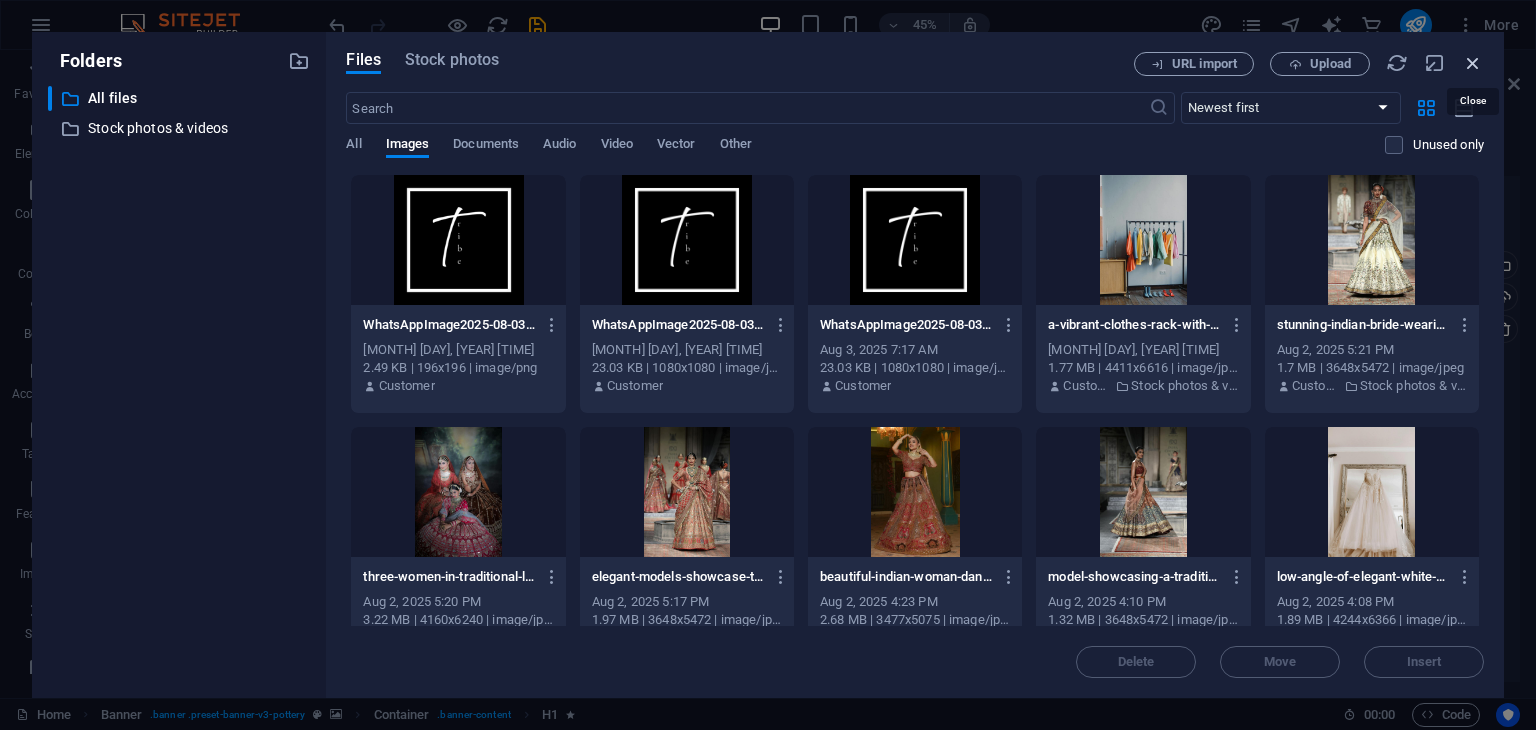 click at bounding box center (1473, 63) 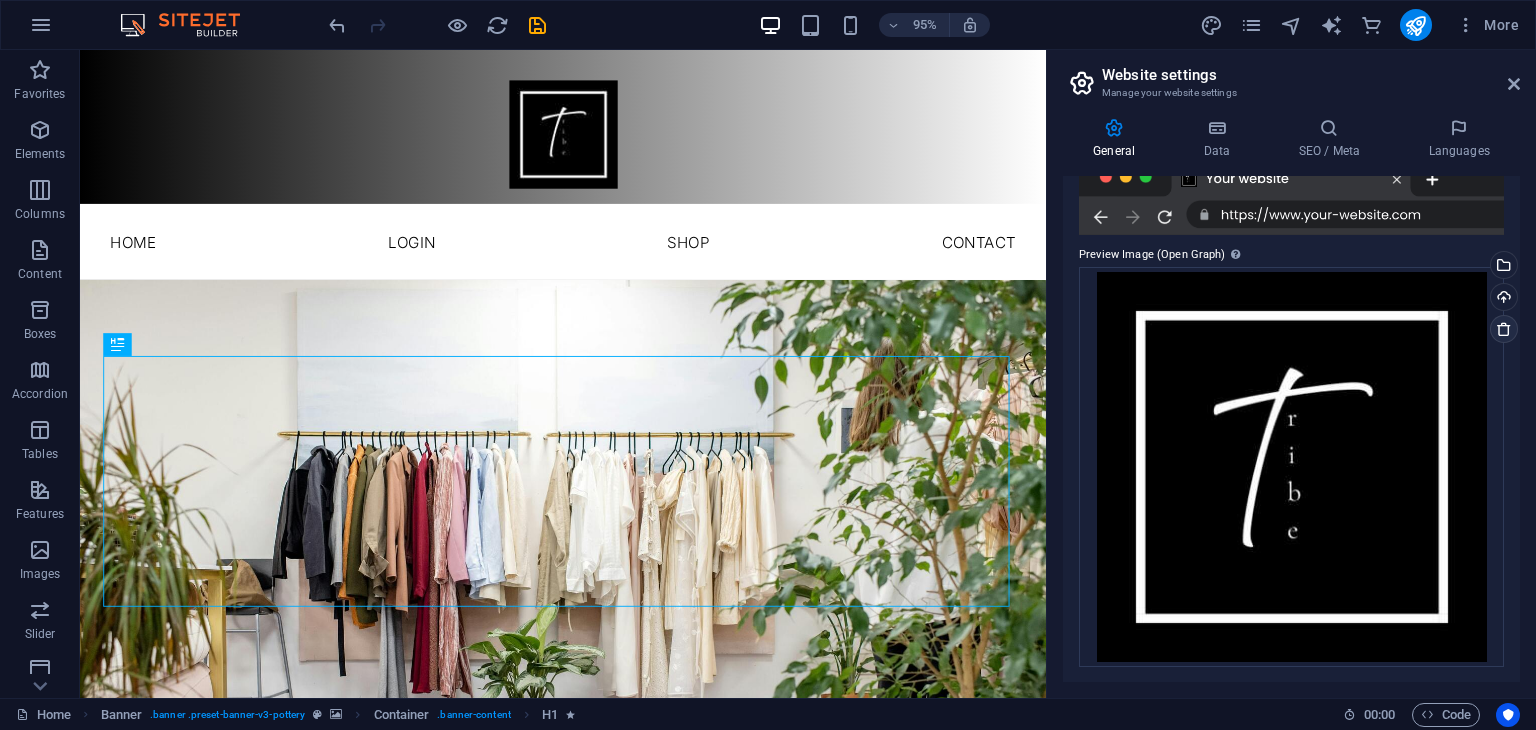 click at bounding box center (1504, 329) 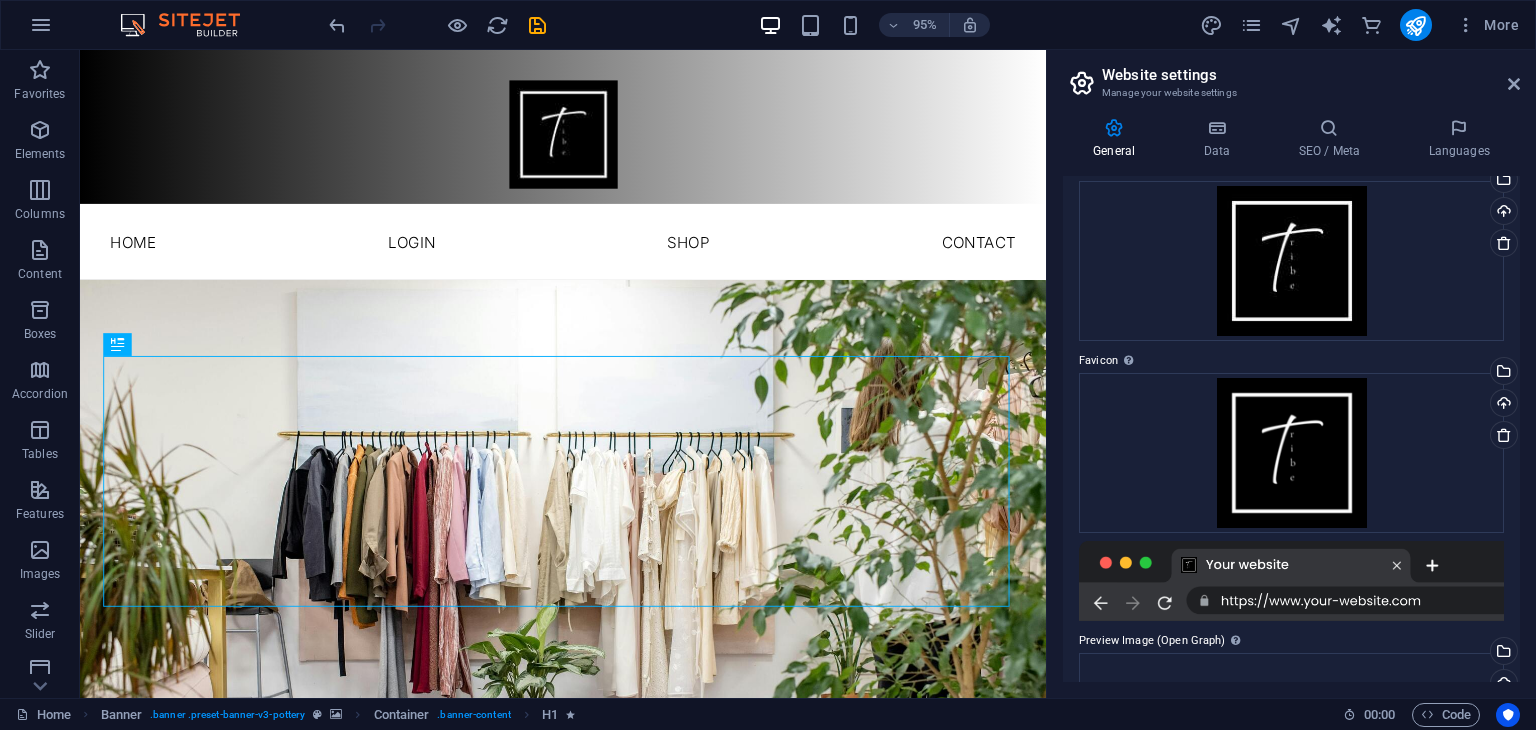 scroll, scrollTop: 0, scrollLeft: 0, axis: both 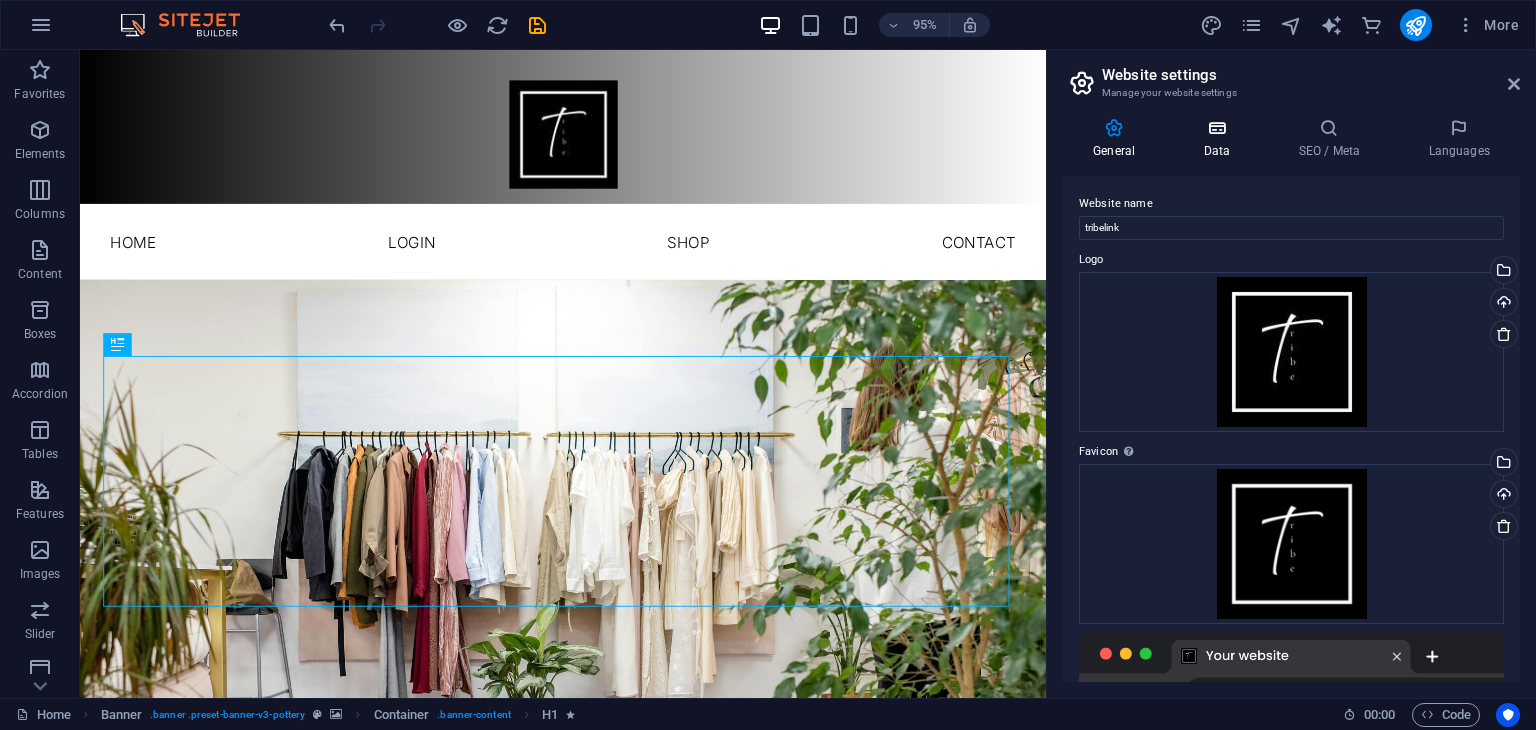 click at bounding box center [1216, 128] 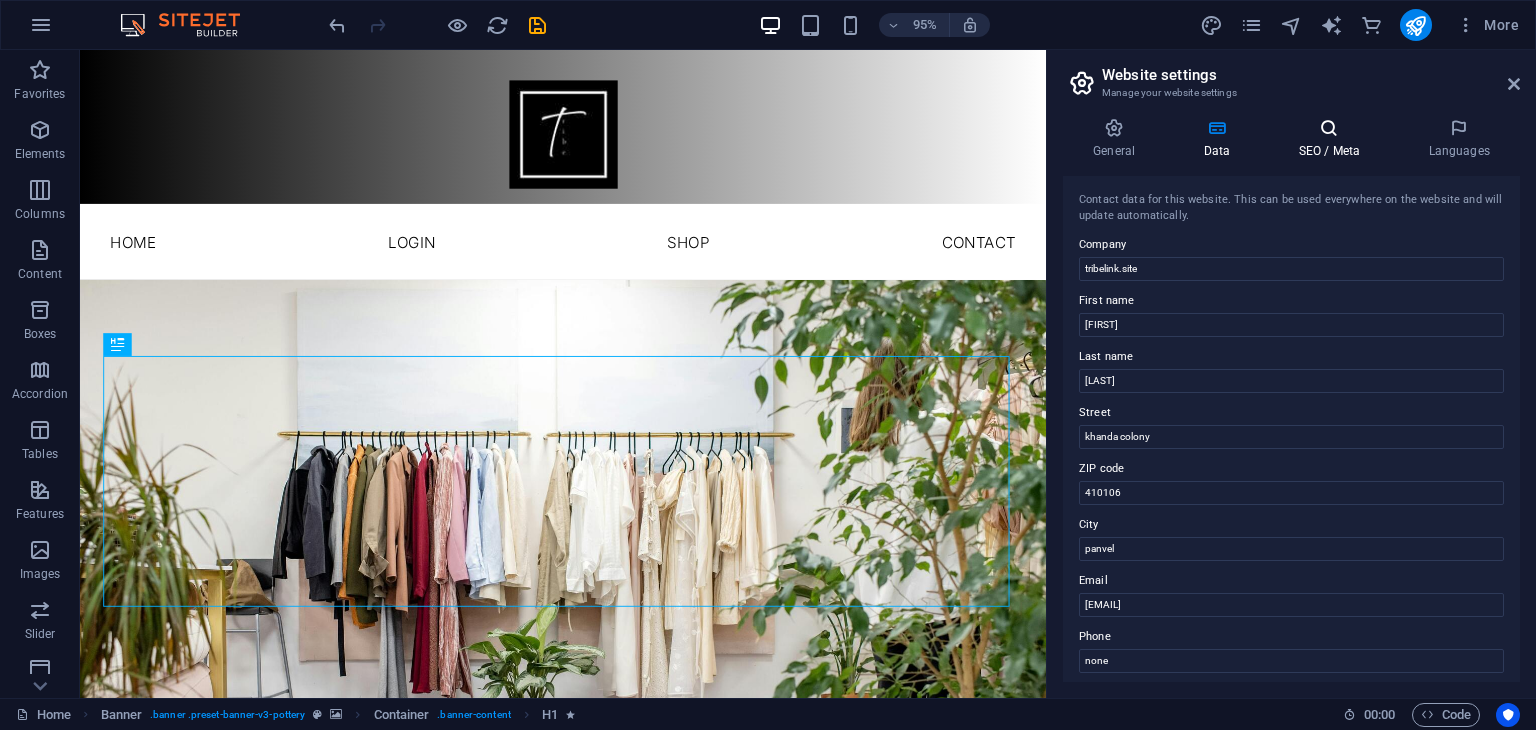 click on "SEO / Meta" at bounding box center [1333, 139] 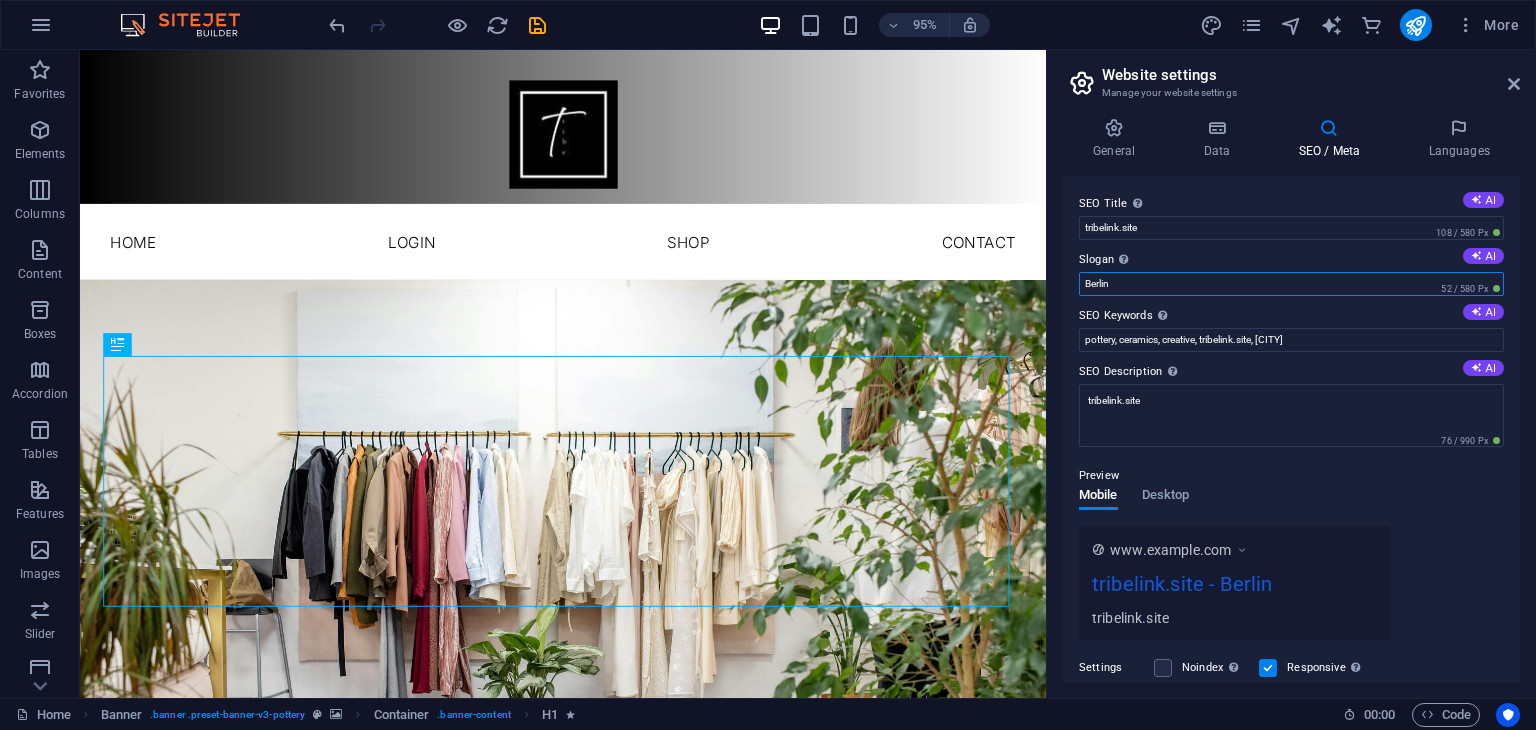 drag, startPoint x: 1211, startPoint y: 288, endPoint x: 1058, endPoint y: 286, distance: 153.01308 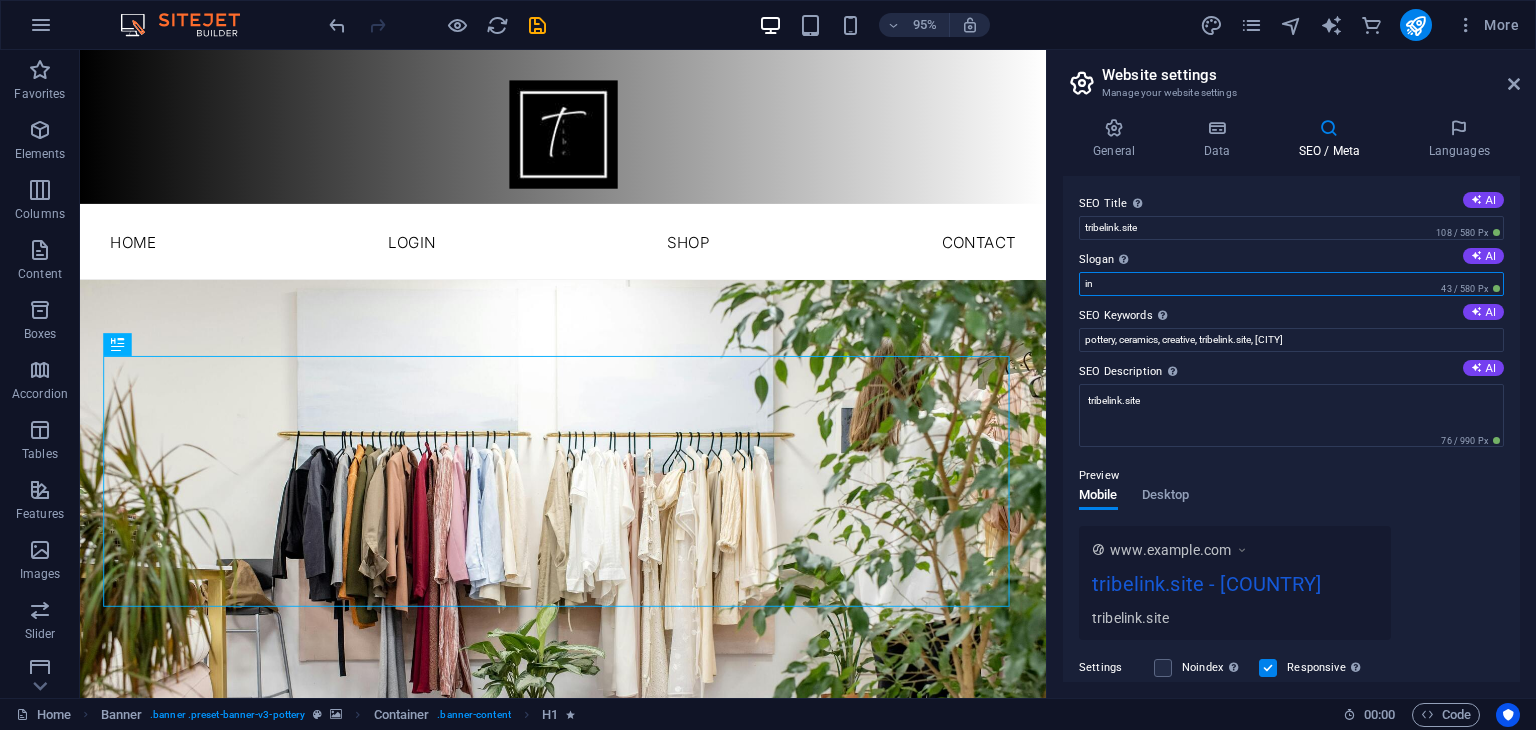 type on "i" 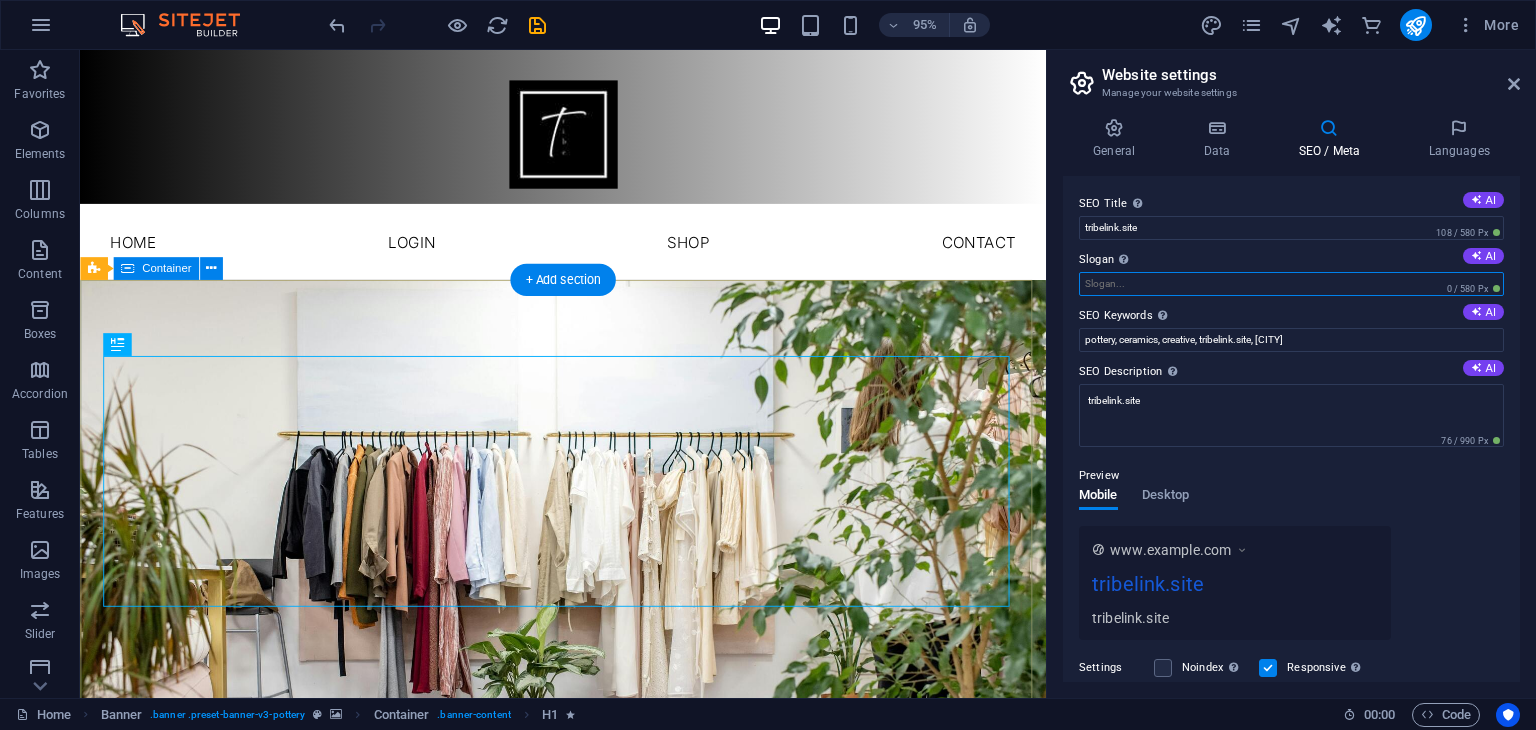 paste on ""Wear the Tribe, Live the Trend."" 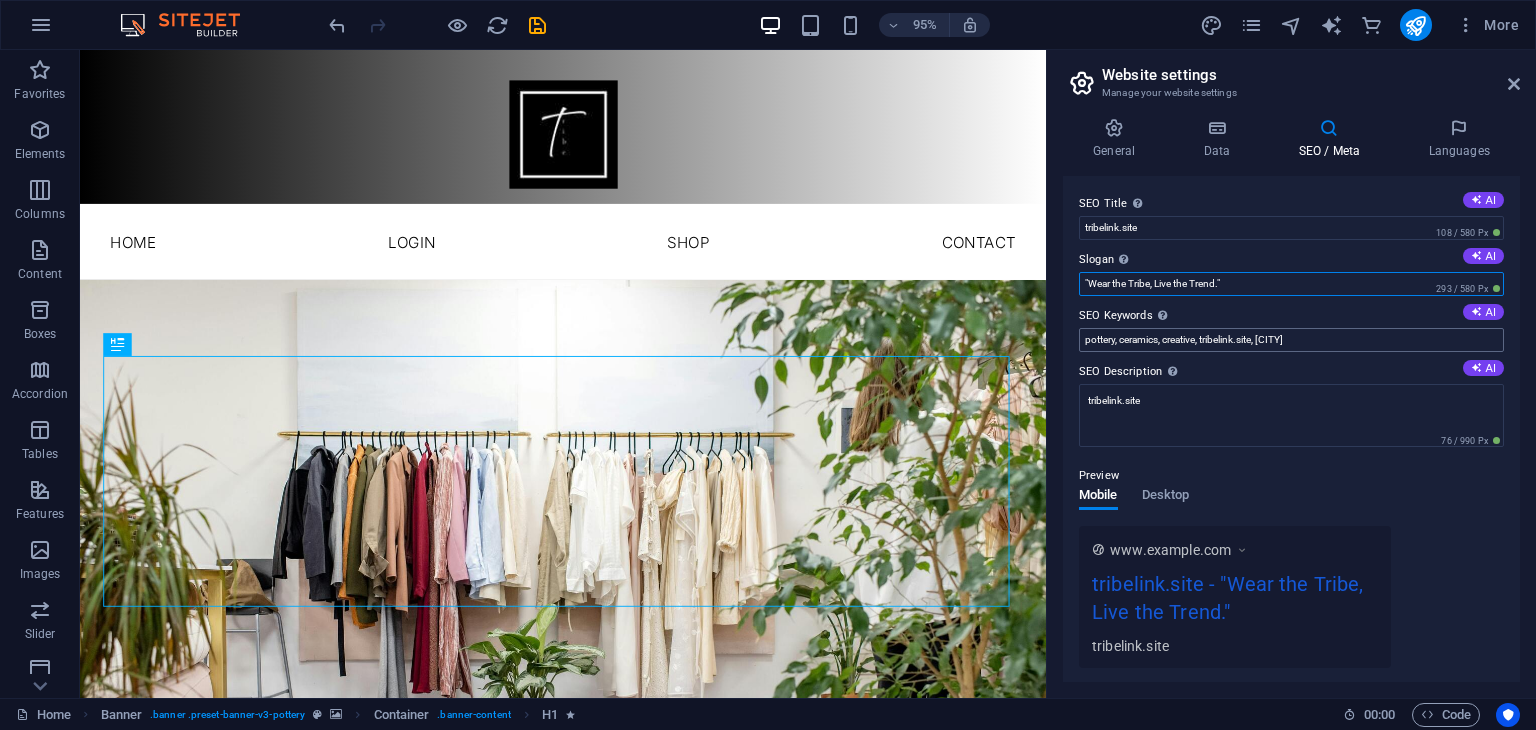 type on ""Wear the Tribe, Live the Trend."" 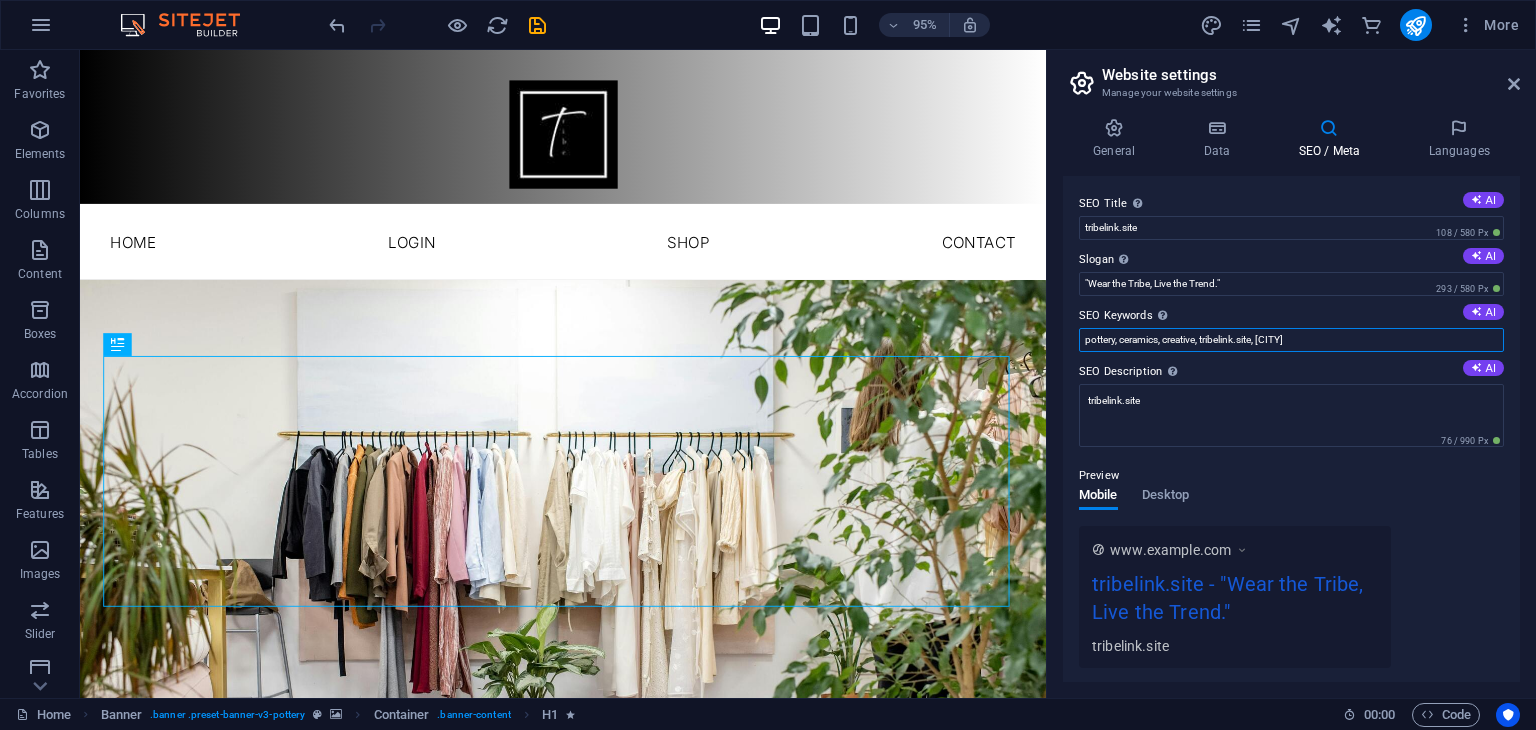 drag, startPoint x: 1303, startPoint y: 334, endPoint x: 1052, endPoint y: 344, distance: 251.19913 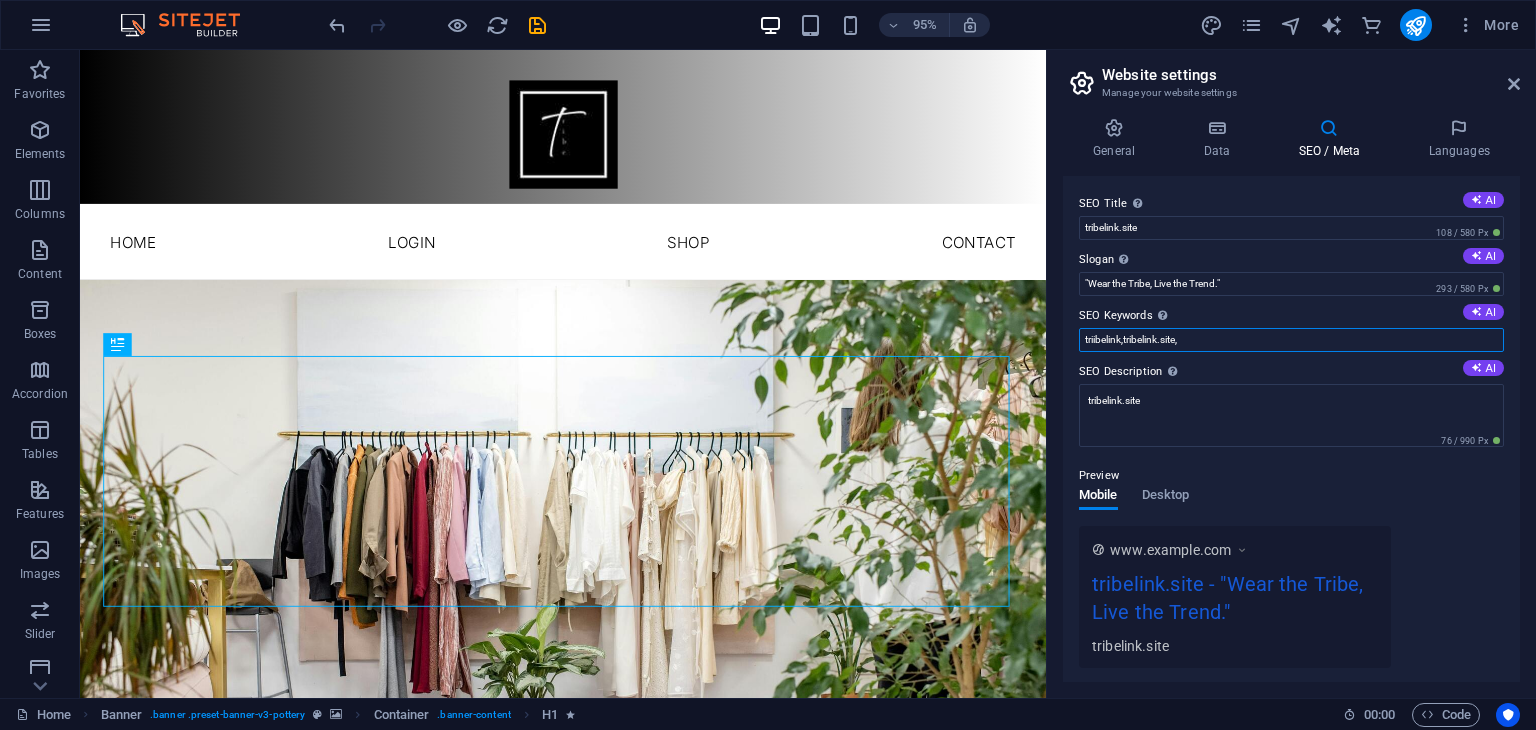 paste on "Women's Clothing, Online Kurtis, Trendy Dresses, Buy Skirts Online, Ethnic Wear for Women, Indian Fashion Store, Affordable Women’s Fashion, Casual Wear for Women, Designer Kurtis, Stylish Women's Clothes, Buy kurtis online under ₹500, Best skirts for college girls, Stylish ethnic wear for women, Affordable fashion for Indian girls, Latest women’s fashion 2025 India, Trendy kurtis for office wear, Where to buy dresses online India, Daily wear kurtis with pockets, Indo-western outfits for girls, Fashionable women’s clothing websites in India, Indian clothing store online, Tribelink women’s wear, Indian ethnic wear store, Kurti website India, Tribelink fashion, Buy now women’s clothes, Trendy dresses for sale, New arrivals women fashion, Lightweight summer kurtis, Women’s clothing discounts India" 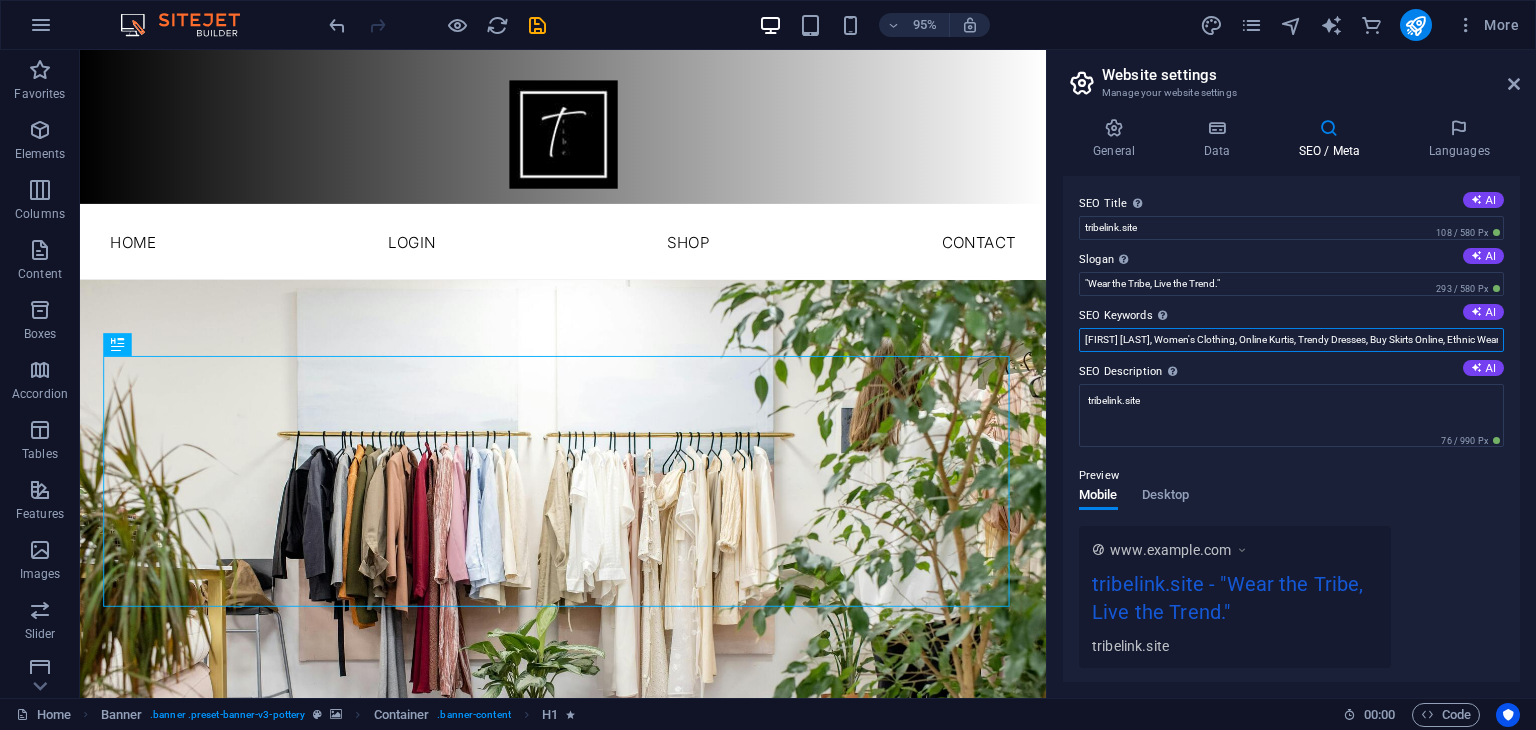 scroll, scrollTop: 0, scrollLeft: 3218, axis: horizontal 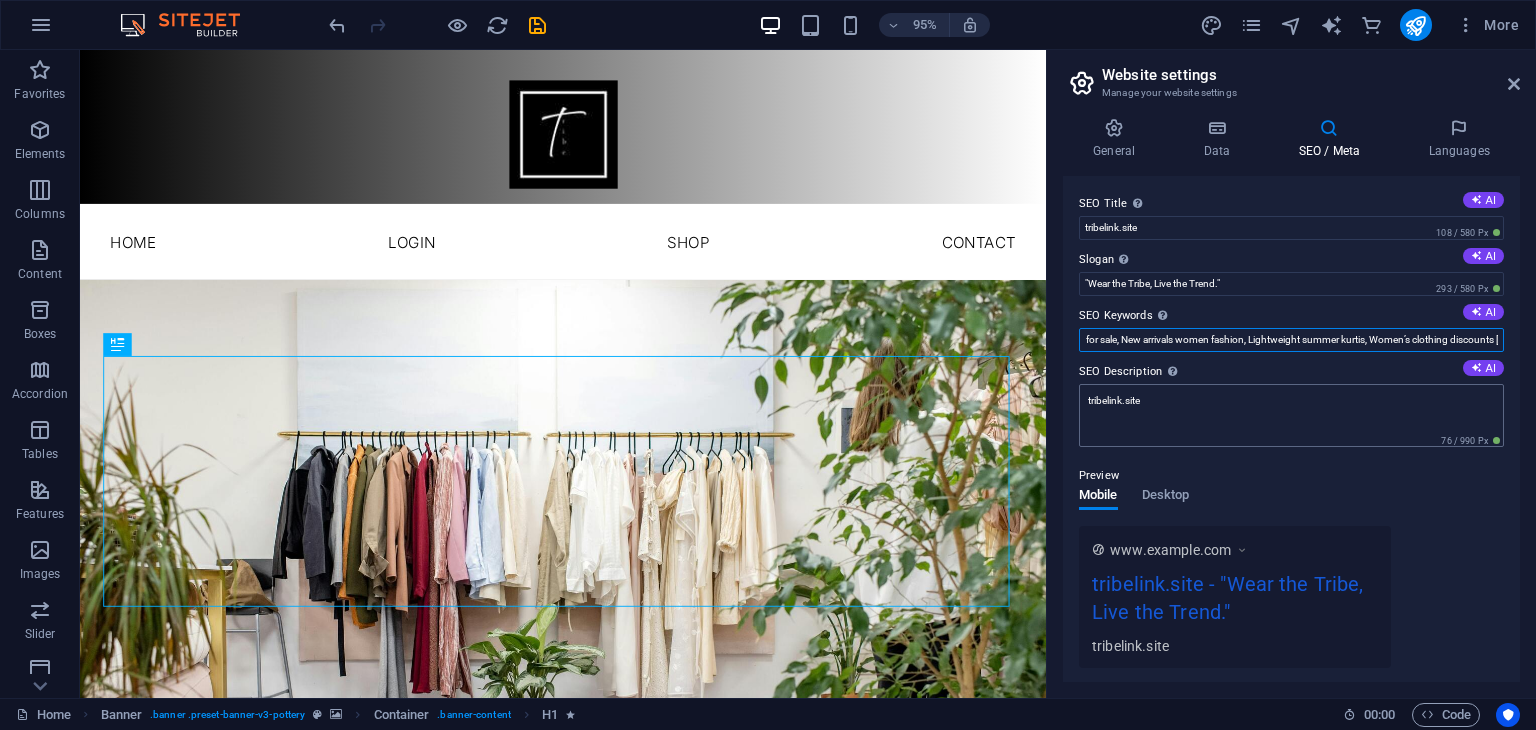 type on "triibelink,tribelink.site,Women's Clothing, Online Kurtis, Trendy Dresses, Buy Skirts Online, Ethnic Wear for Women, Indian Fashion Store, Affordable Women’s Fashion, Casual Wear for Women, Designer Kurtis, Stylish Women's Clothes, Buy kurtis online under ₹500, Best skirts for college girls, Stylish ethnic wear for women, Affordable fashion for Indian girls, Latest women’s fashion 2025 India, Trendy kurtis for office wear, Where to buy dresses online India, Daily wear kurtis with pockets, Indo-western outfits for girls, Fashionable women’s clothing websites in India, Indian clothing store online, Tribelink women’s wear, Indian ethnic wear store, Kurti website India, Tribelink fashion, Buy now women’s clothes, Trendy dresses for sale, New arrivals women fashion, Lightweight summer kurtis, Women’s clothing discounts India" 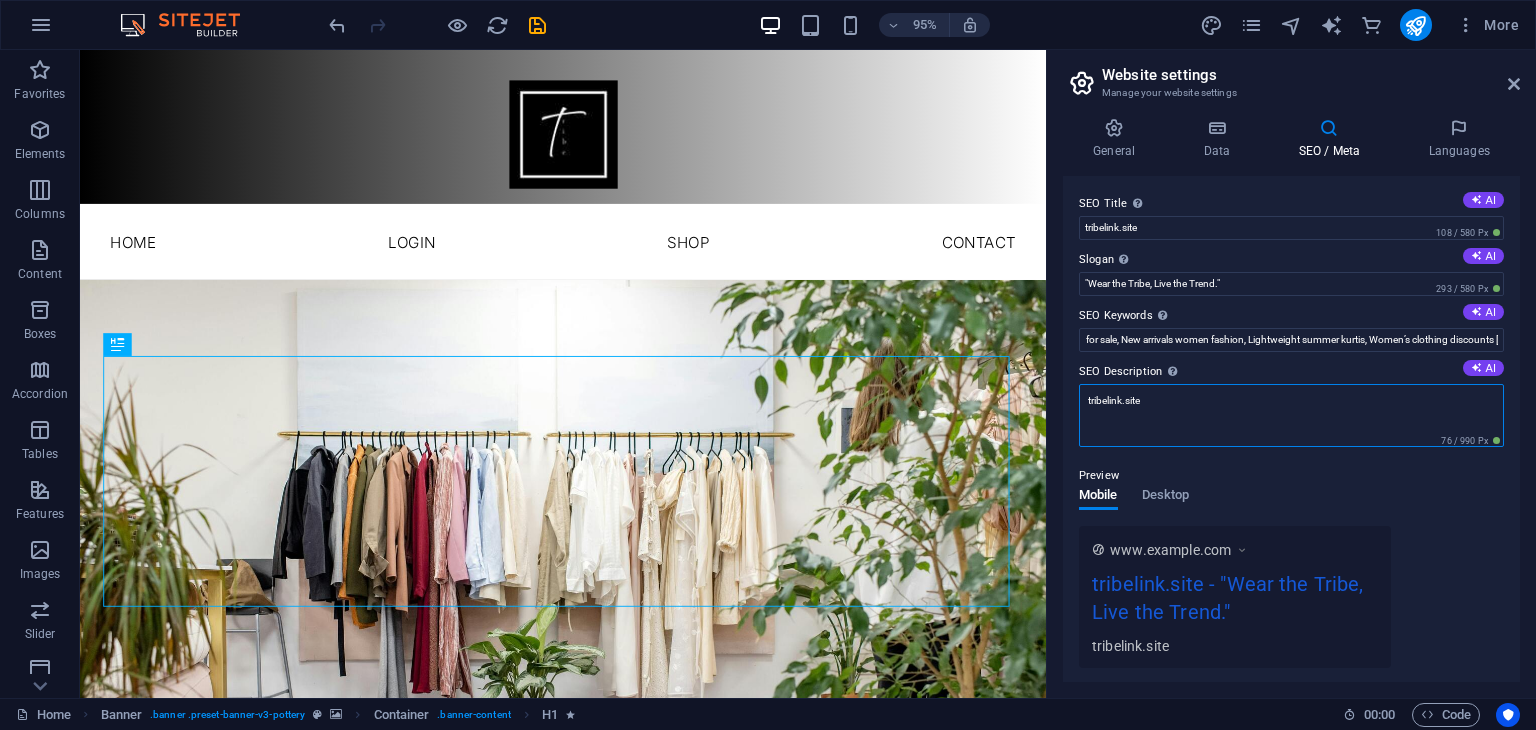 scroll, scrollTop: 0, scrollLeft: 0, axis: both 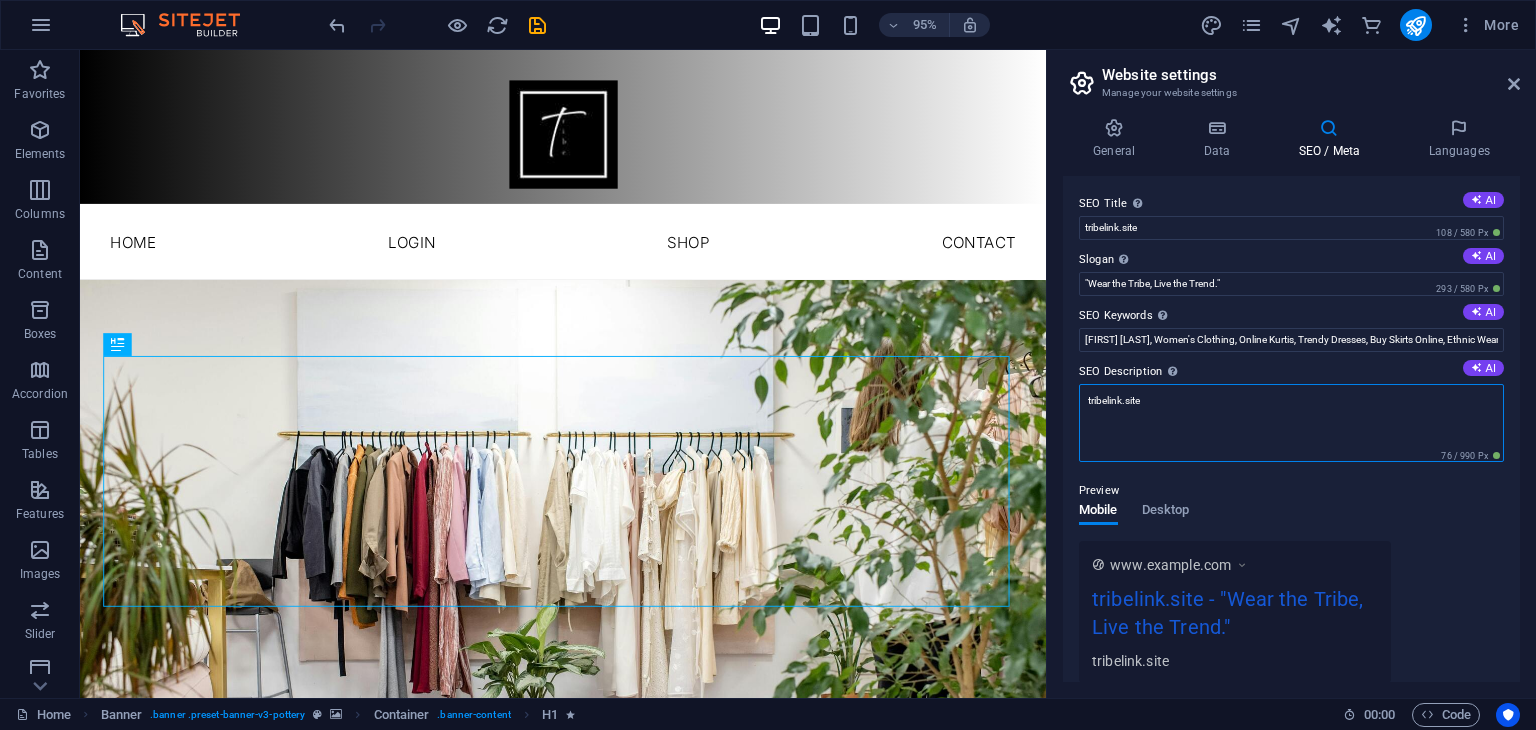 click on "tribelink.site" at bounding box center [1291, 423] 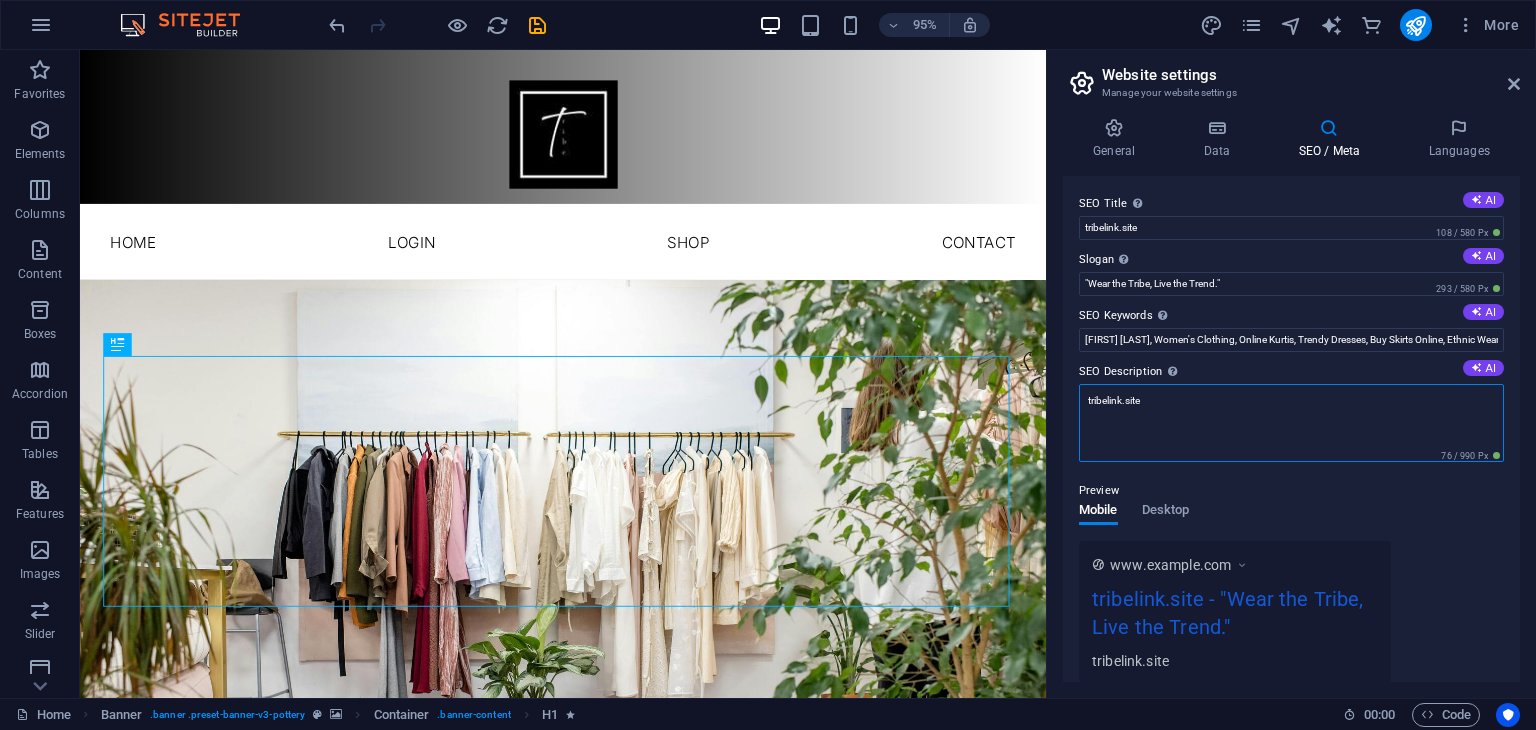 drag, startPoint x: 1240, startPoint y: 449, endPoint x: 1048, endPoint y: 433, distance: 192.66551 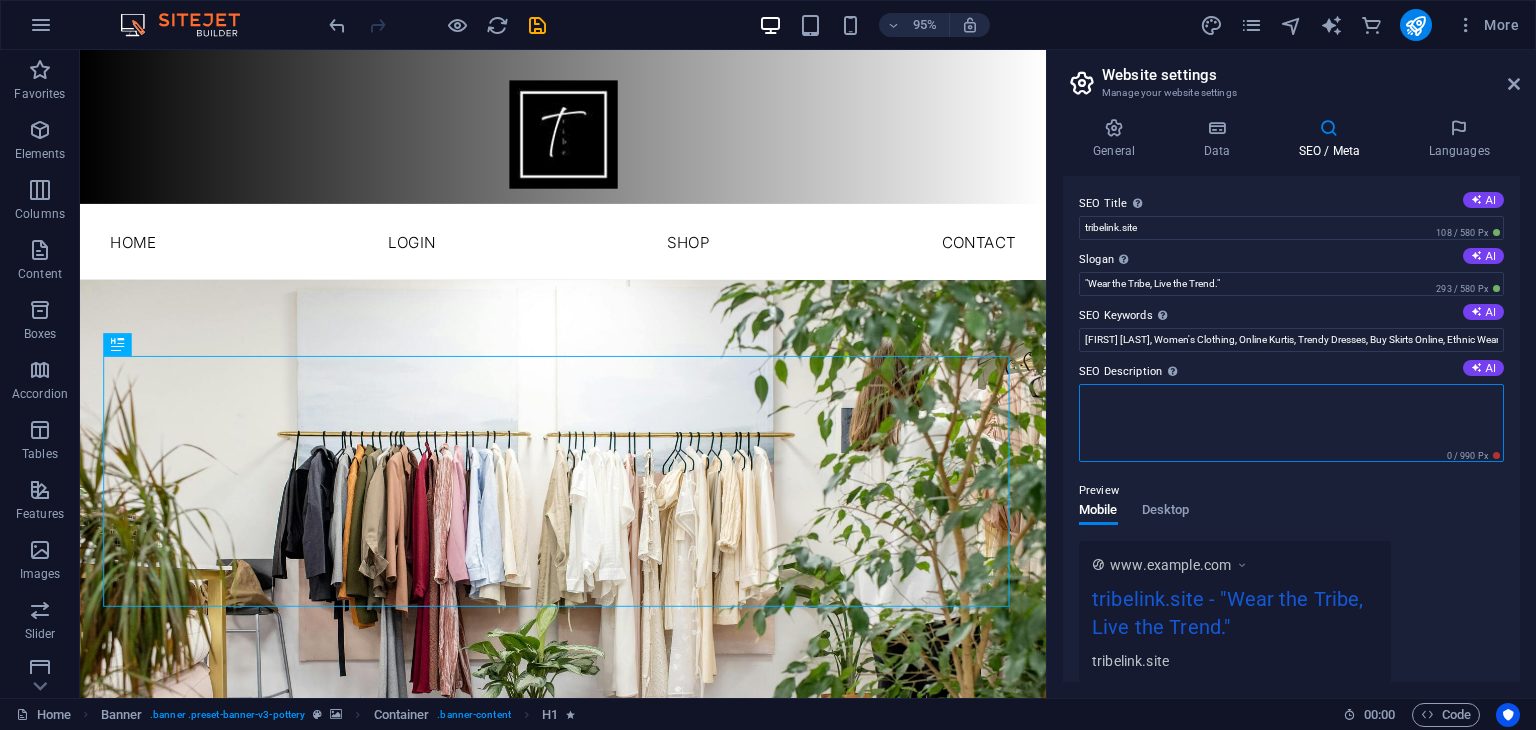 click on "SEO Description Describe the contents of your website - this is crucial for search engines and SEO! AI" at bounding box center (1291, 423) 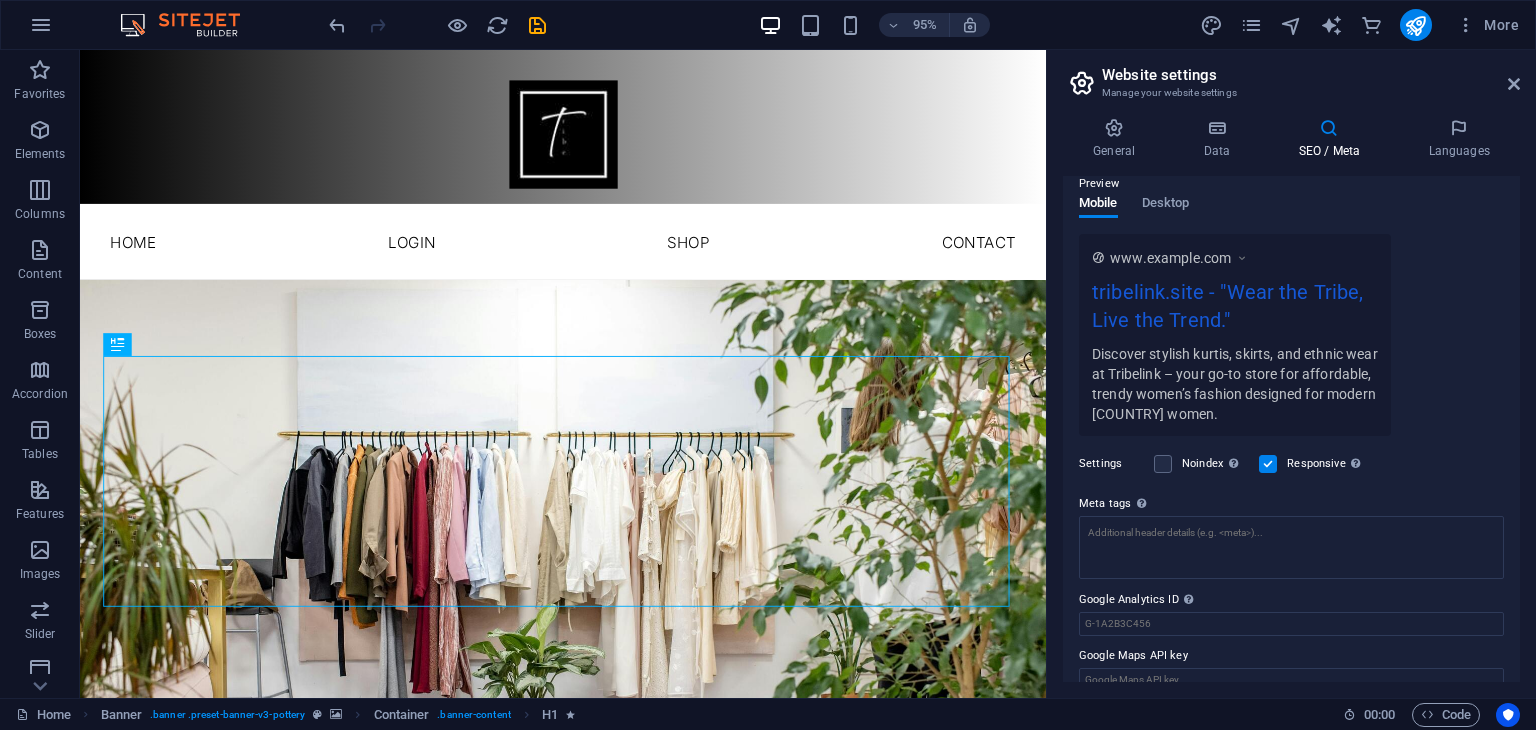 scroll, scrollTop: 331, scrollLeft: 0, axis: vertical 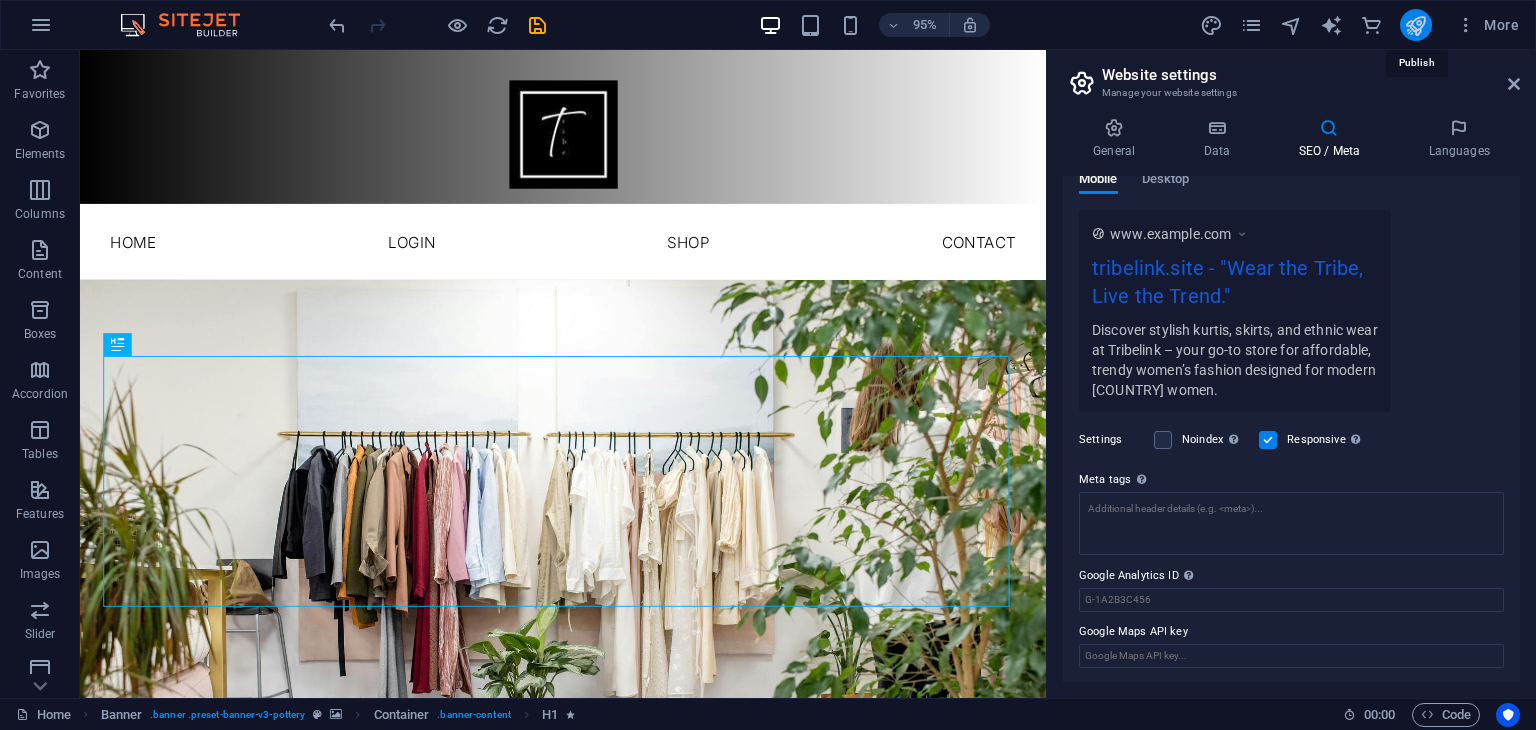 type on "Discover stylish kurtis, skirts, and ethnic wear at Tribelink – your go-to store for affordable, trendy women’s fashion designed for modern Indian women." 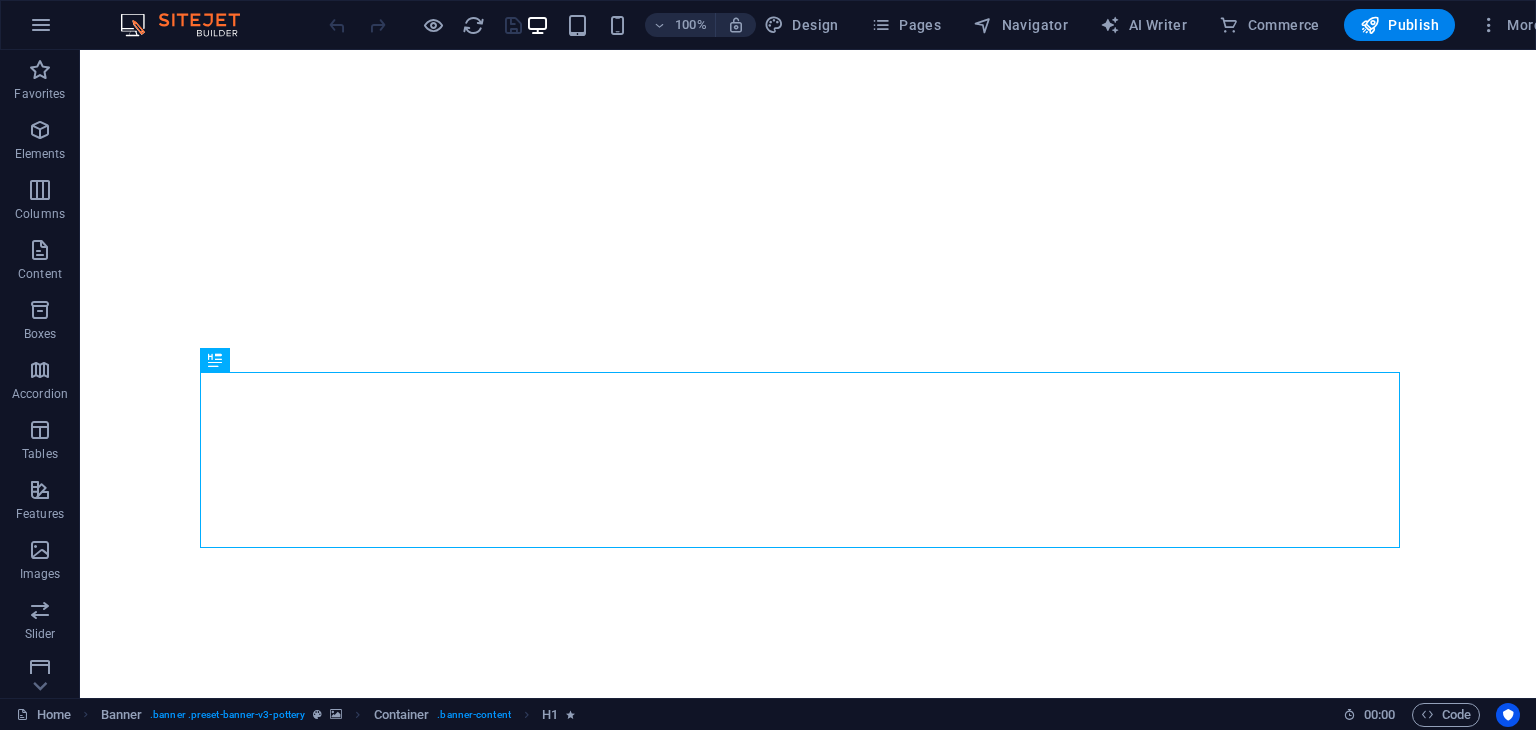 scroll, scrollTop: 0, scrollLeft: 0, axis: both 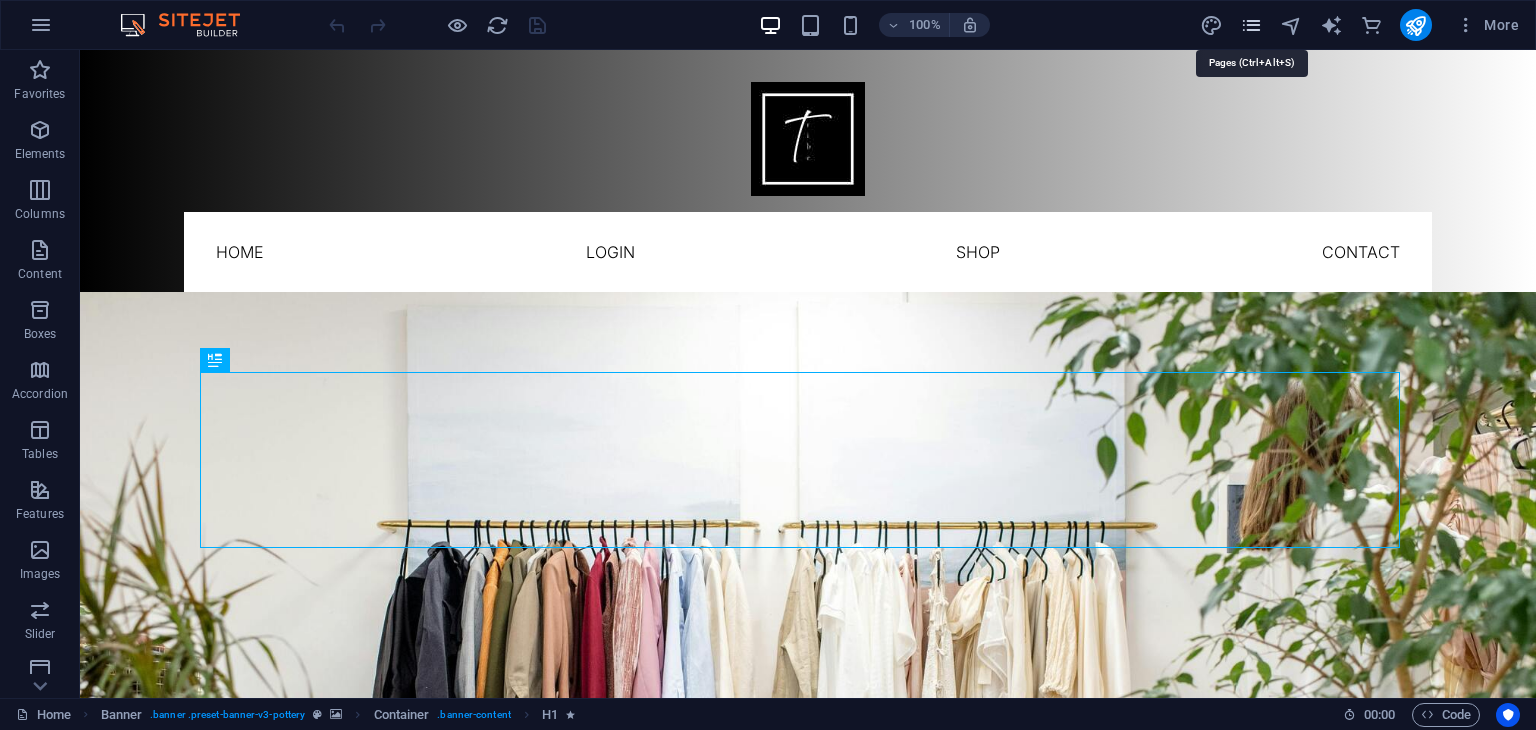 click at bounding box center (1251, 25) 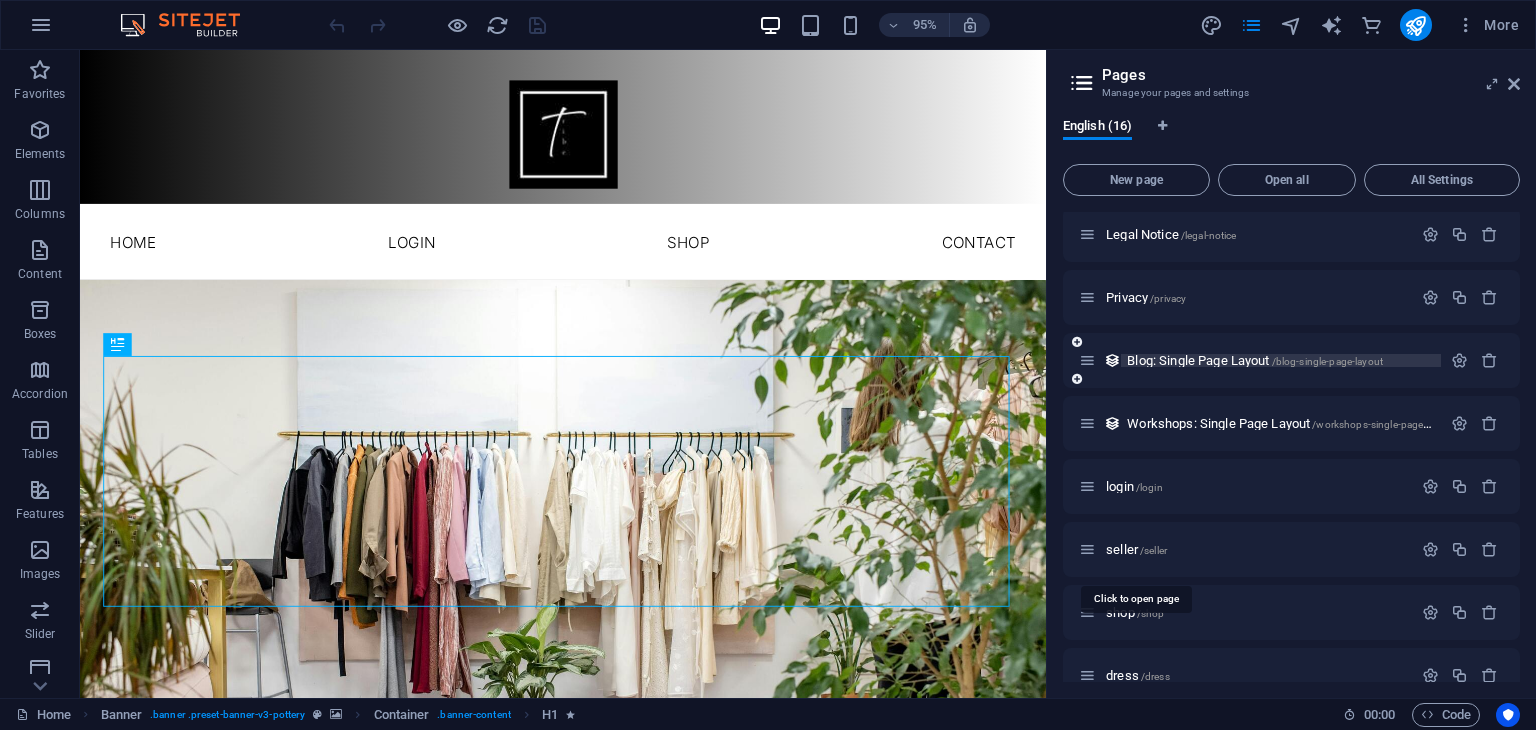 scroll, scrollTop: 204, scrollLeft: 0, axis: vertical 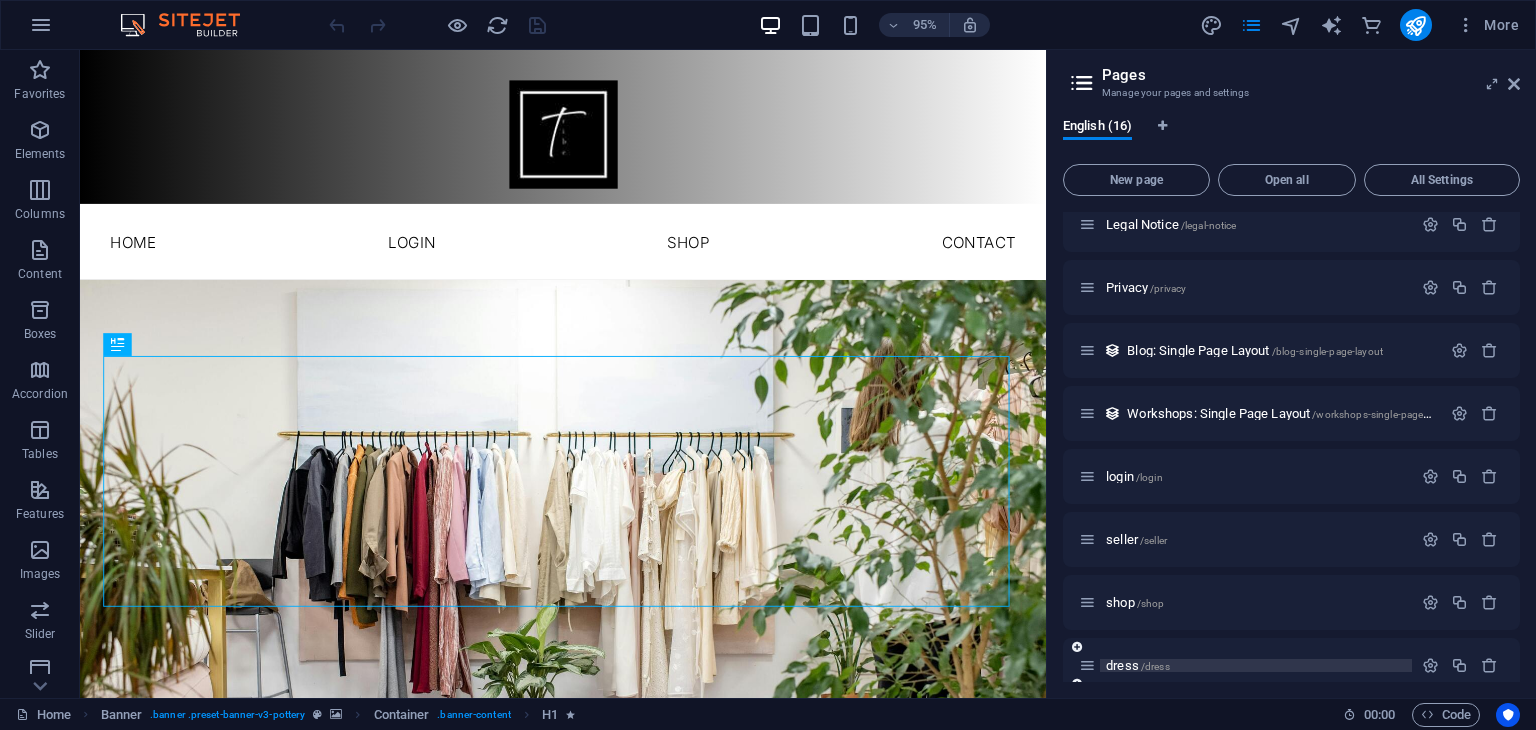 click on "dress /dress" at bounding box center (1138, 665) 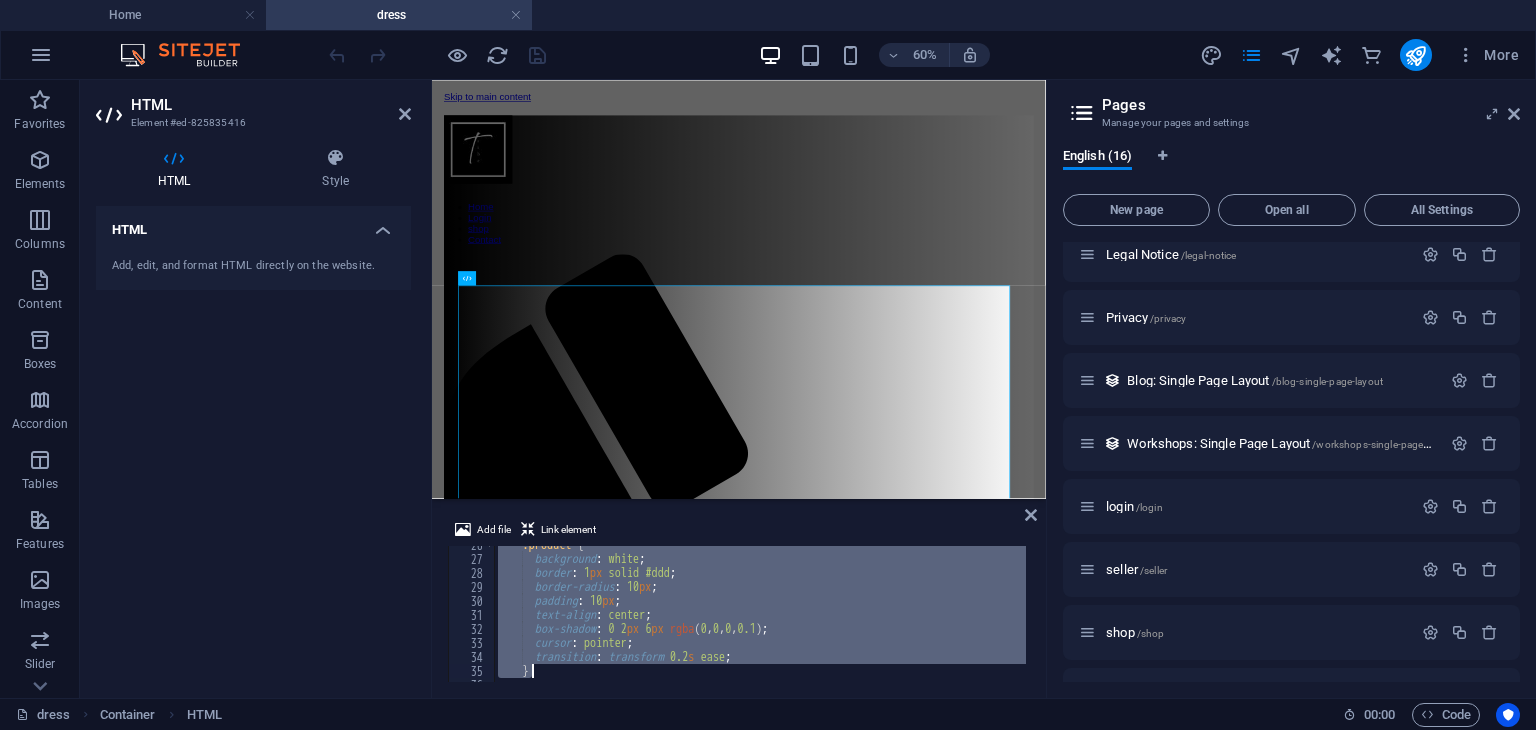 scroll, scrollTop: 0, scrollLeft: 0, axis: both 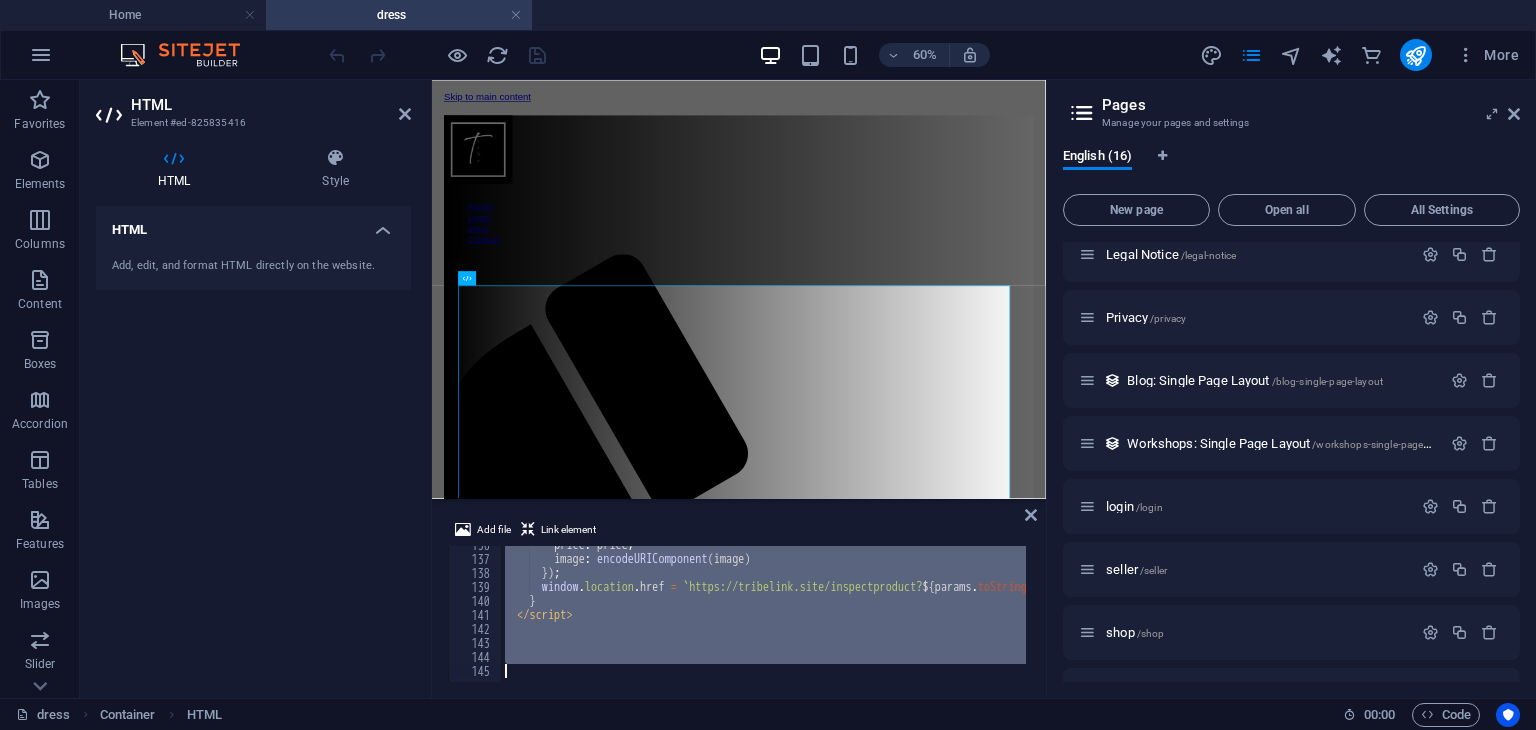 drag, startPoint x: 500, startPoint y: 554, endPoint x: 647, endPoint y: 776, distance: 266.2574 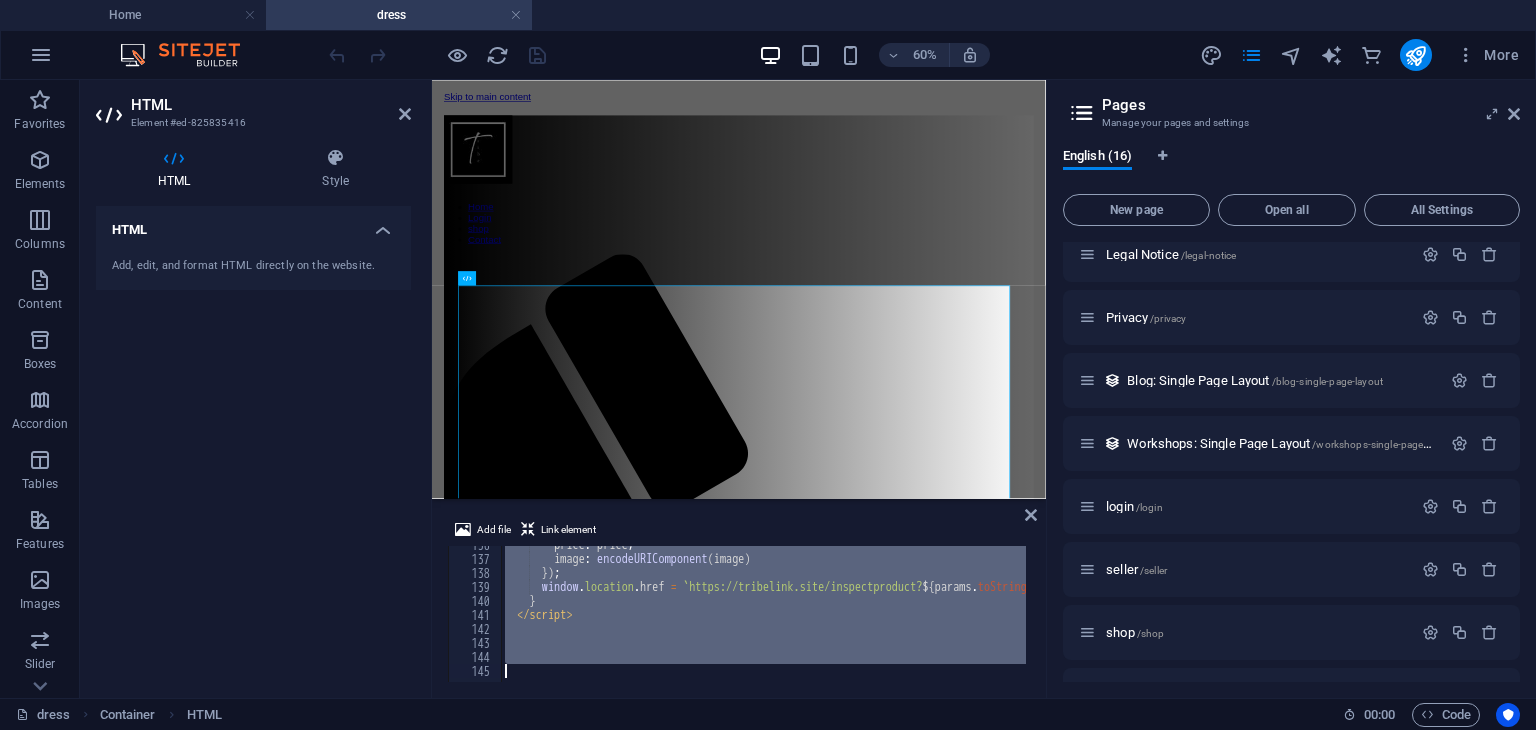 click on "tribelink.site Home dress Favorites Elements Columns Content Boxes Accordion Tables Features Images Slider Header Footer Forms Marketing Collections Commerce
Drag here to replace the existing content. Press “Ctrl” if you want to create a new element.
H1   Banner   Container   Logo   Menu Bar   Menu 95% More Home Container HTML 00 : 00 Code Favorites Elements Columns Content Boxes Accordion Tables Features Images Slider Header Footer Forms Marketing Collections Commerce HTML Element #ed-825835416 HTML Style HTML Add, edit, and format HTML directly on the website. Preset Element Layout How this element expands within the layout (Flexbox). Size Default auto px % 1/1 1/2 1/3 1/4 1/5 1/6 1/7 1/8 1/9 1/10 Grow Shrink Order Container layout Visible Visible Opacity 100 % Overflow Spacing Margin Default auto px % rem vw vh Custom Custom auto px % rem vw vh auto px % rem vw vh auto px % rem vw vh auto" at bounding box center (768, 365) 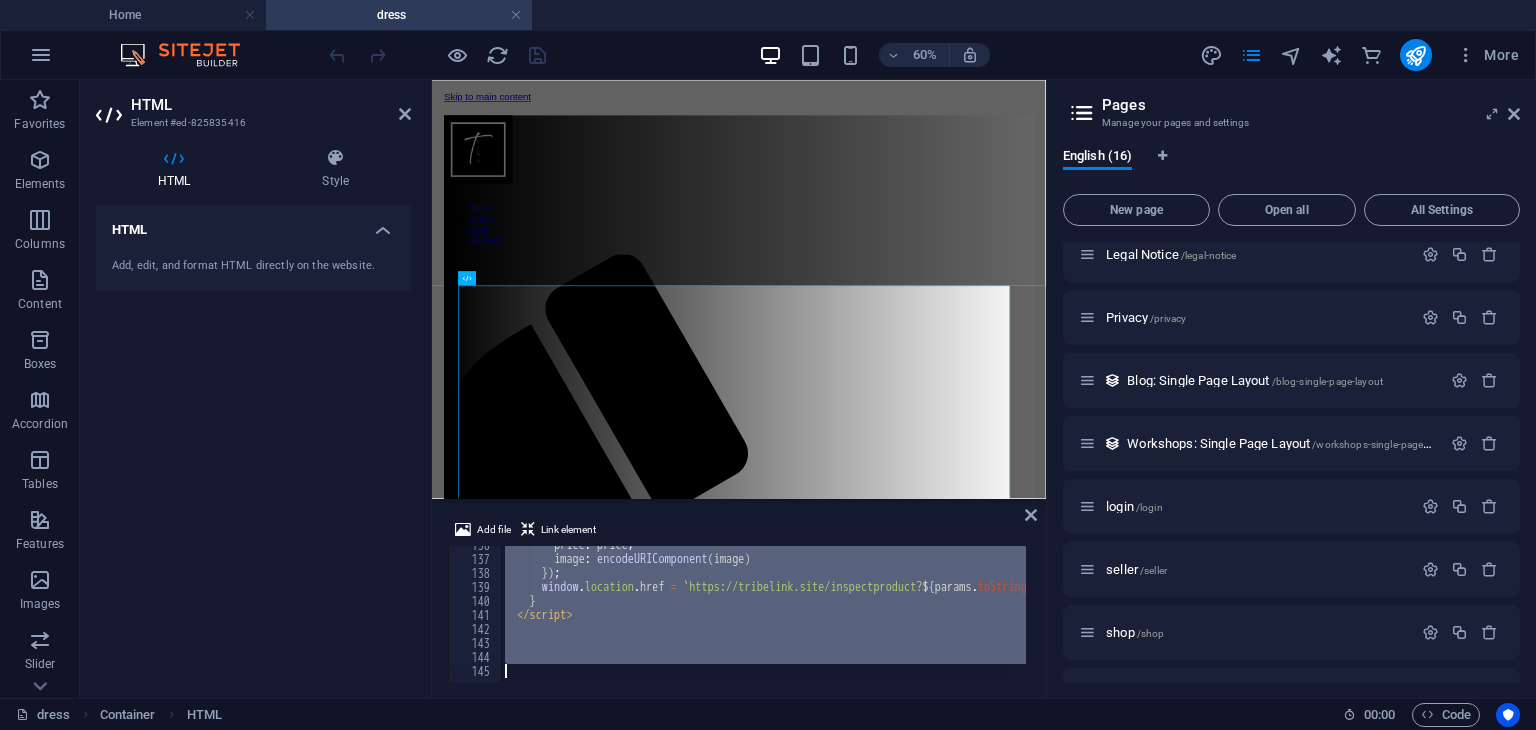 click on "price :   price ,           image :   encodeURIComponent ( image )         }) ;         window . location . href   =   ` https://tribelink.site/inspectproduct? ${ params . toString ( ) } ` ;      }    </ script >" at bounding box center [763, 614] 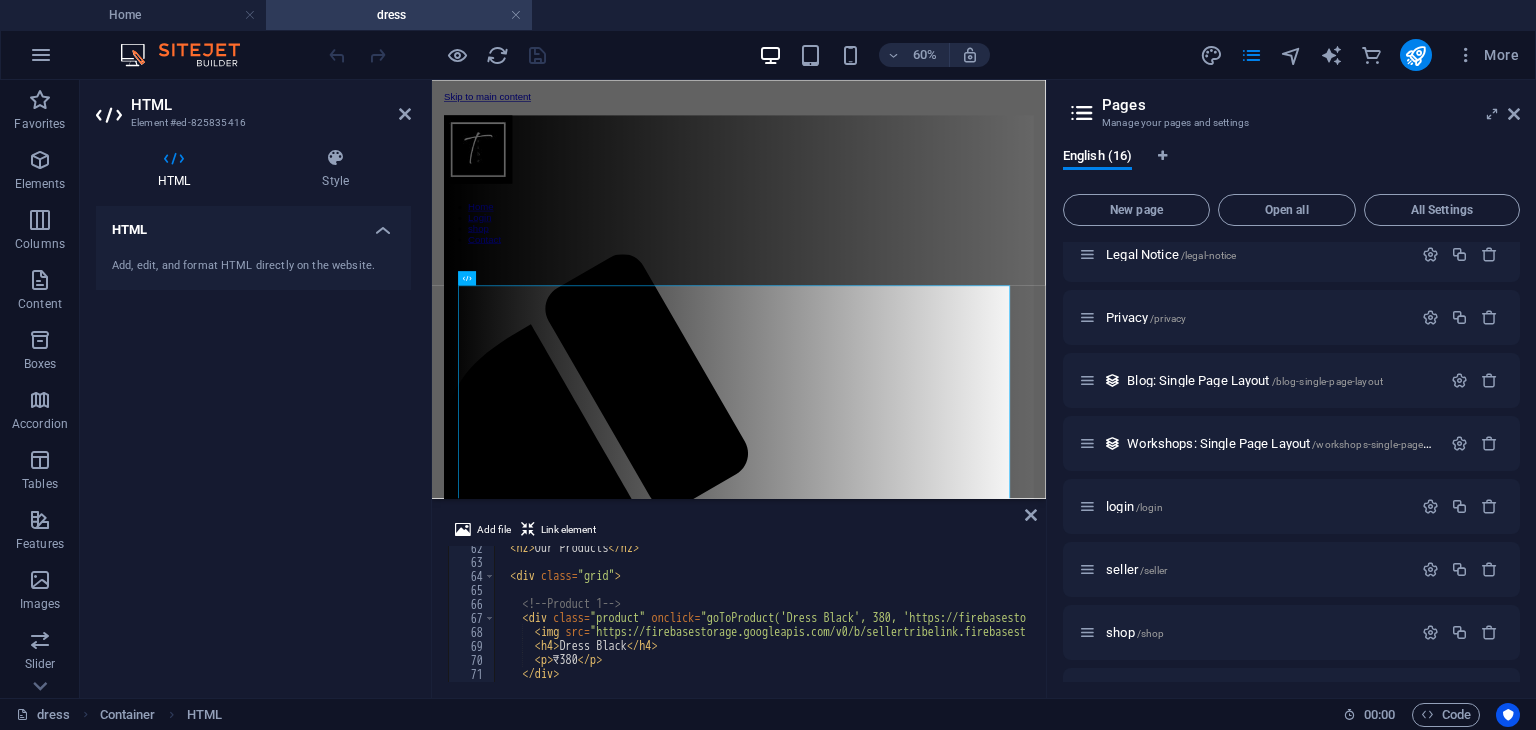 scroll, scrollTop: 863, scrollLeft: 0, axis: vertical 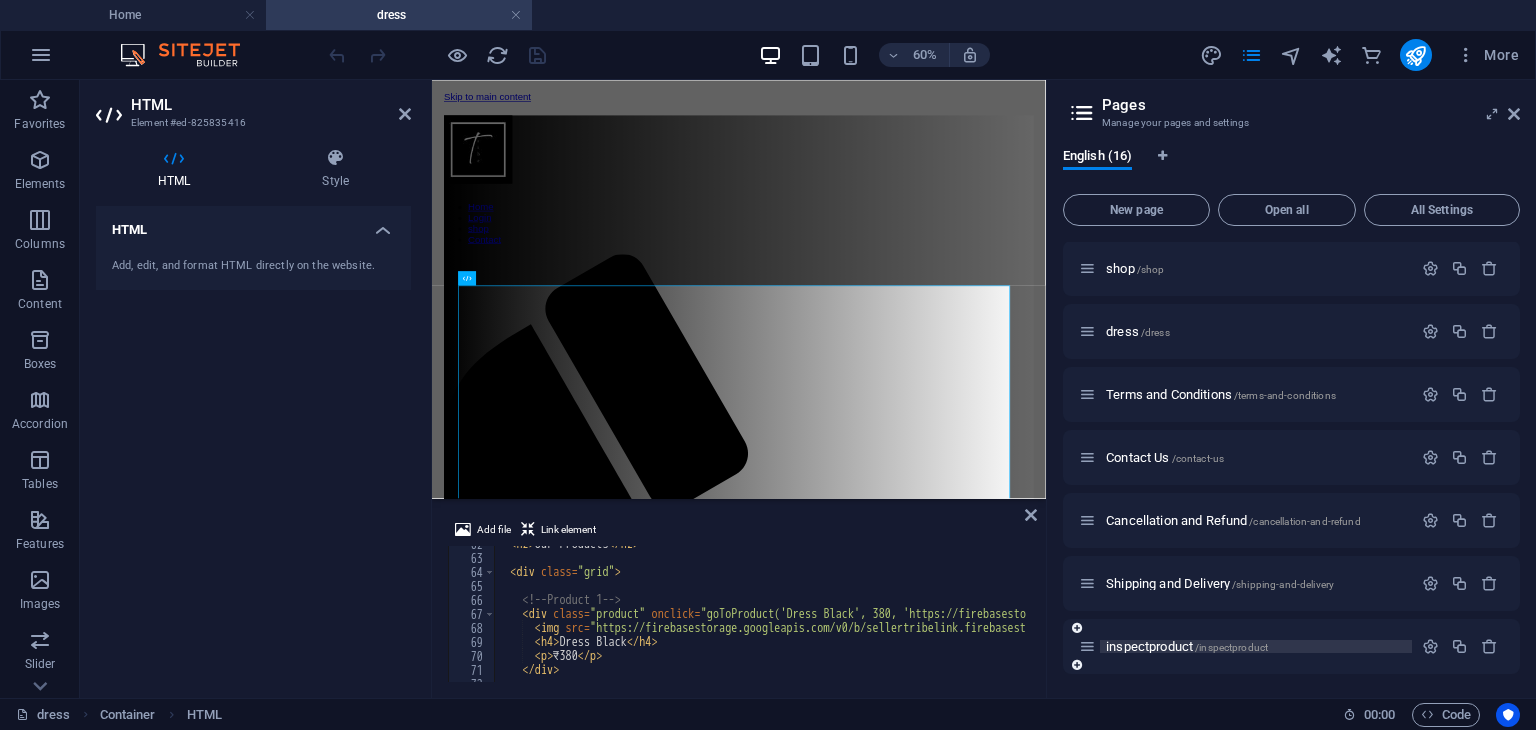click on "inspectproduct /inspectproduct" at bounding box center [1187, 646] 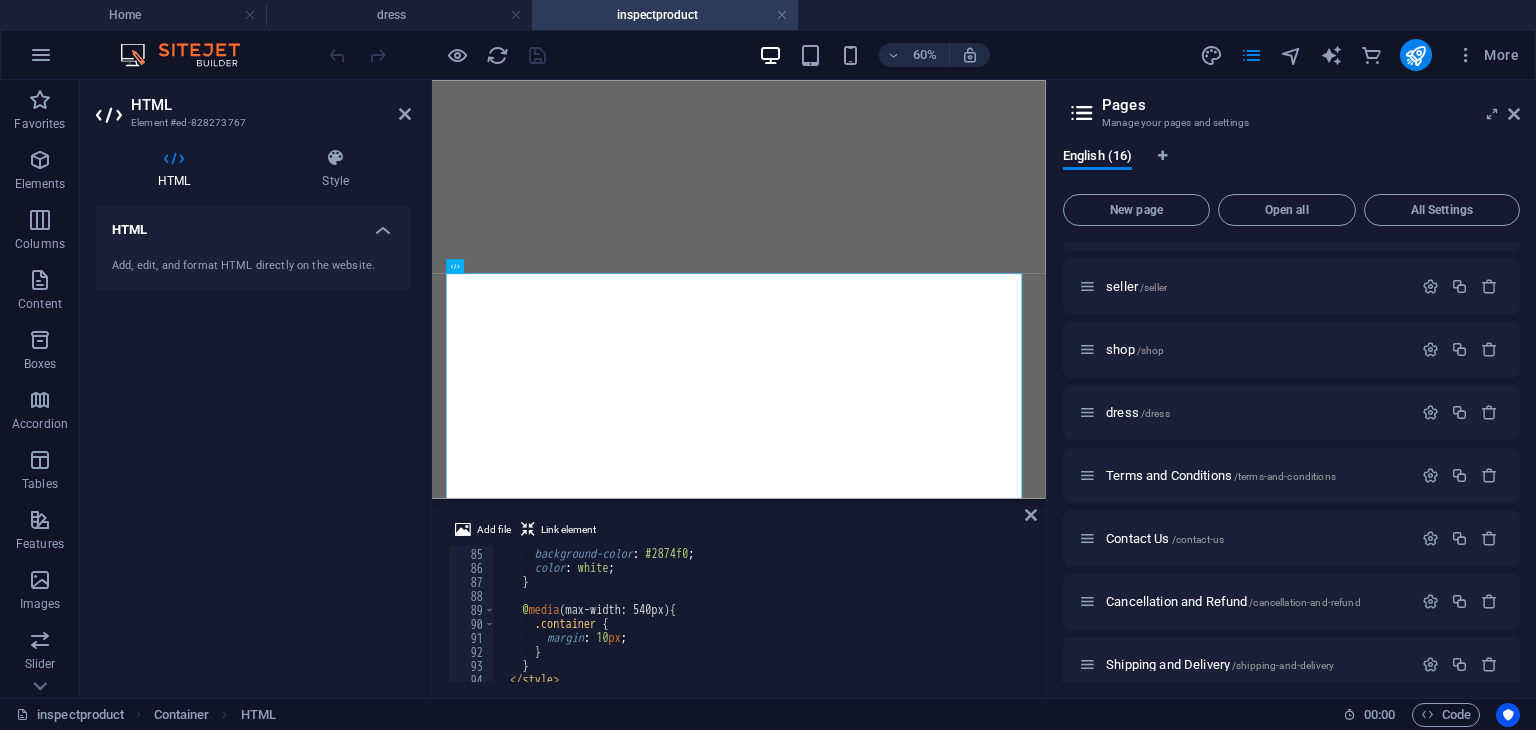 scroll, scrollTop: 1144, scrollLeft: 0, axis: vertical 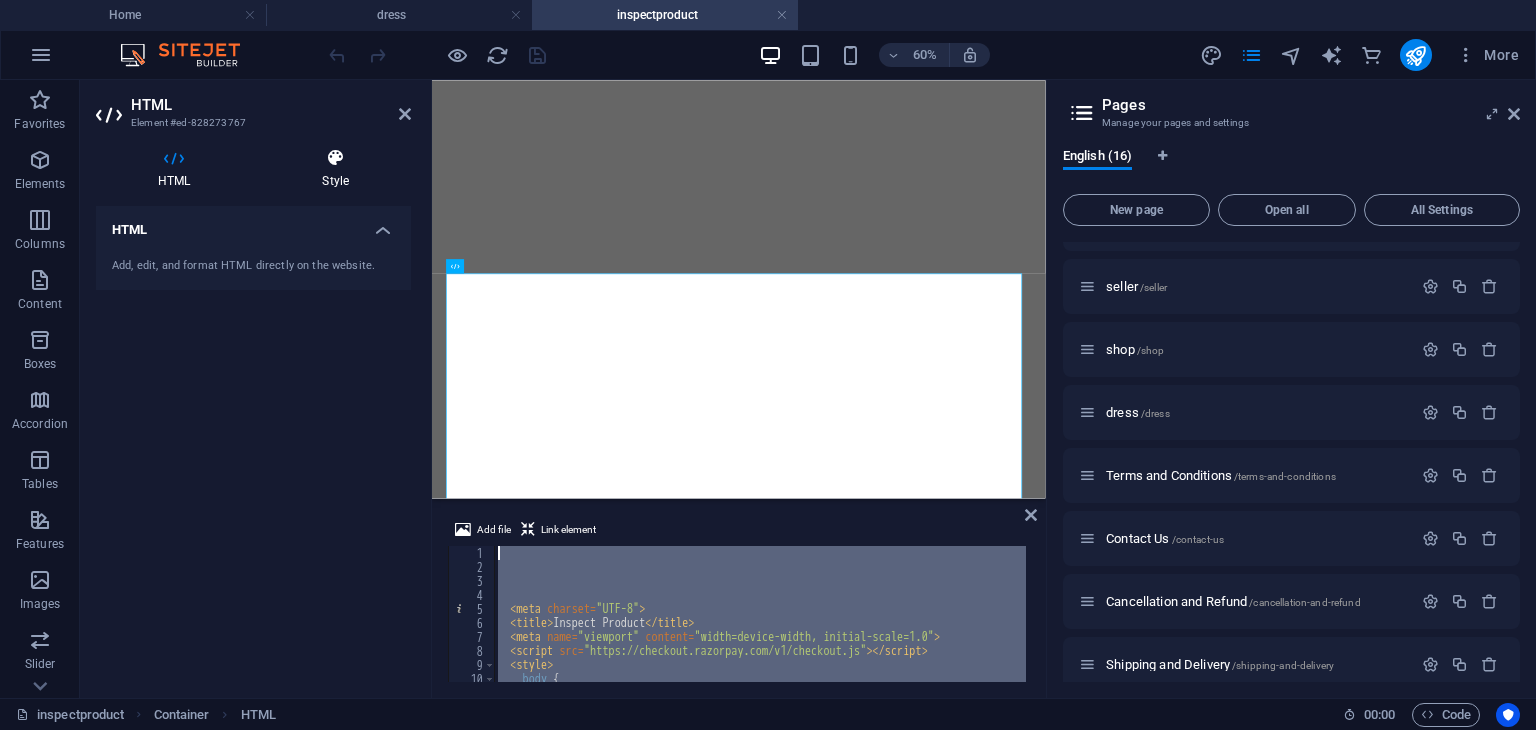 drag, startPoint x: 584, startPoint y: 648, endPoint x: 315, endPoint y: 177, distance: 542.40393 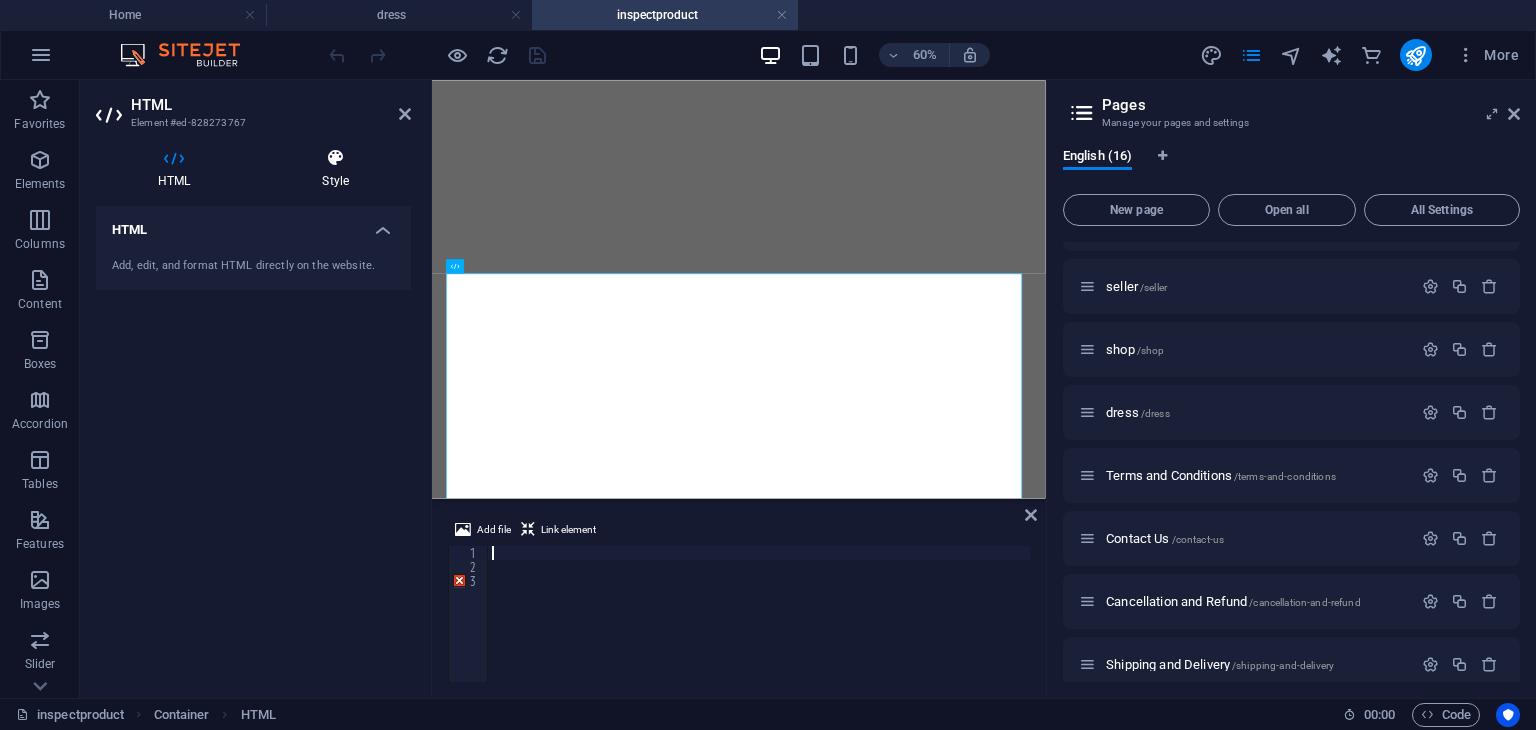 scroll, scrollTop: 1936, scrollLeft: 0, axis: vertical 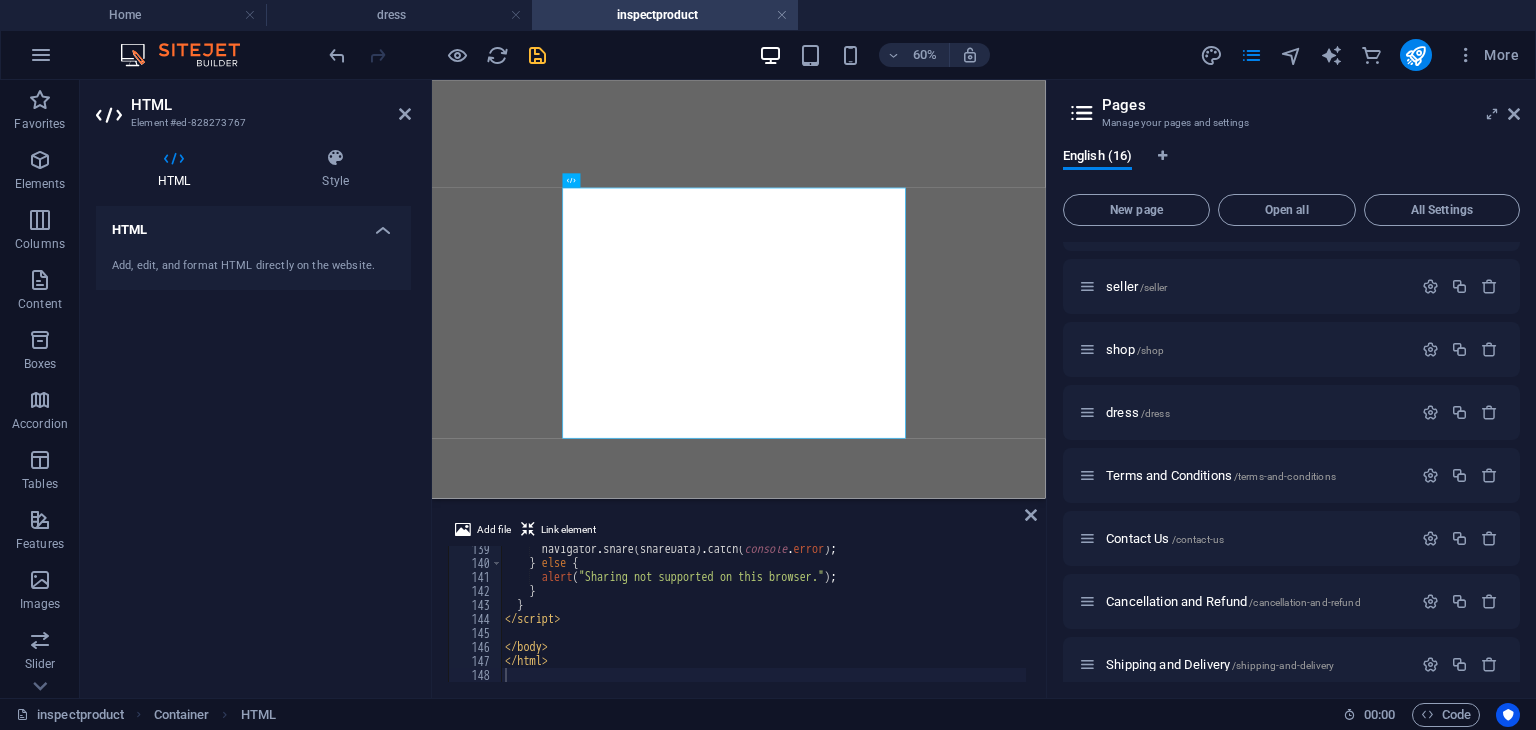 drag, startPoint x: 524, startPoint y: 69, endPoint x: 537, endPoint y: 61, distance: 15.264338 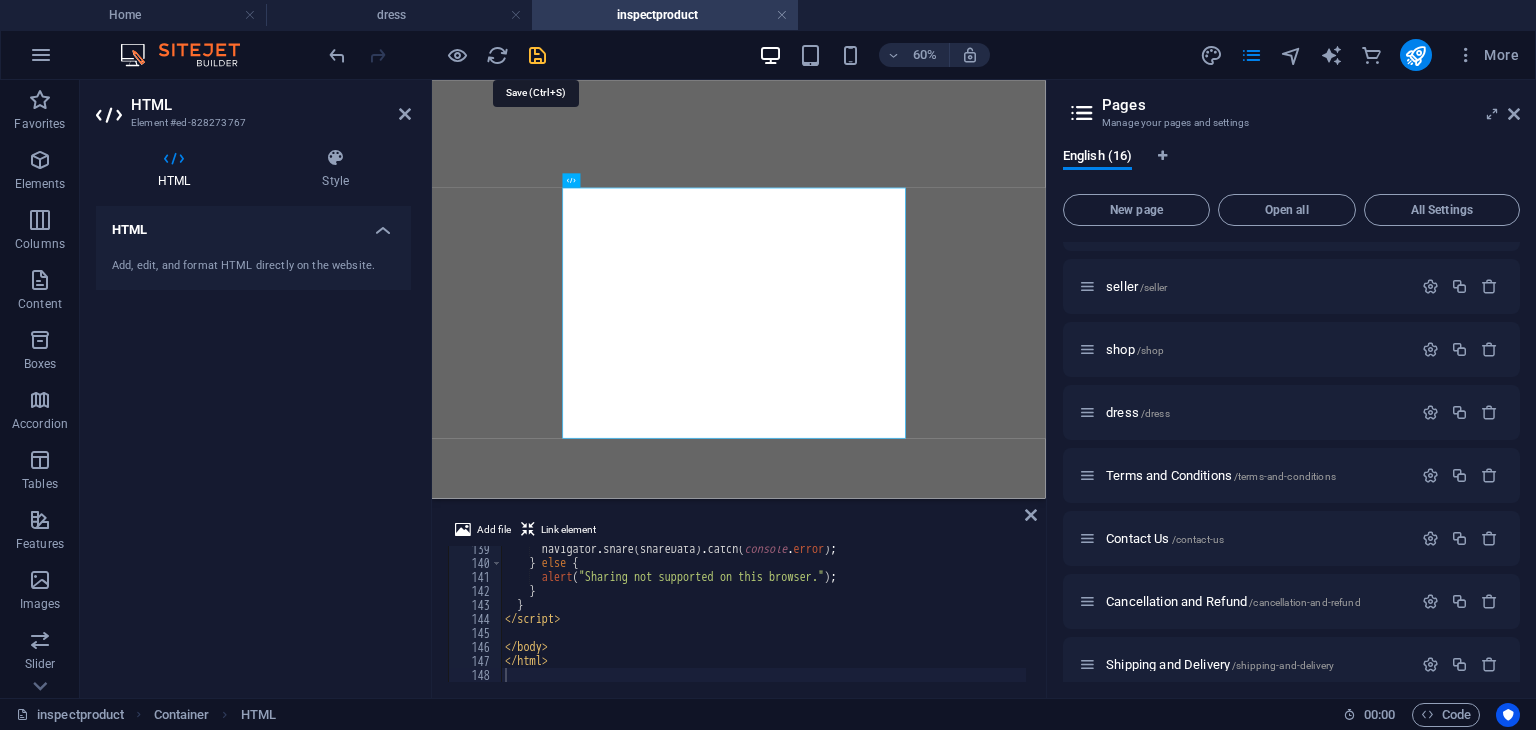 click at bounding box center (537, 55) 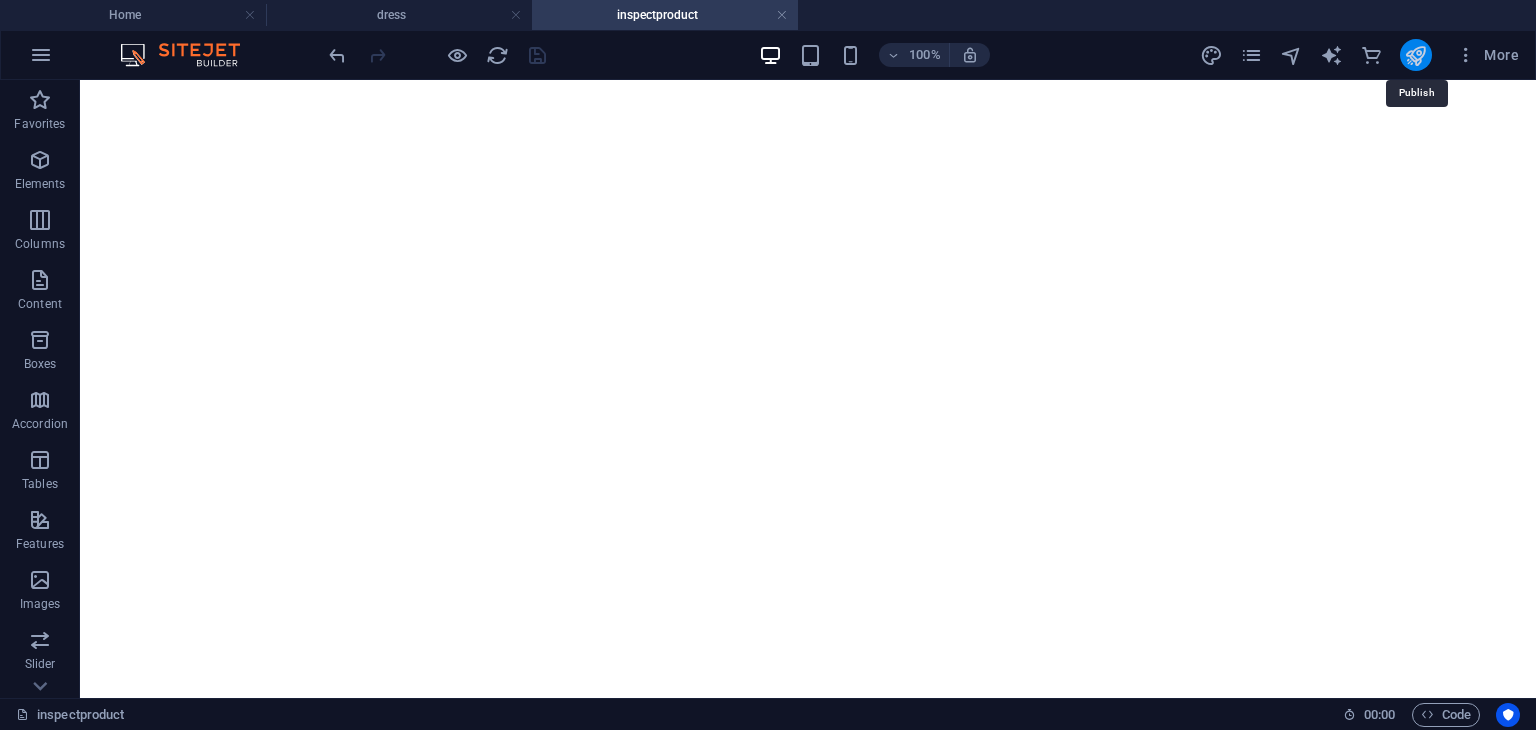 click at bounding box center [1415, 55] 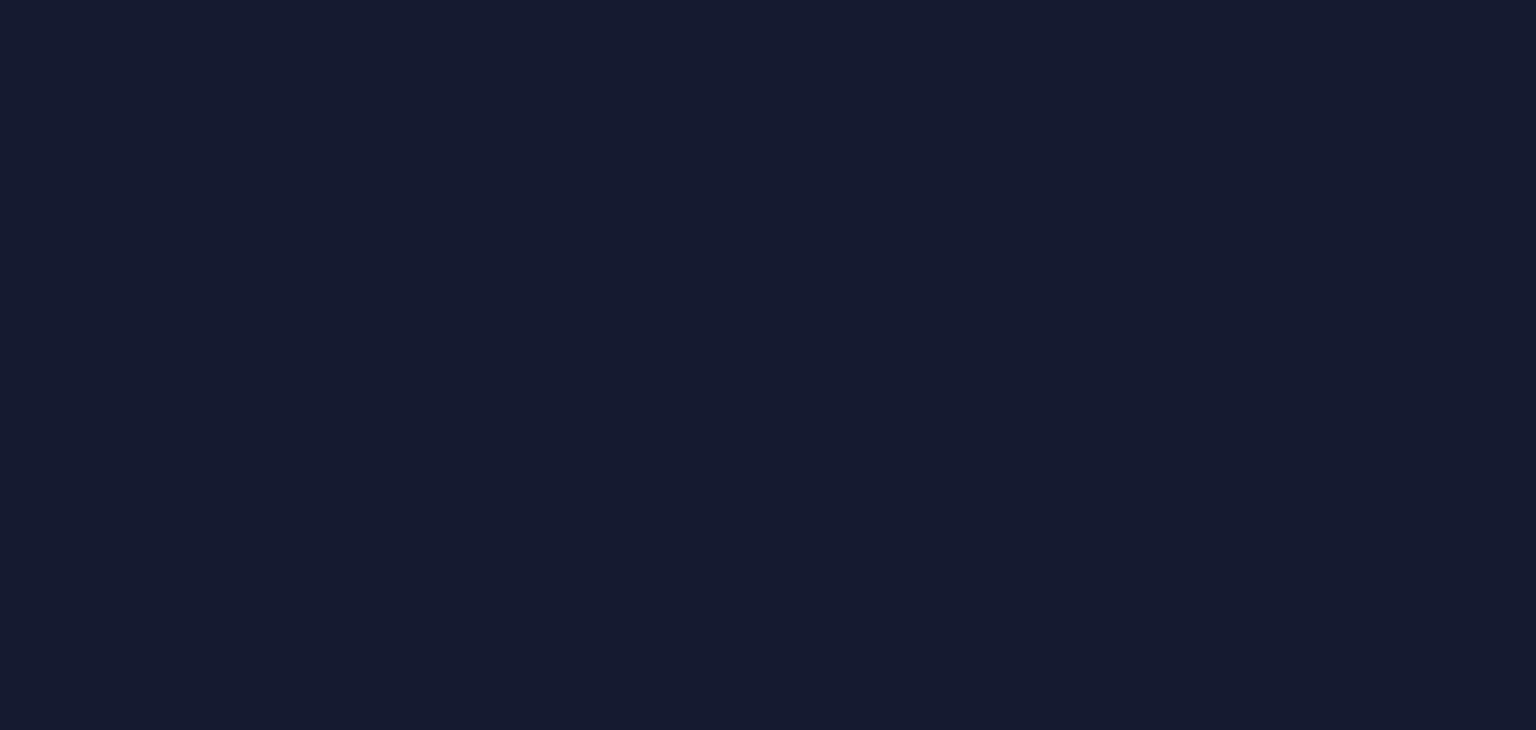 scroll, scrollTop: 0, scrollLeft: 0, axis: both 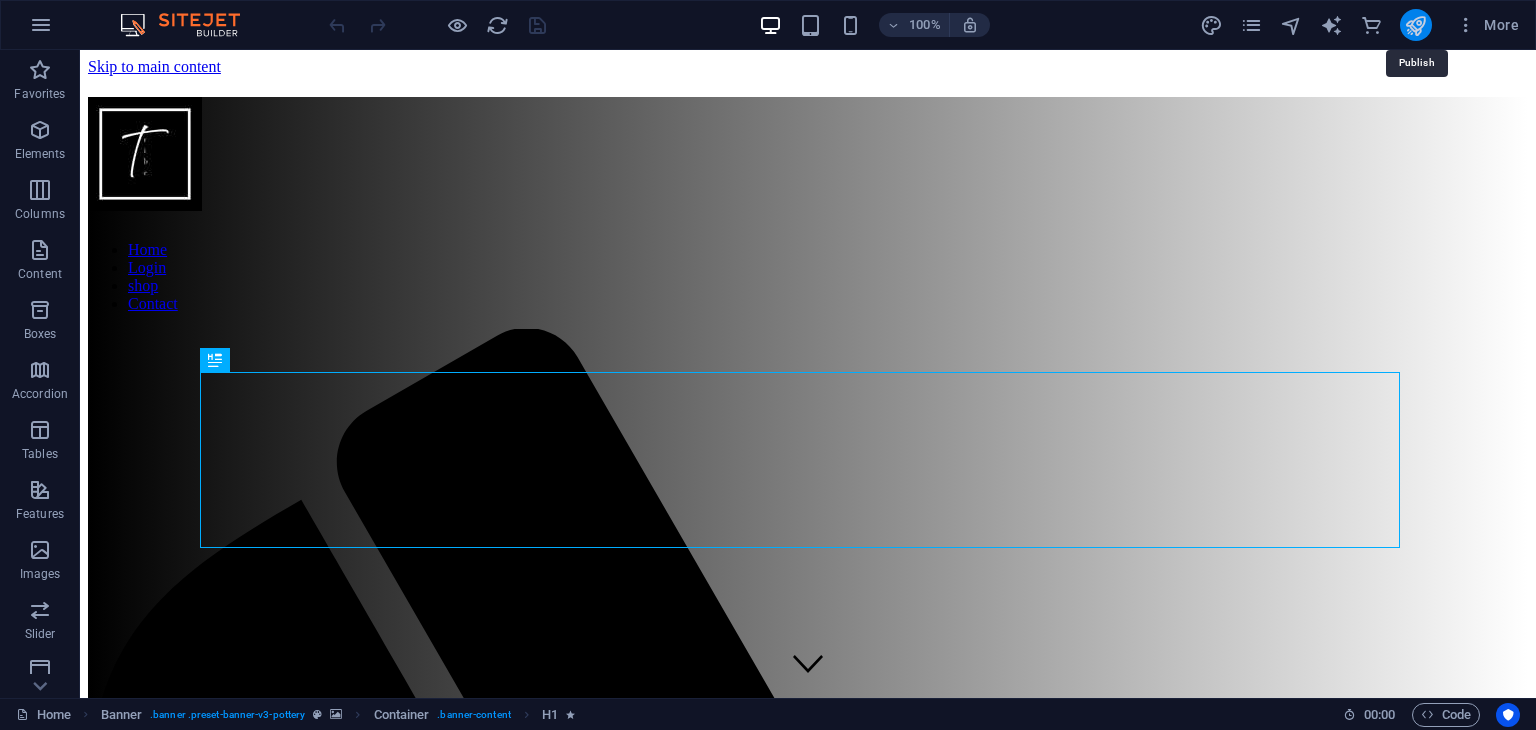 click at bounding box center (1415, 25) 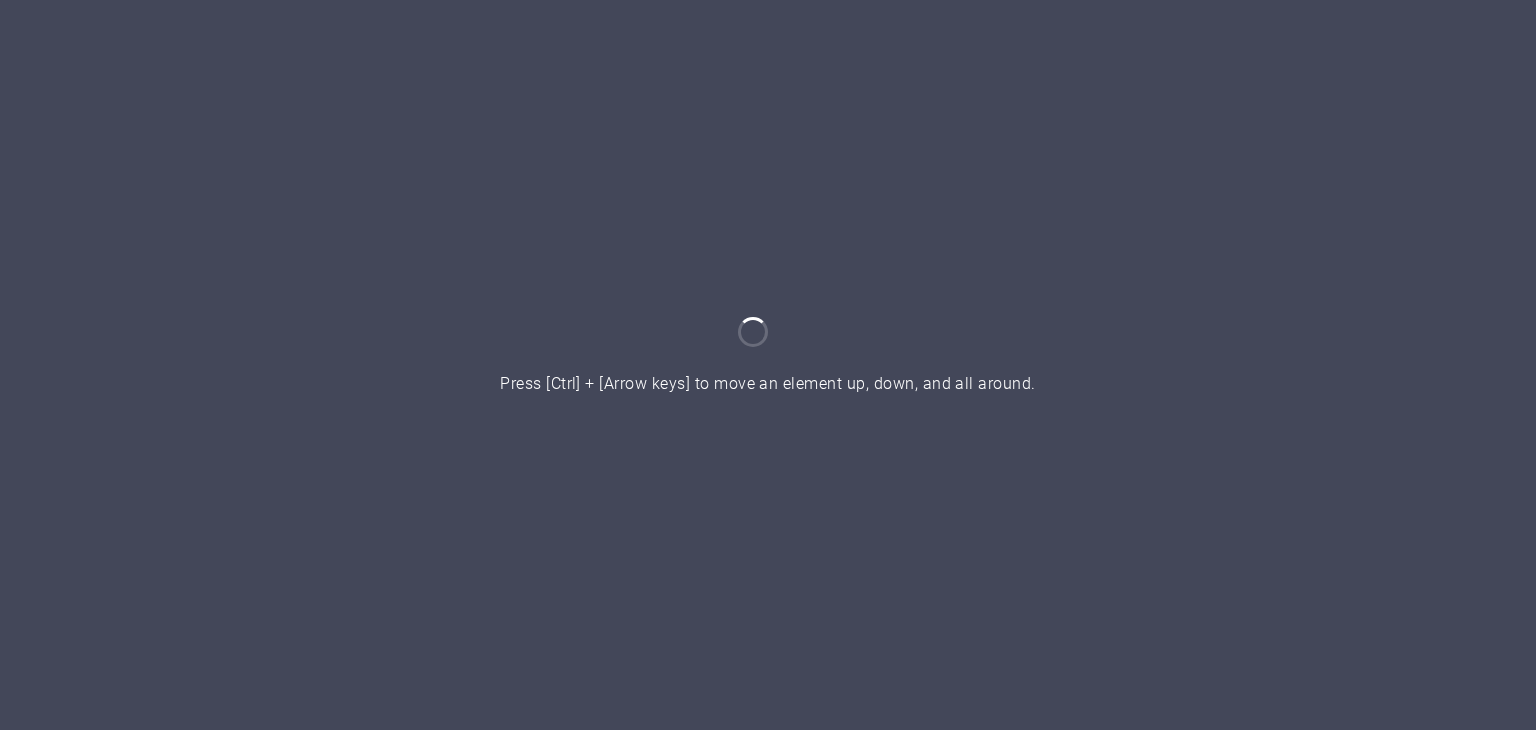 scroll, scrollTop: 0, scrollLeft: 0, axis: both 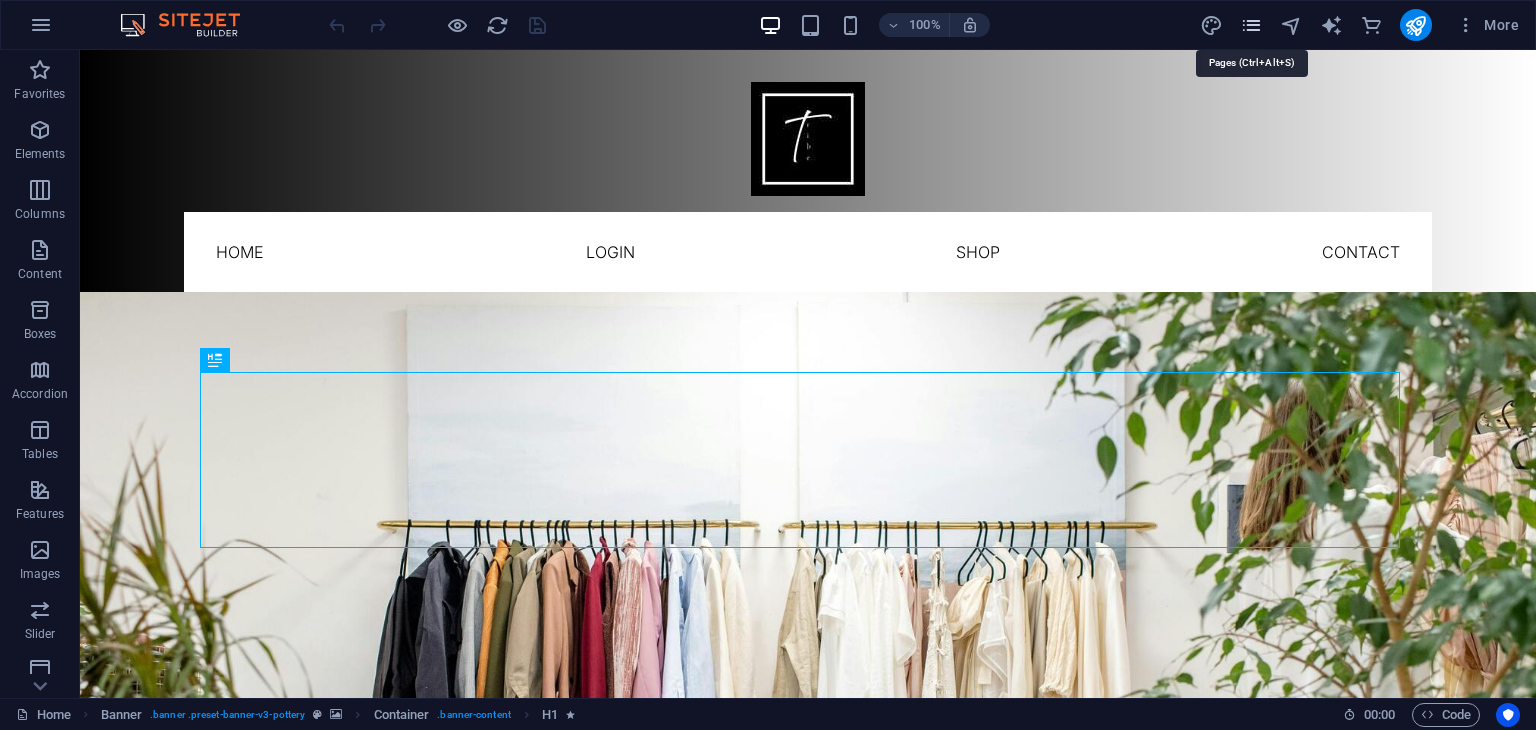 click at bounding box center [1251, 25] 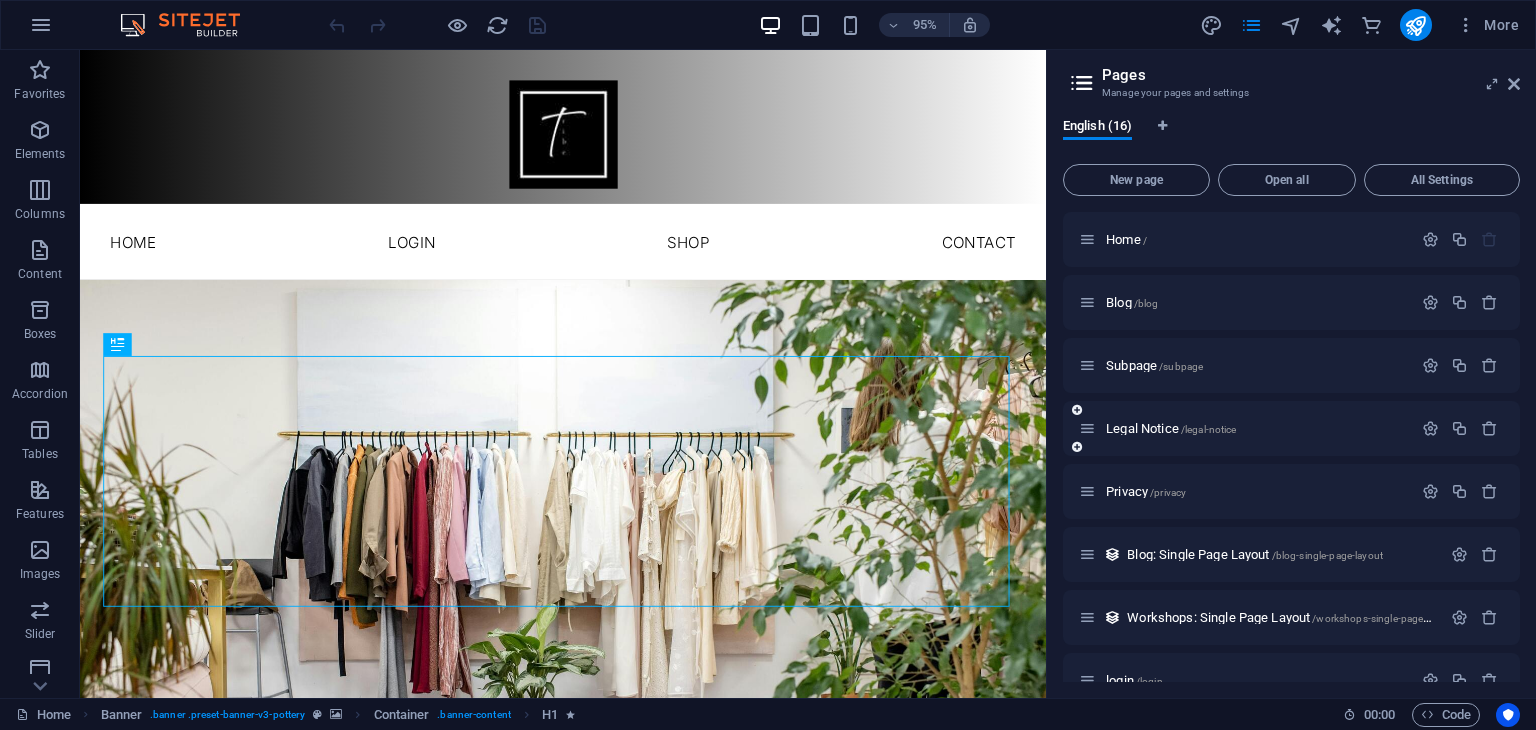 scroll, scrollTop: 538, scrollLeft: 0, axis: vertical 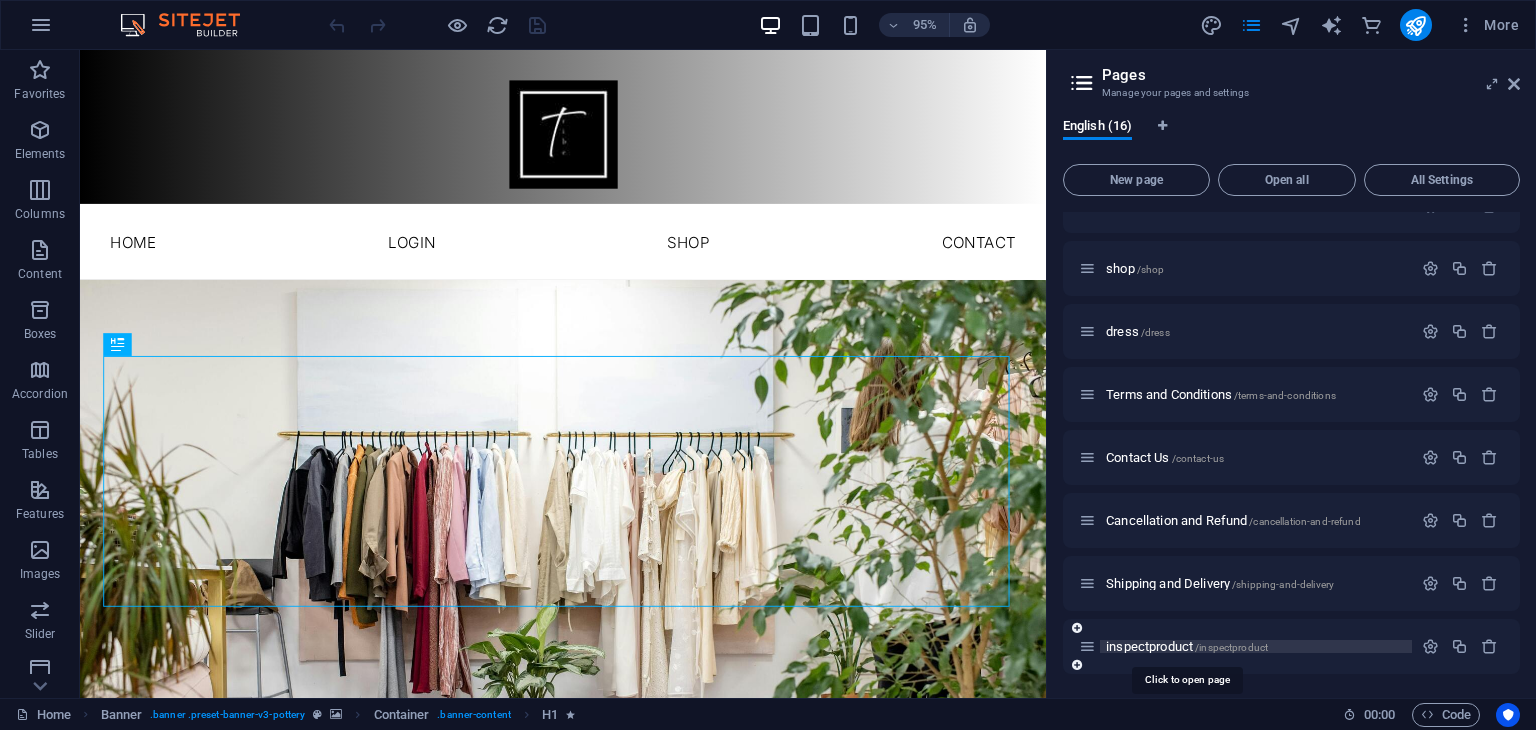 click on "inspectproduct /inspectproduct" at bounding box center (1187, 646) 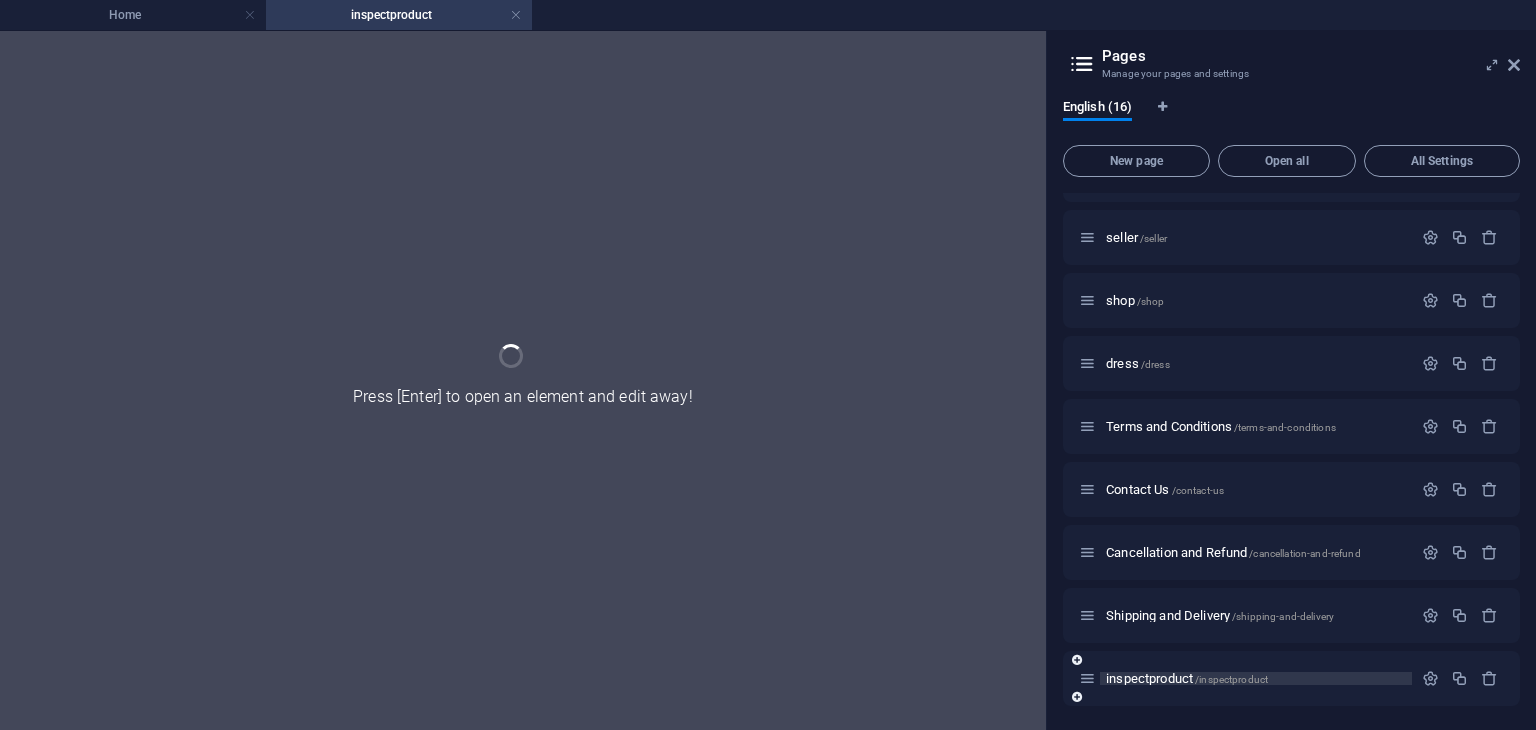 scroll, scrollTop: 487, scrollLeft: 0, axis: vertical 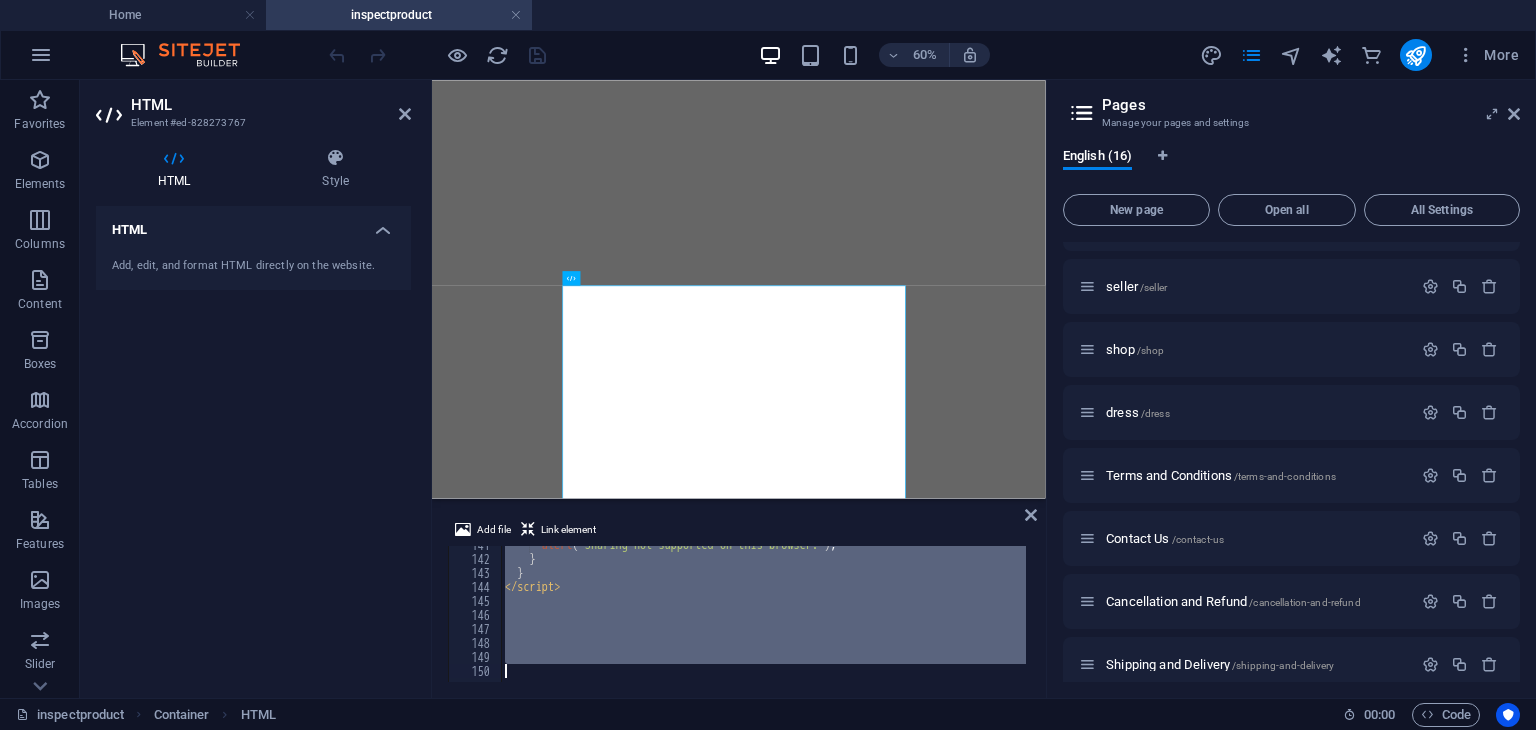 drag, startPoint x: 508, startPoint y: 565, endPoint x: 538, endPoint y: 776, distance: 213.12202 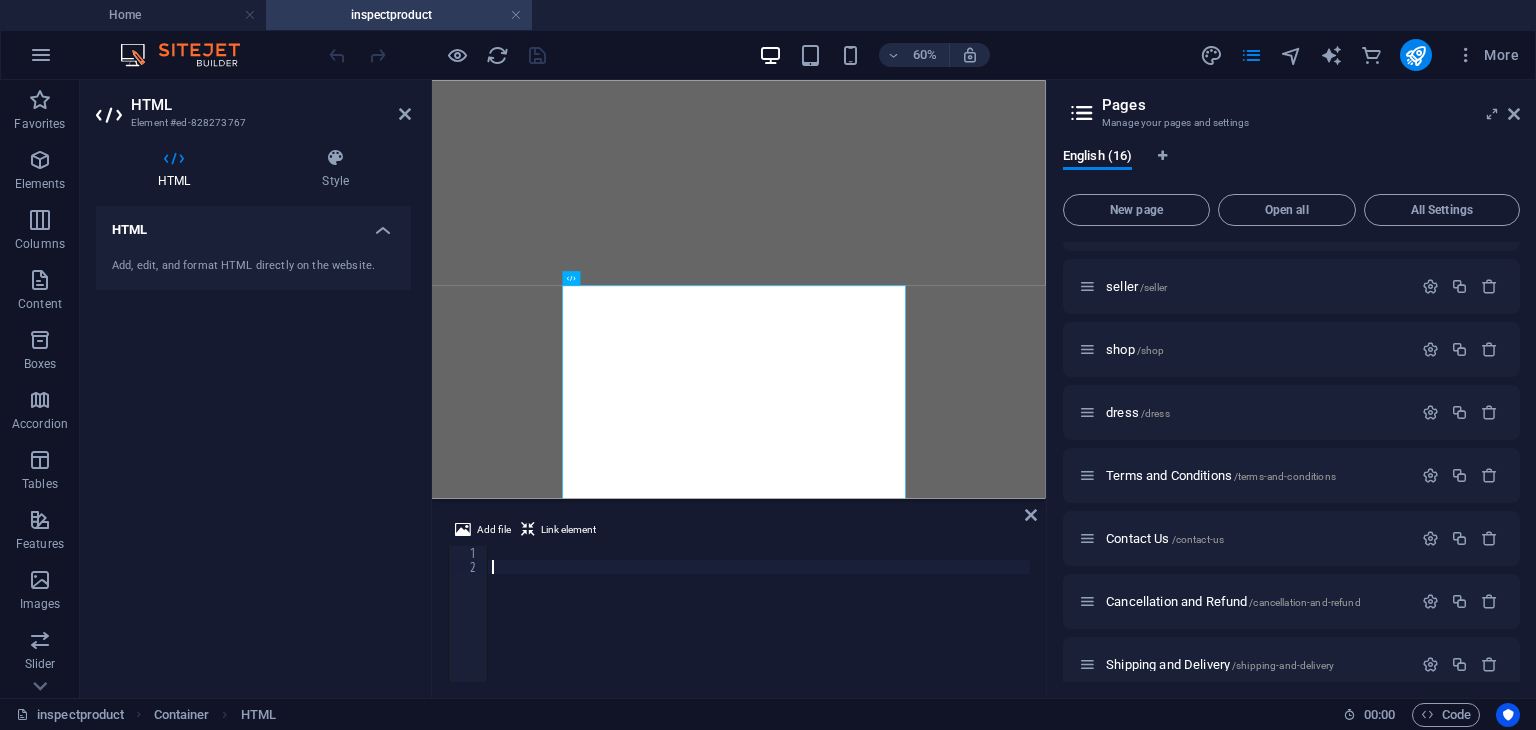 scroll, scrollTop: 2160, scrollLeft: 0, axis: vertical 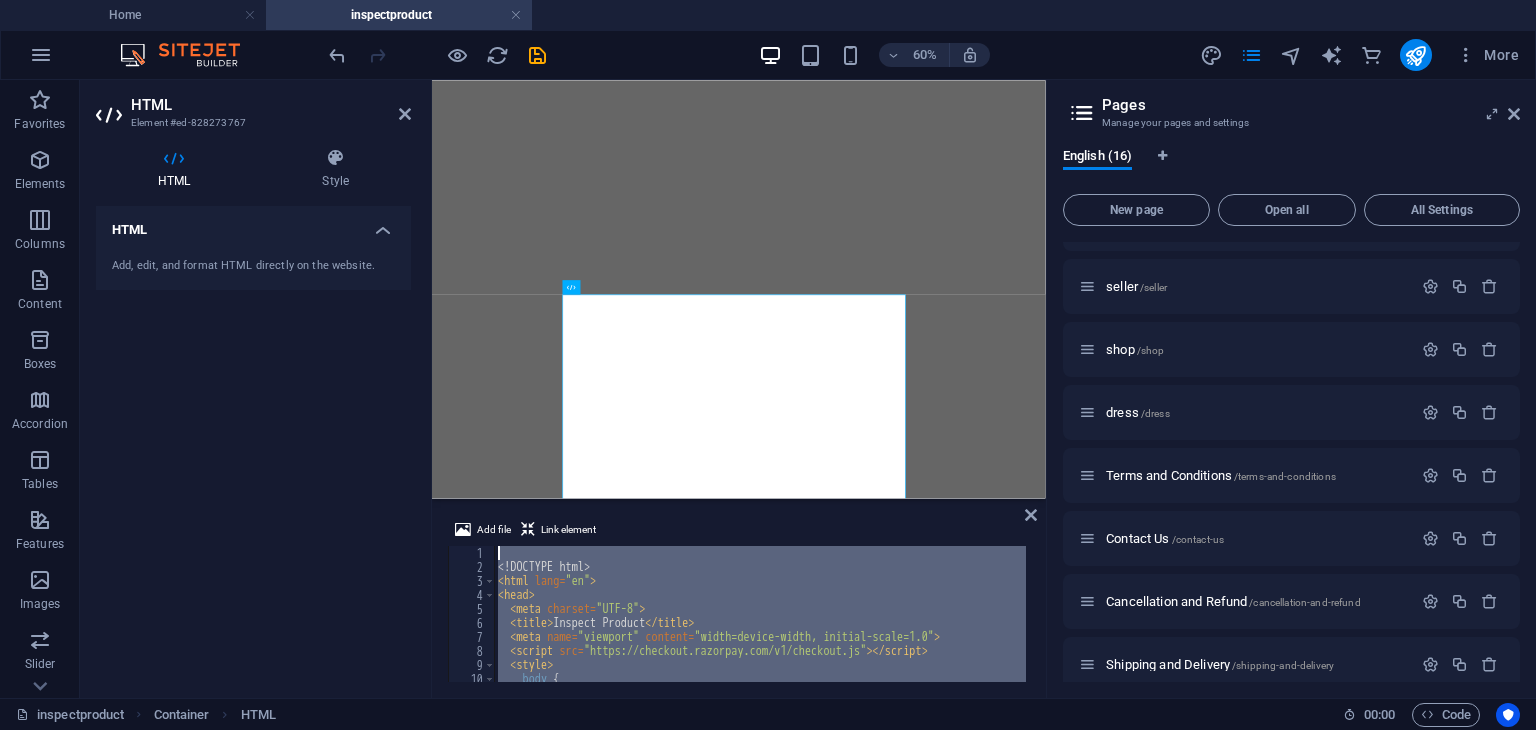 drag, startPoint x: 587, startPoint y: 657, endPoint x: 383, endPoint y: 193, distance: 506.86487 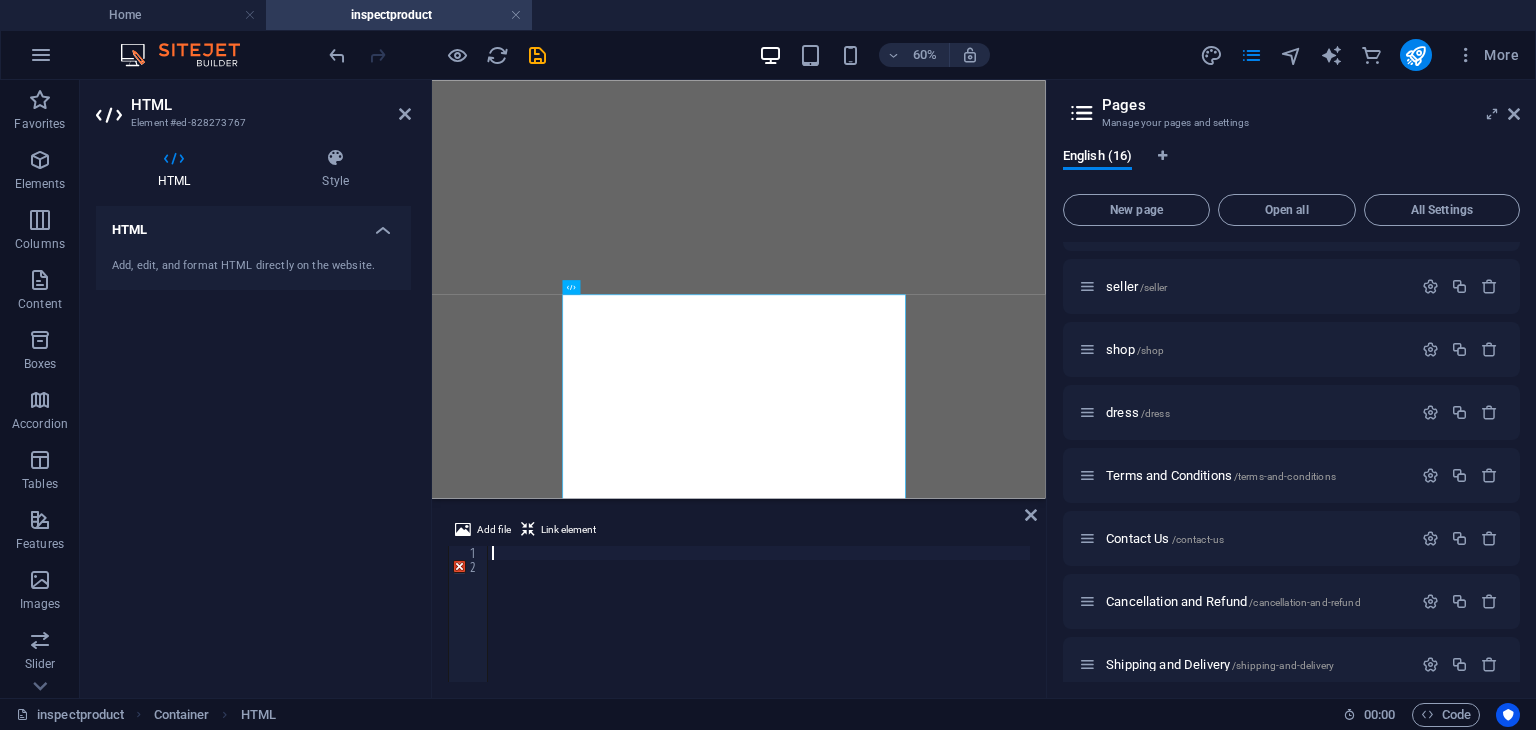 scroll, scrollTop: 2146, scrollLeft: 0, axis: vertical 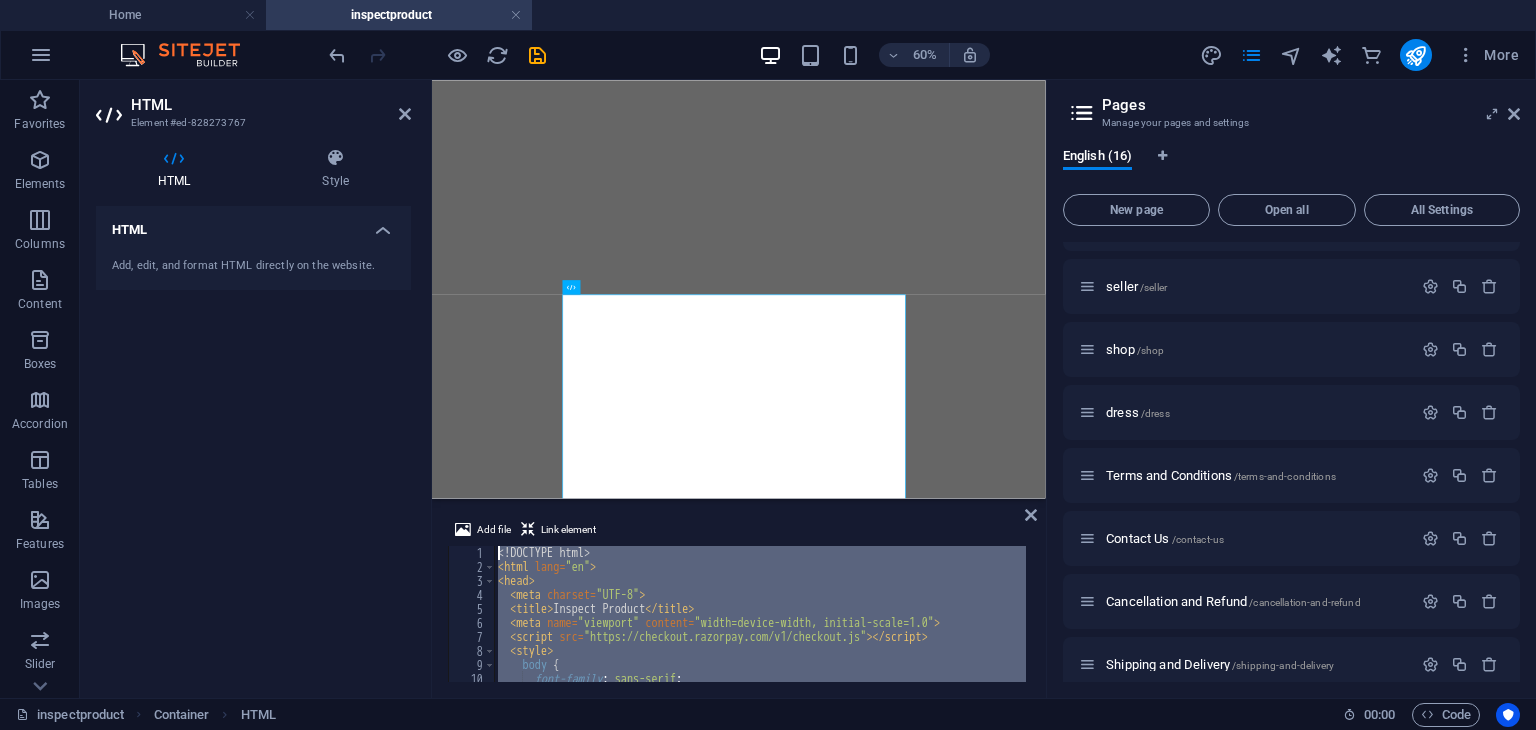 drag, startPoint x: 606, startPoint y: 665, endPoint x: 406, endPoint y: 347, distance: 375.66473 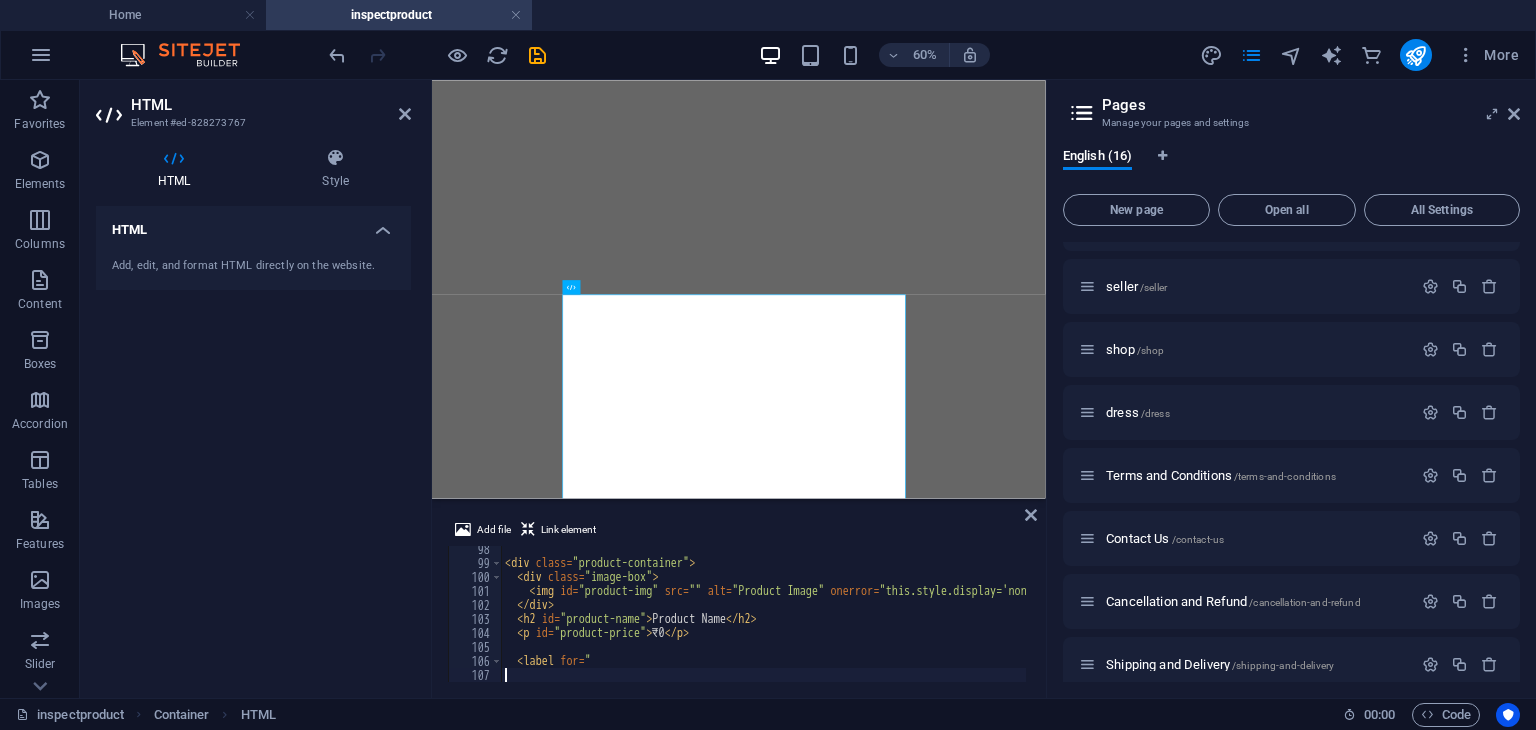 scroll, scrollTop: 1362, scrollLeft: 0, axis: vertical 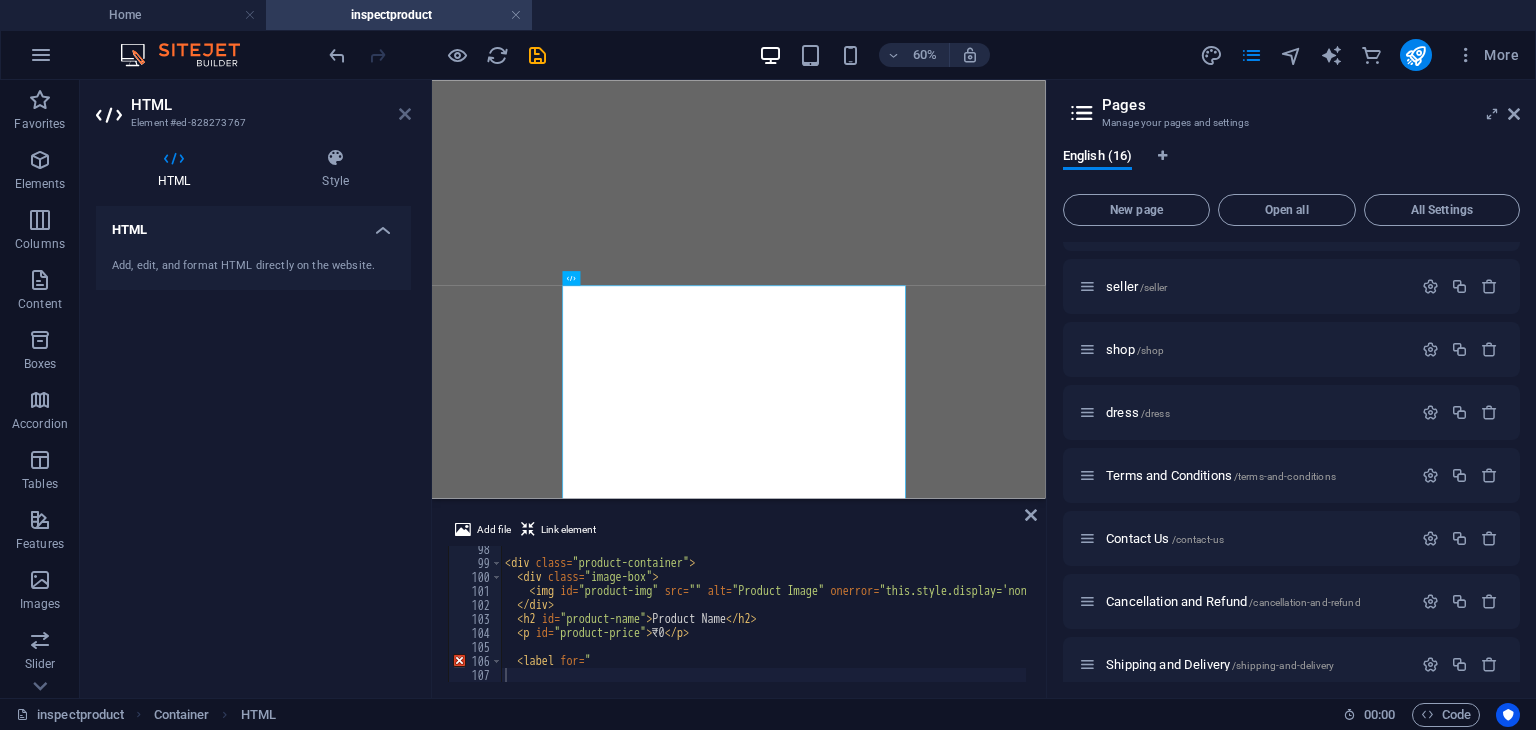 click at bounding box center [405, 114] 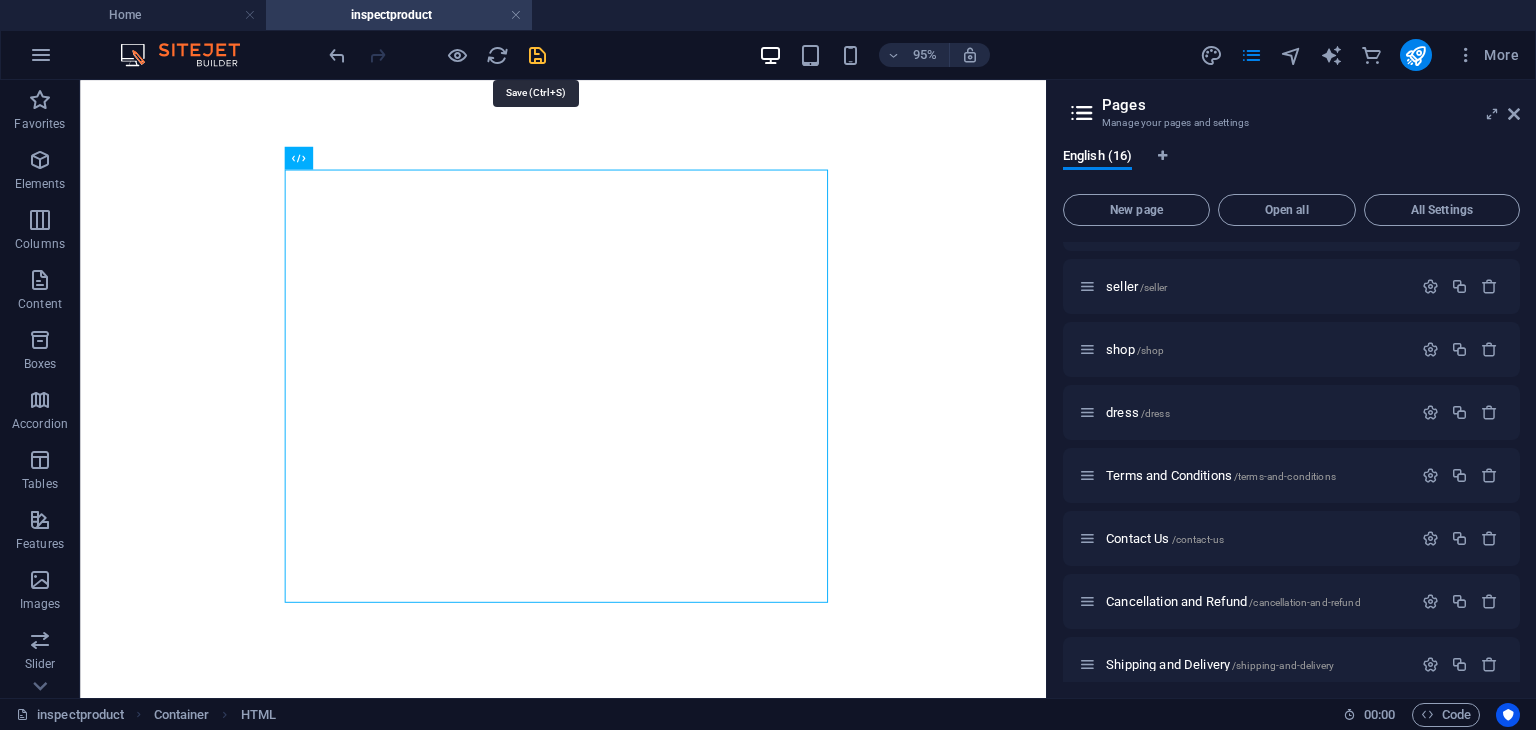 click at bounding box center [537, 55] 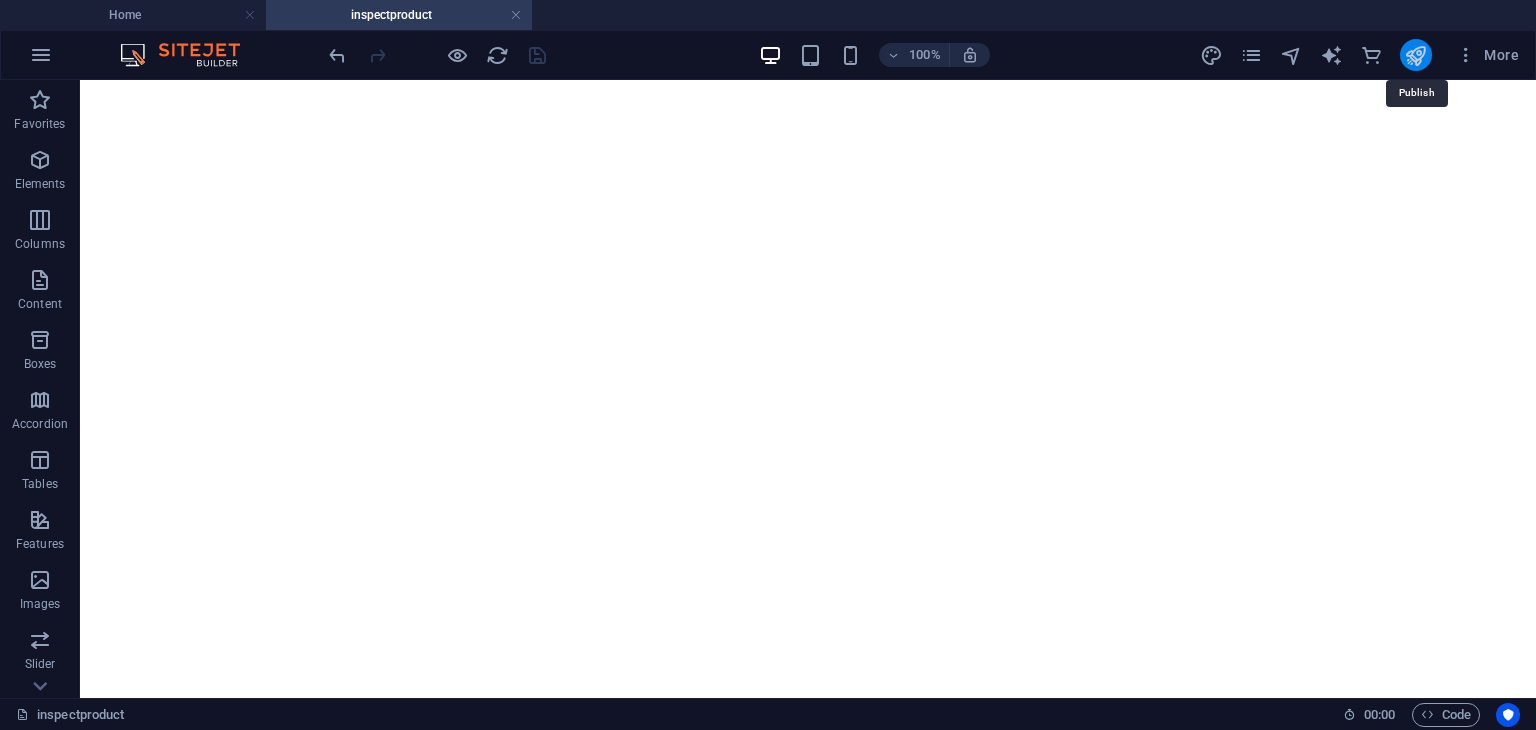 click at bounding box center [1415, 55] 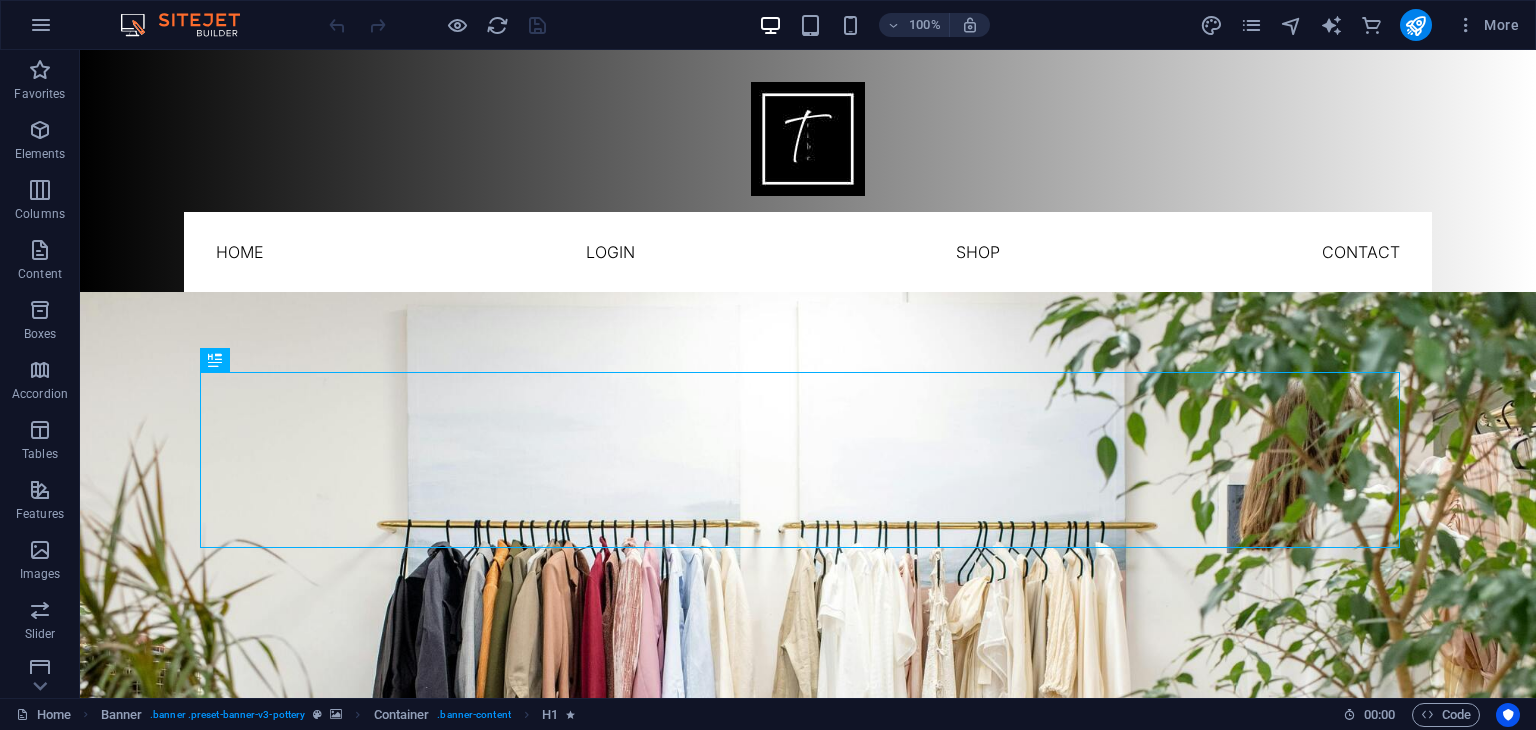 scroll, scrollTop: 0, scrollLeft: 0, axis: both 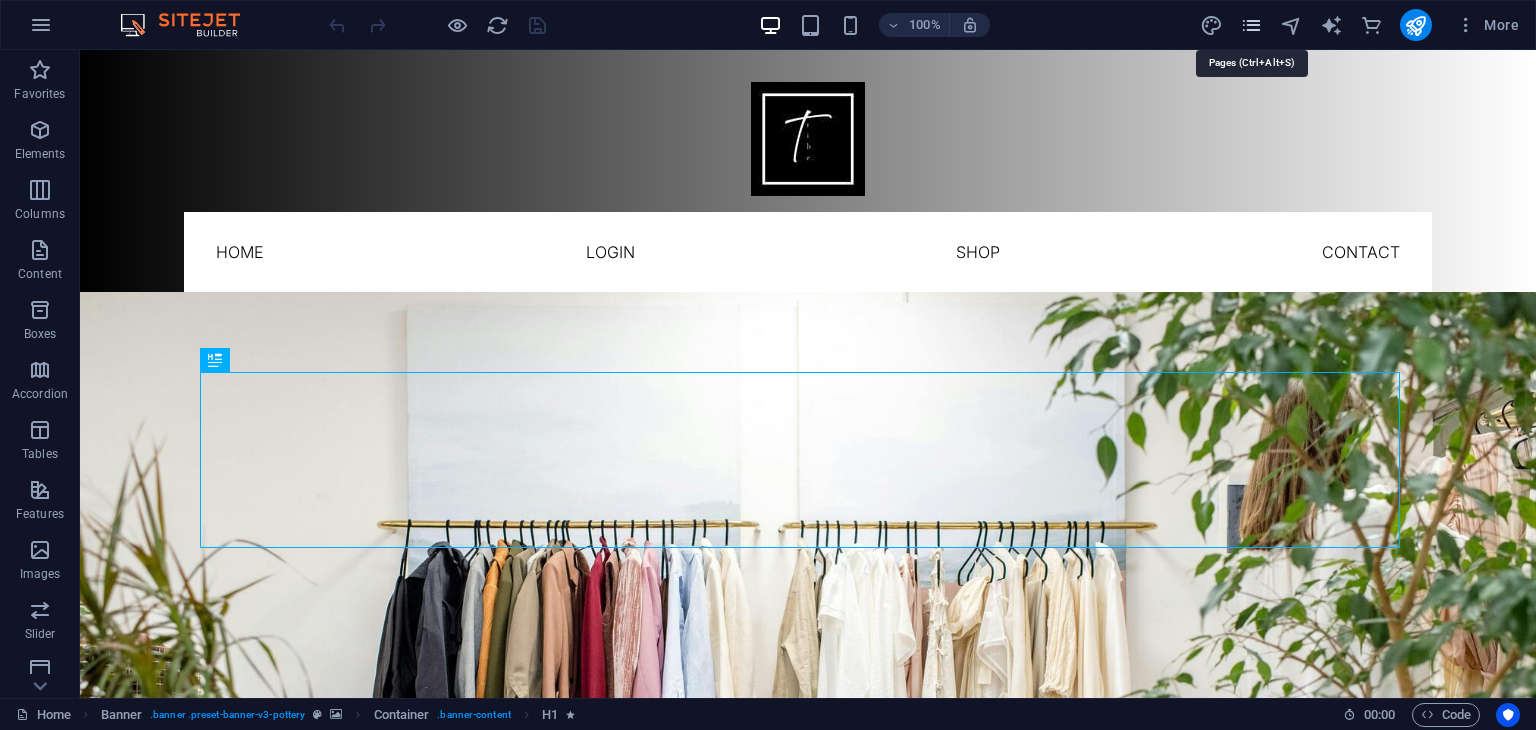 click at bounding box center (1251, 25) 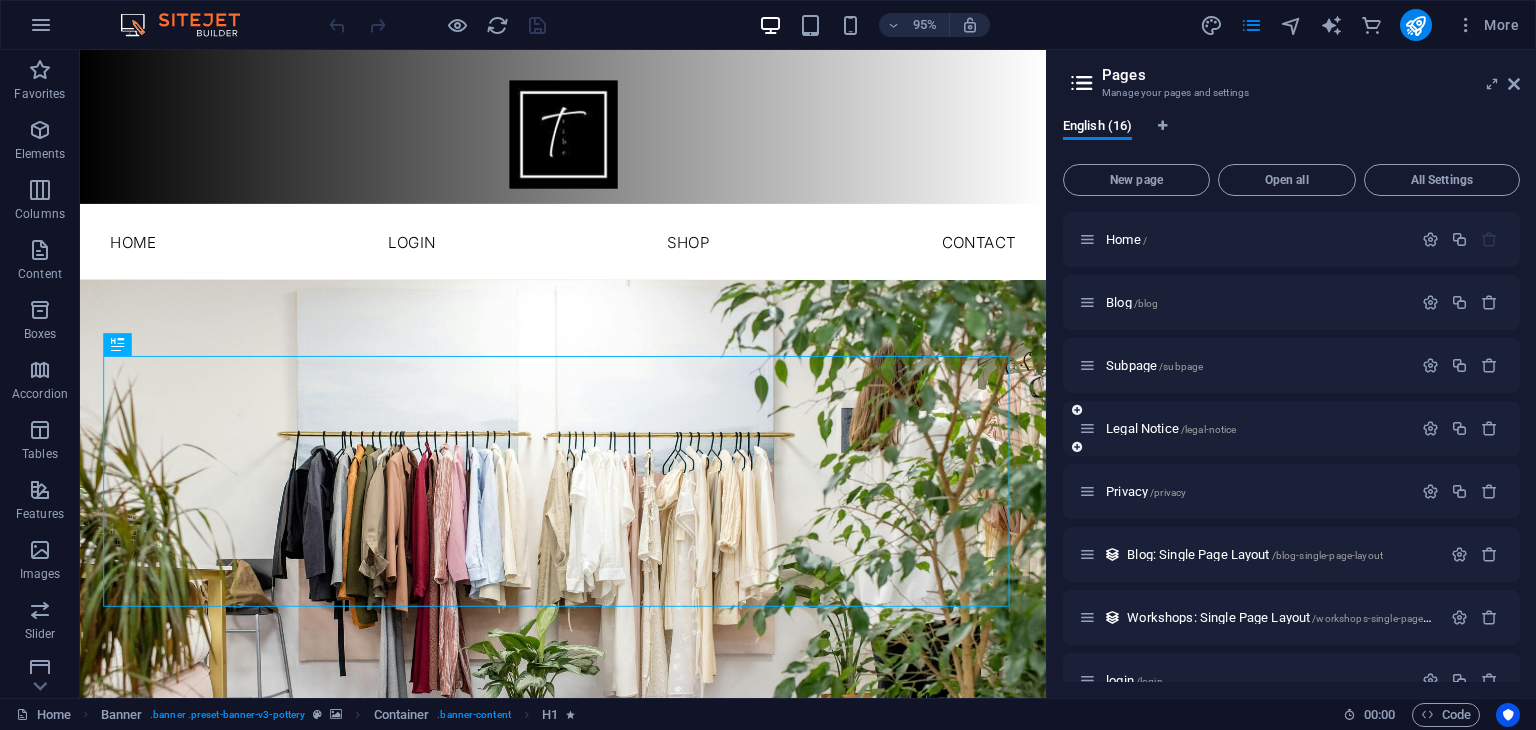 scroll, scrollTop: 538, scrollLeft: 0, axis: vertical 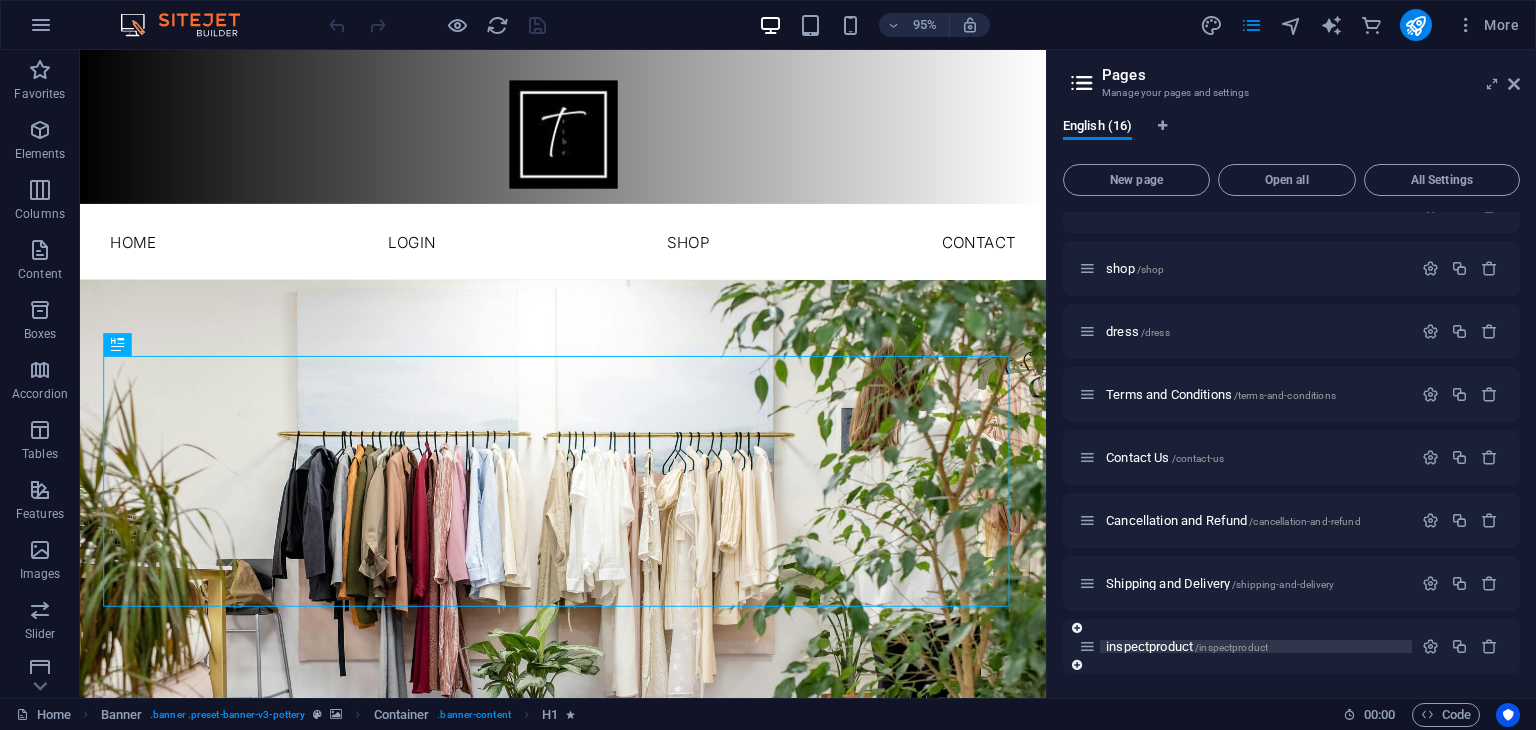 click on "inspectproduct /inspectproduct" at bounding box center (1187, 646) 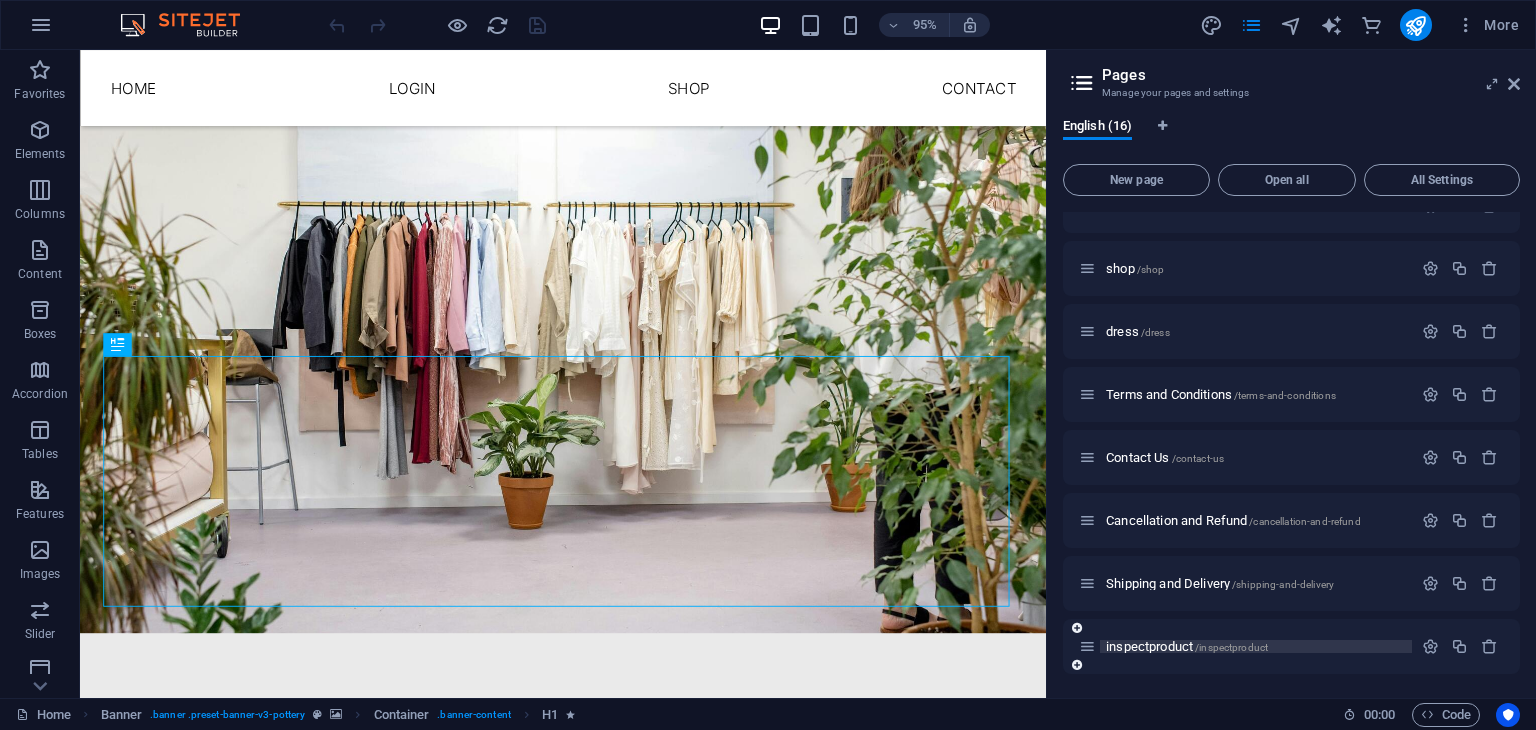 scroll, scrollTop: 487, scrollLeft: 0, axis: vertical 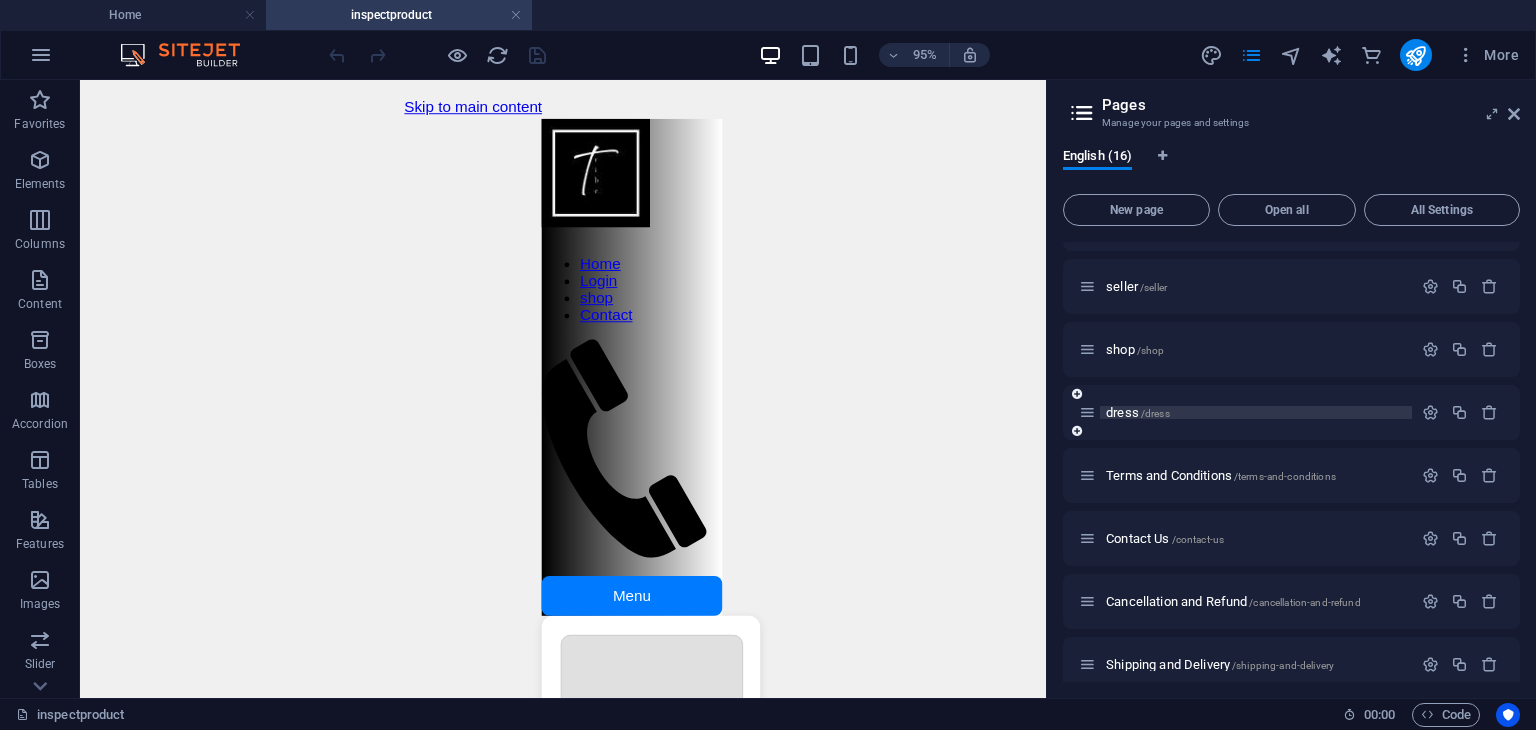 click on "/dress" at bounding box center (1155, 413) 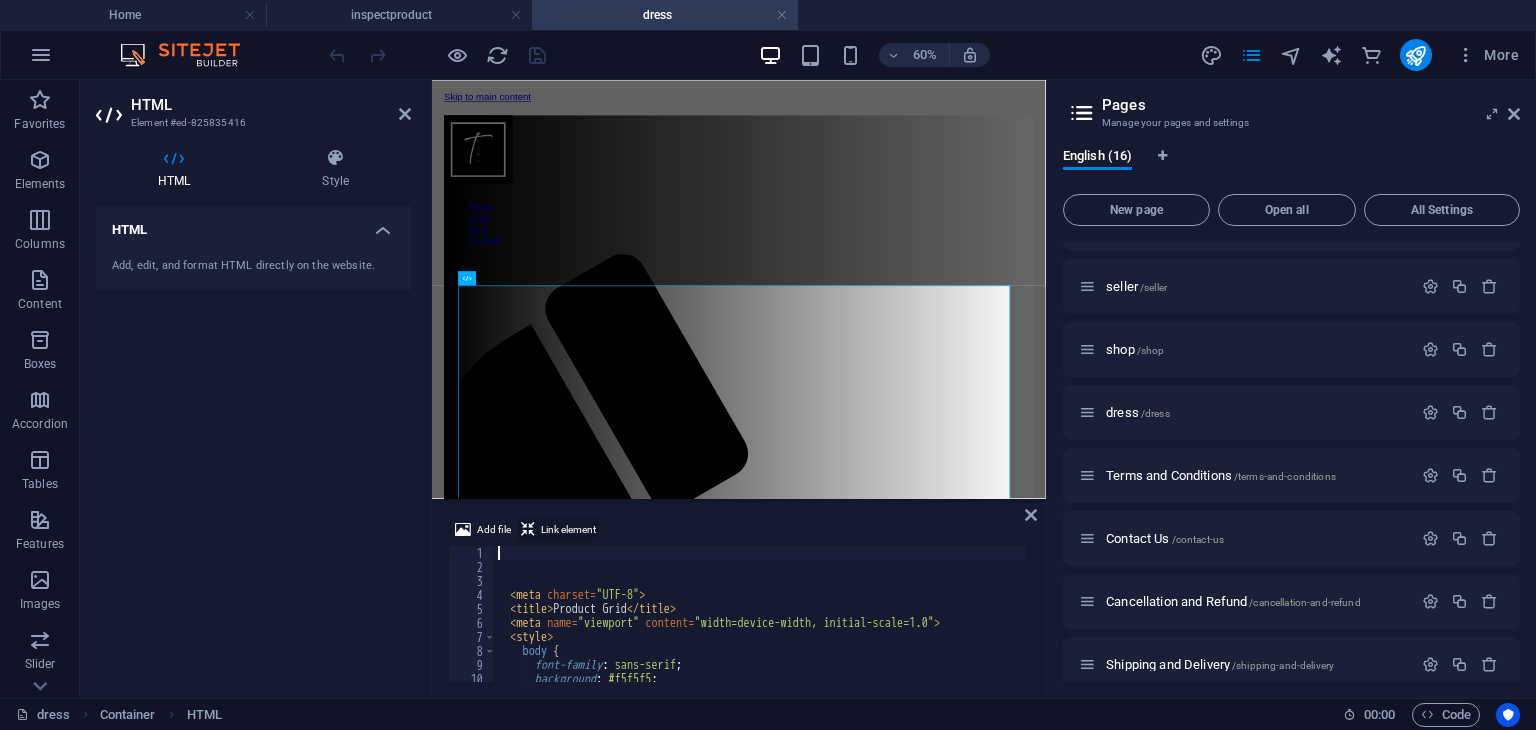 scroll, scrollTop: 0, scrollLeft: 0, axis: both 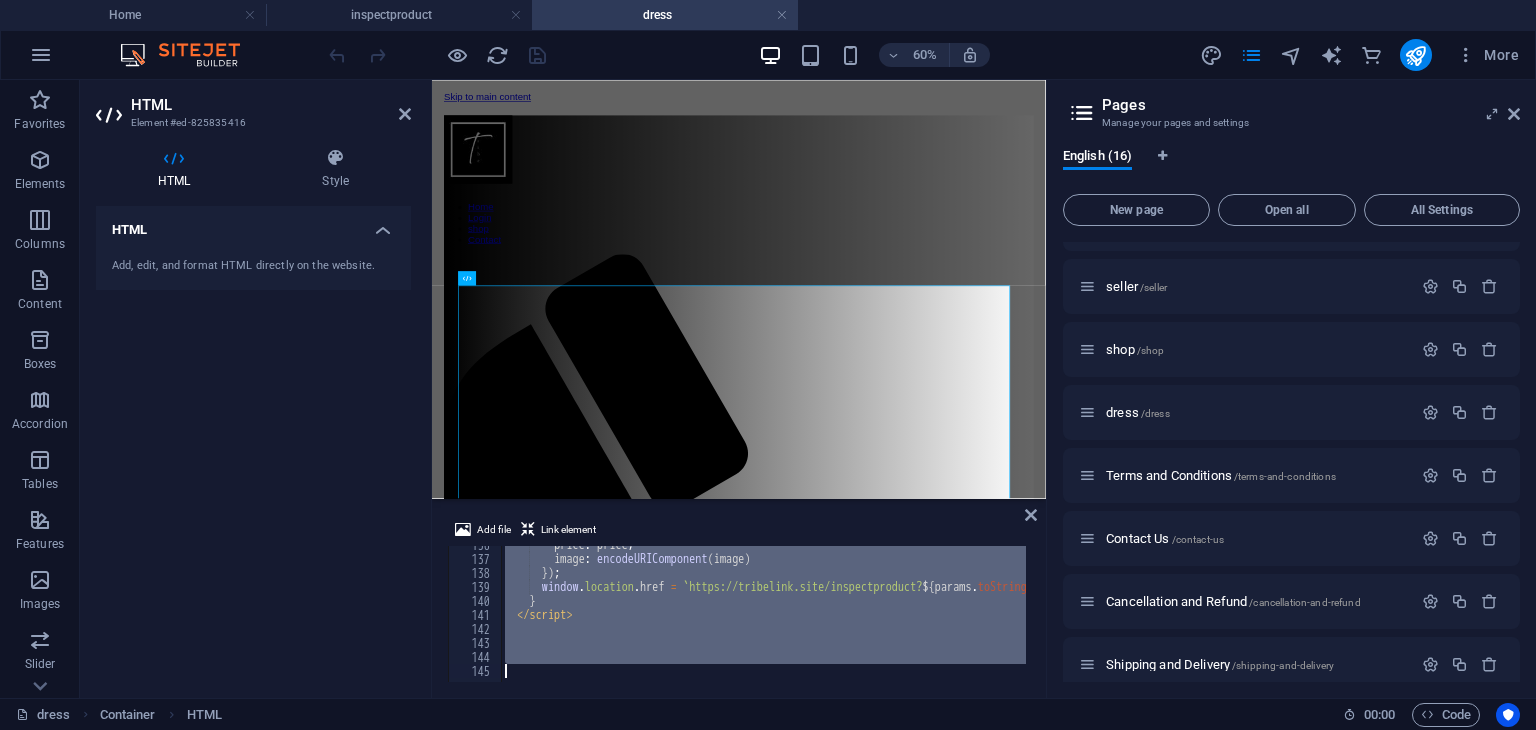 drag, startPoint x: 496, startPoint y: 561, endPoint x: 630, endPoint y: 776, distance: 253.33969 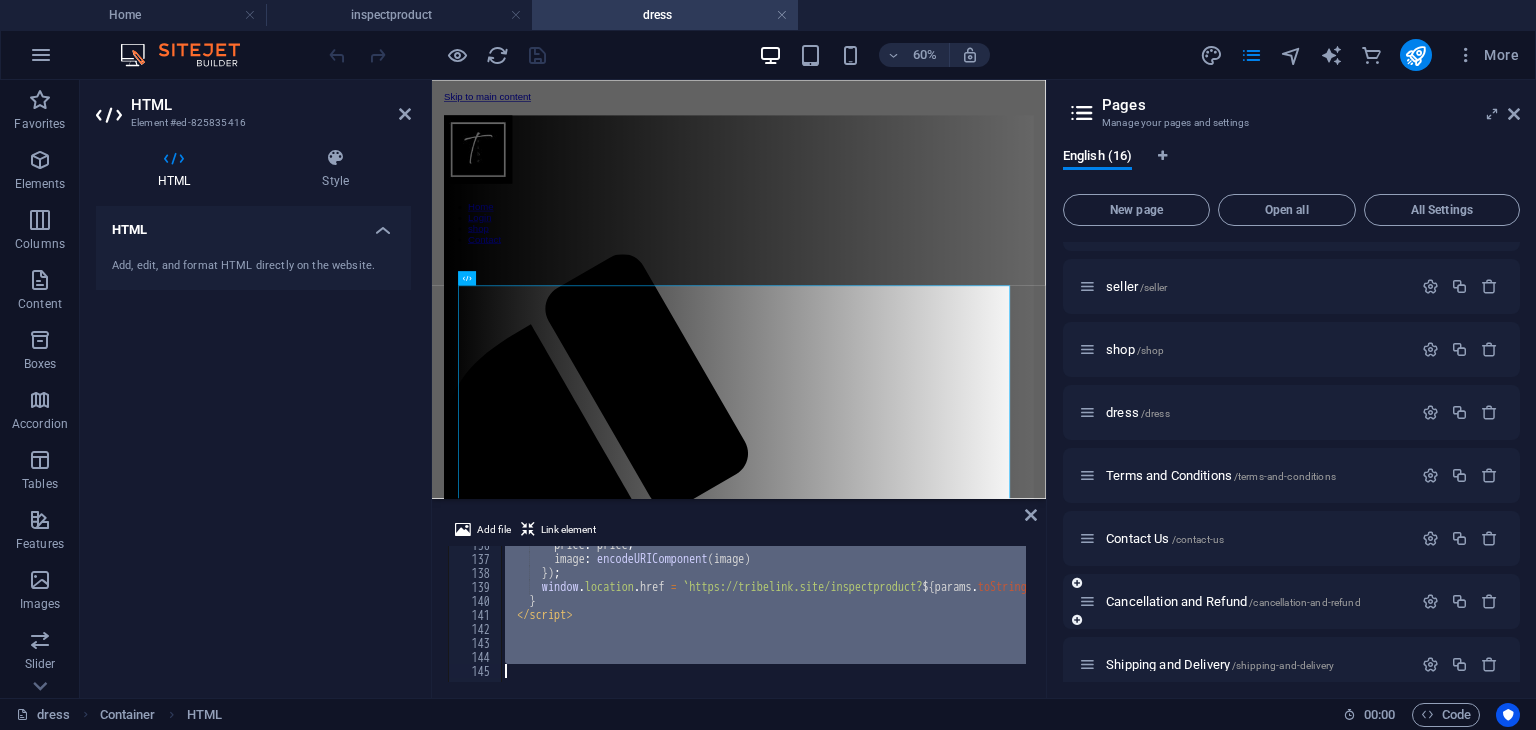 scroll, scrollTop: 568, scrollLeft: 0, axis: vertical 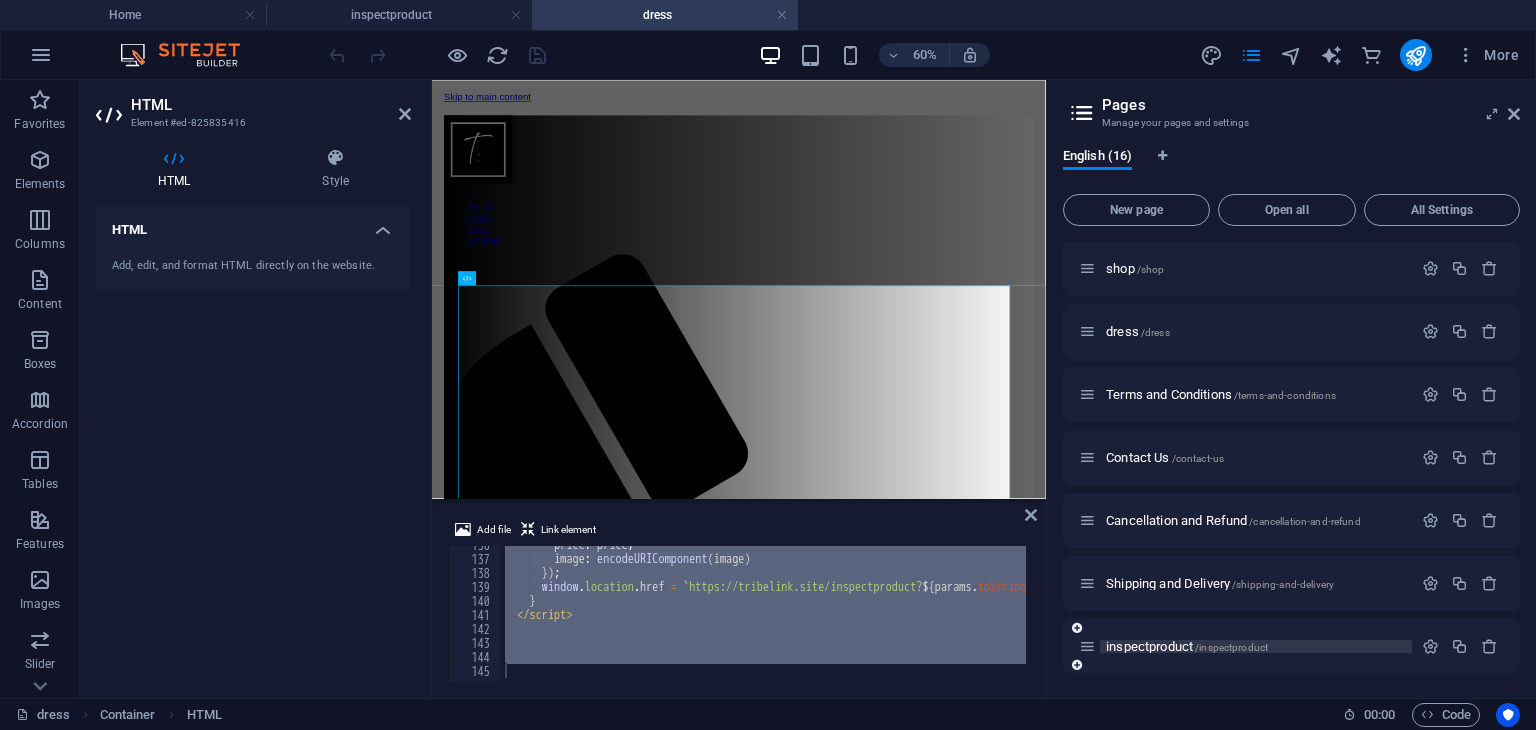click on "inspectproduct /inspectproduct" at bounding box center [1187, 646] 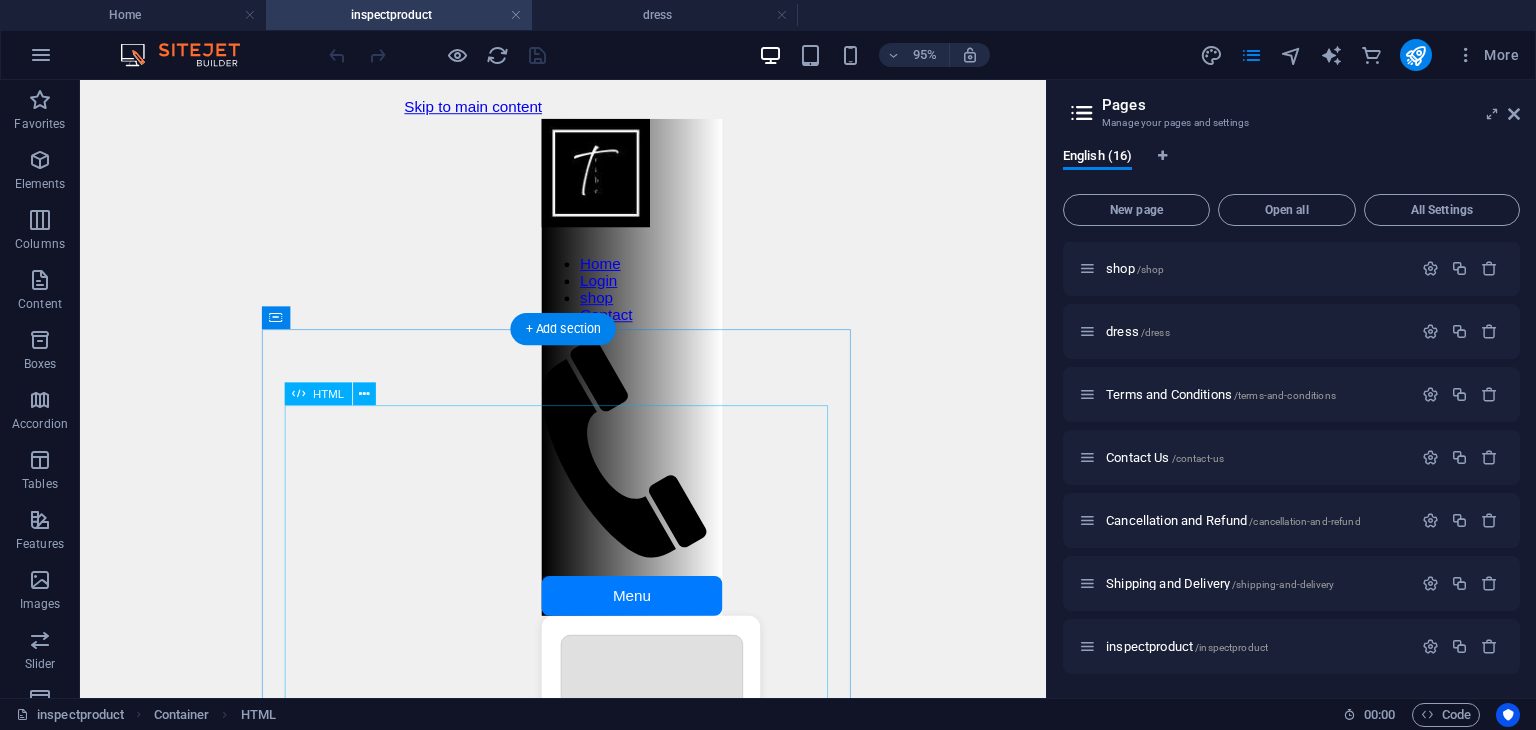 click on "Inspect Product
Product Name
₹0" at bounding box center (660, 856) 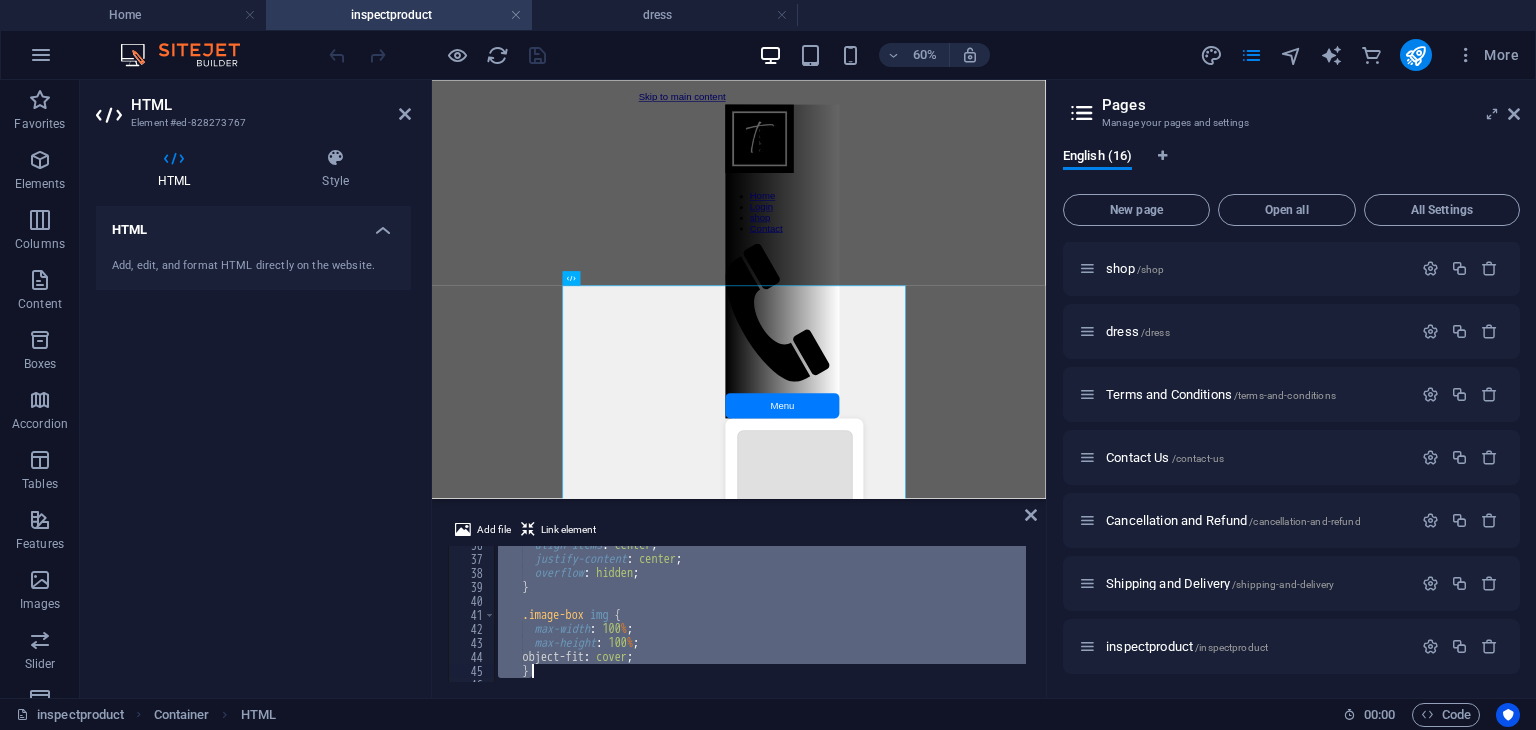 scroll, scrollTop: 1352, scrollLeft: 0, axis: vertical 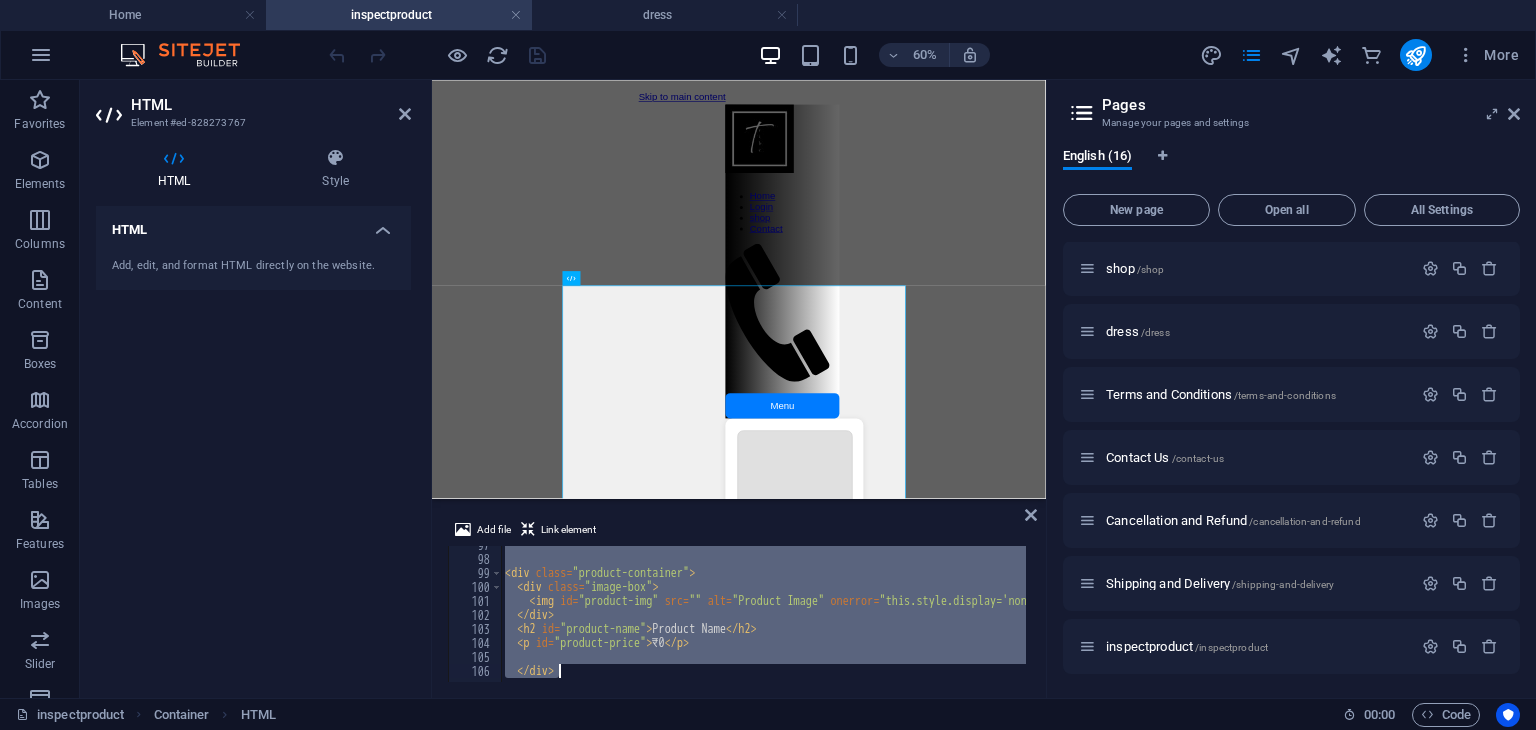 drag, startPoint x: 507, startPoint y: 555, endPoint x: 639, endPoint y: 776, distance: 257.4199 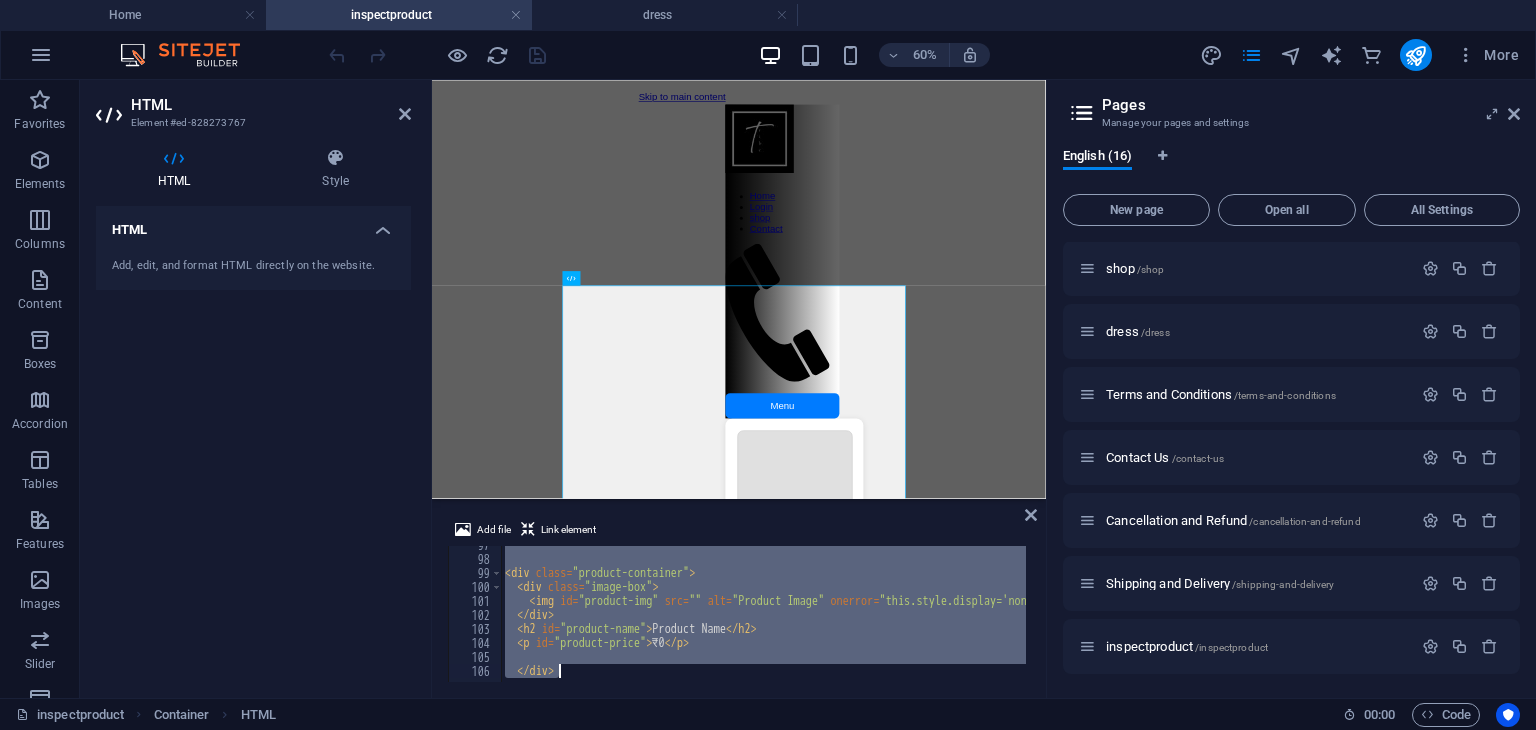 paste 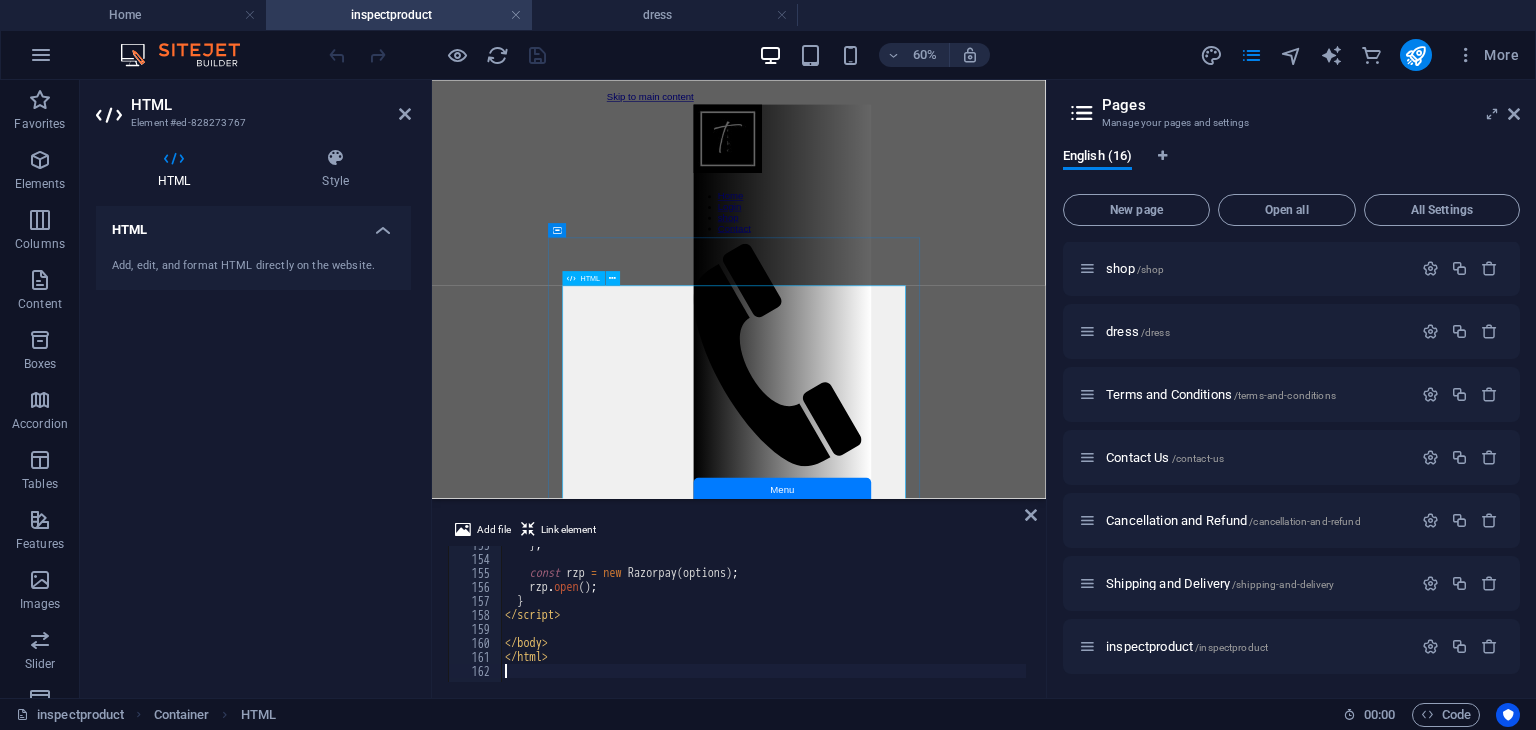 scroll, scrollTop: 204, scrollLeft: 0, axis: vertical 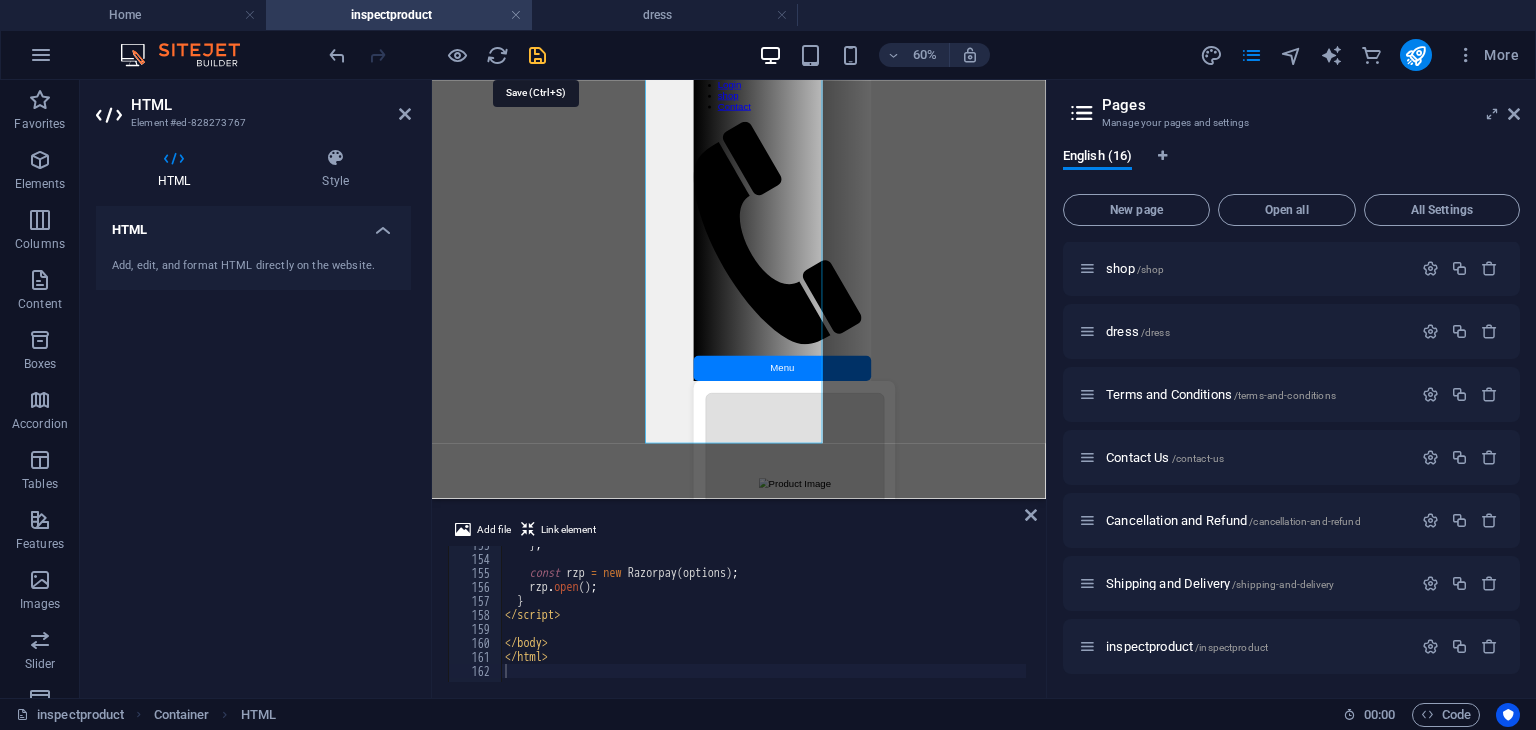 click at bounding box center [537, 55] 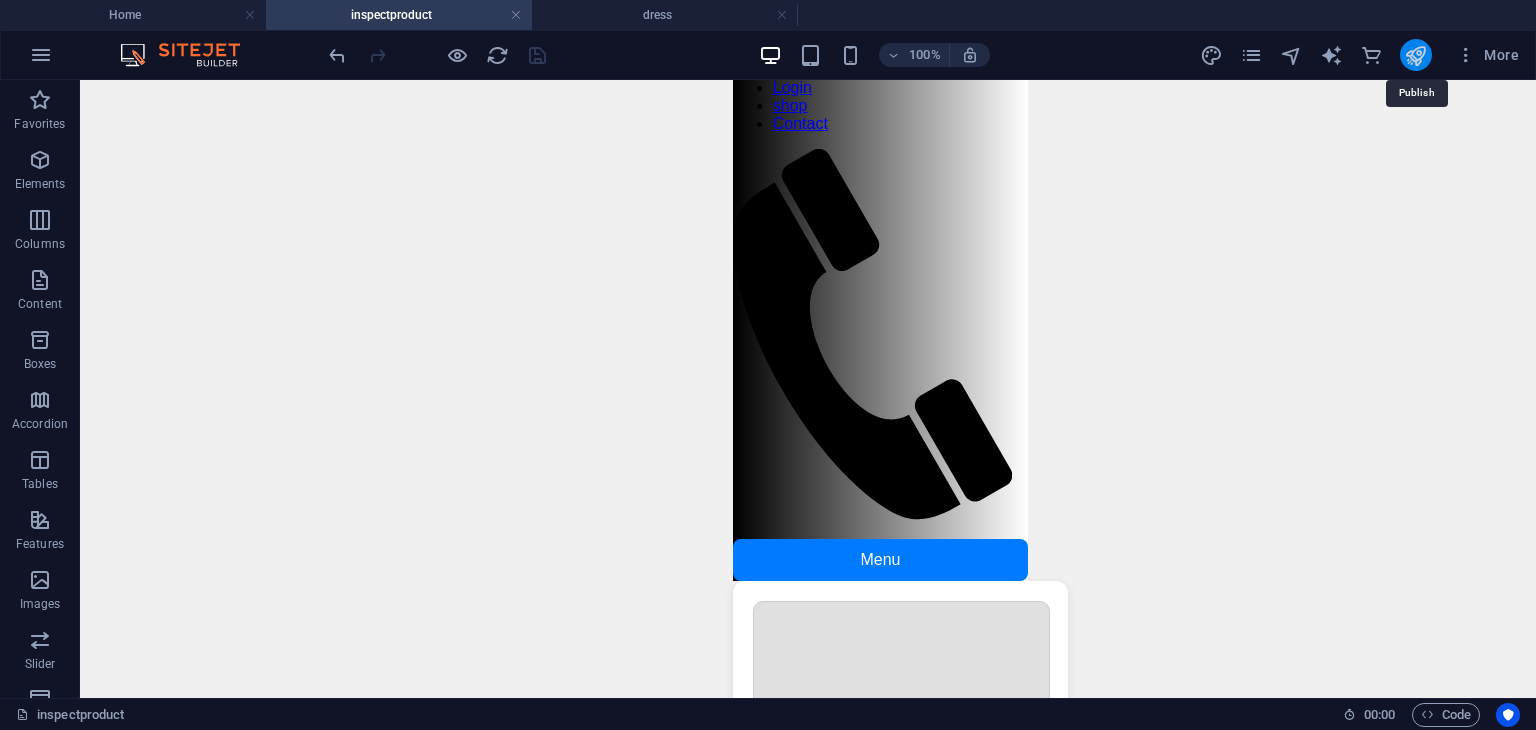 click at bounding box center (1415, 55) 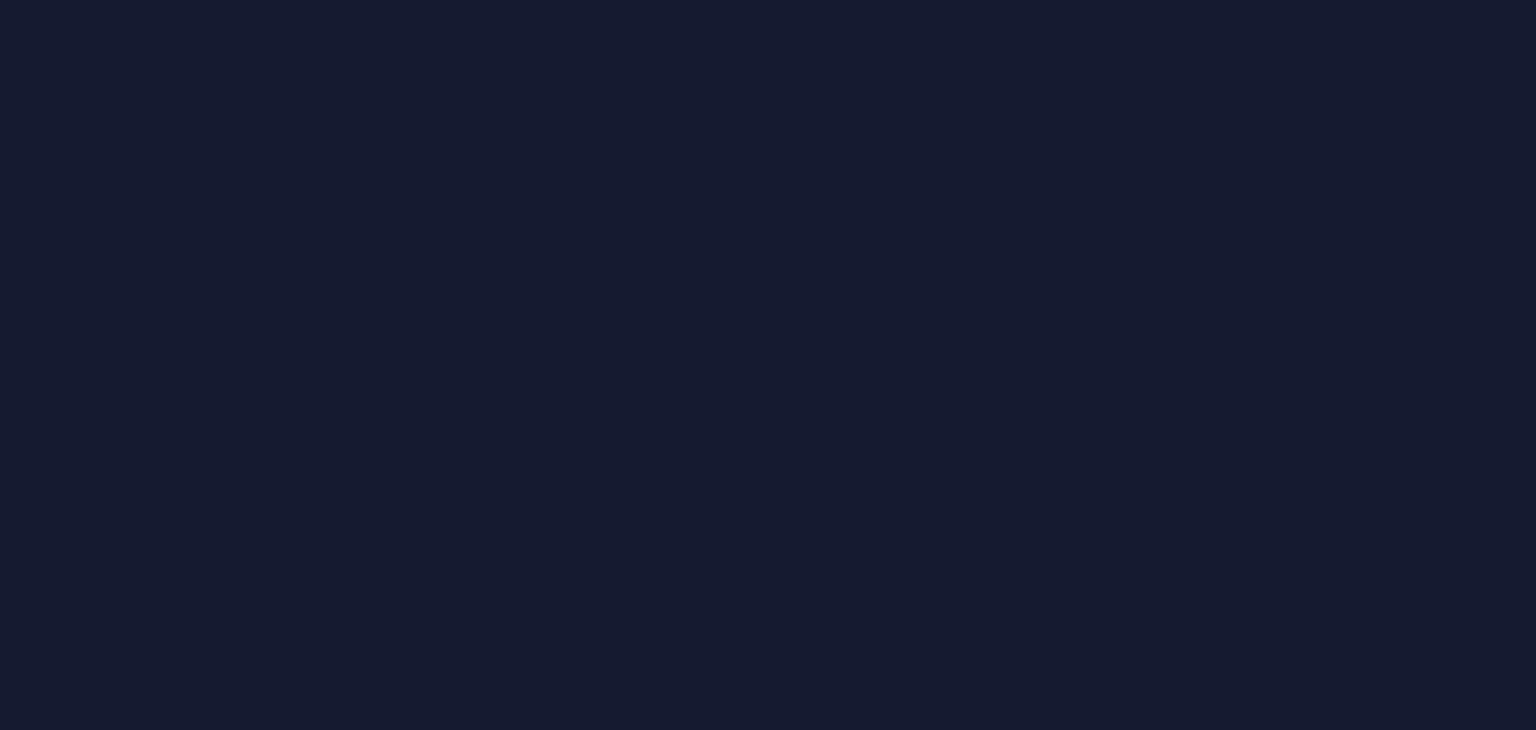 scroll, scrollTop: 0, scrollLeft: 0, axis: both 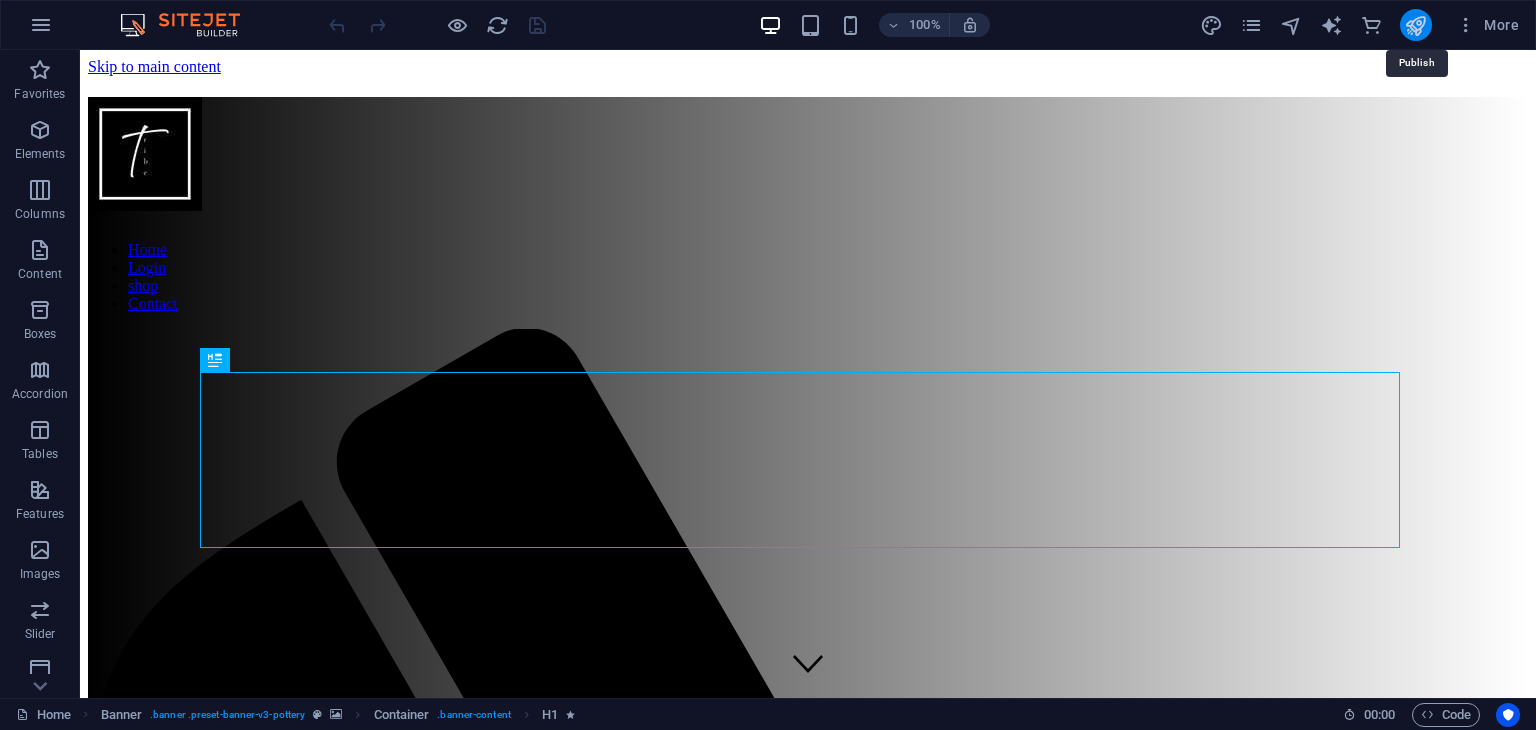 click at bounding box center (1415, 25) 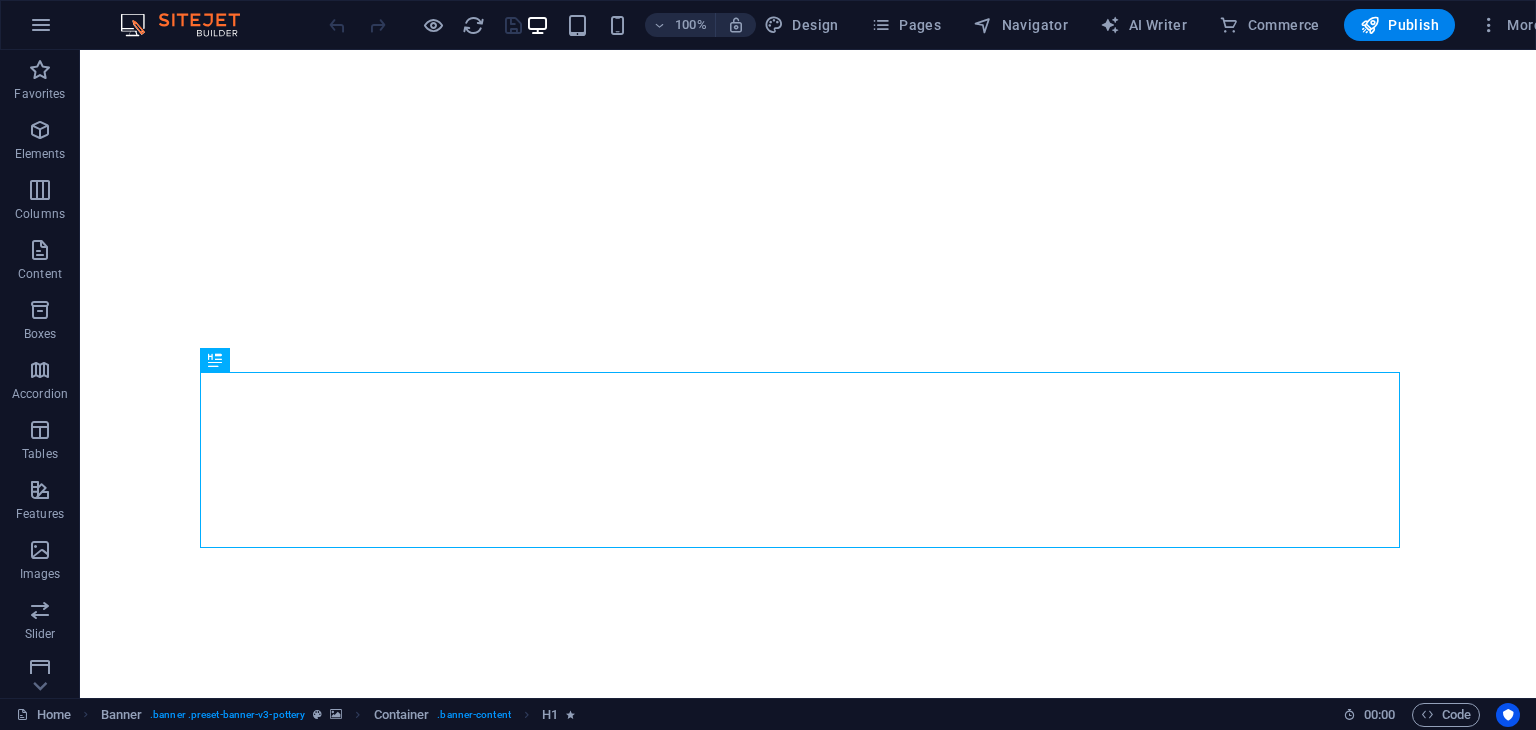 scroll, scrollTop: 0, scrollLeft: 0, axis: both 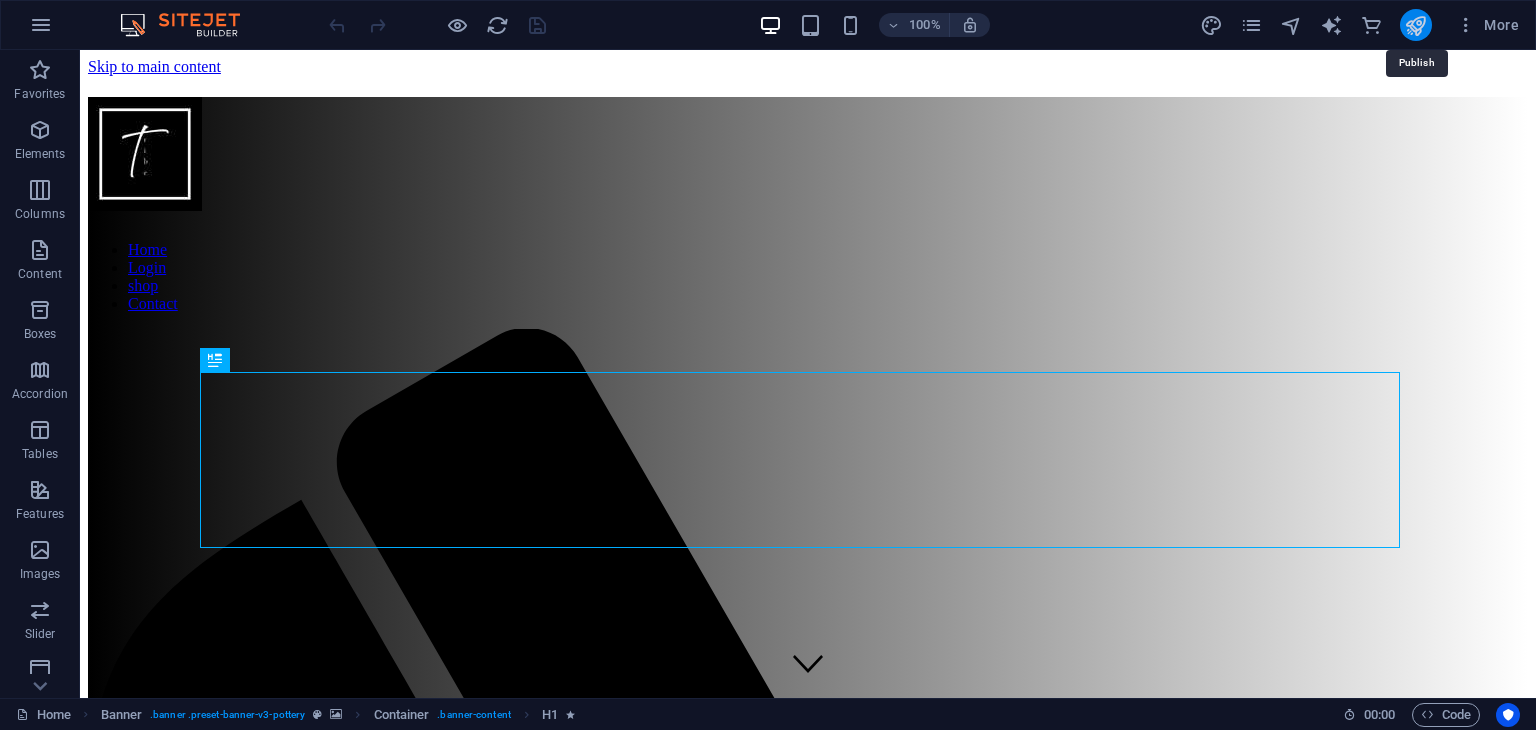 click at bounding box center [1415, 25] 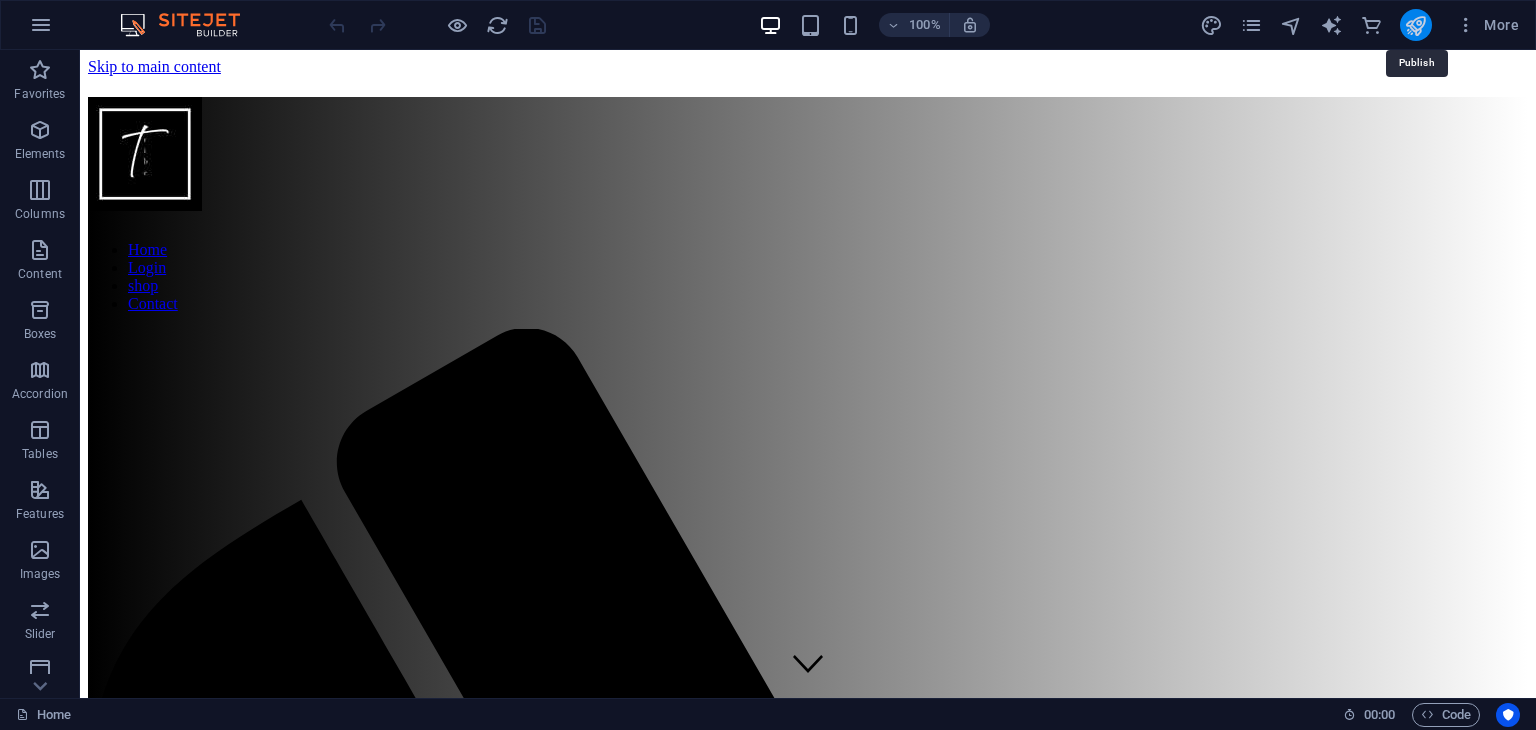 click at bounding box center [1415, 25] 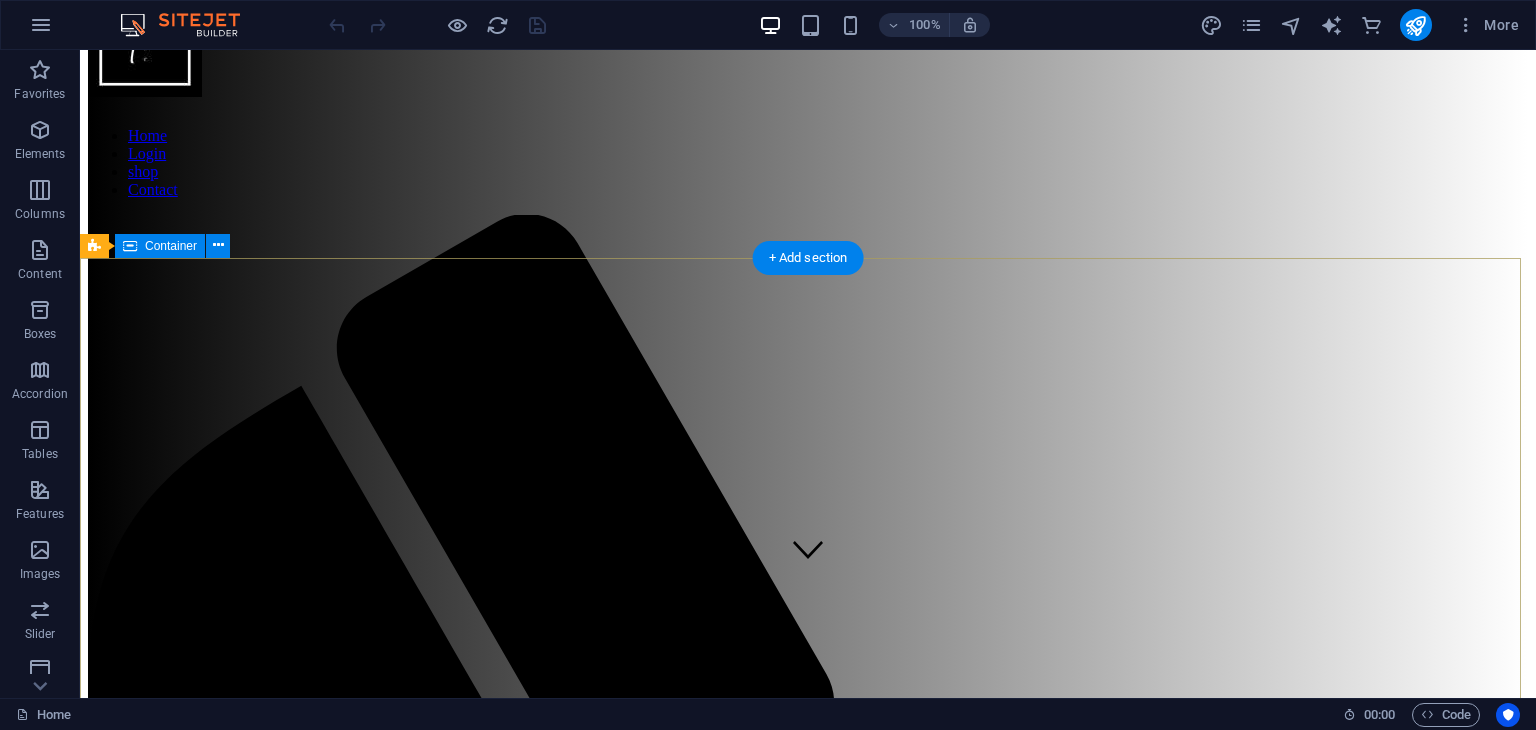 scroll, scrollTop: 0, scrollLeft: 0, axis: both 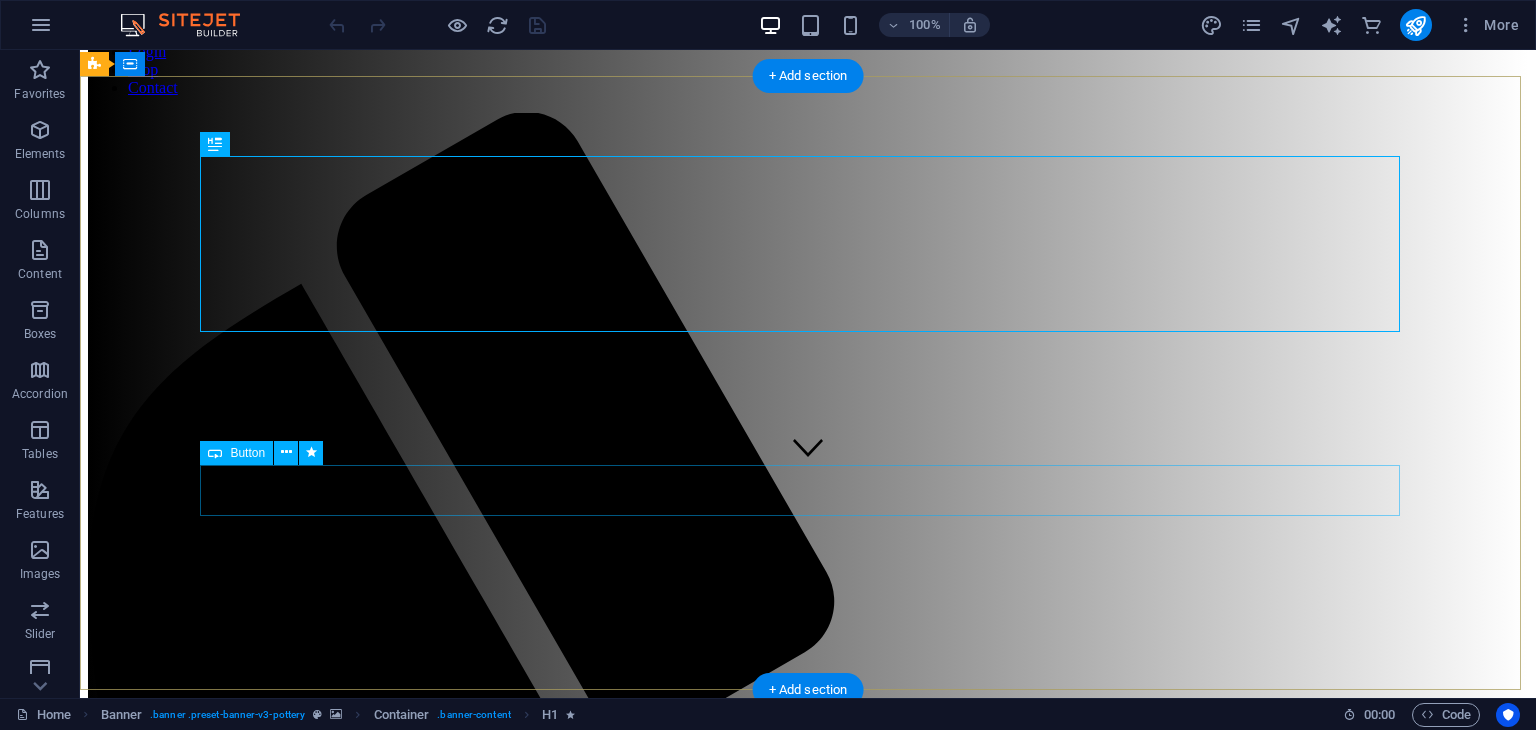 click on "Explore" at bounding box center [808, 2837] 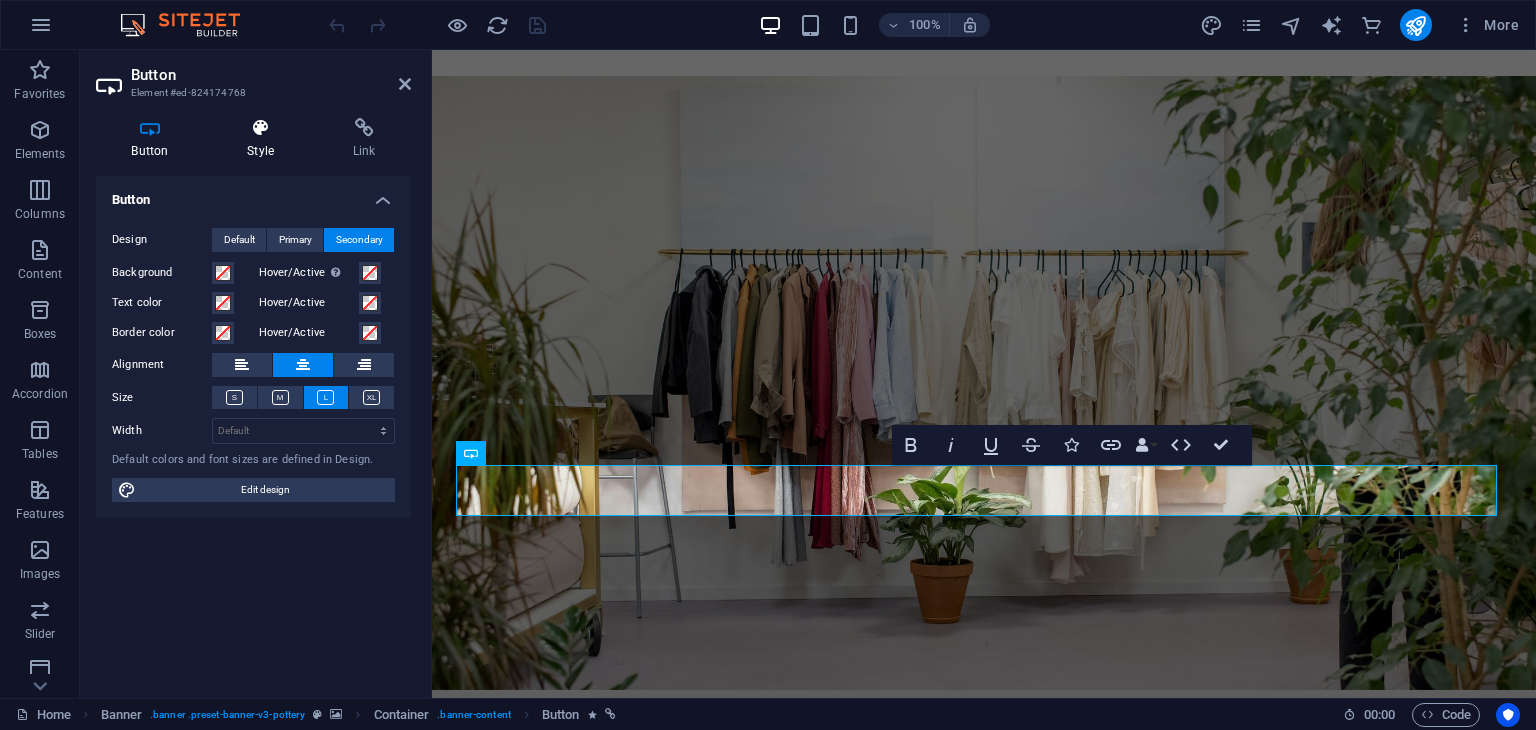 click on "Style" at bounding box center (265, 139) 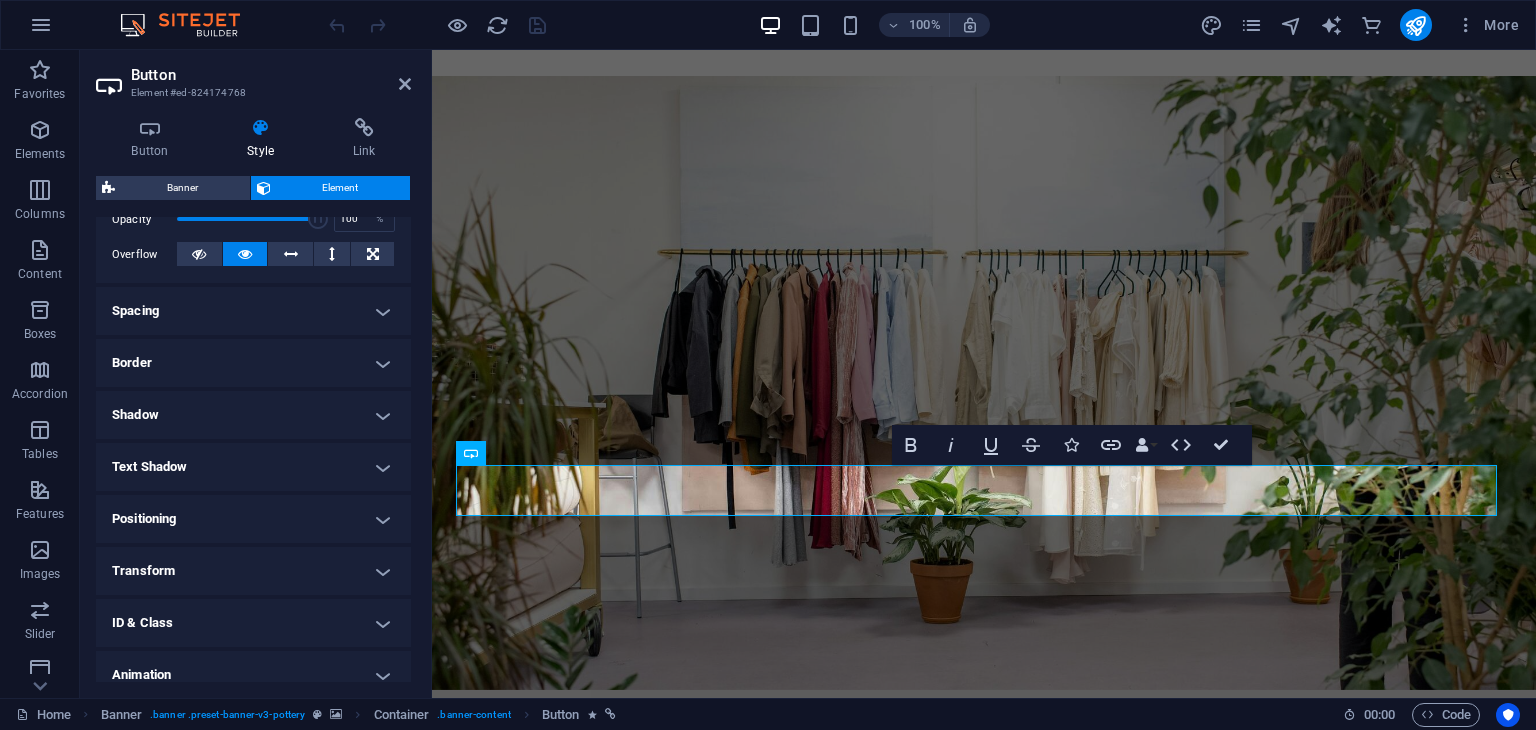 scroll, scrollTop: 312, scrollLeft: 0, axis: vertical 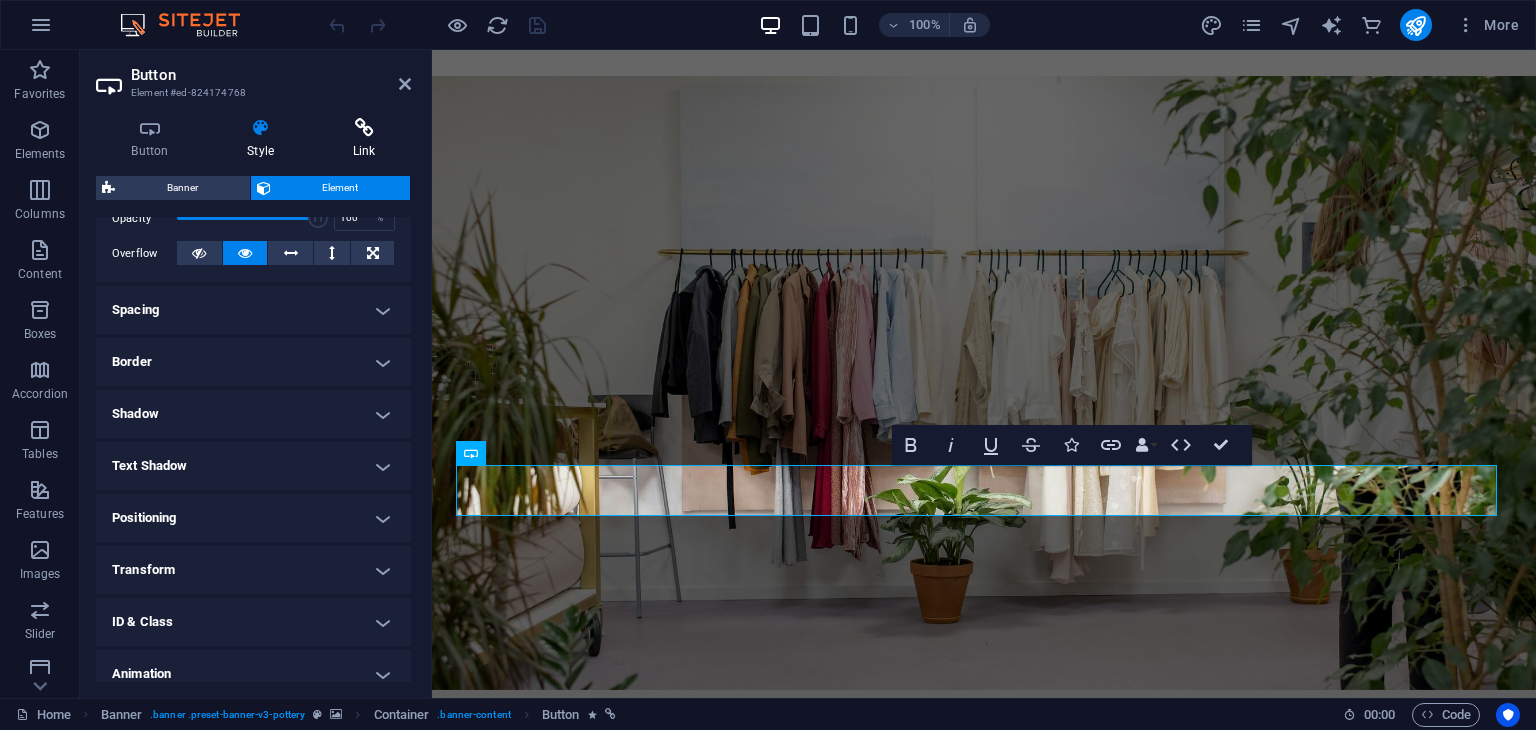 click at bounding box center (364, 128) 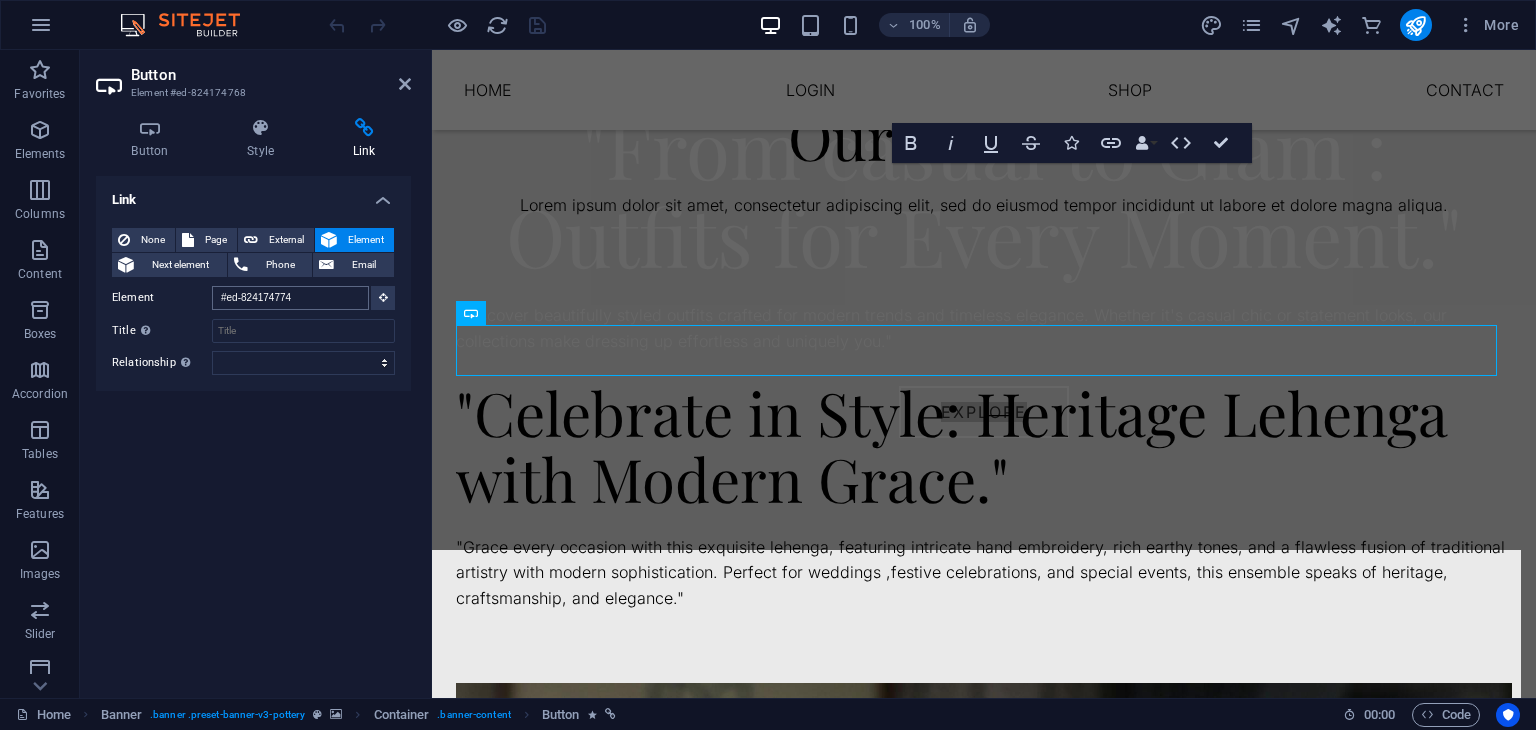 scroll, scrollTop: 480, scrollLeft: 0, axis: vertical 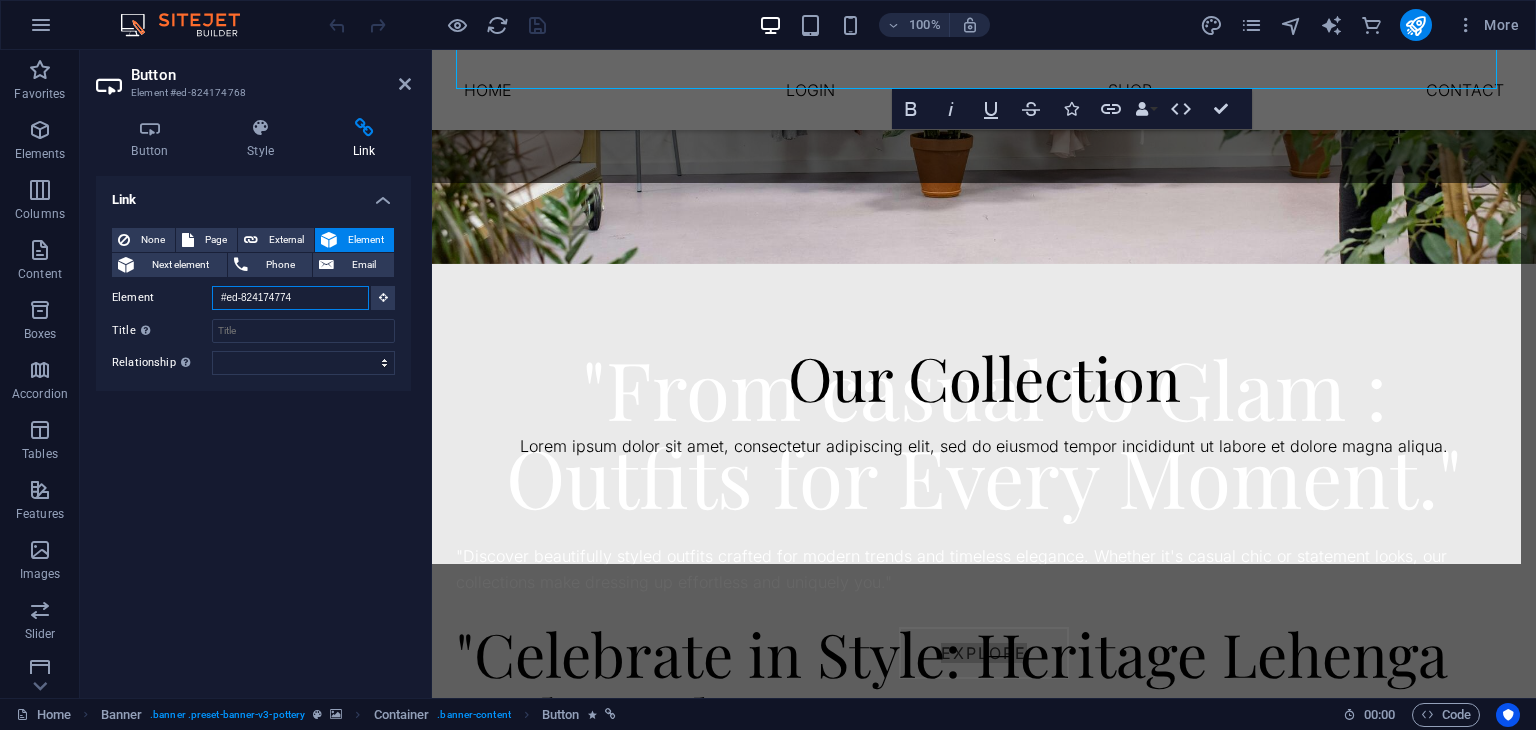 click on "#ed-824174774" at bounding box center (290, 298) 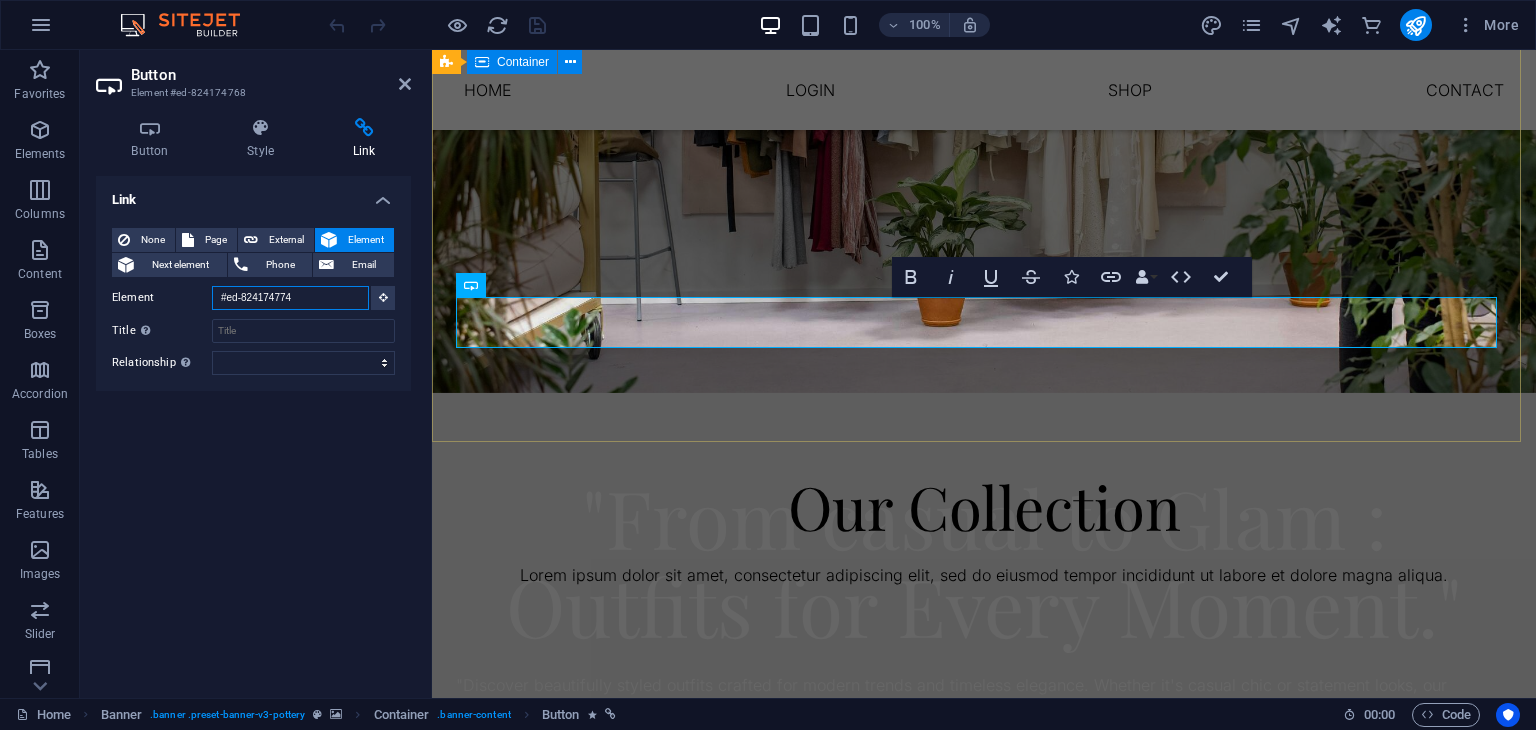 scroll, scrollTop: 136, scrollLeft: 0, axis: vertical 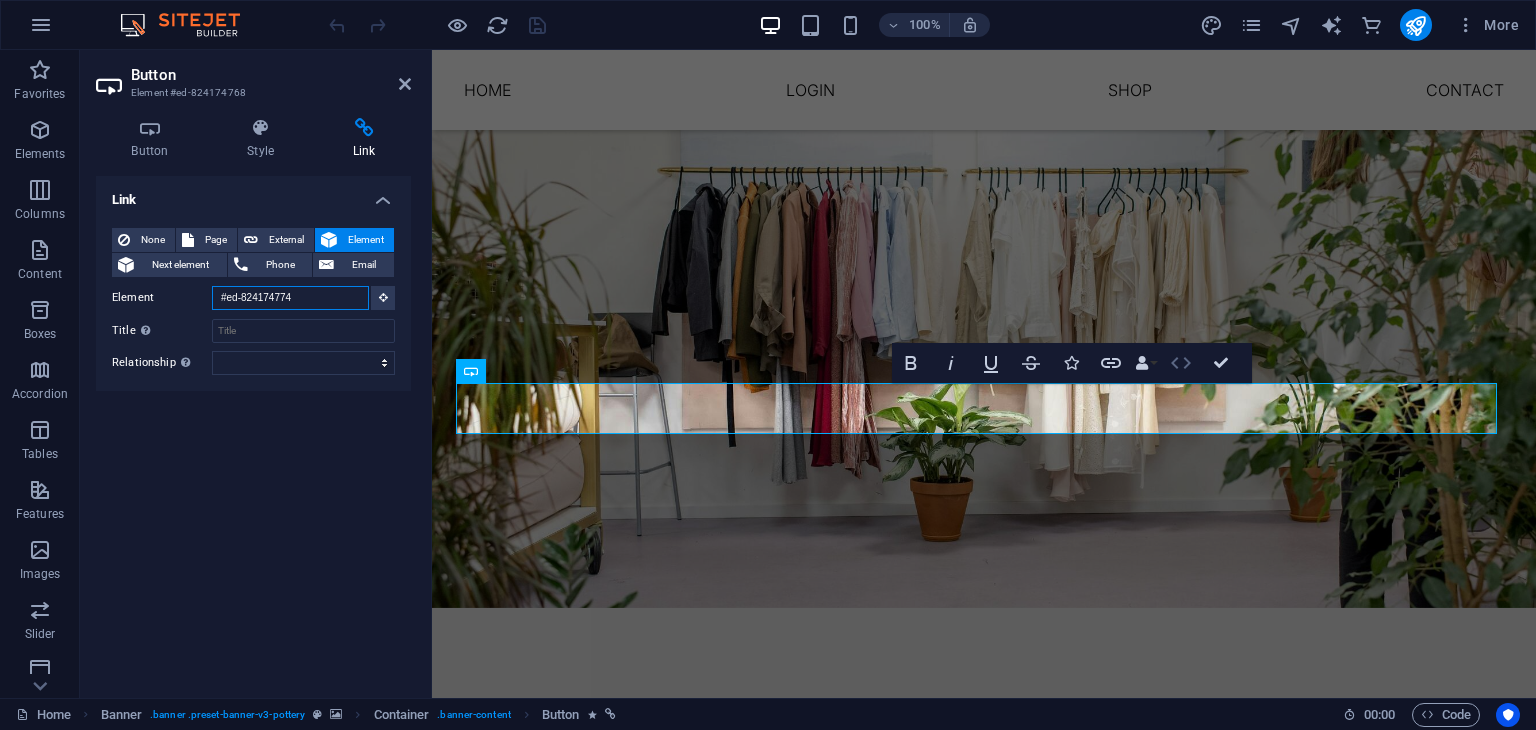 click 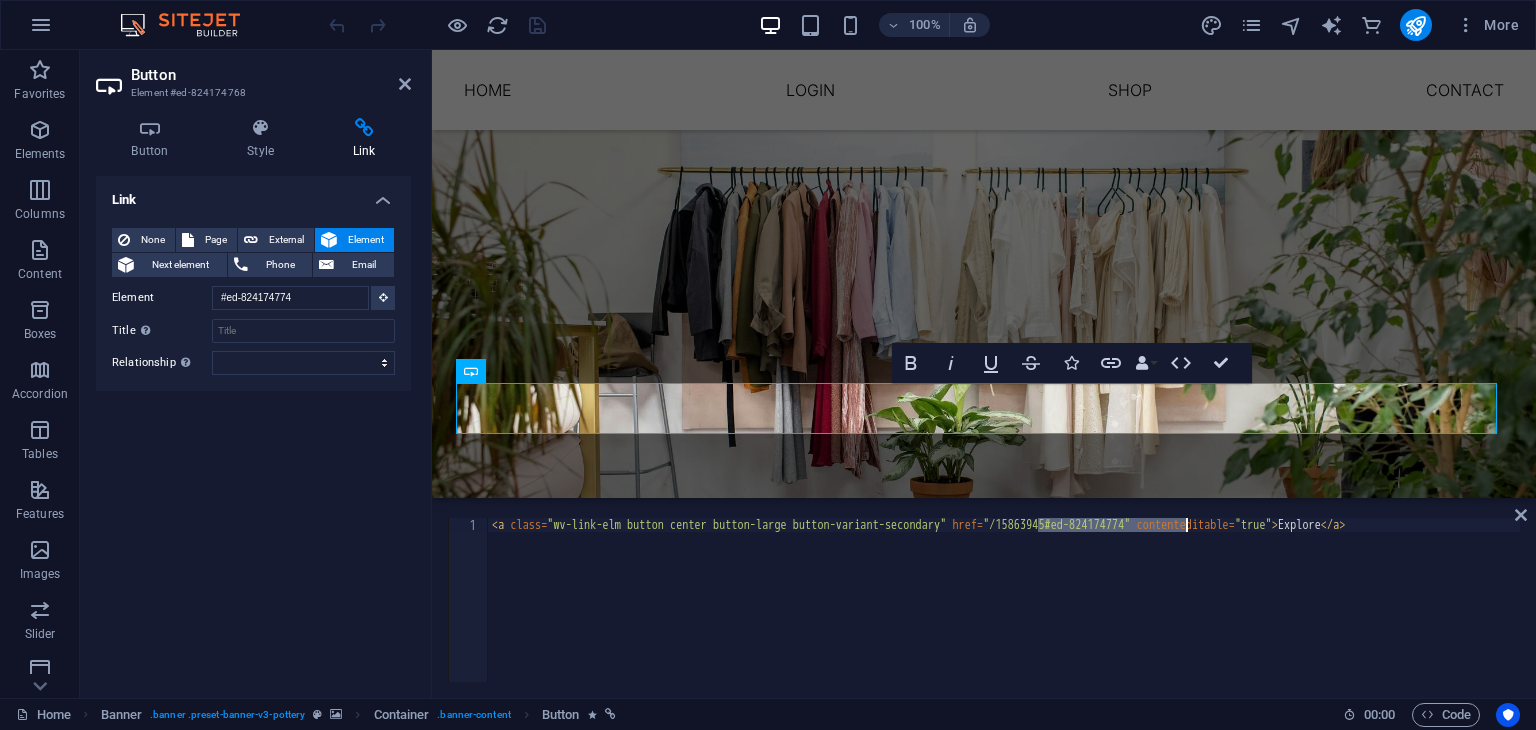 drag, startPoint x: 1039, startPoint y: 529, endPoint x: 1184, endPoint y: 518, distance: 145.41664 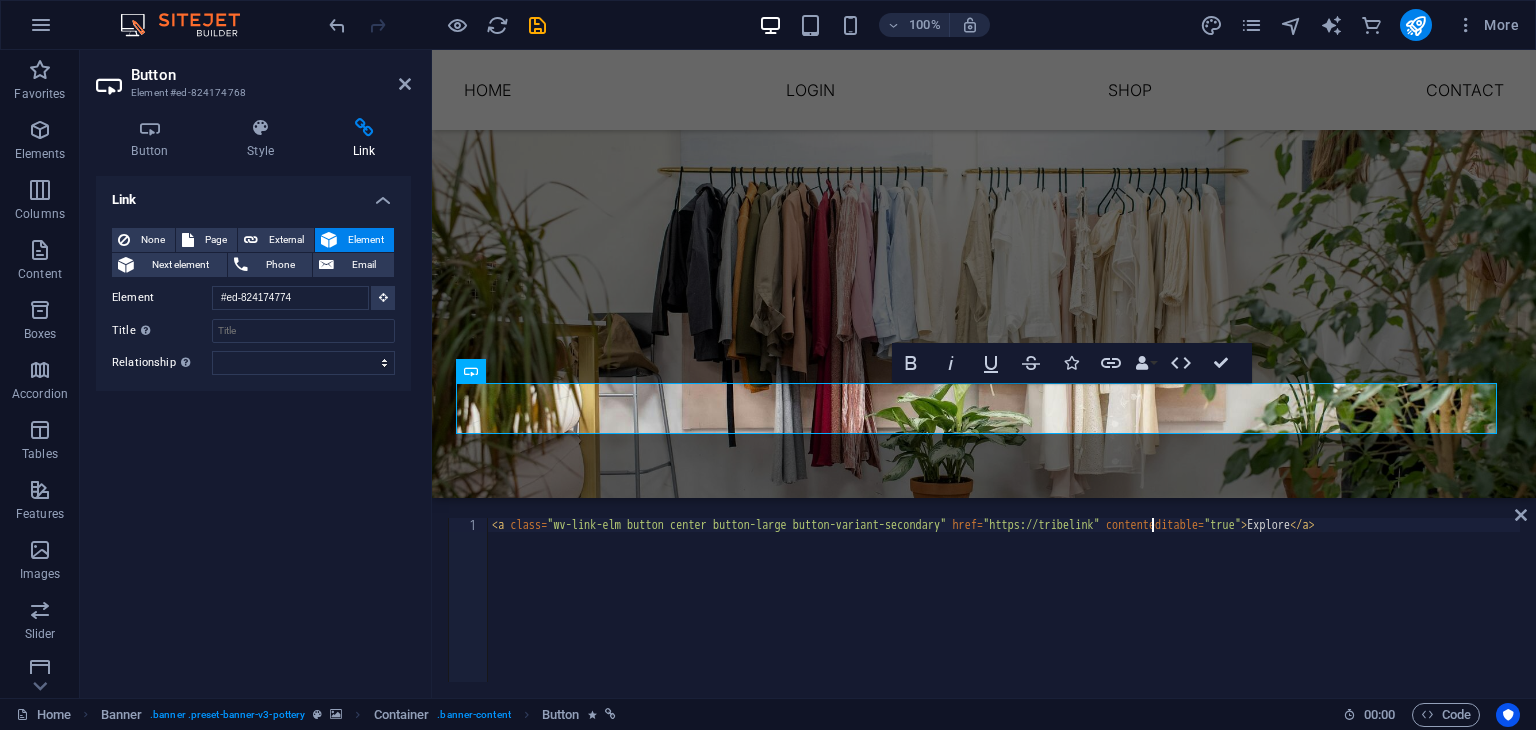 scroll, scrollTop: 0, scrollLeft: 54, axis: horizontal 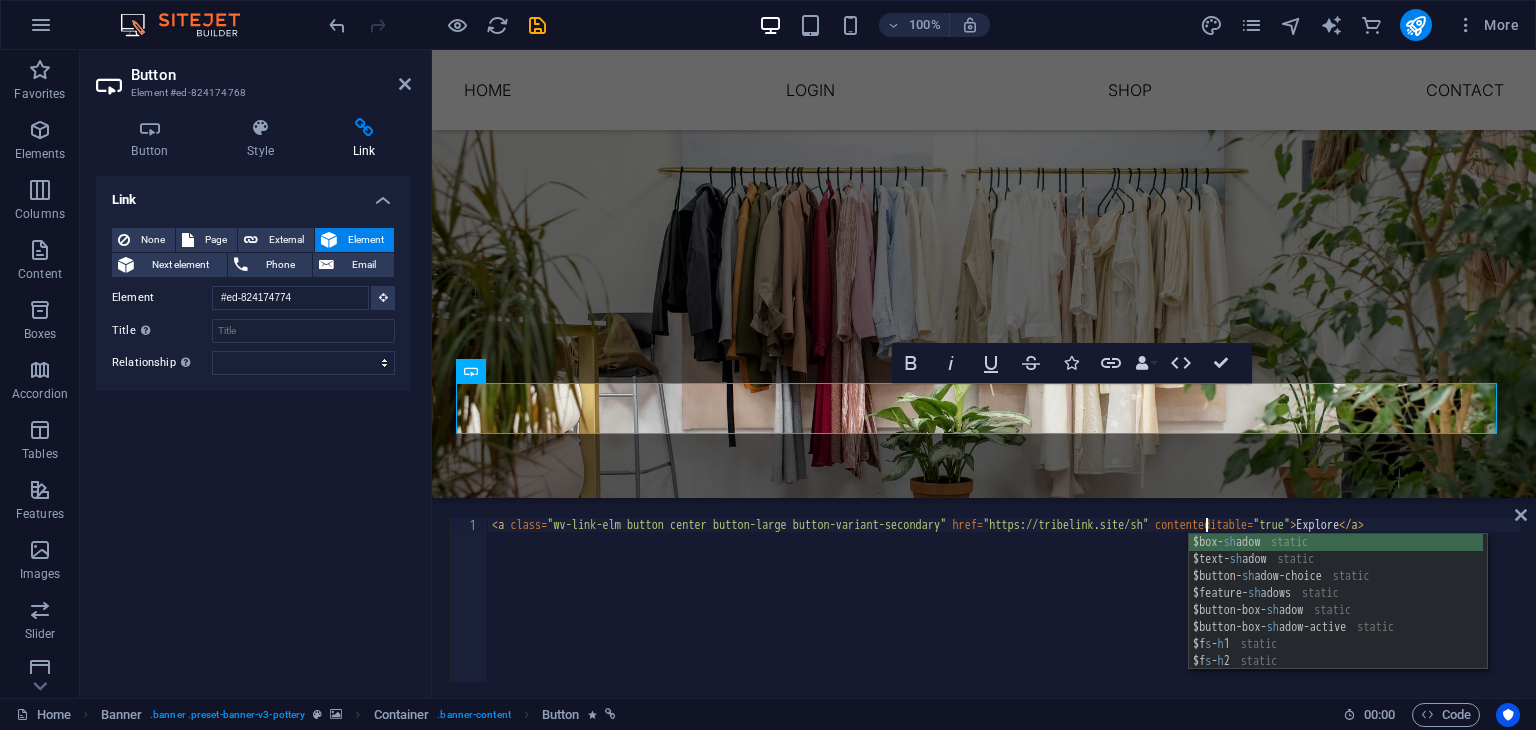 type on "<a class="wv-link-elm button center button-large button-variant-secondary" href="https://tribelink.site/shop" contenteditable="true">Explore</a>" 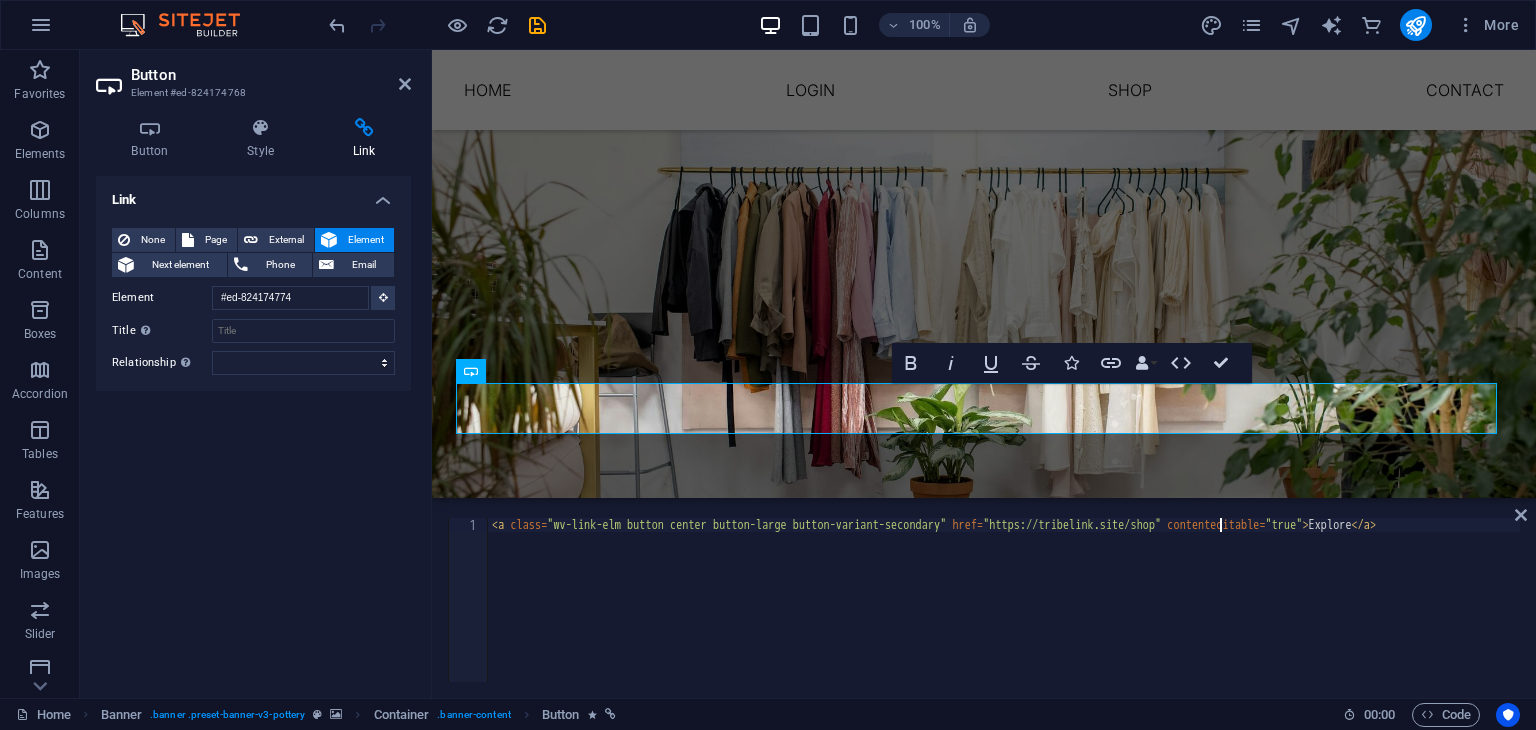 scroll, scrollTop: 0, scrollLeft: 60, axis: horizontal 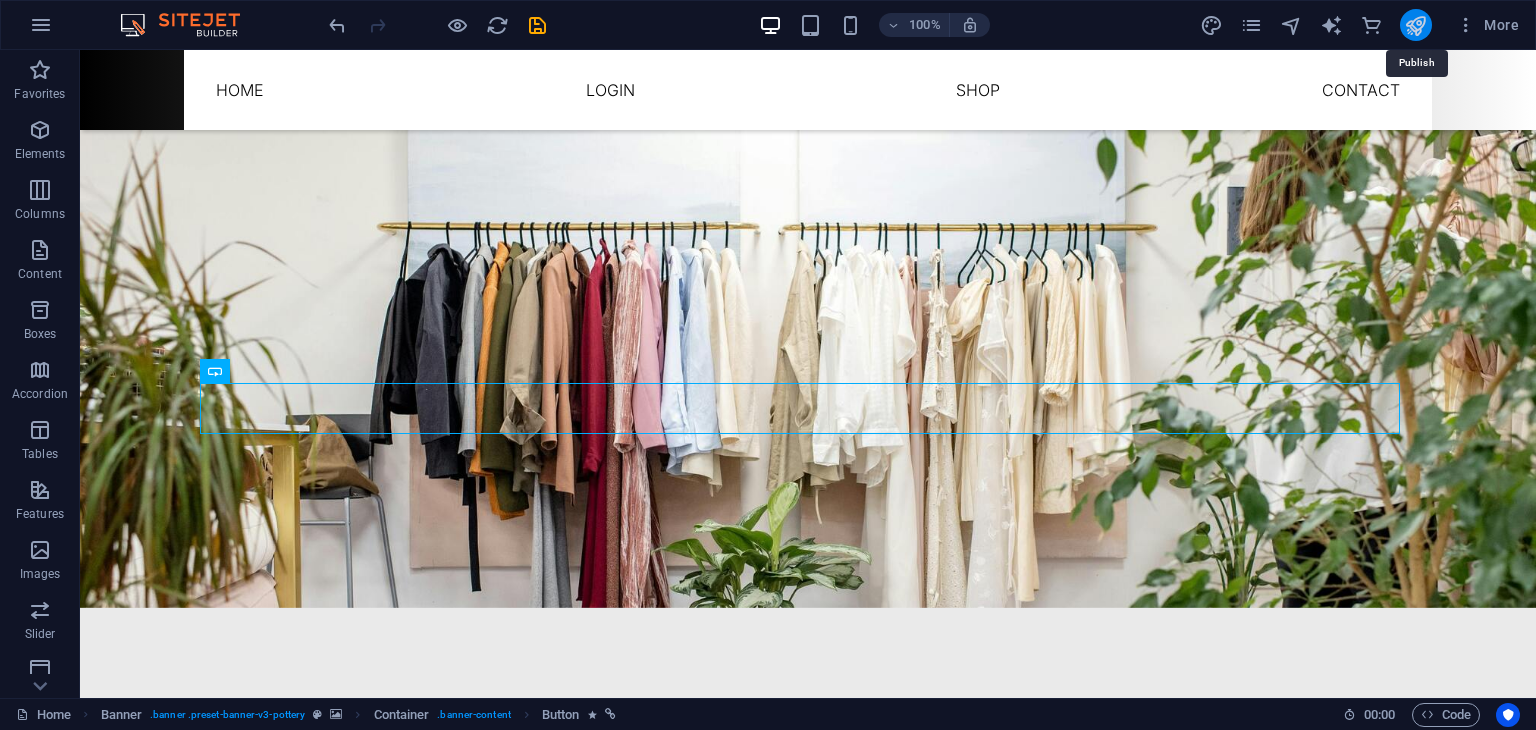 click at bounding box center [1415, 25] 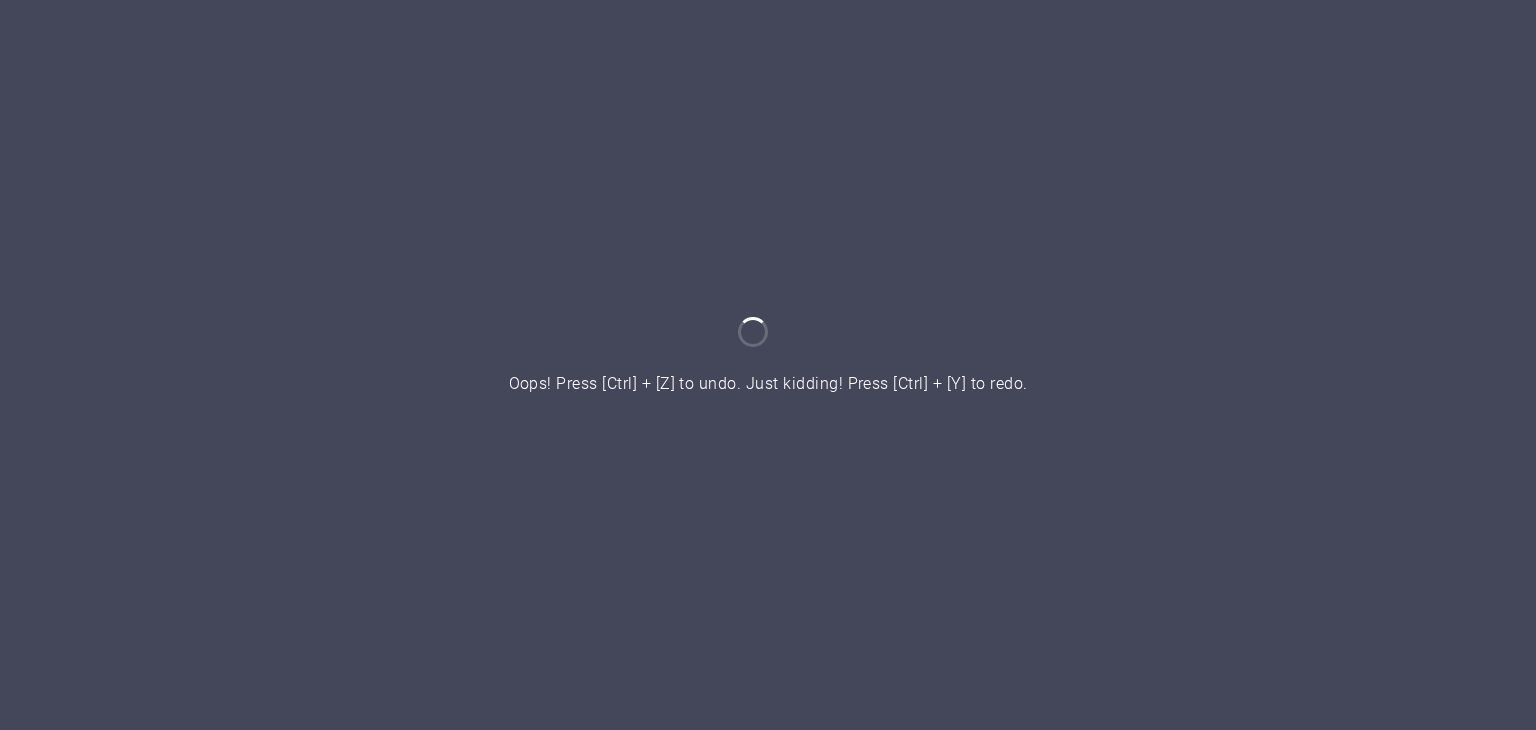 scroll, scrollTop: 0, scrollLeft: 0, axis: both 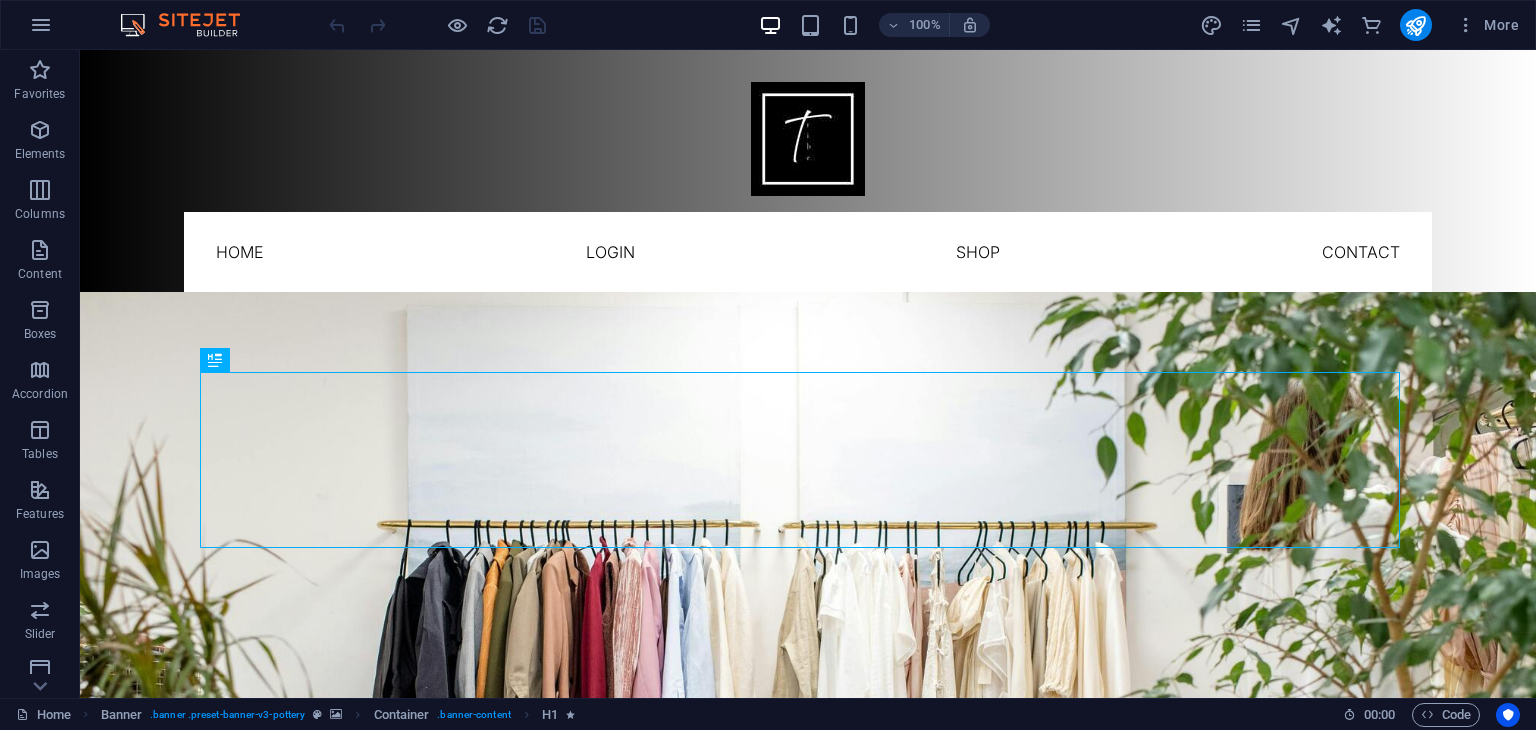 click on "More" at bounding box center [1363, 25] 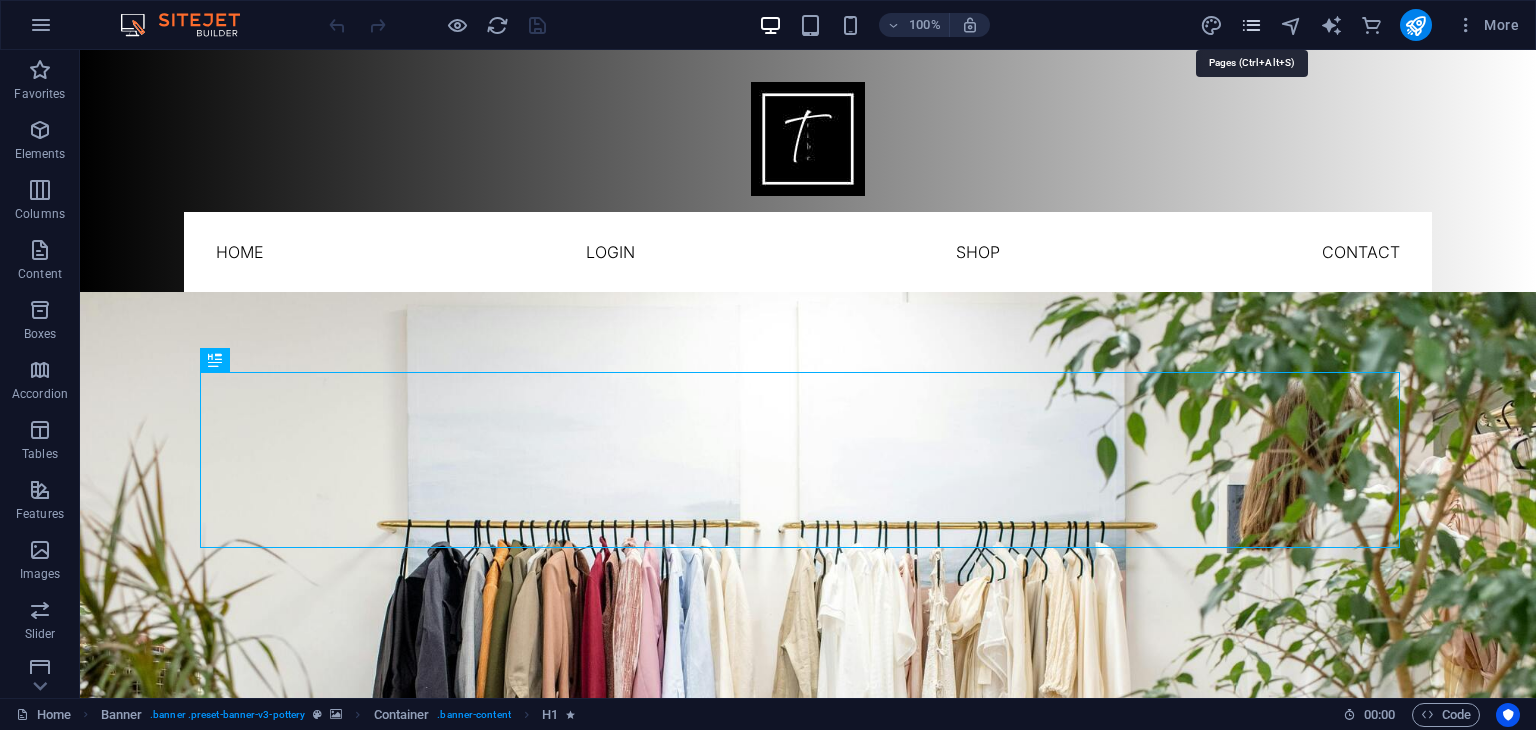 click at bounding box center [1251, 25] 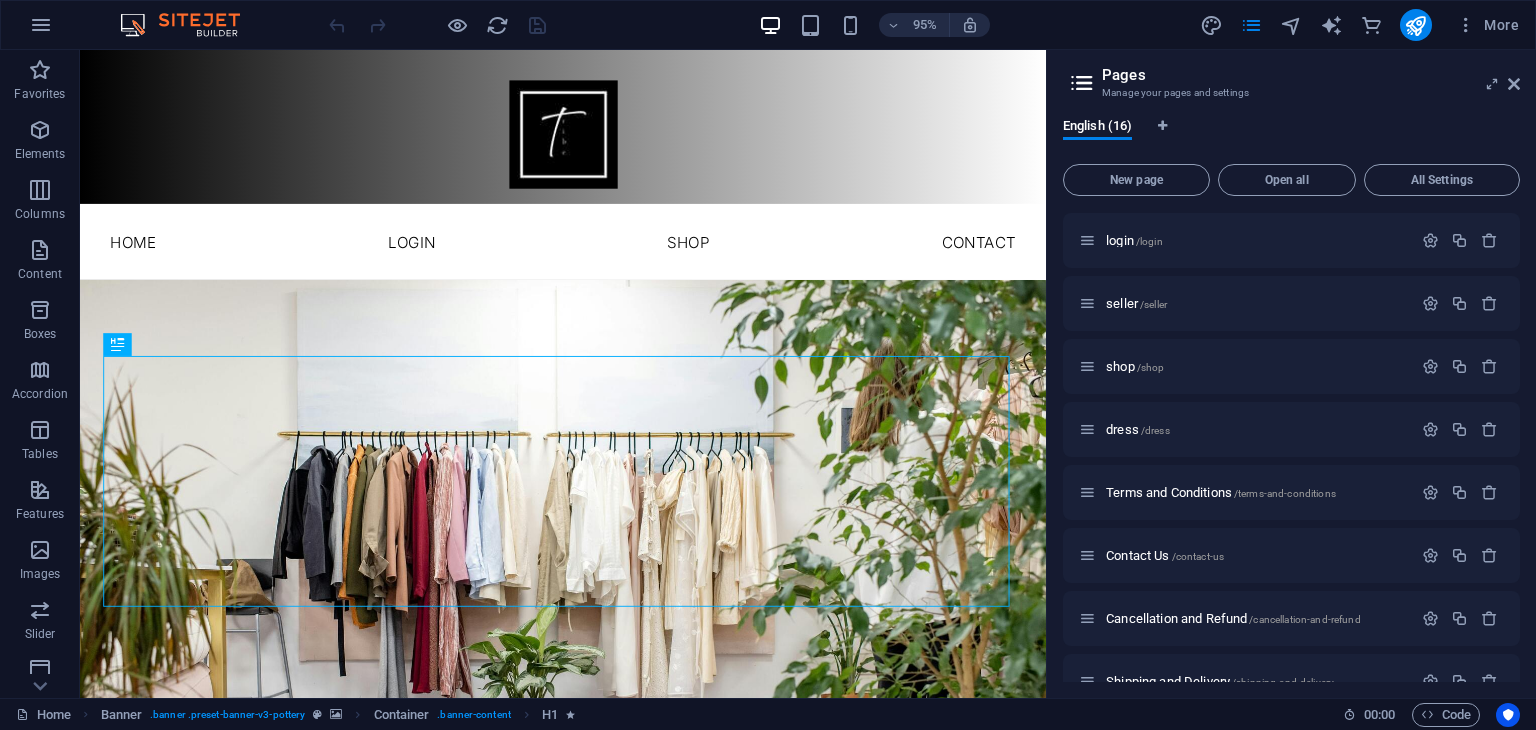 scroll, scrollTop: 538, scrollLeft: 0, axis: vertical 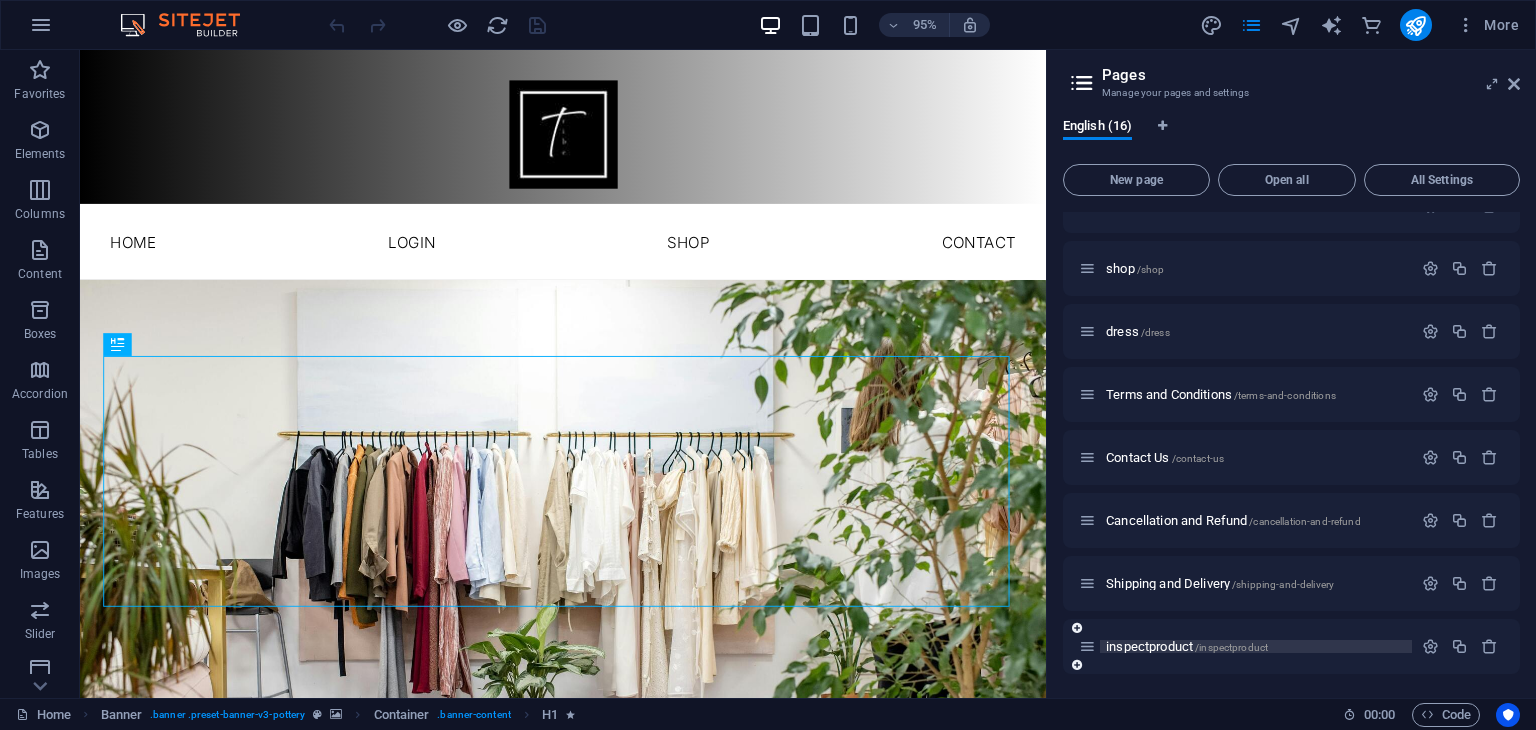 click on "inspectproduct /inspectproduct" at bounding box center (1187, 646) 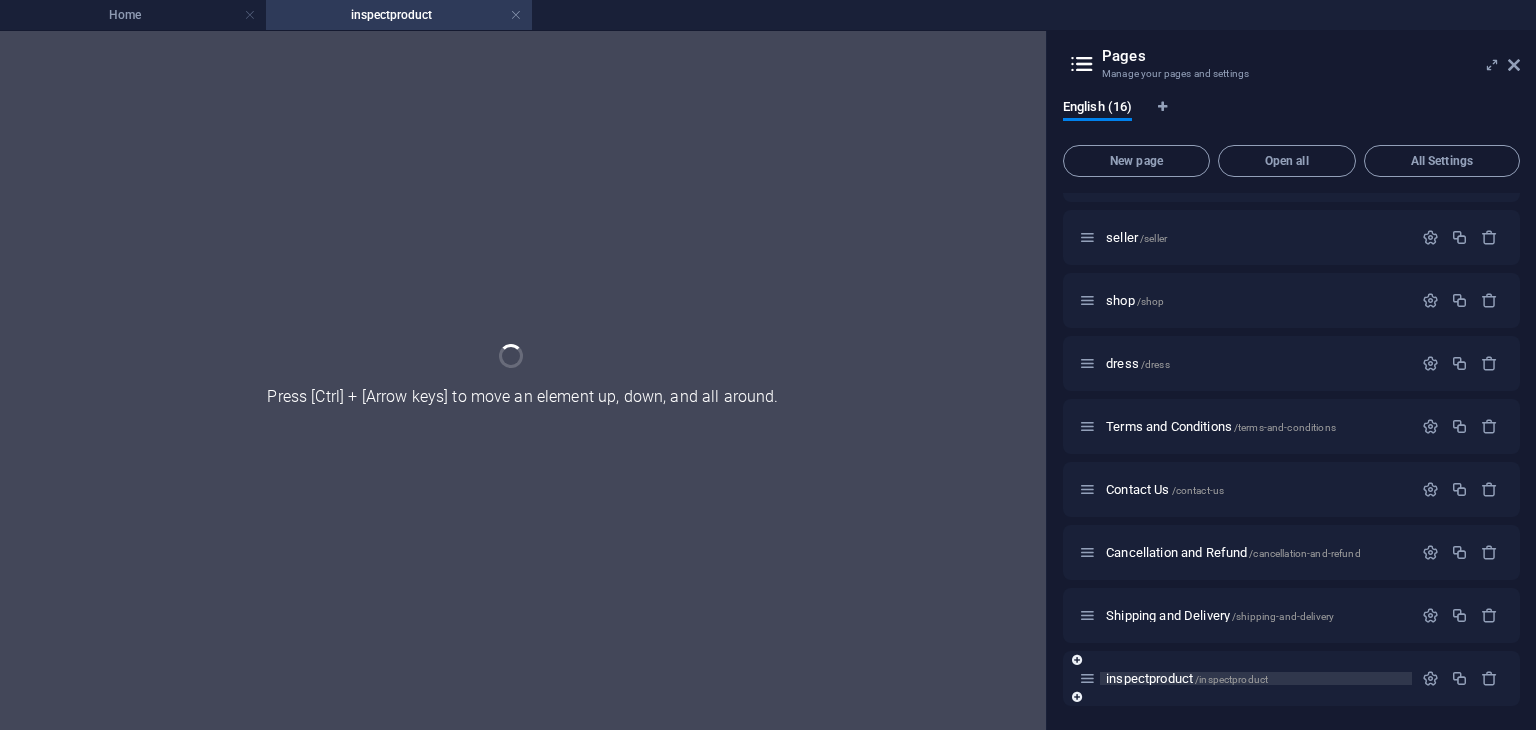 scroll, scrollTop: 487, scrollLeft: 0, axis: vertical 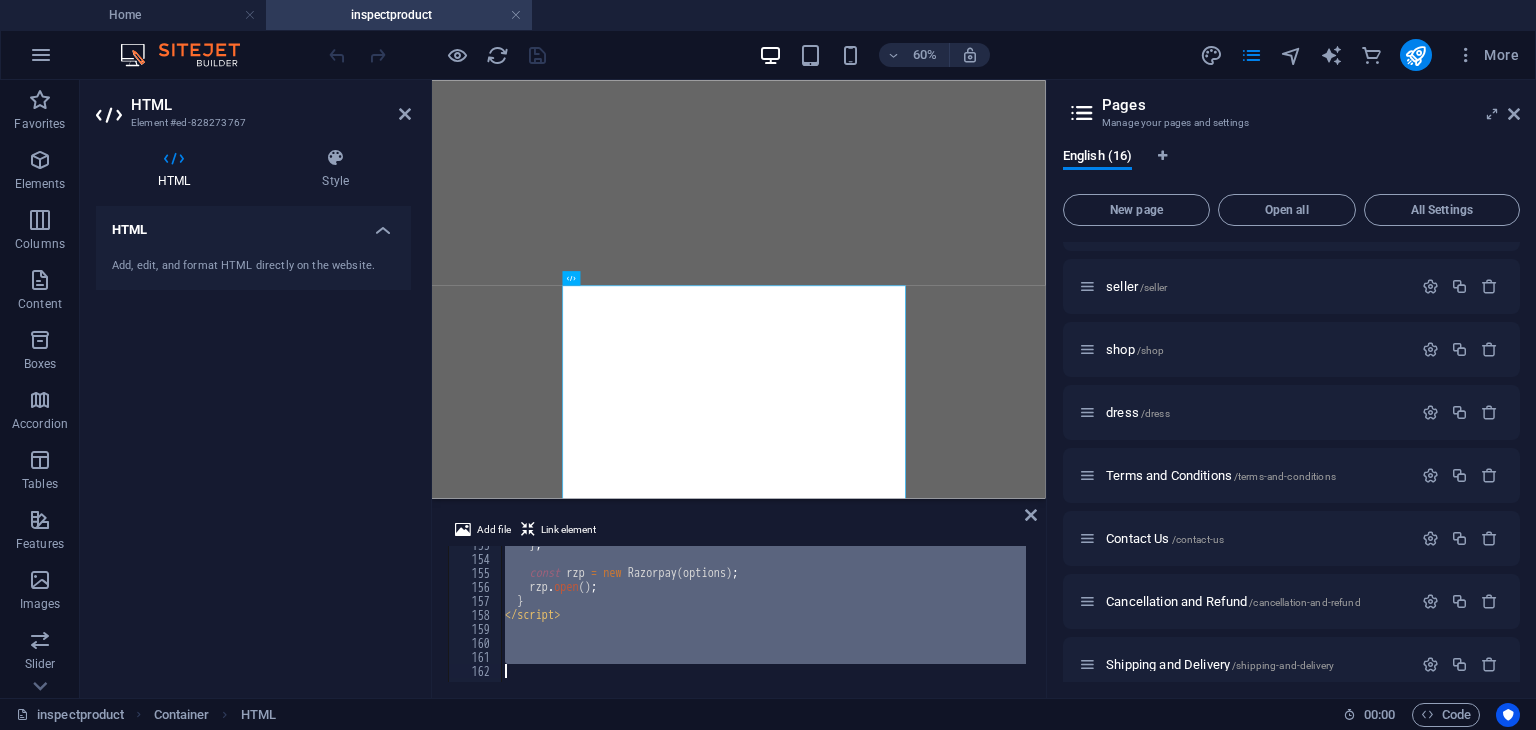 drag, startPoint x: 500, startPoint y: 557, endPoint x: 623, endPoint y: 776, distance: 251.17723 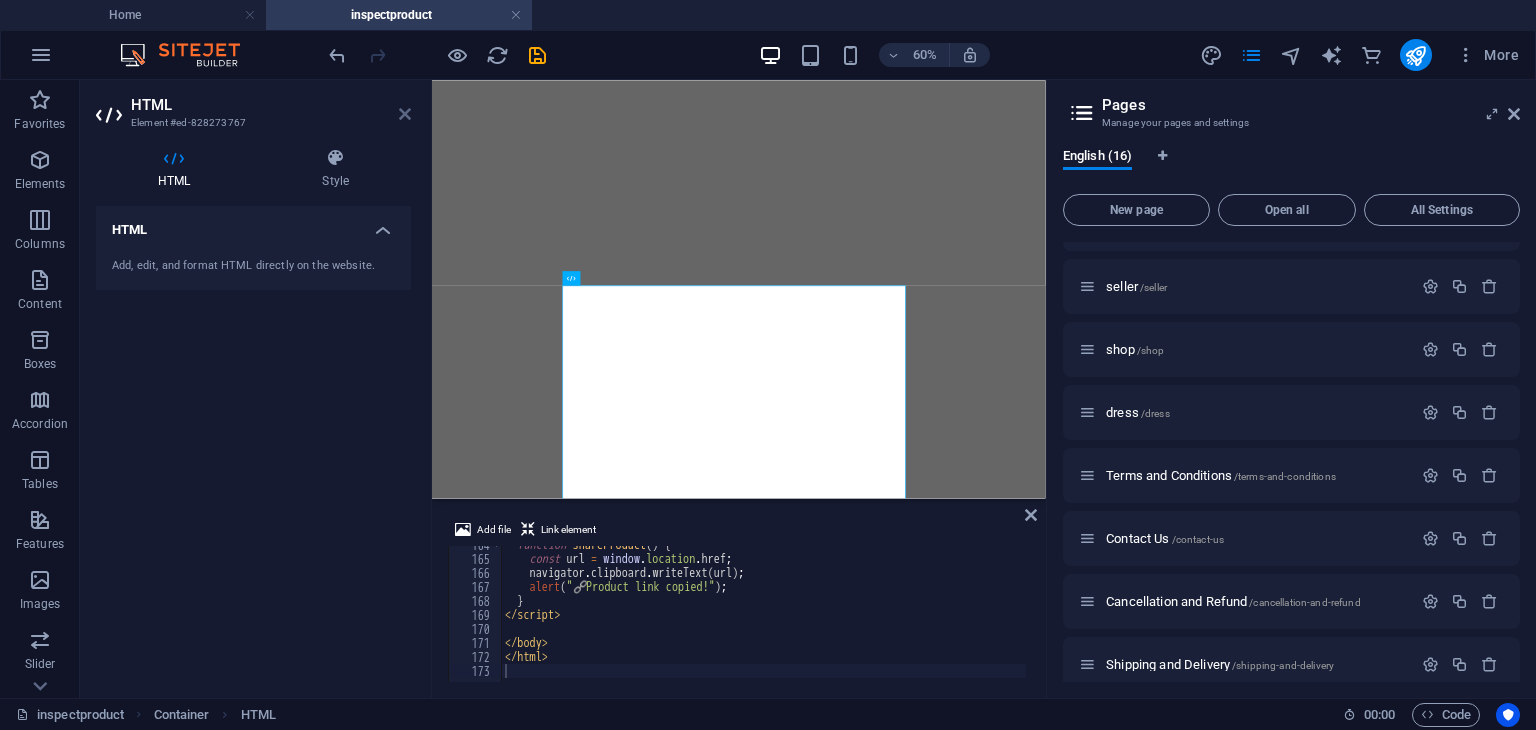 click at bounding box center [405, 114] 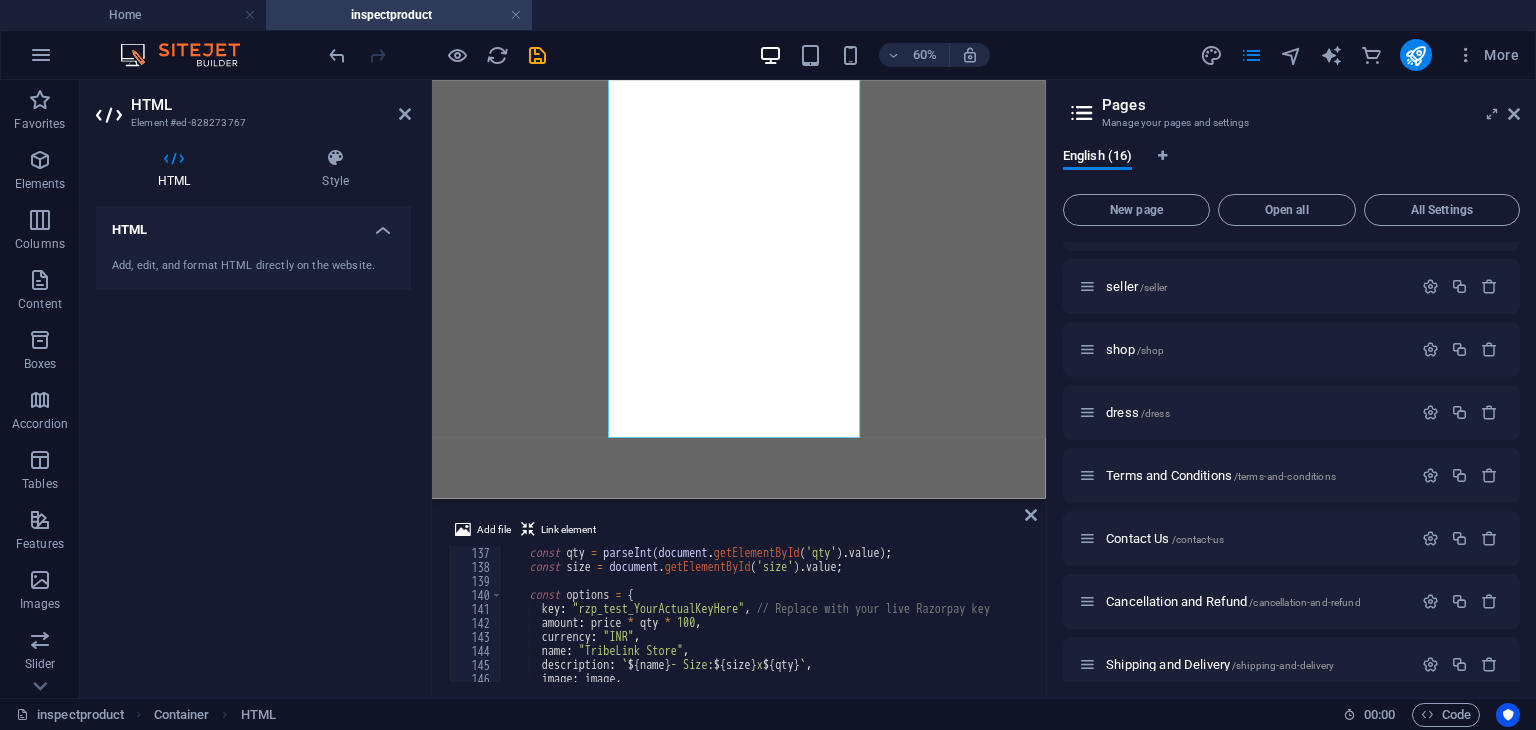 scroll, scrollTop: 1904, scrollLeft: 0, axis: vertical 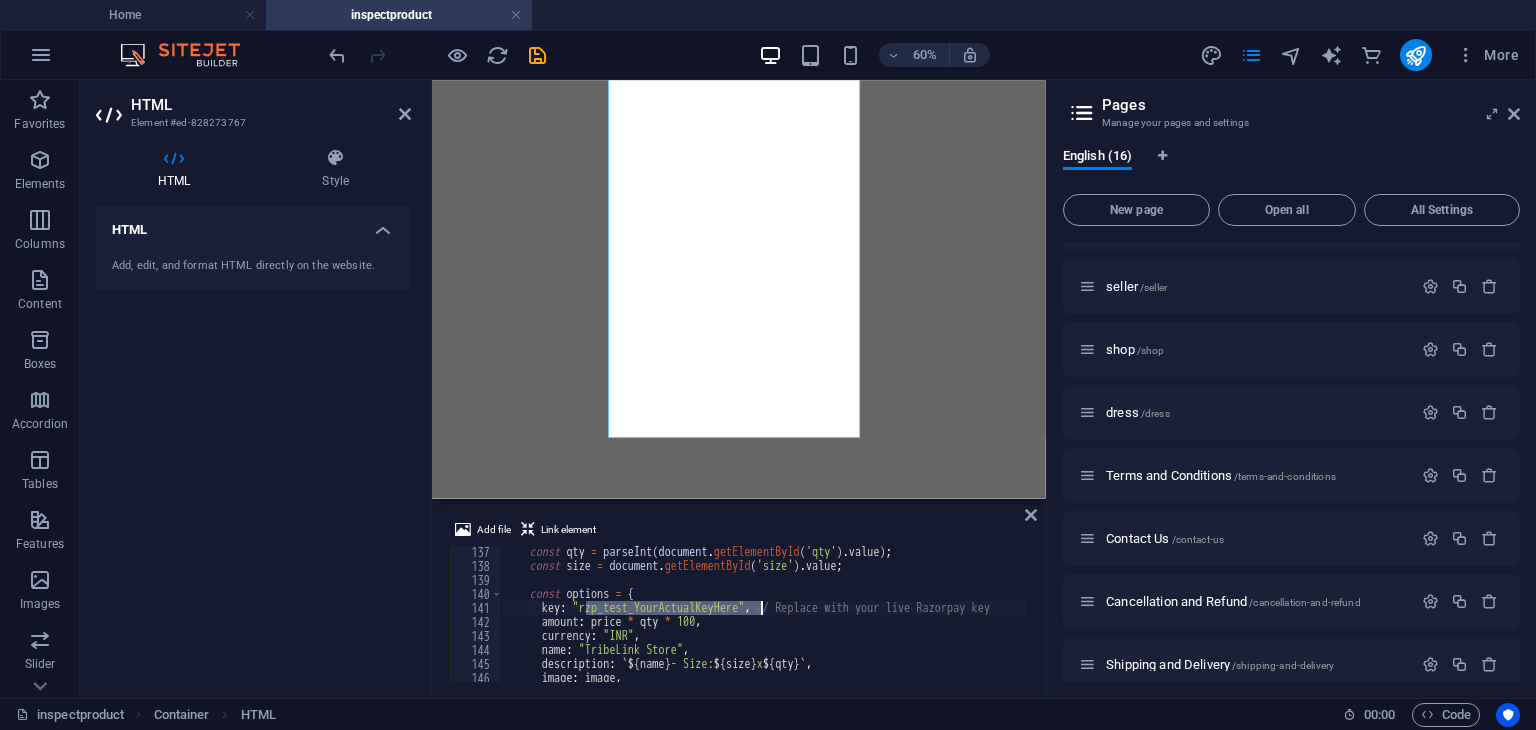 drag, startPoint x: 585, startPoint y: 609, endPoint x: 760, endPoint y: 611, distance: 175.01143 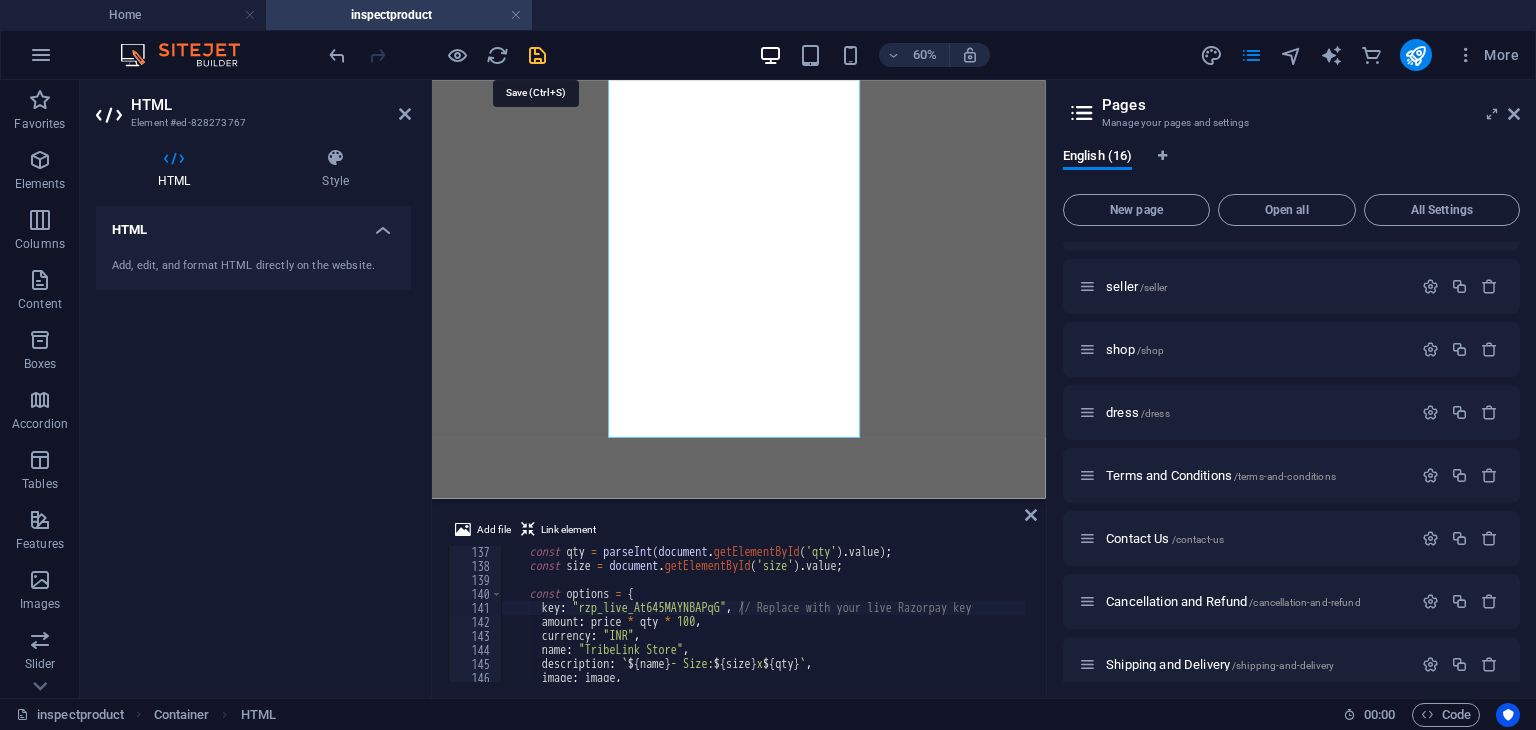 click at bounding box center (537, 55) 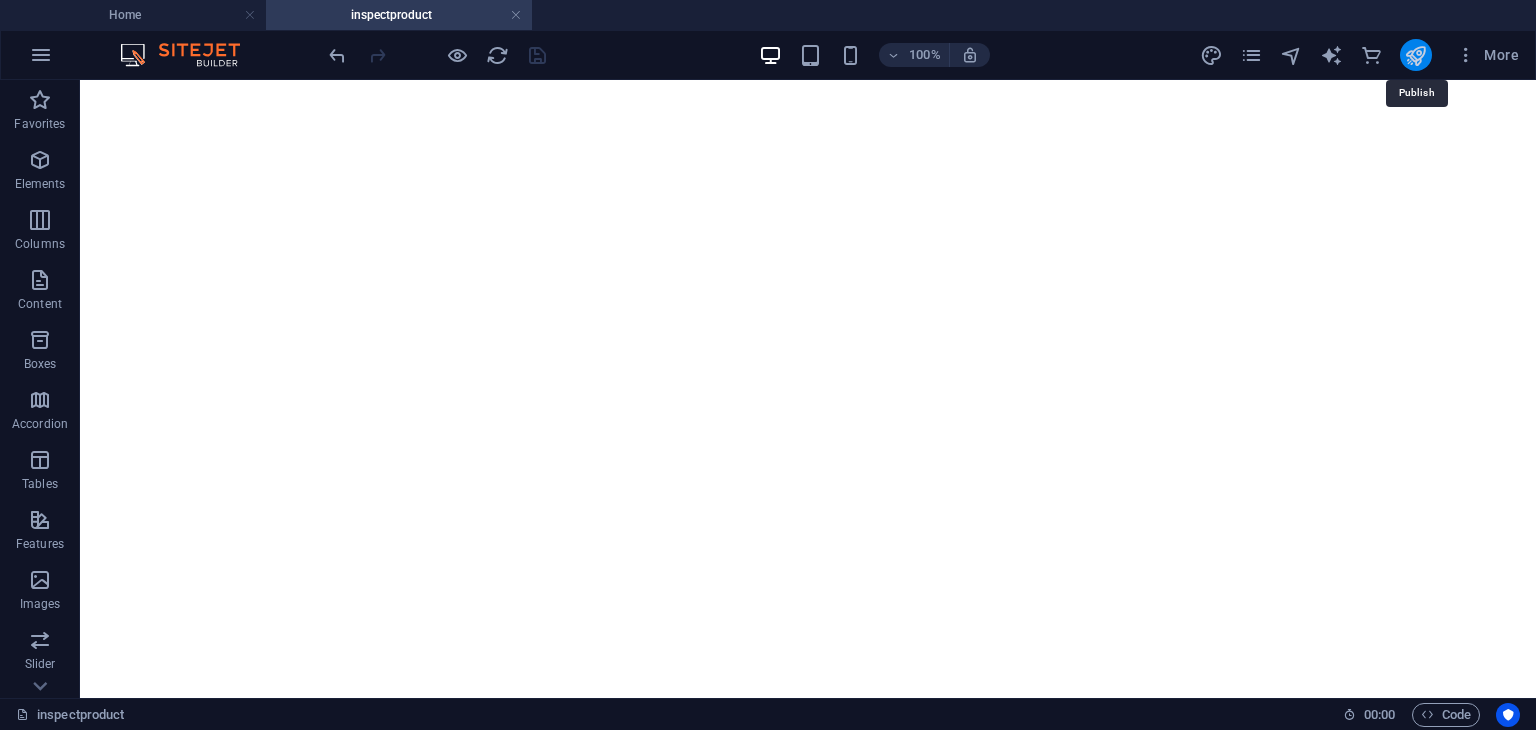 click at bounding box center (1415, 55) 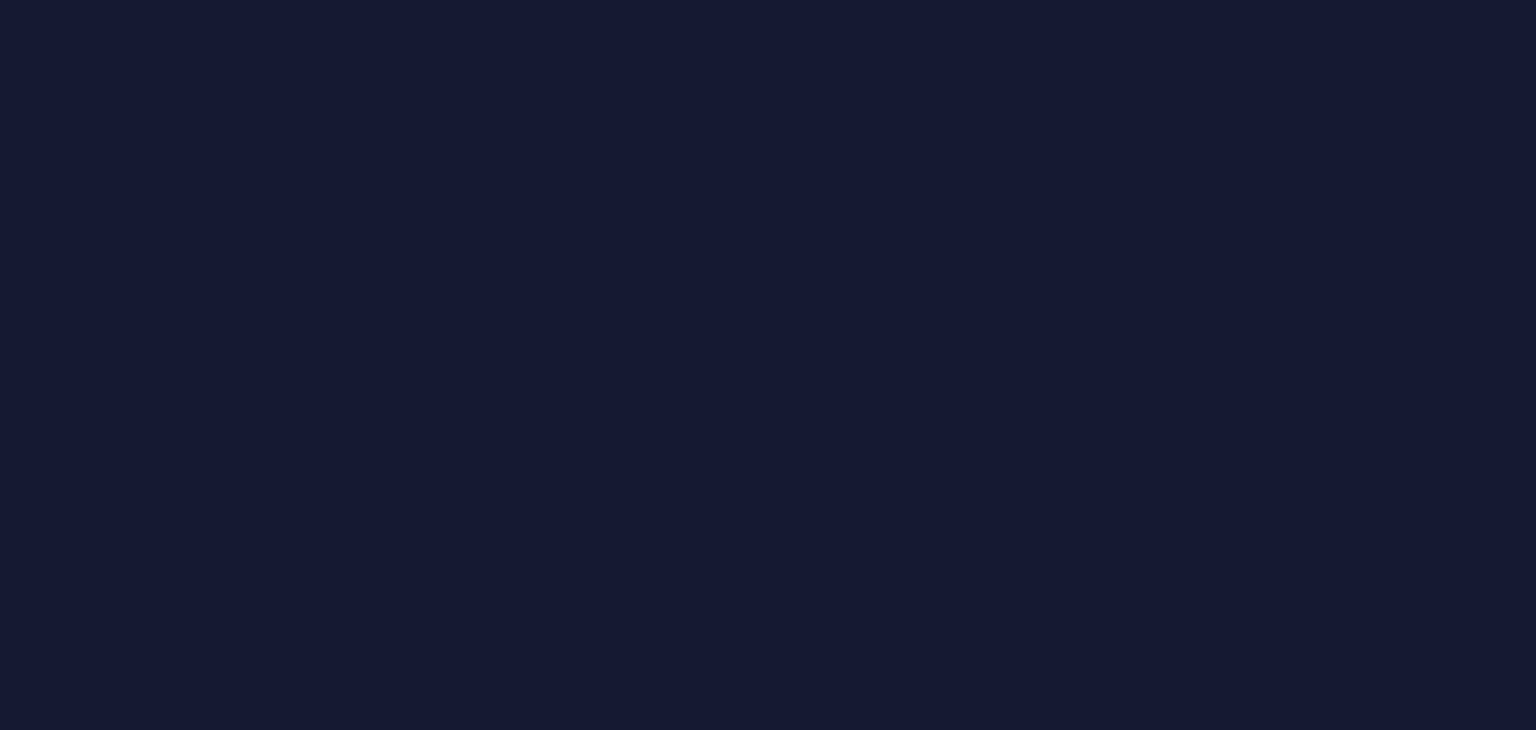 scroll, scrollTop: 0, scrollLeft: 0, axis: both 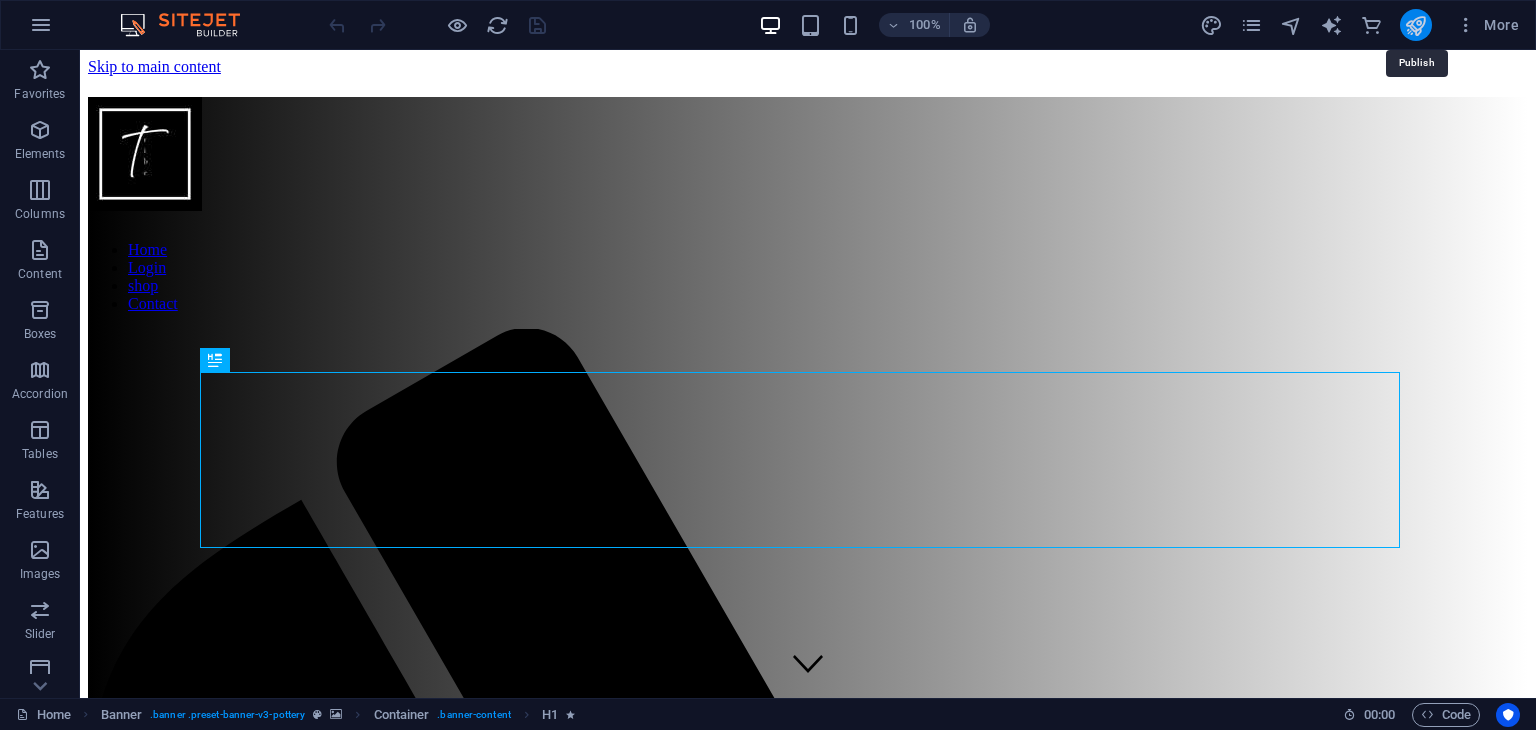 click at bounding box center [1415, 25] 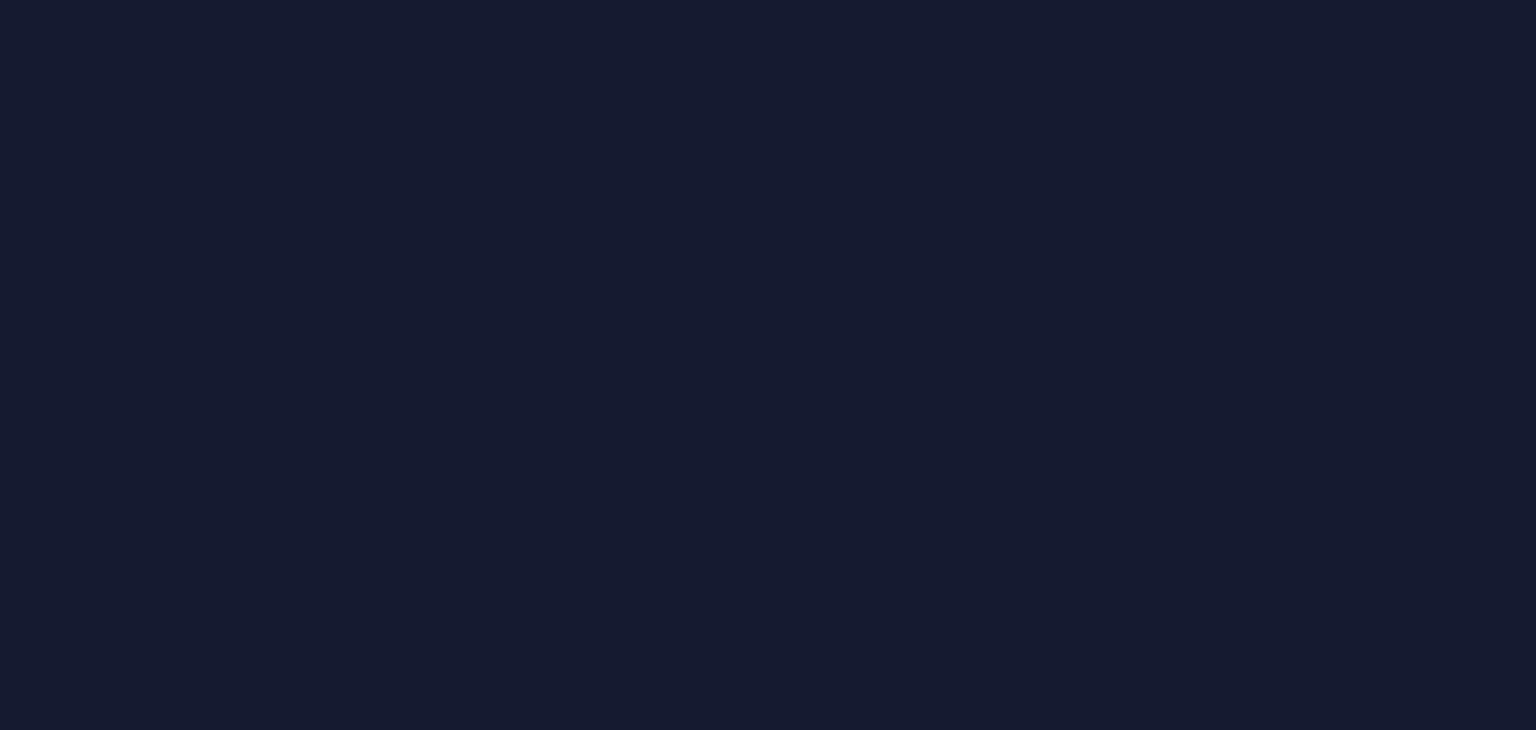 scroll, scrollTop: 0, scrollLeft: 0, axis: both 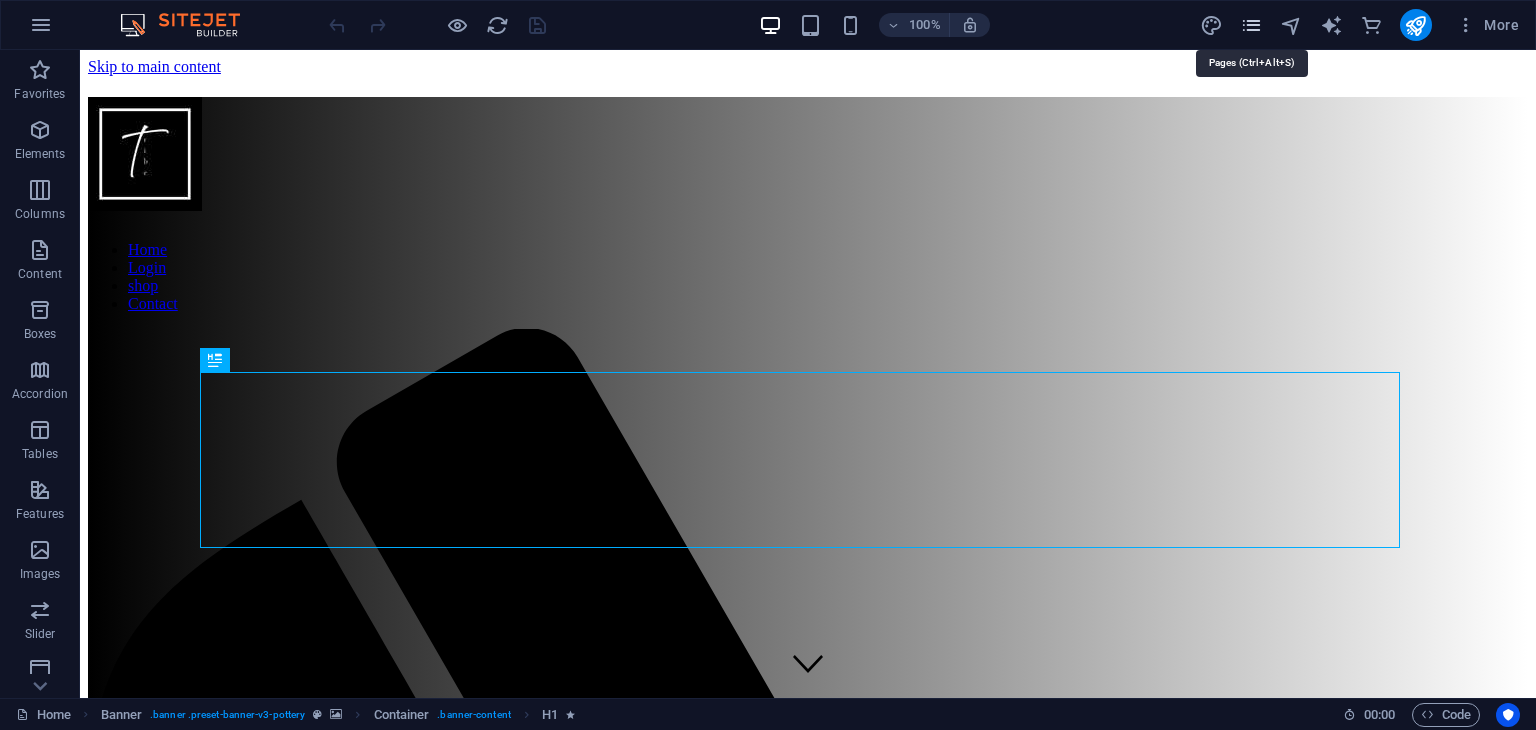 click at bounding box center (1251, 25) 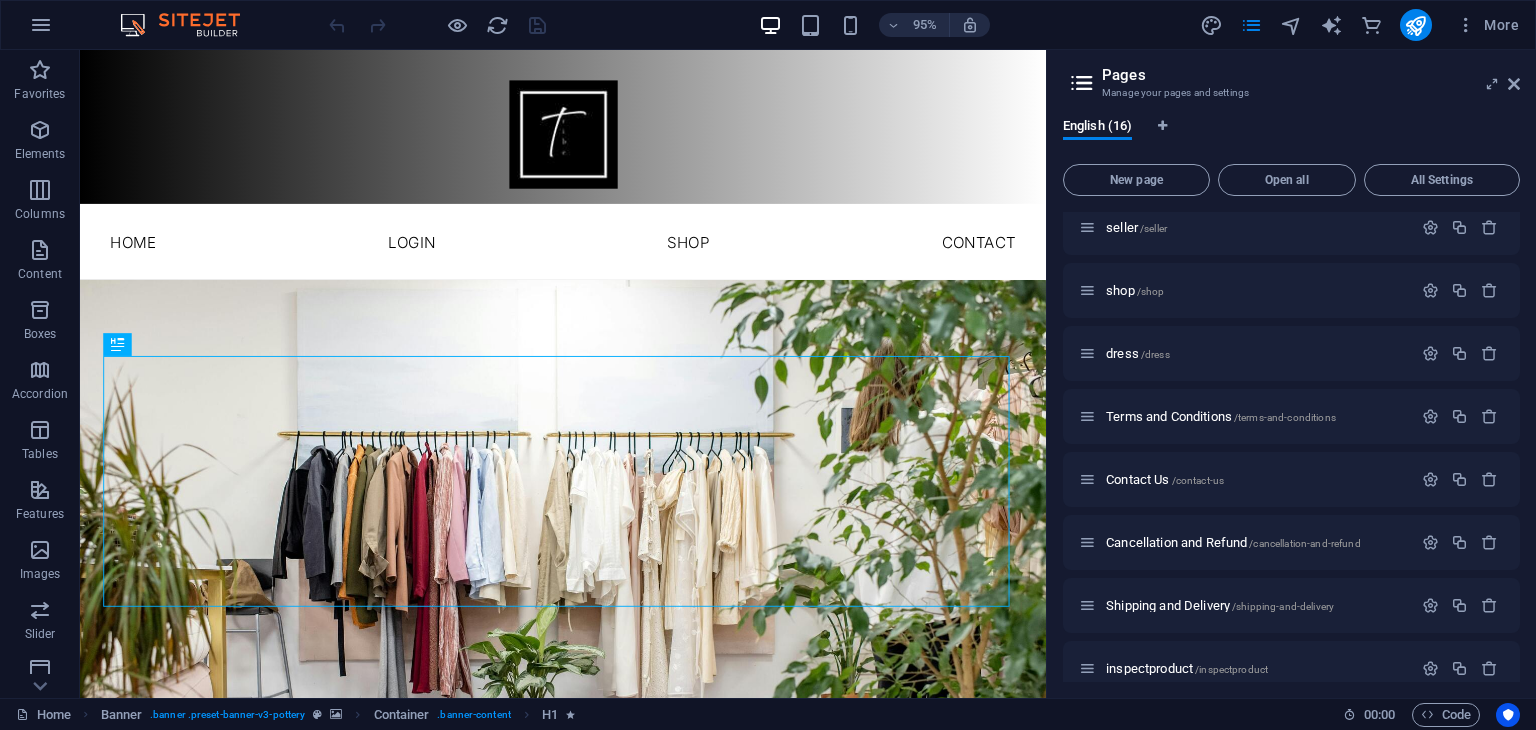 scroll, scrollTop: 538, scrollLeft: 0, axis: vertical 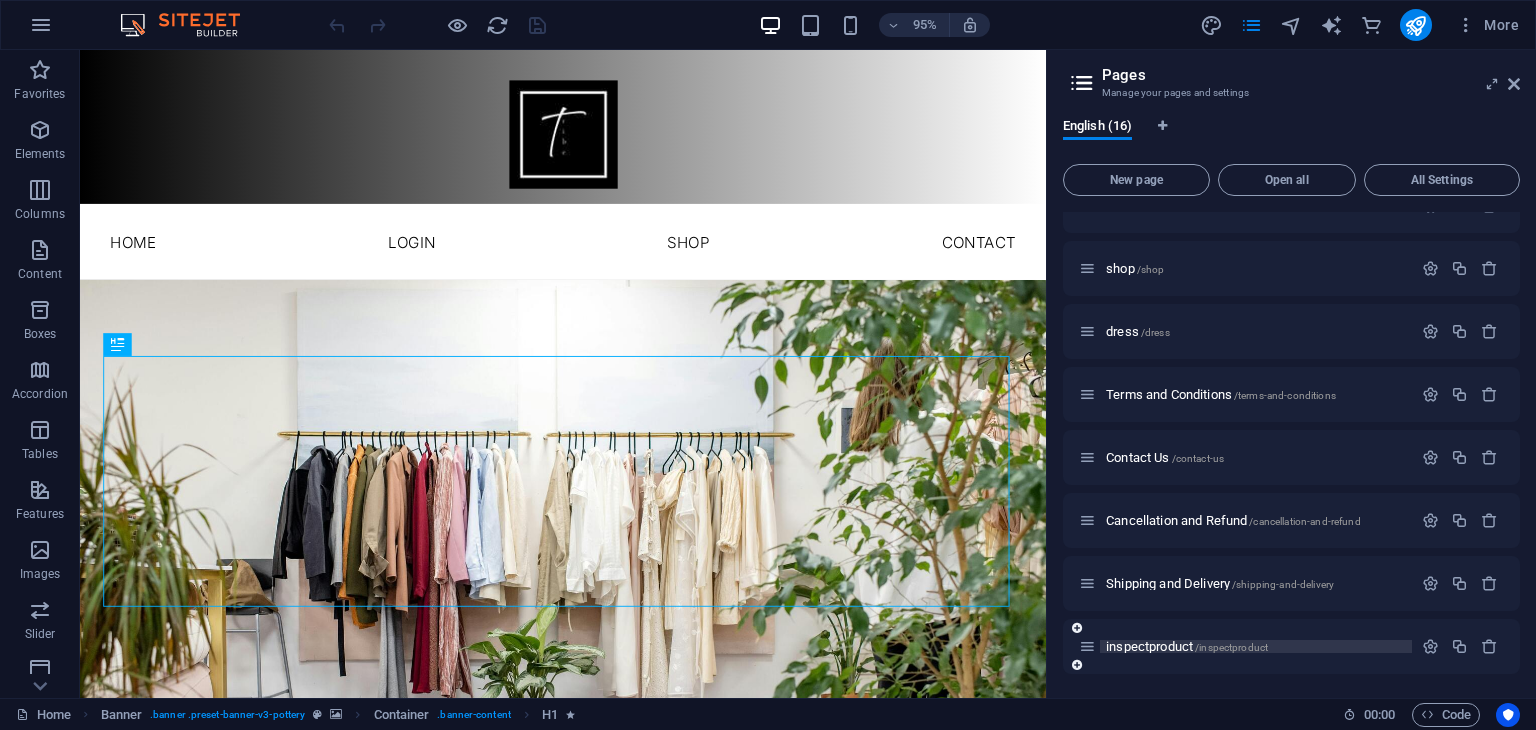 click on "inspectproduct /inspectproduct" at bounding box center (1187, 646) 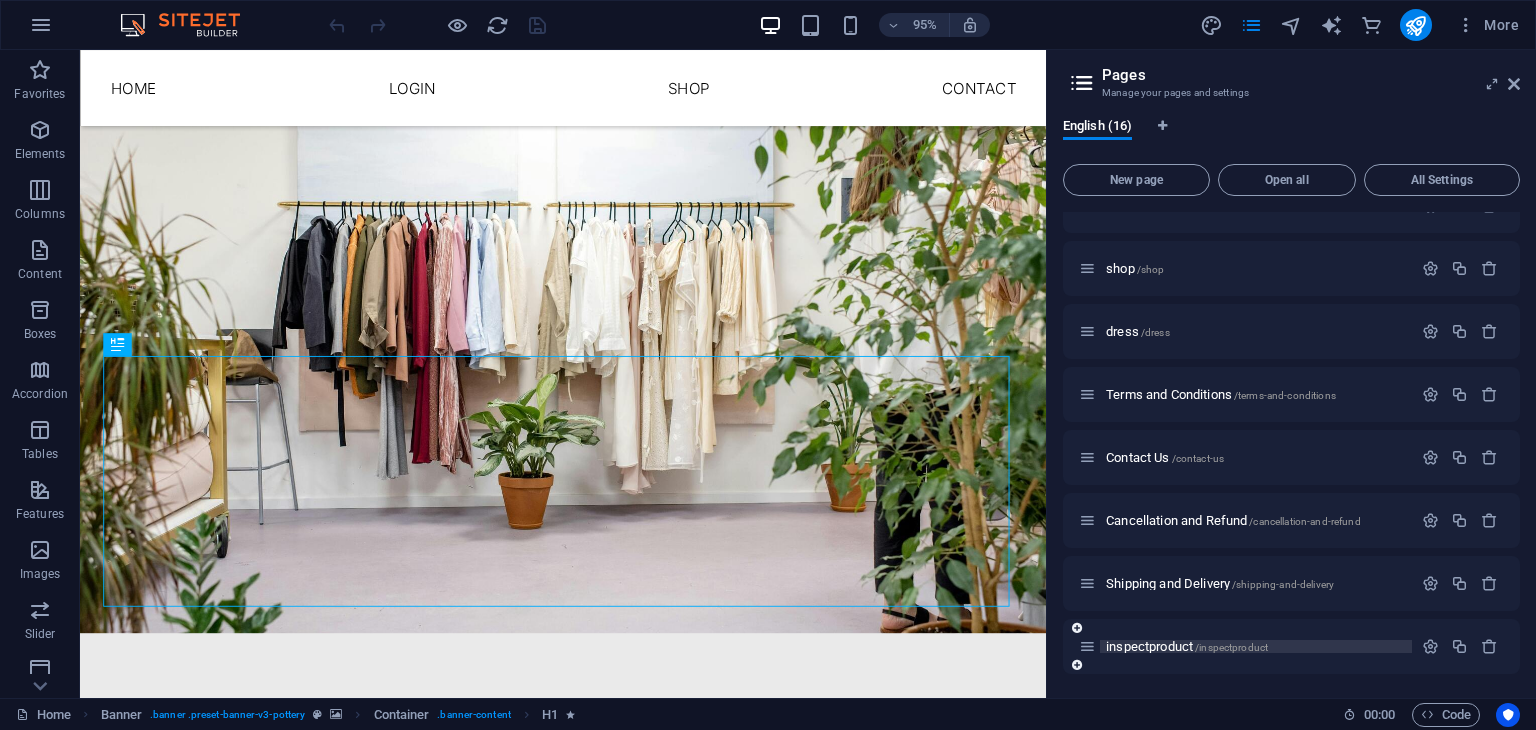 scroll, scrollTop: 487, scrollLeft: 0, axis: vertical 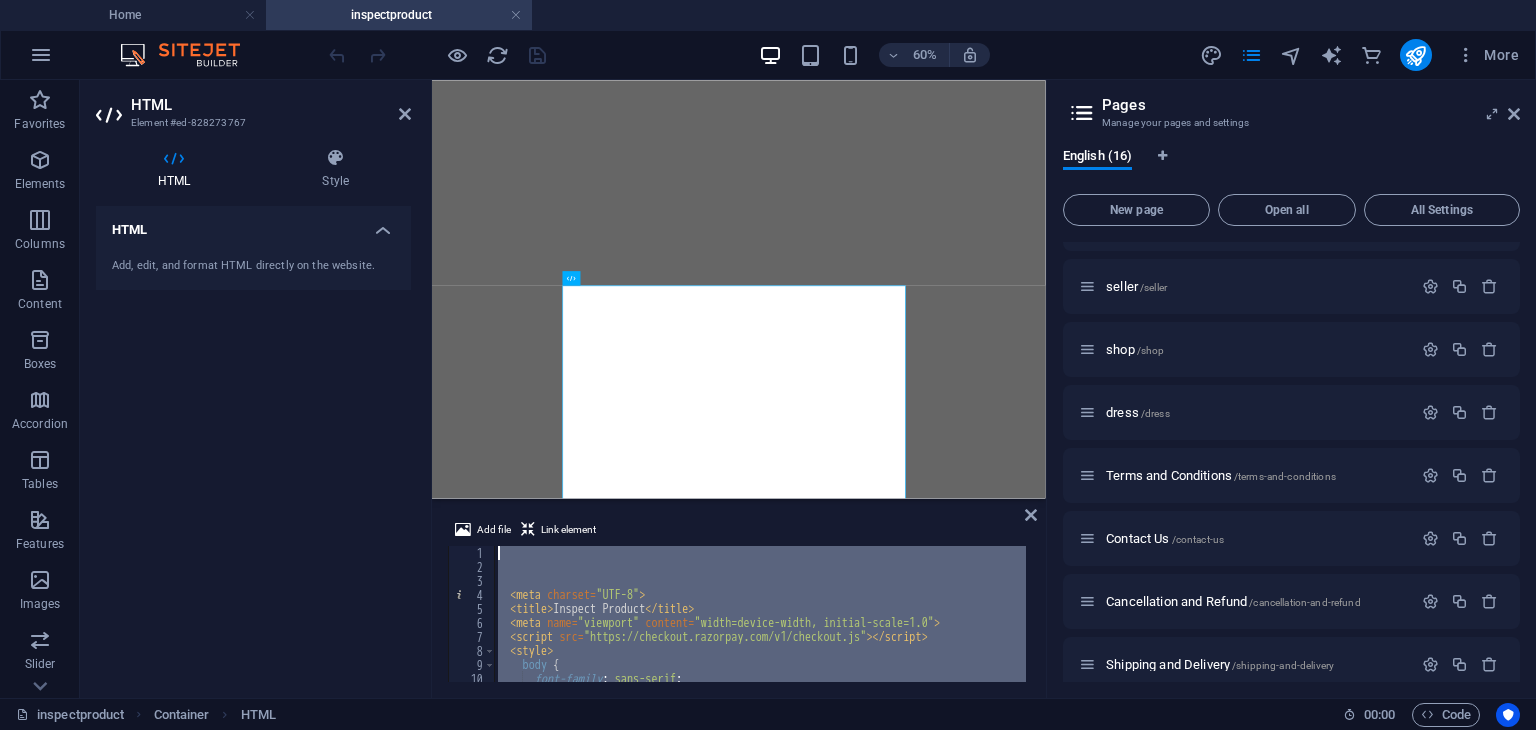 drag, startPoint x: 570, startPoint y: 619, endPoint x: 293, endPoint y: -3, distance: 680.89136 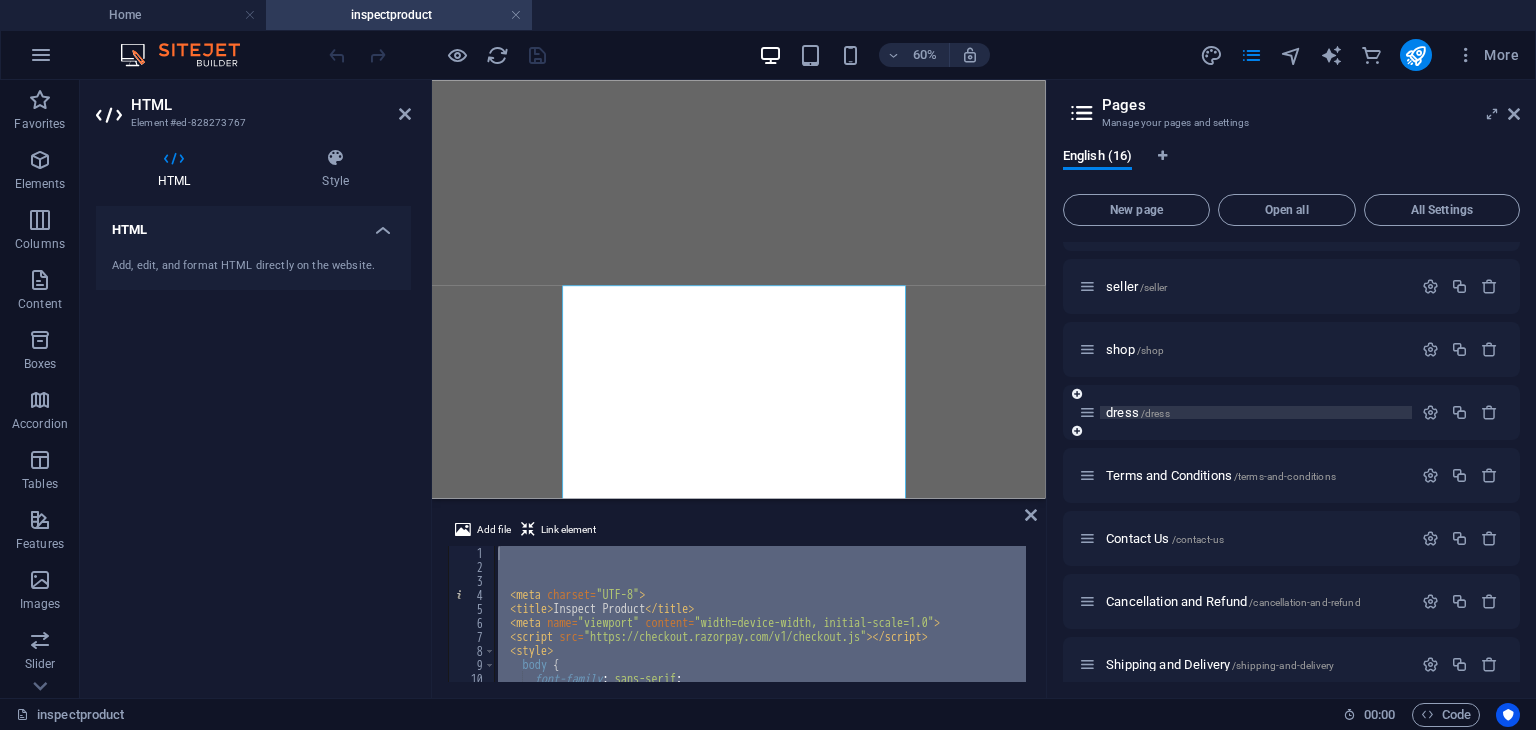 click on "dress /dress" at bounding box center (1138, 412) 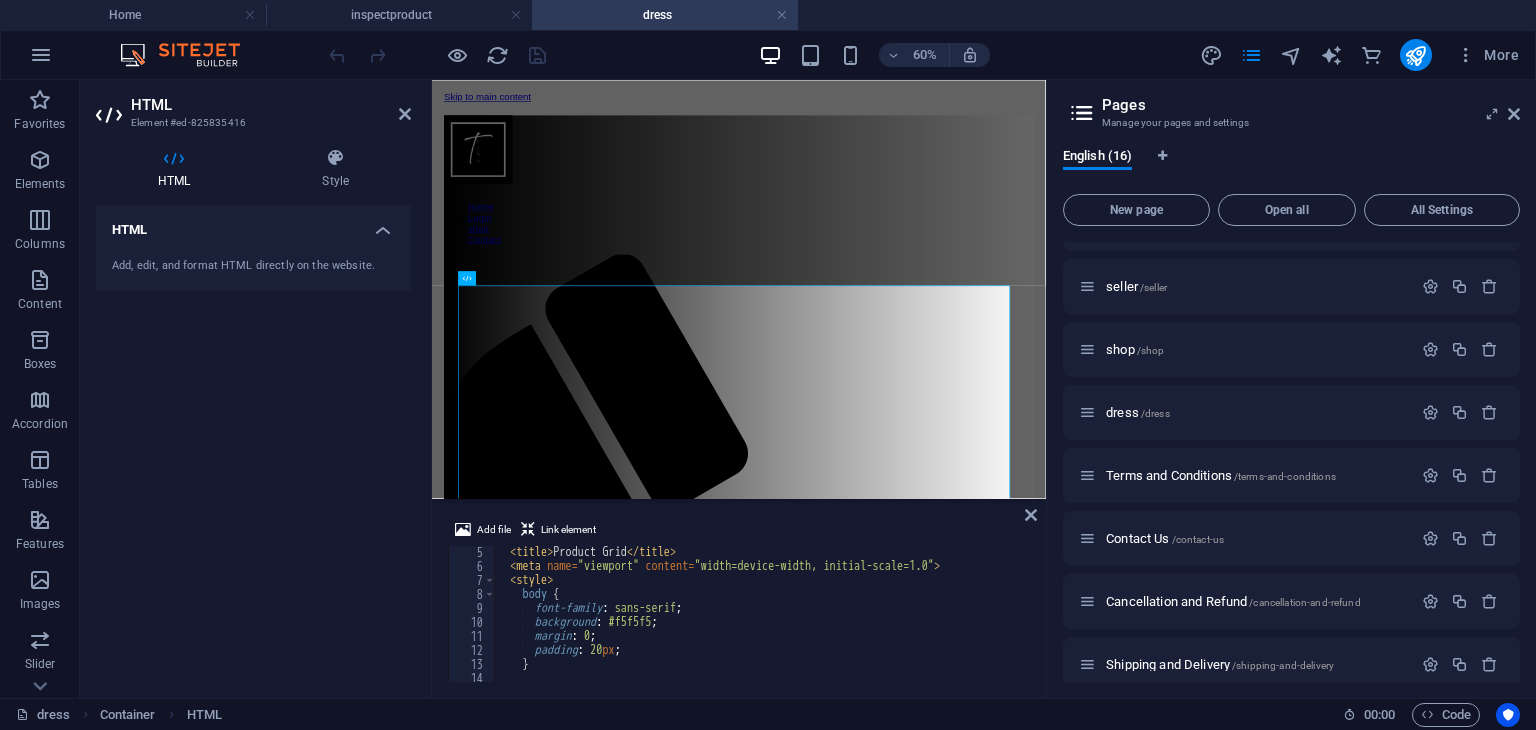 scroll, scrollTop: 0, scrollLeft: 0, axis: both 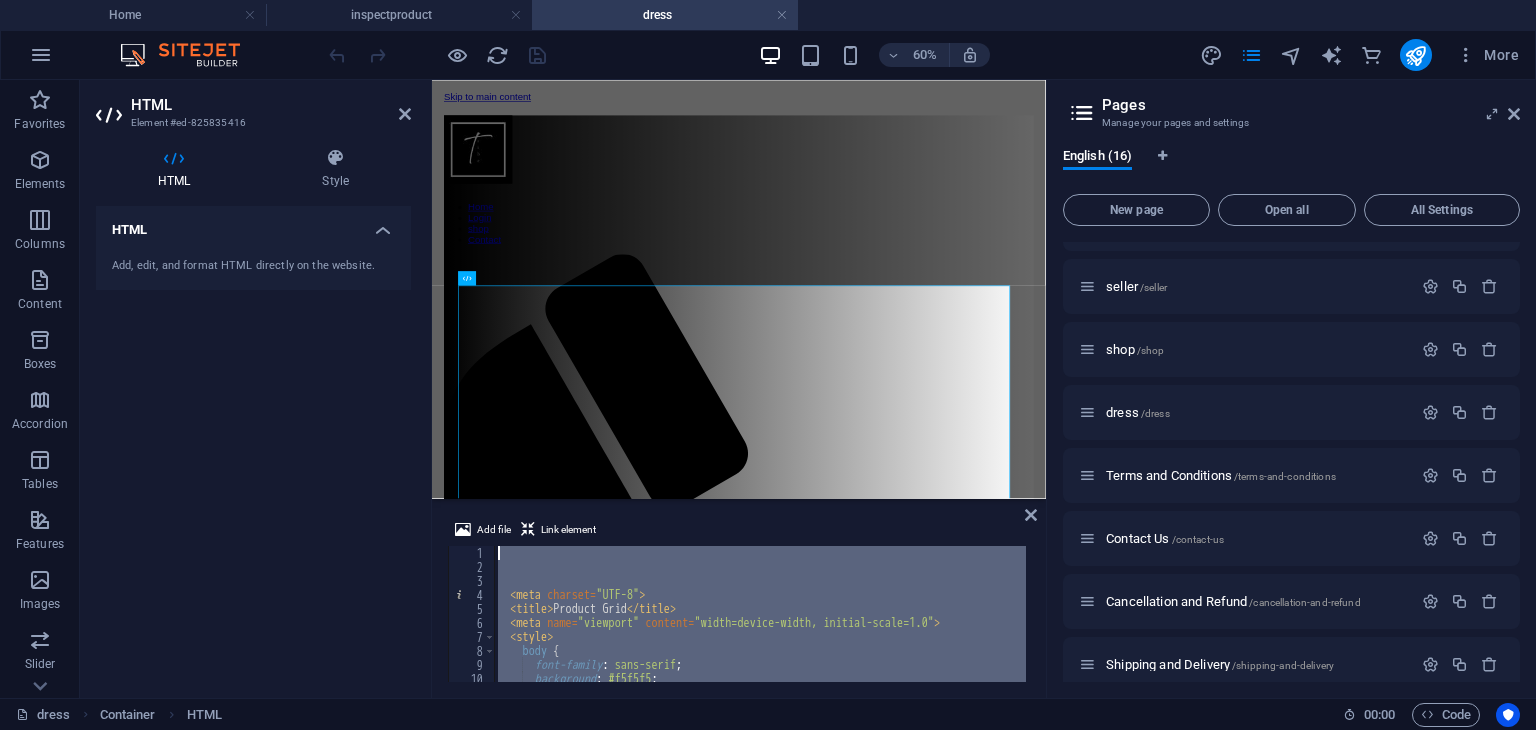 drag, startPoint x: 615, startPoint y: 640, endPoint x: 363, endPoint y: 48, distance: 643.40344 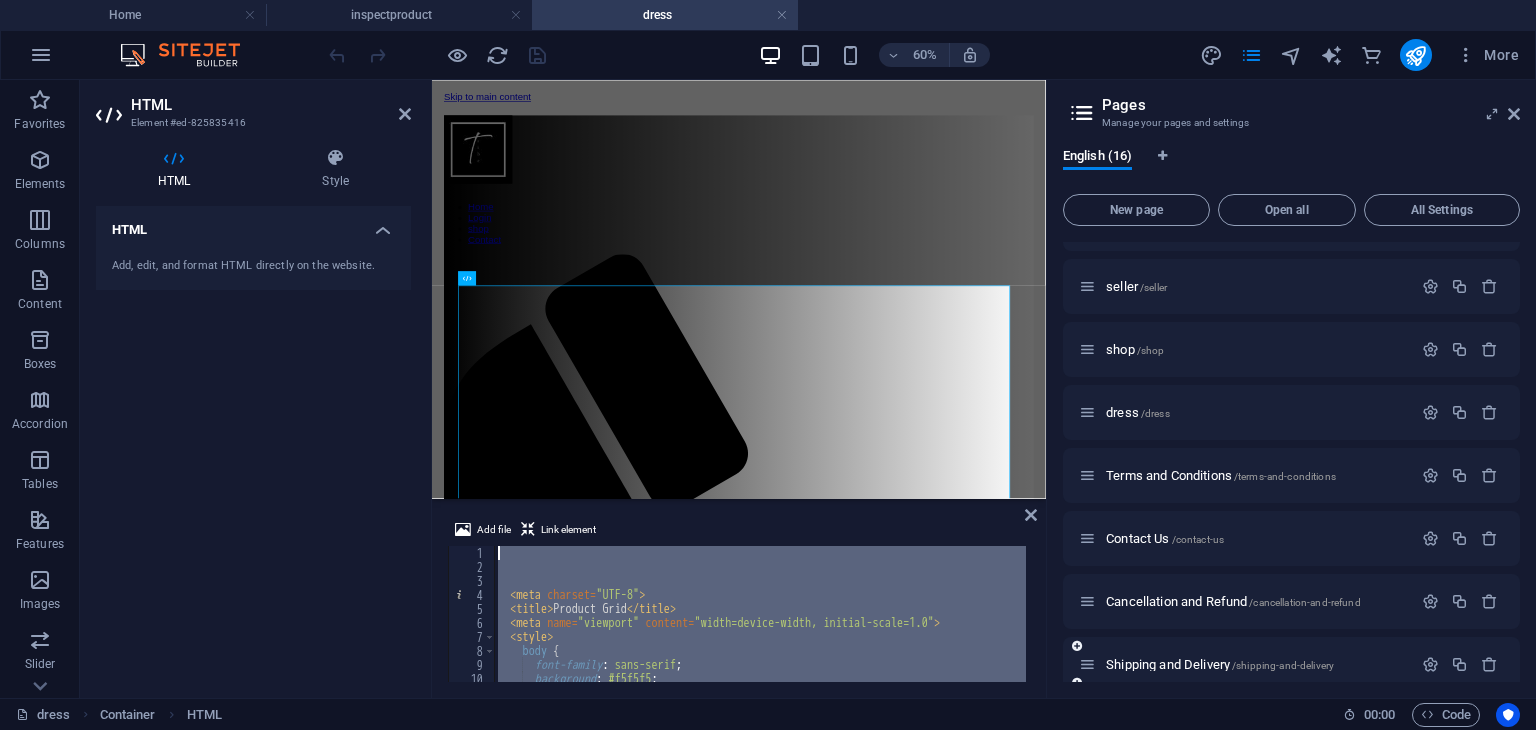 scroll, scrollTop: 568, scrollLeft: 0, axis: vertical 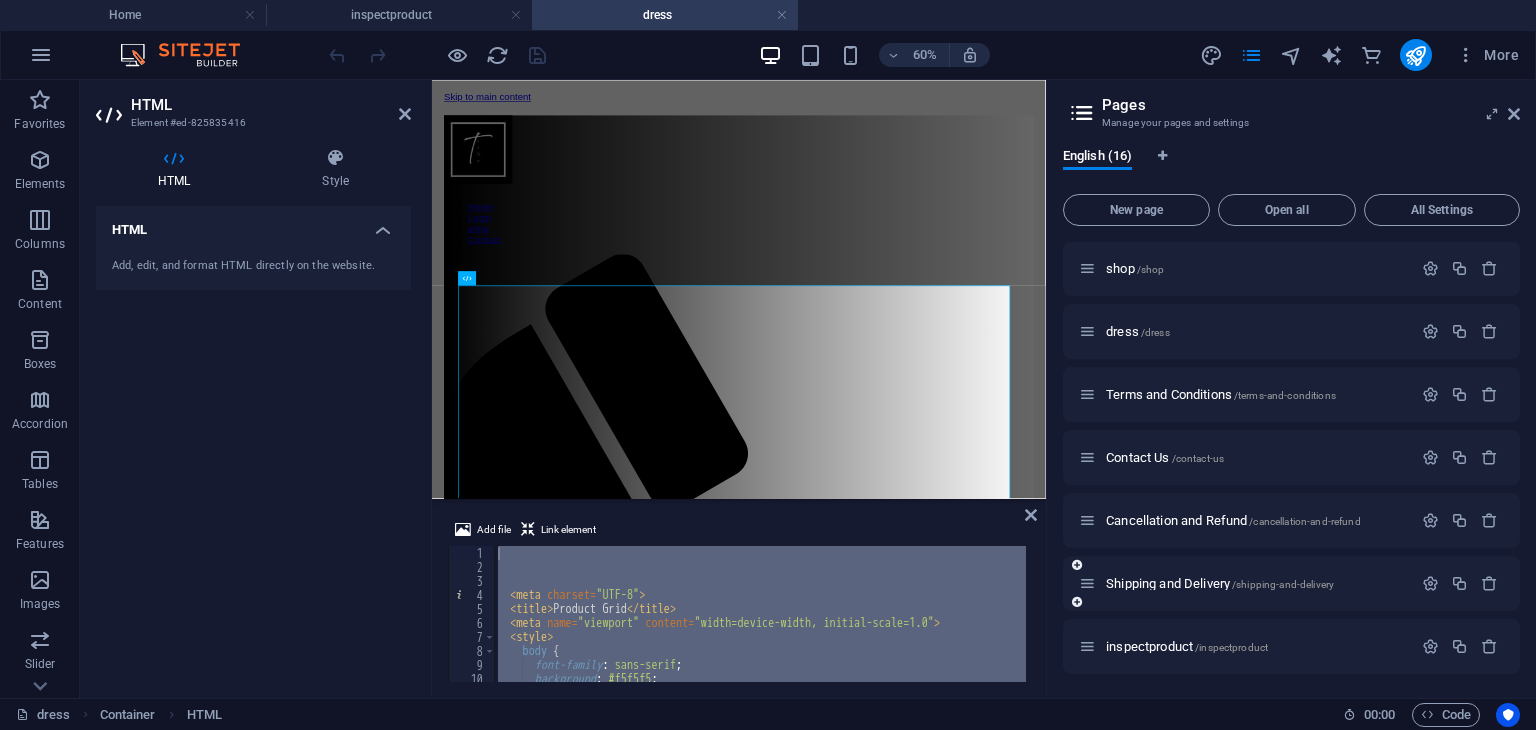 click on "inspectproduct /inspectproduct" at bounding box center [1187, 646] 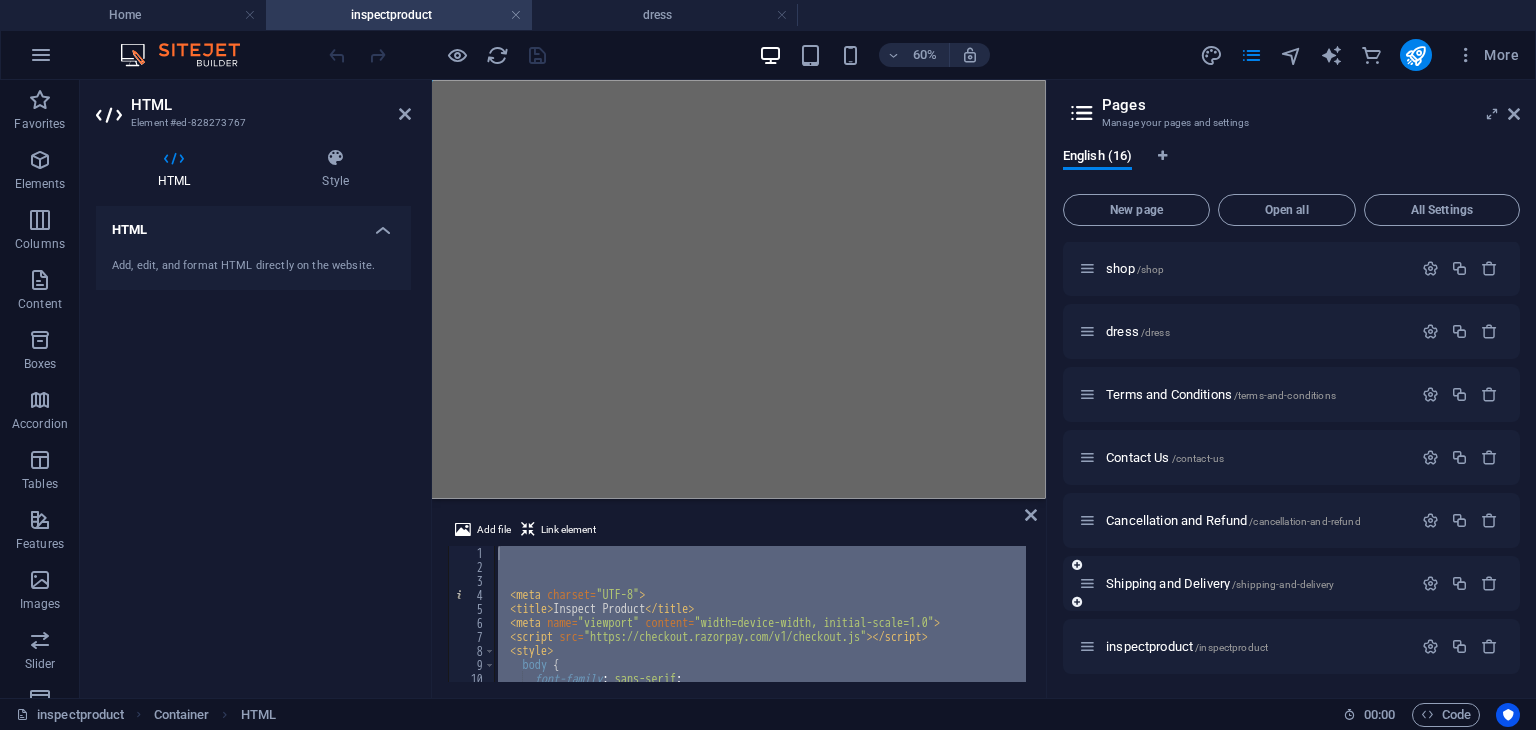 click on "inspectproduct /inspectproduct" at bounding box center (1187, 646) 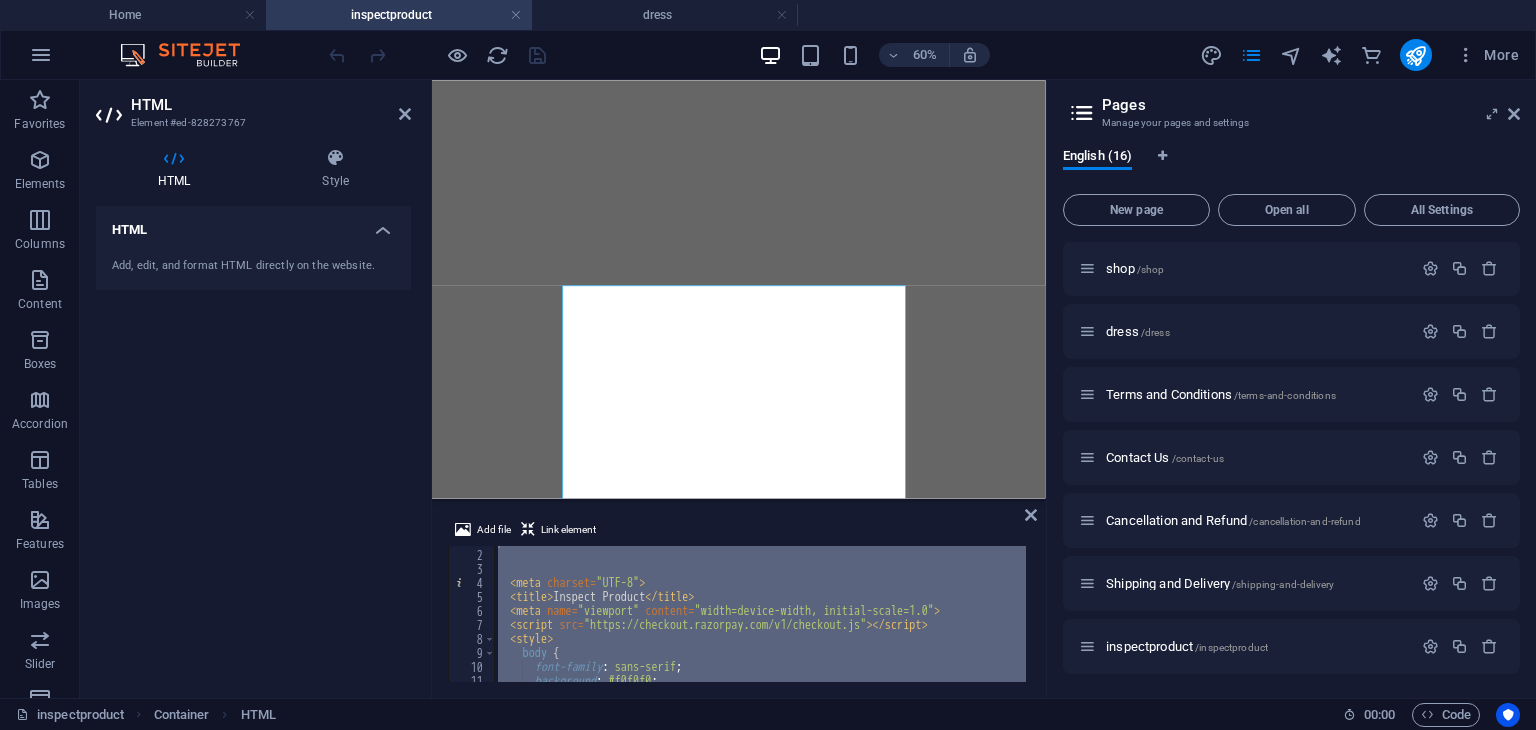 scroll, scrollTop: 16, scrollLeft: 0, axis: vertical 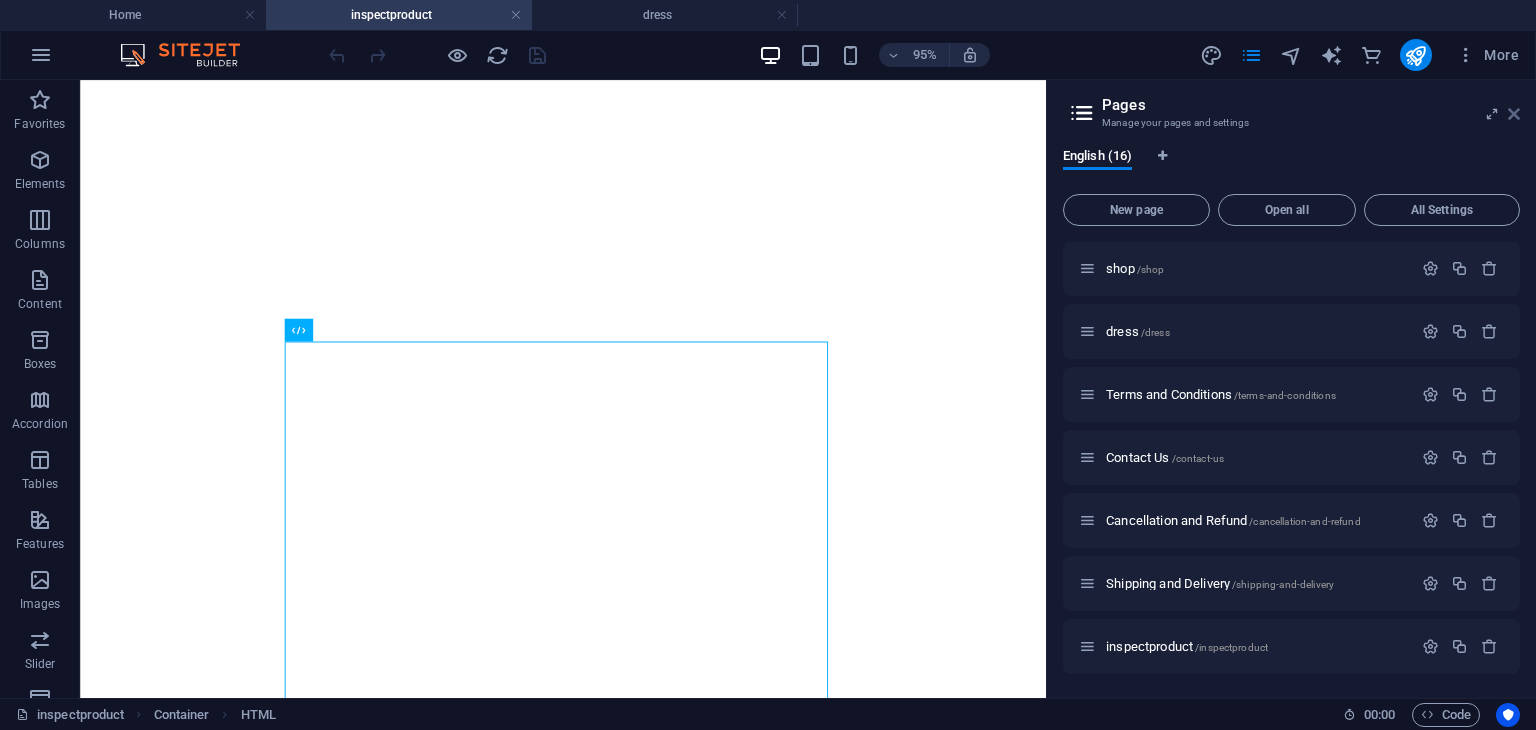 click at bounding box center (1514, 114) 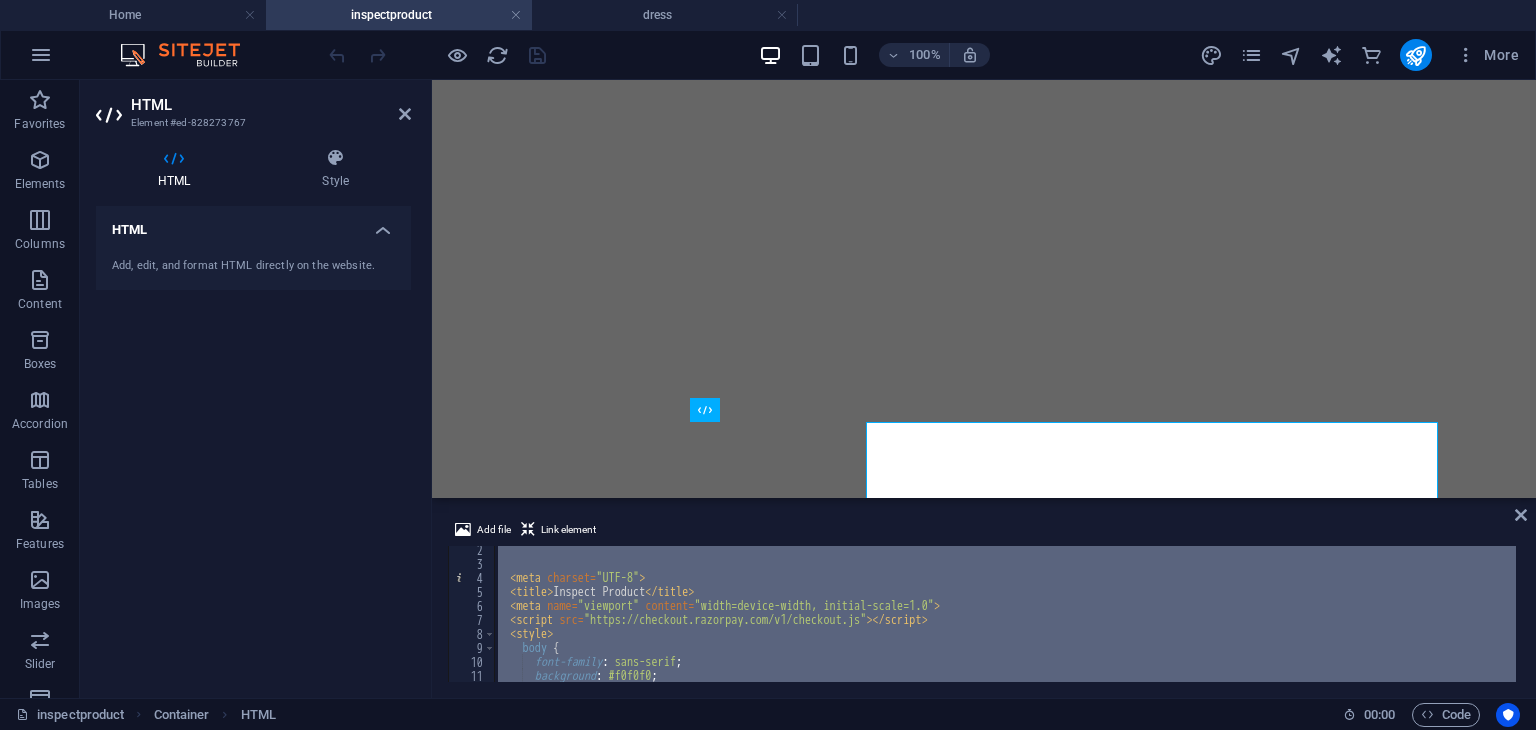 scroll, scrollTop: 16, scrollLeft: 0, axis: vertical 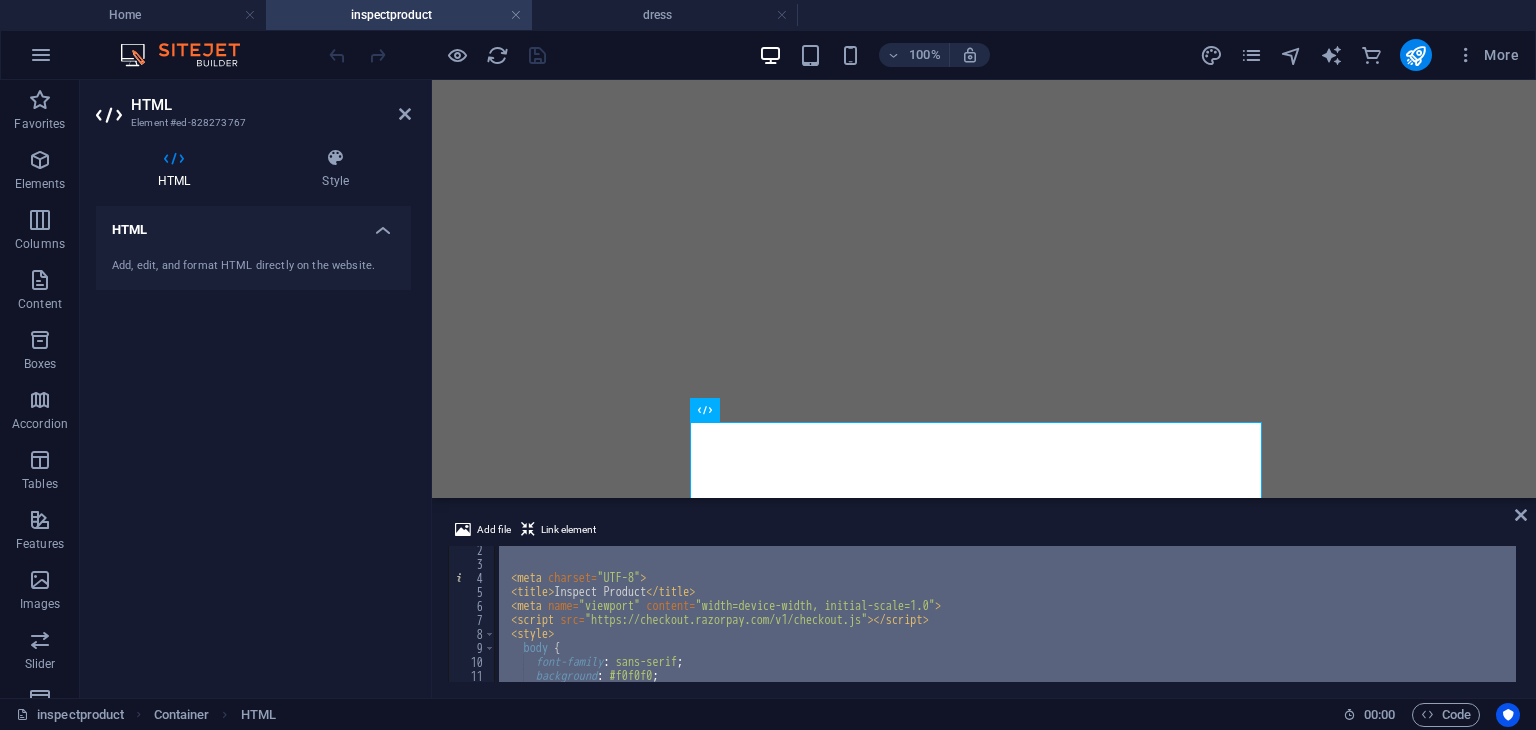 click on "< meta   charset = "UTF-8" >    < title > Inspect Product </ title >    < meta   name = "viewport"   content = "width=device-width, initial-scale=1.0" >    < script   src = "https://checkout.razorpay.com/v1/checkout.js" > </ script >    < style >      body   {         font-family :   sans-serif ;         background :   #f0f0f0 ;         margin :   0 ;" at bounding box center (1005, 614) 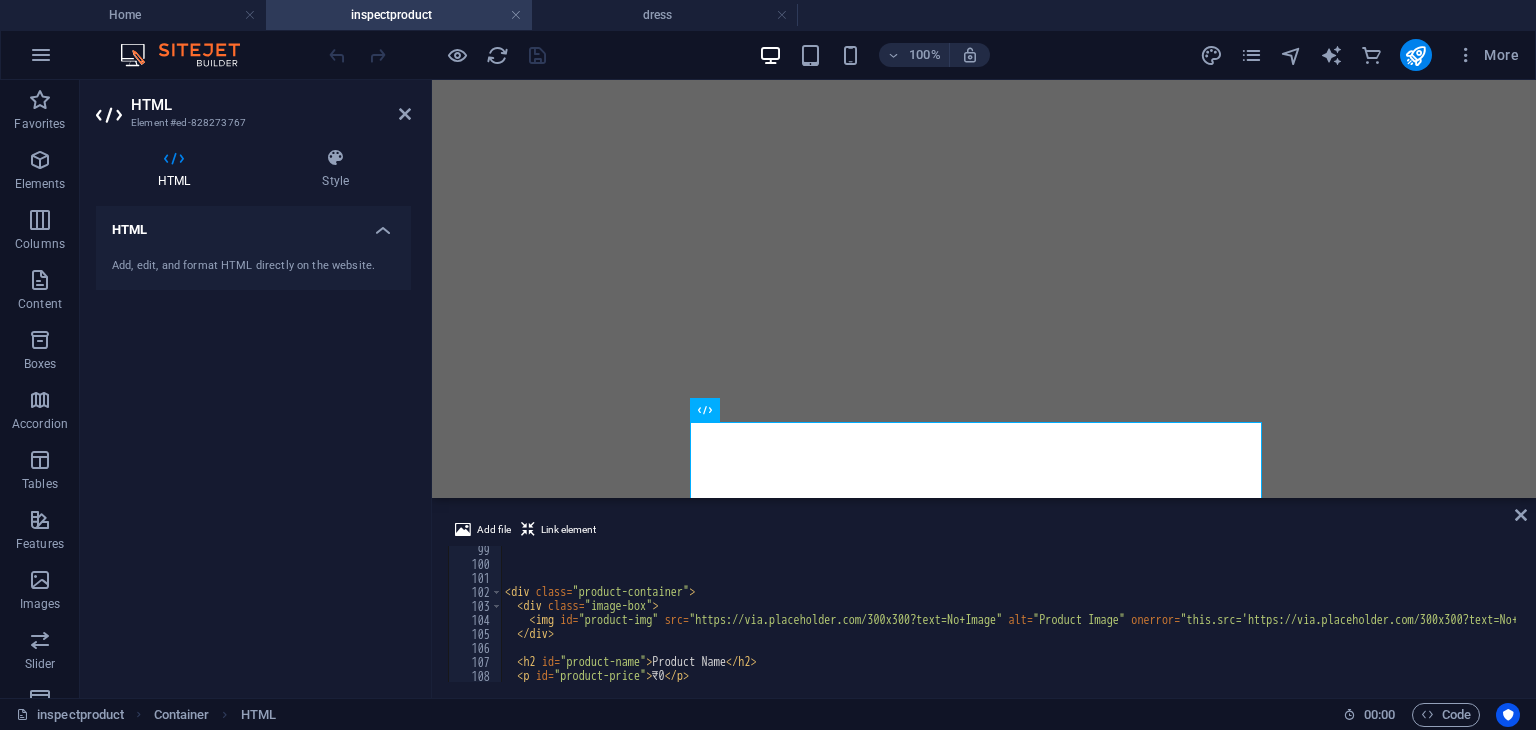 scroll, scrollTop: 1395, scrollLeft: 0, axis: vertical 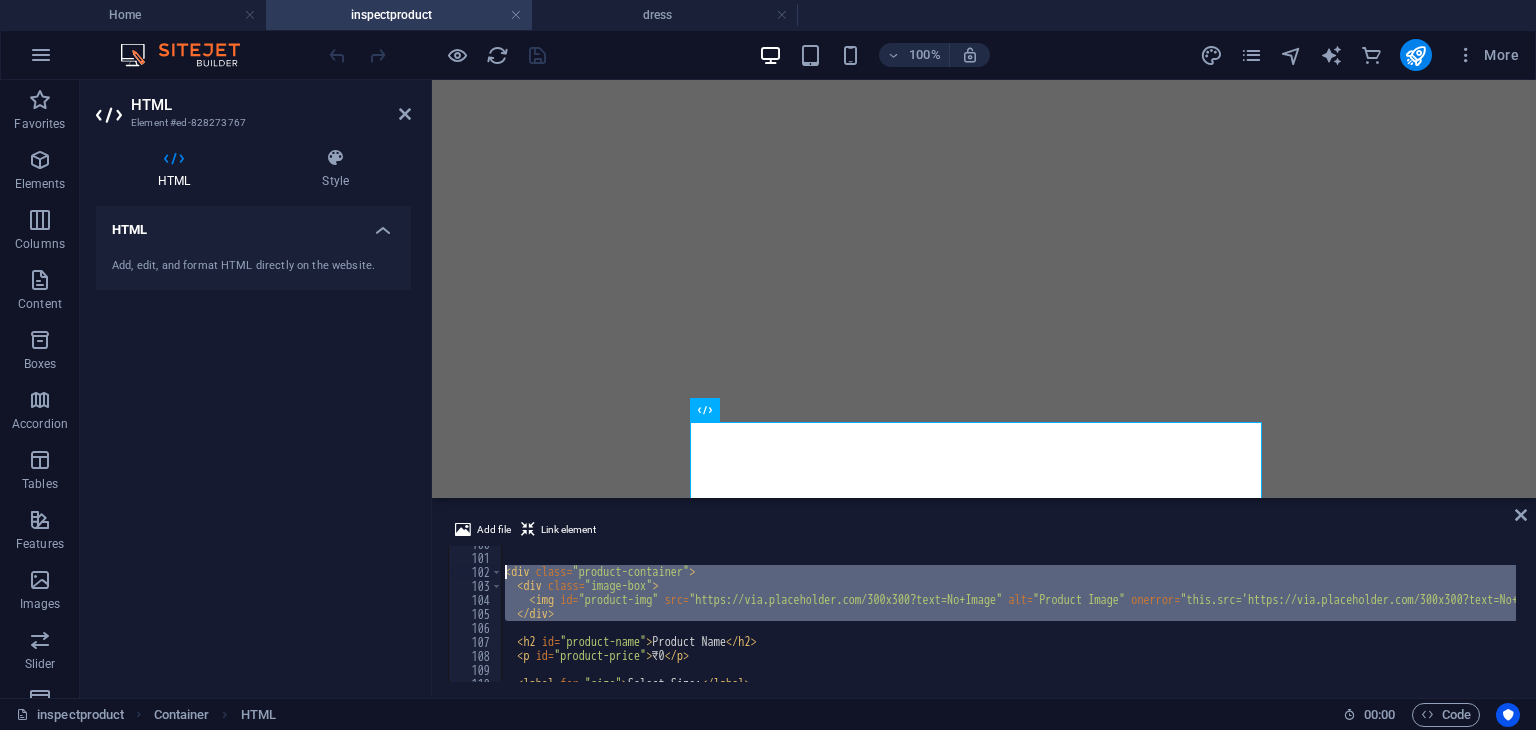drag, startPoint x: 568, startPoint y: 625, endPoint x: 476, endPoint y: 570, distance: 107.18675 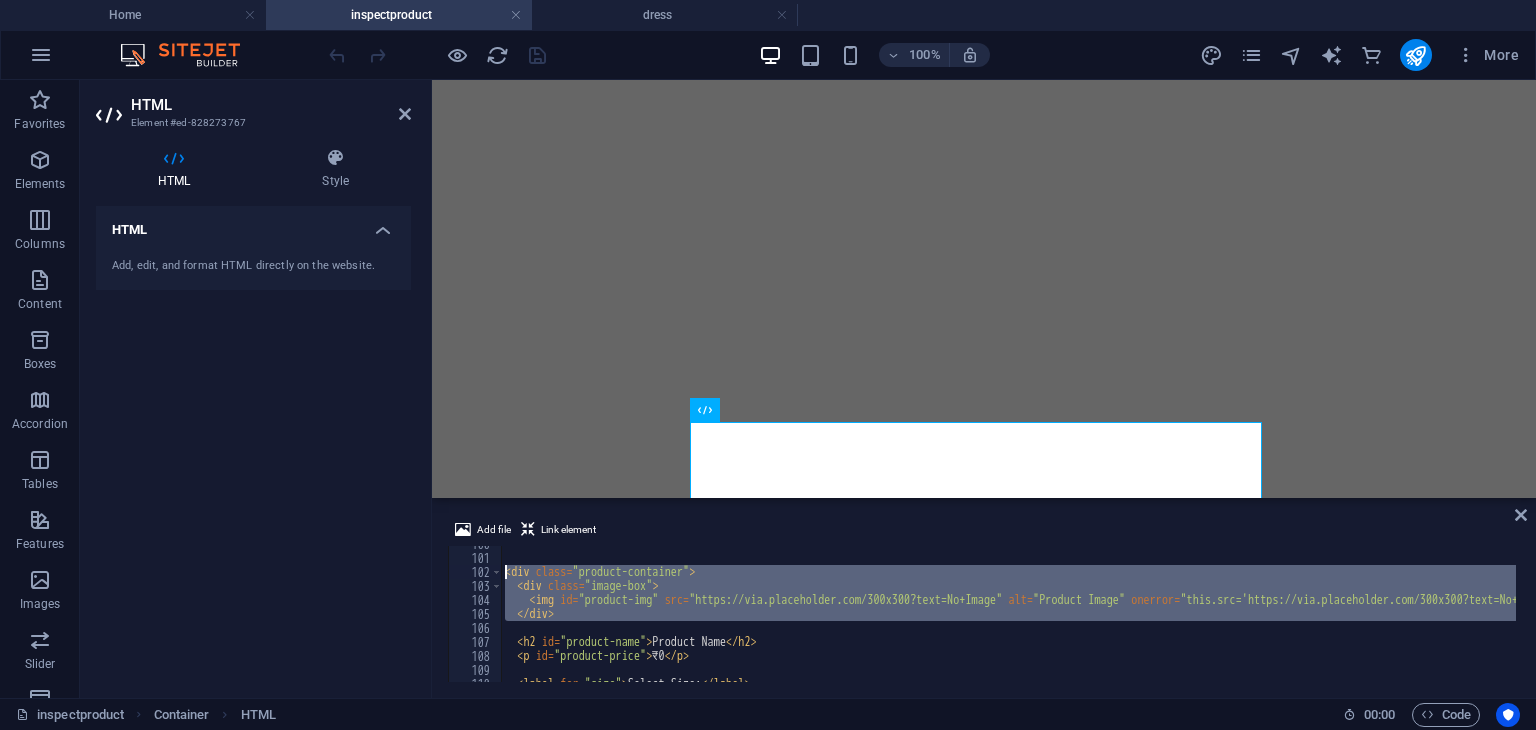 type on "<div class="product-container">
<div class="image-box">" 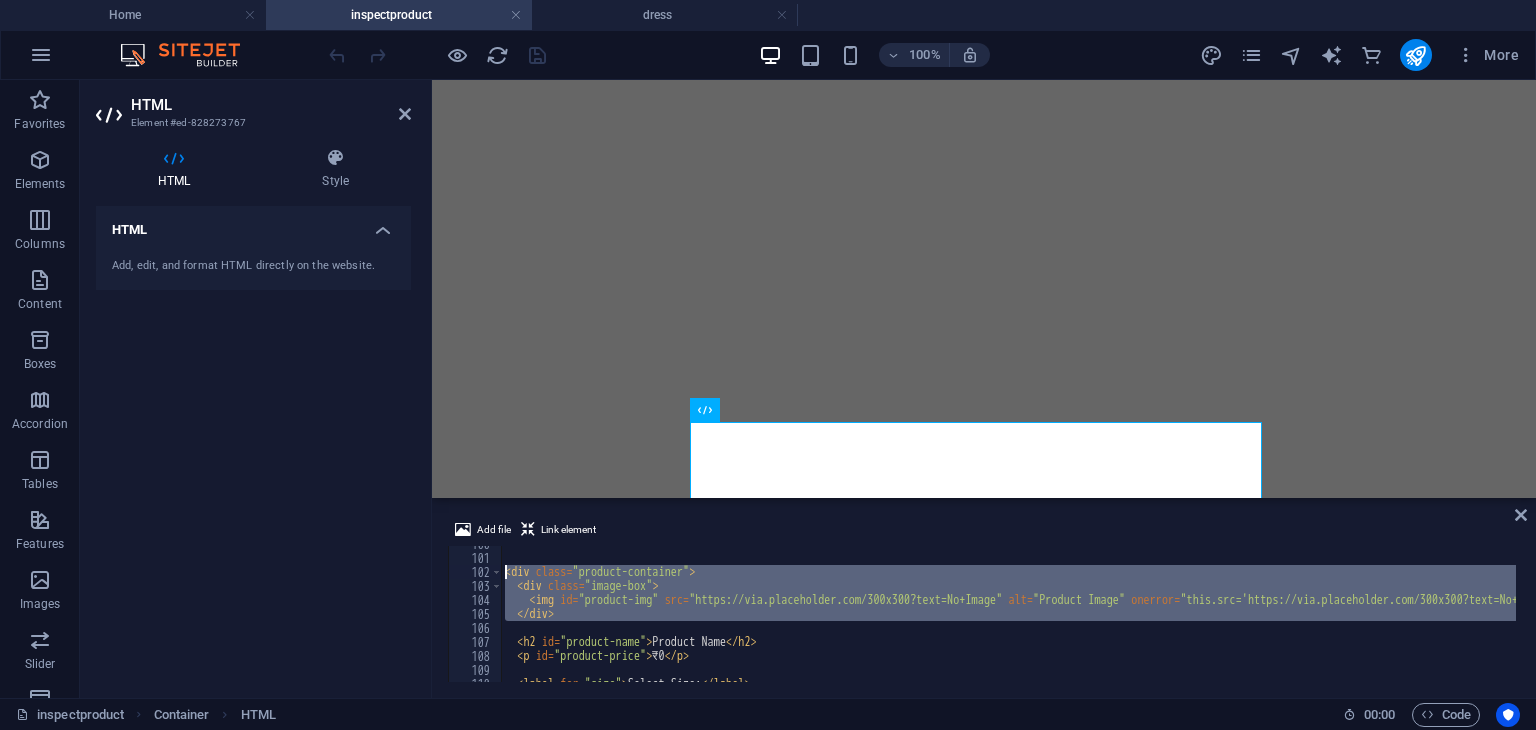 type 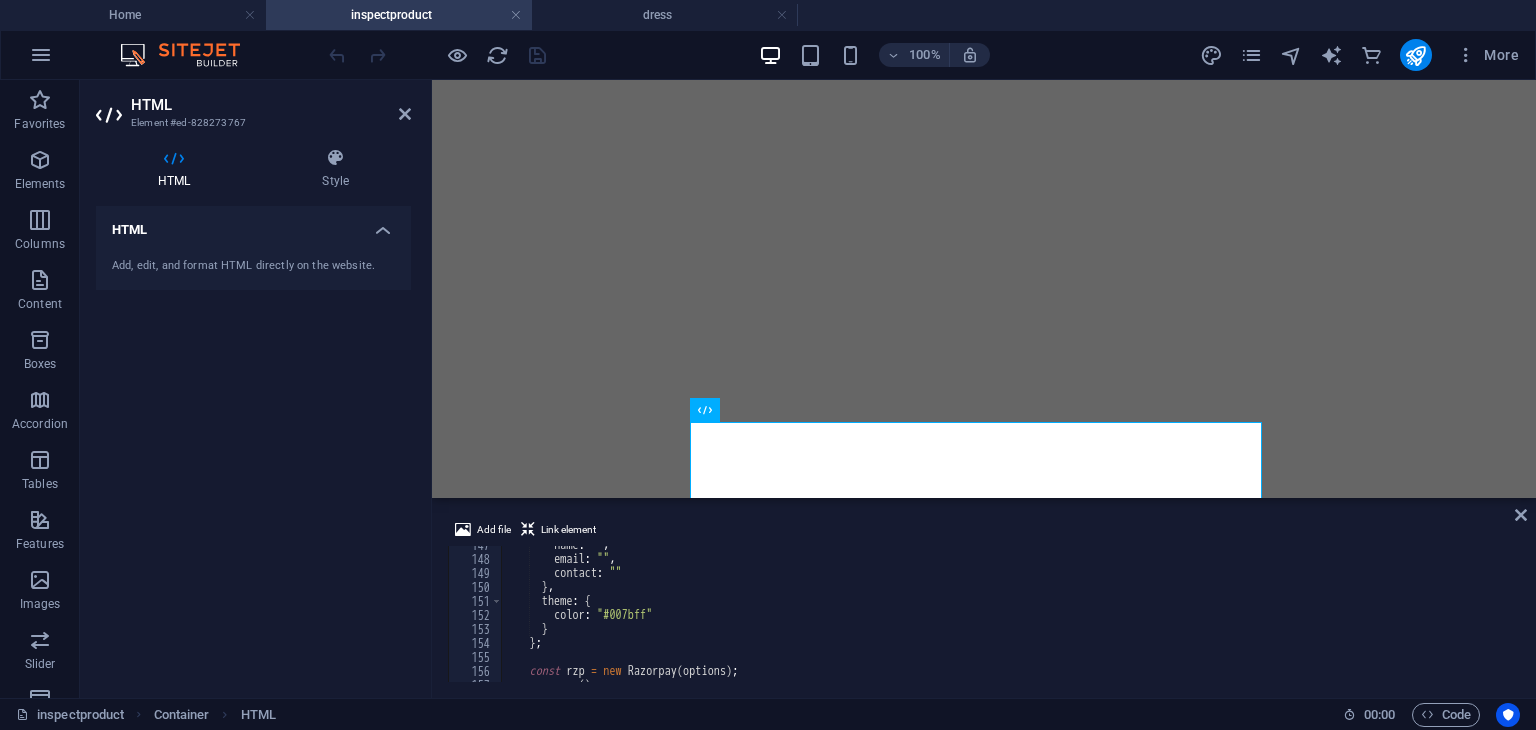 scroll, scrollTop: 2230, scrollLeft: 0, axis: vertical 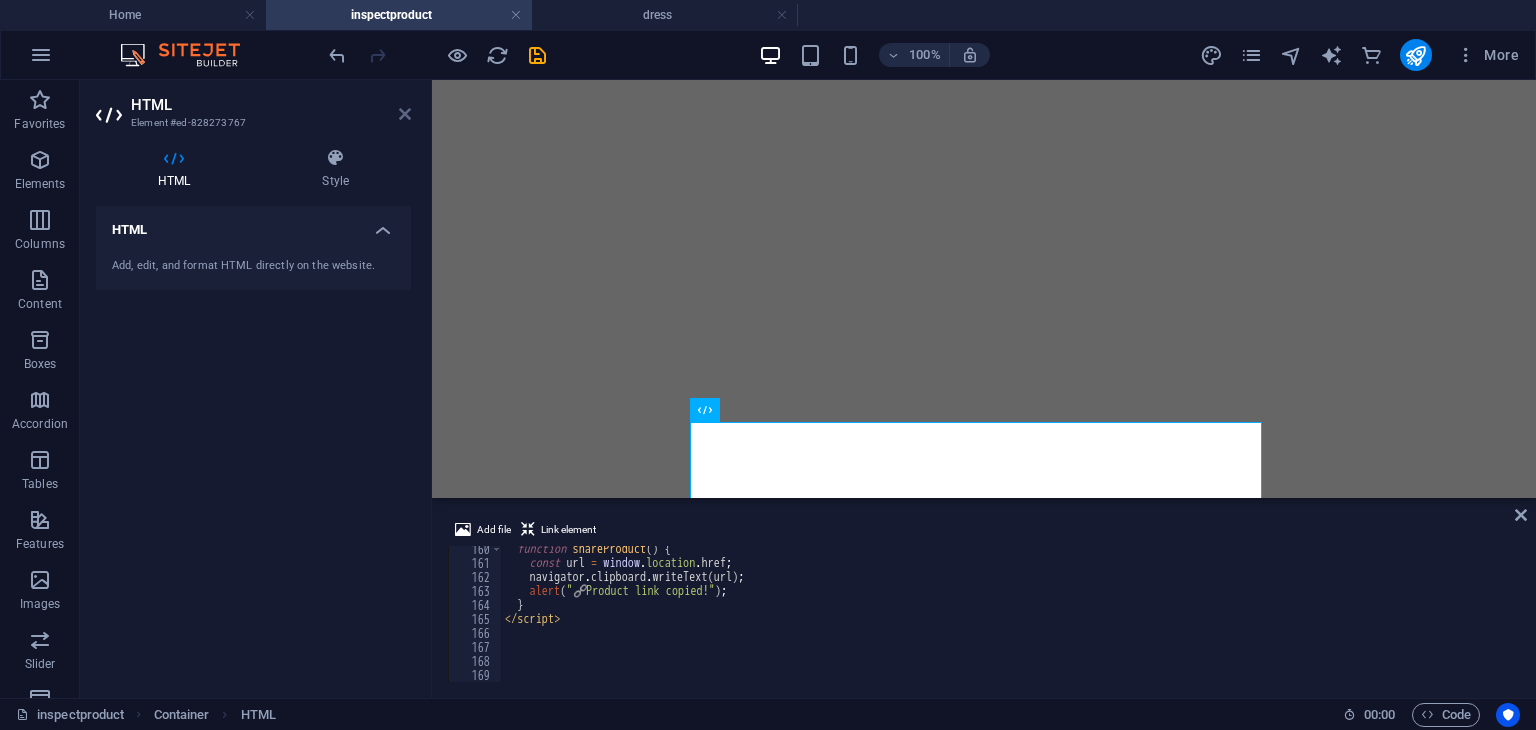 click at bounding box center (405, 114) 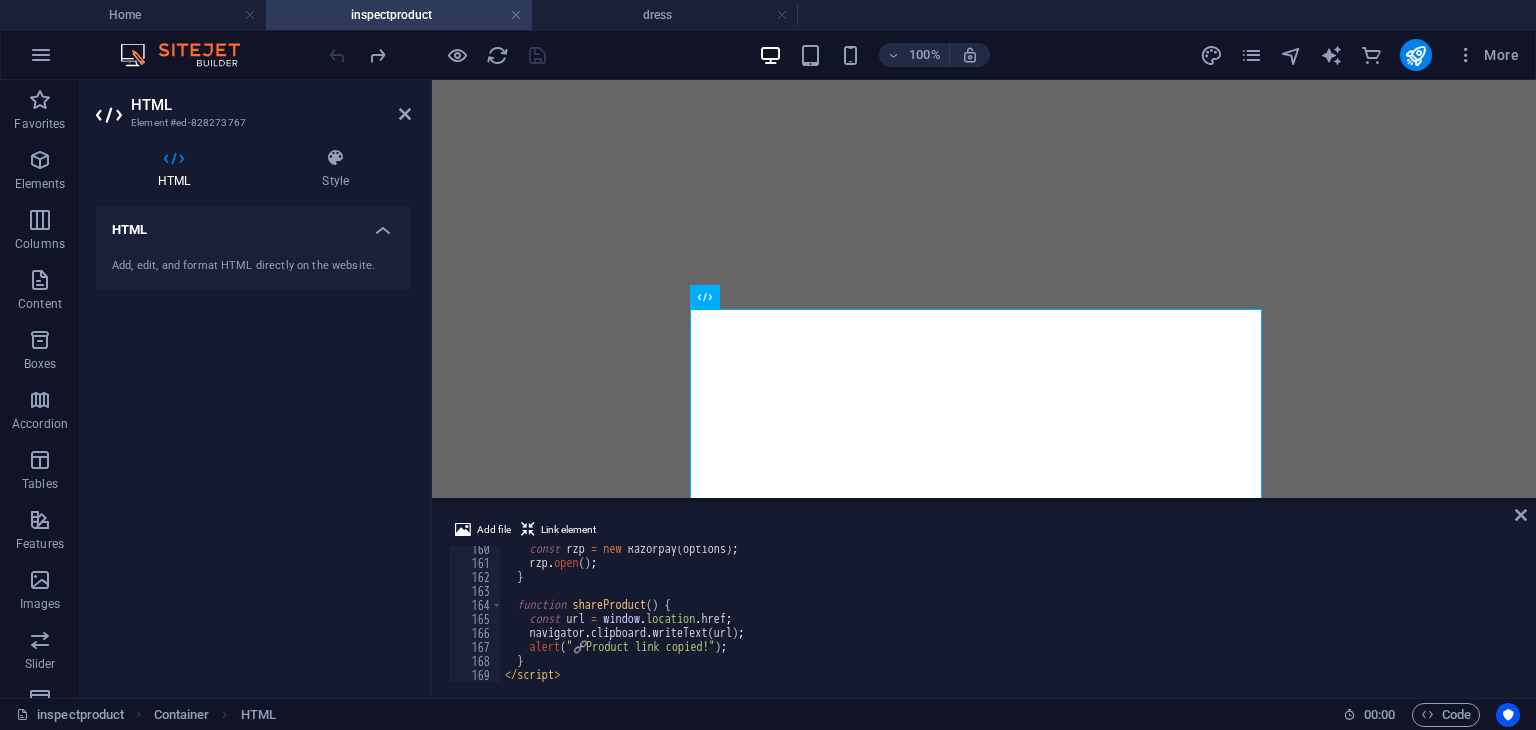 scroll, scrollTop: 2290, scrollLeft: 0, axis: vertical 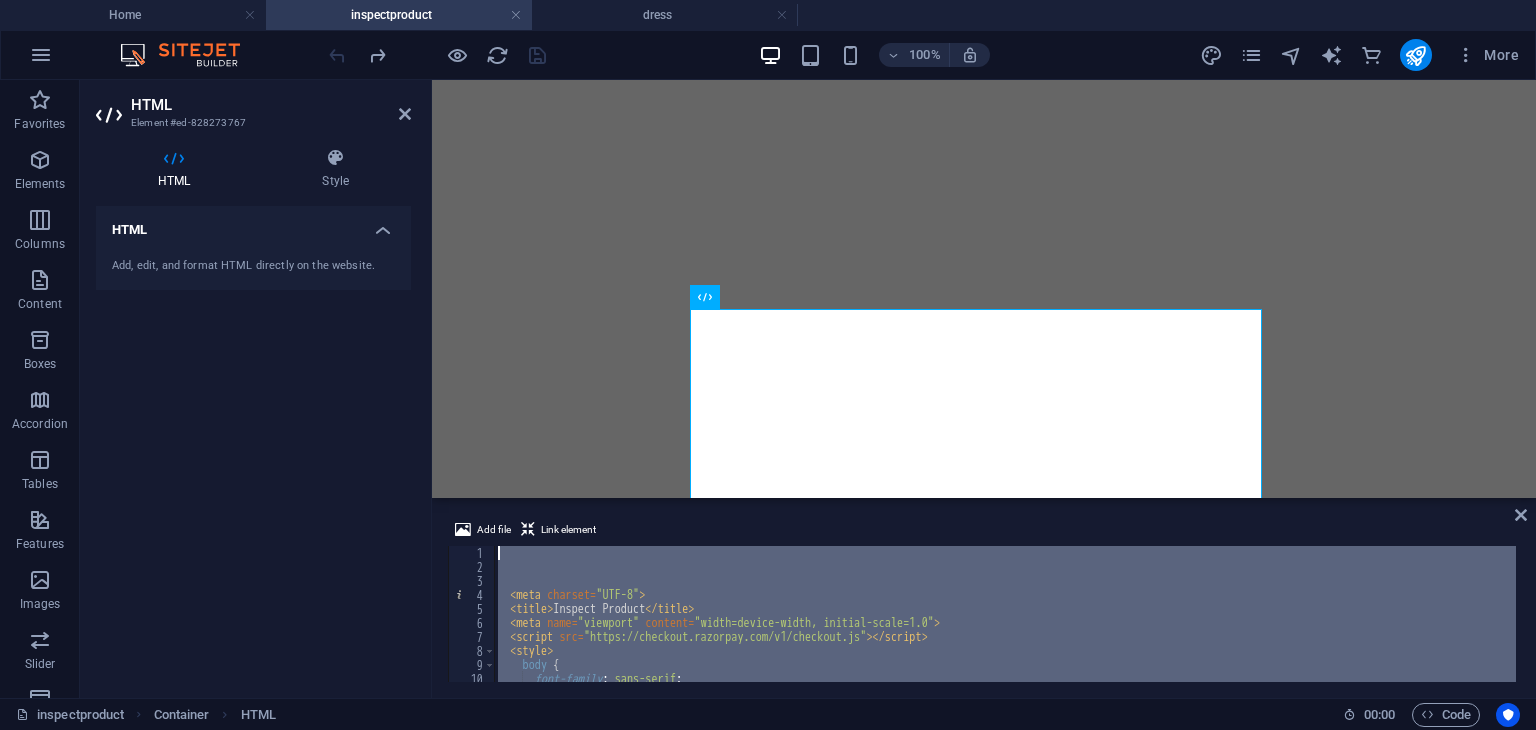 drag, startPoint x: 575, startPoint y: 634, endPoint x: 338, endPoint y: -40, distance: 714.45435 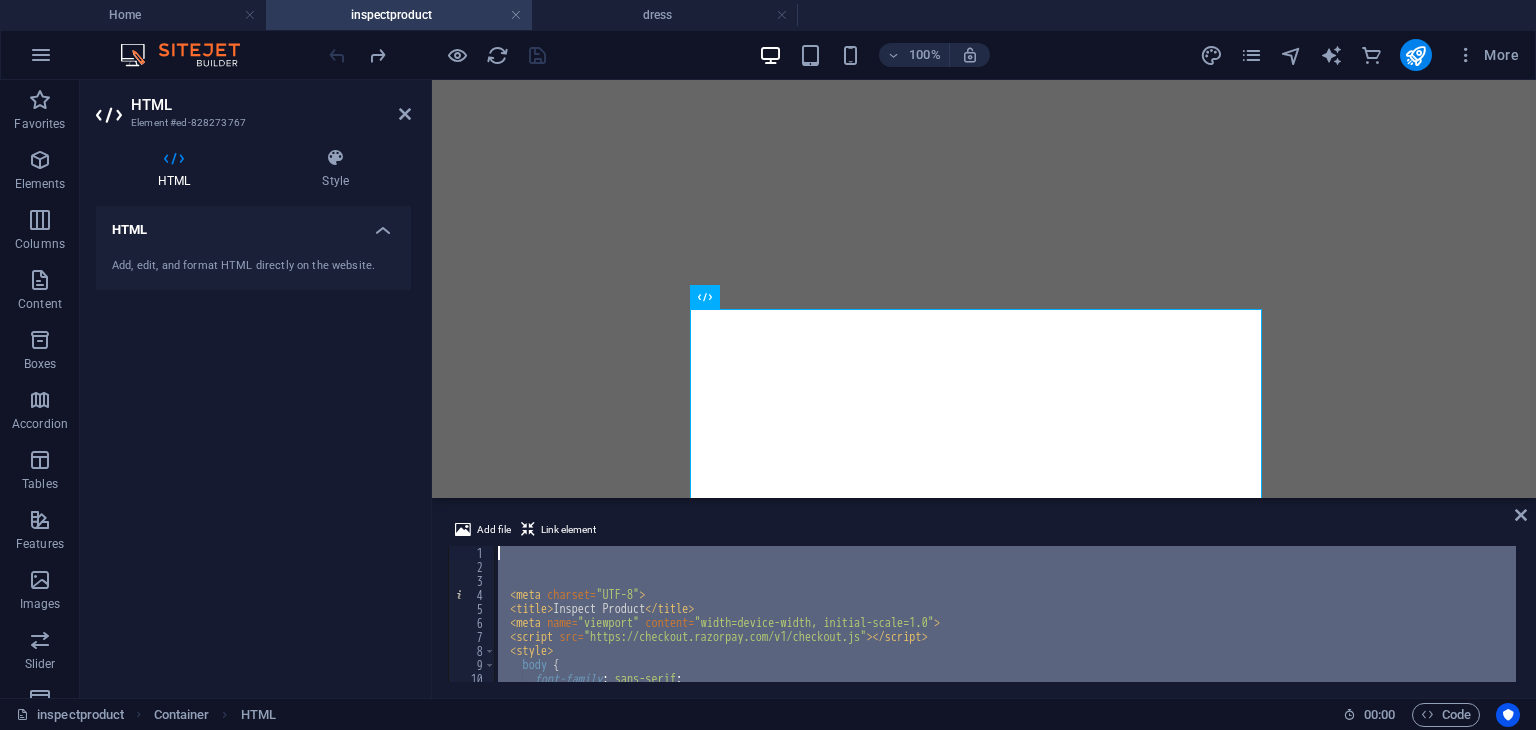 paste 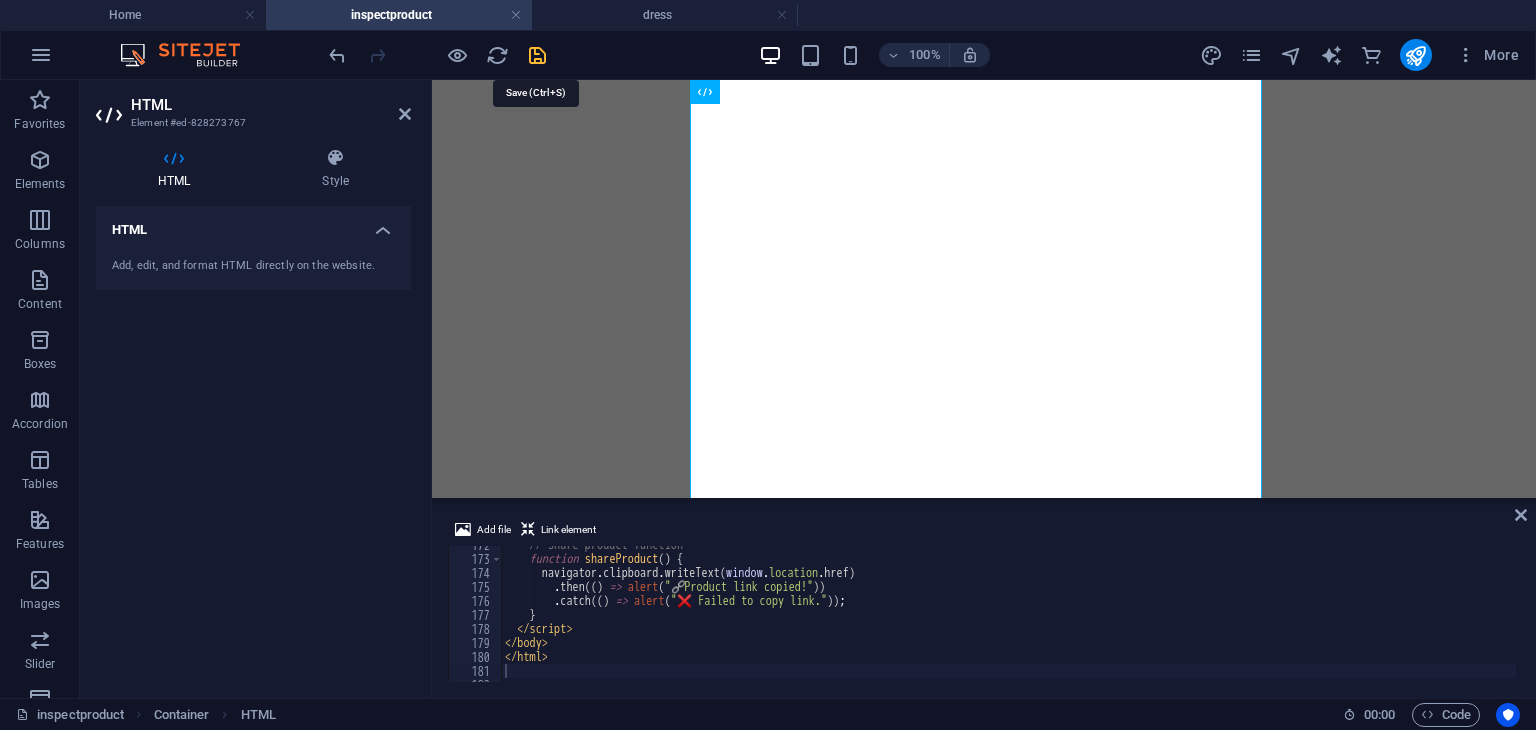 click at bounding box center (537, 55) 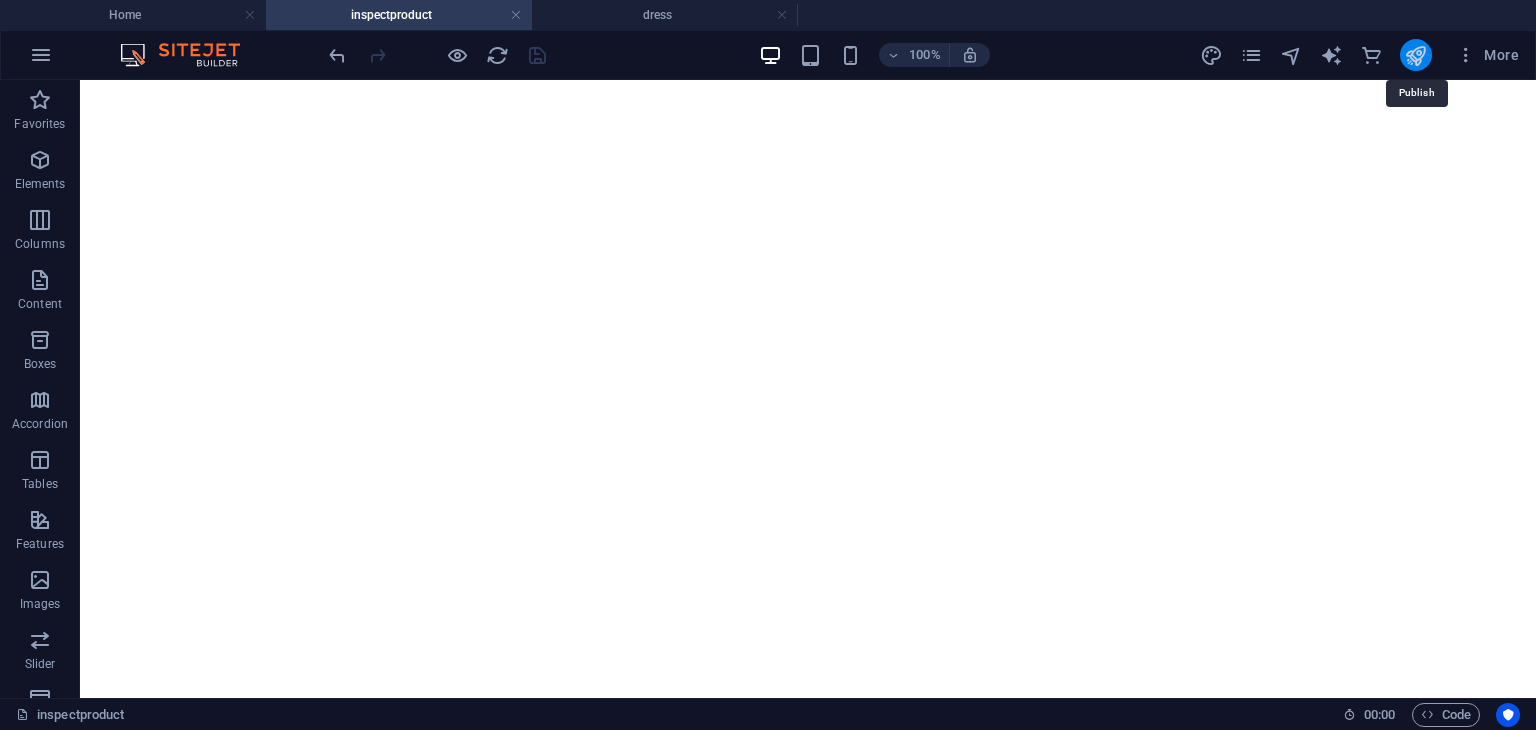click at bounding box center [1415, 55] 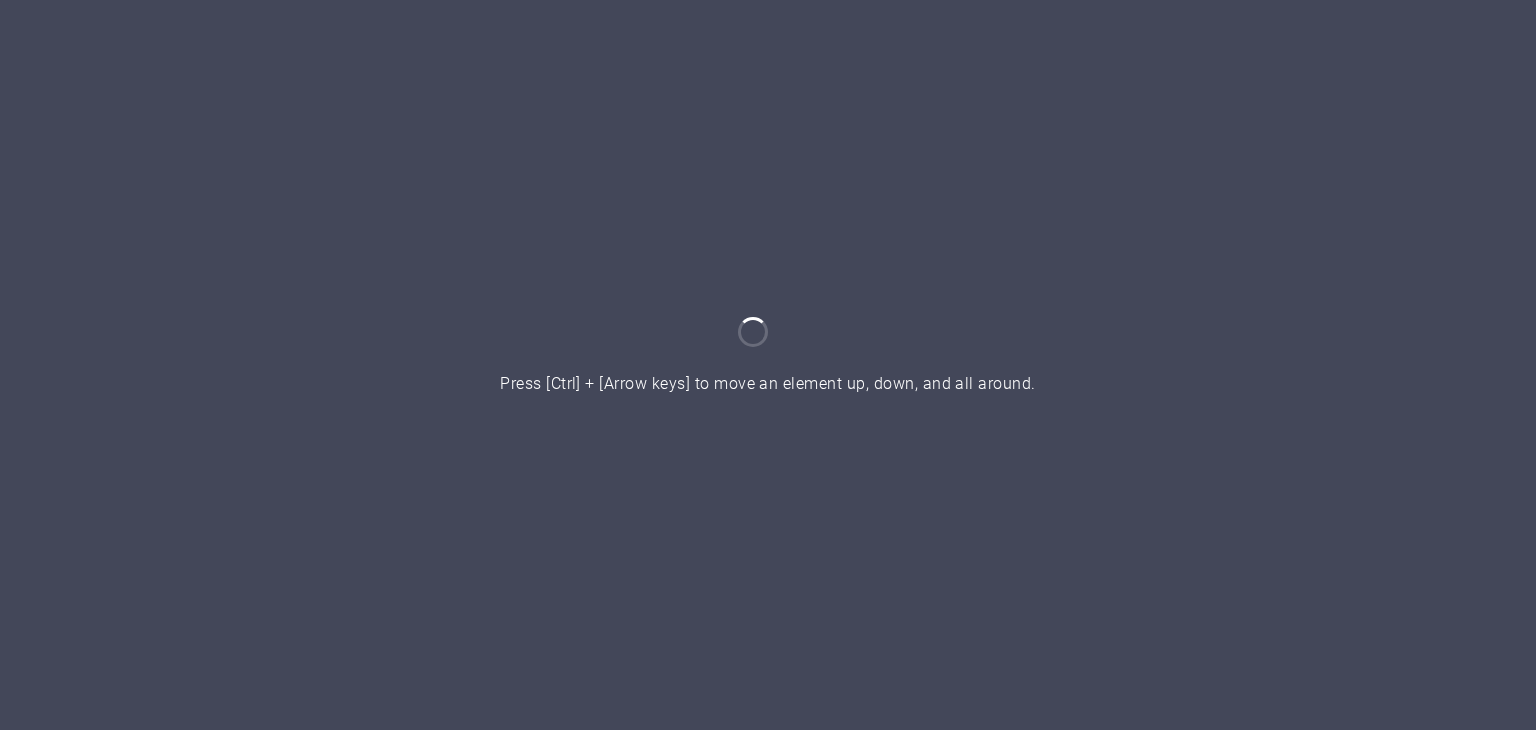 scroll, scrollTop: 0, scrollLeft: 0, axis: both 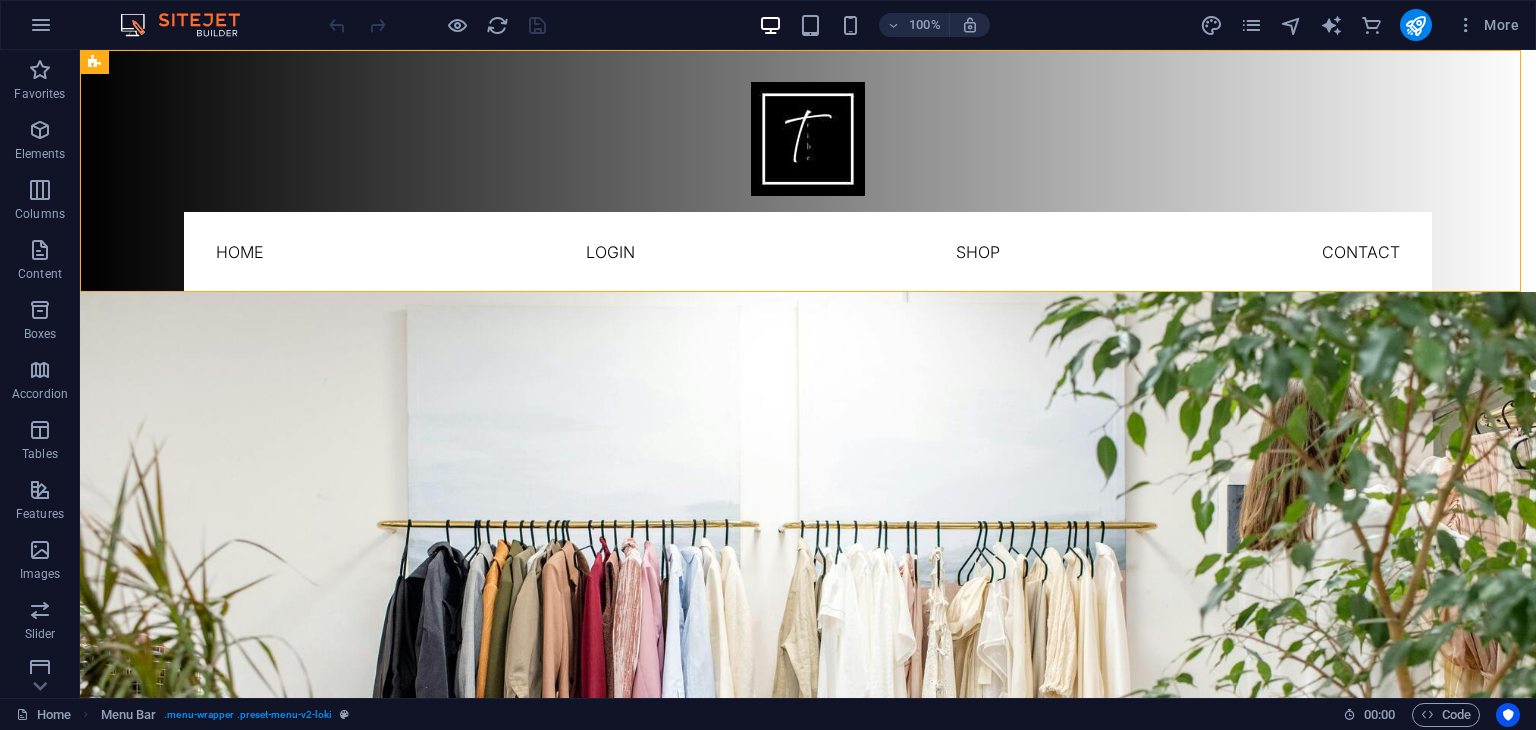 drag, startPoint x: 108, startPoint y: 64, endPoint x: 98, endPoint y: 59, distance: 11.18034 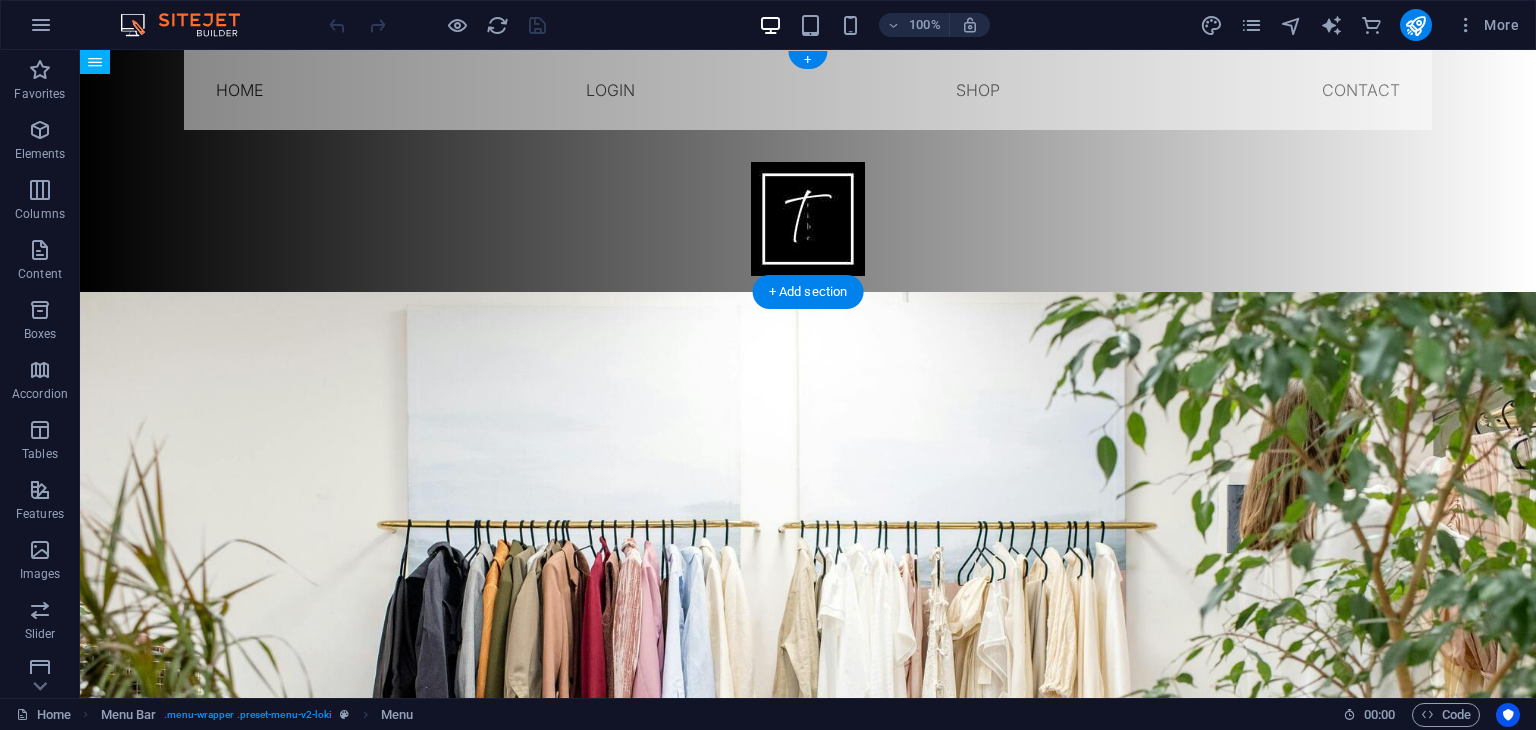 drag, startPoint x: 282, startPoint y: 252, endPoint x: 268, endPoint y: 106, distance: 146.6697 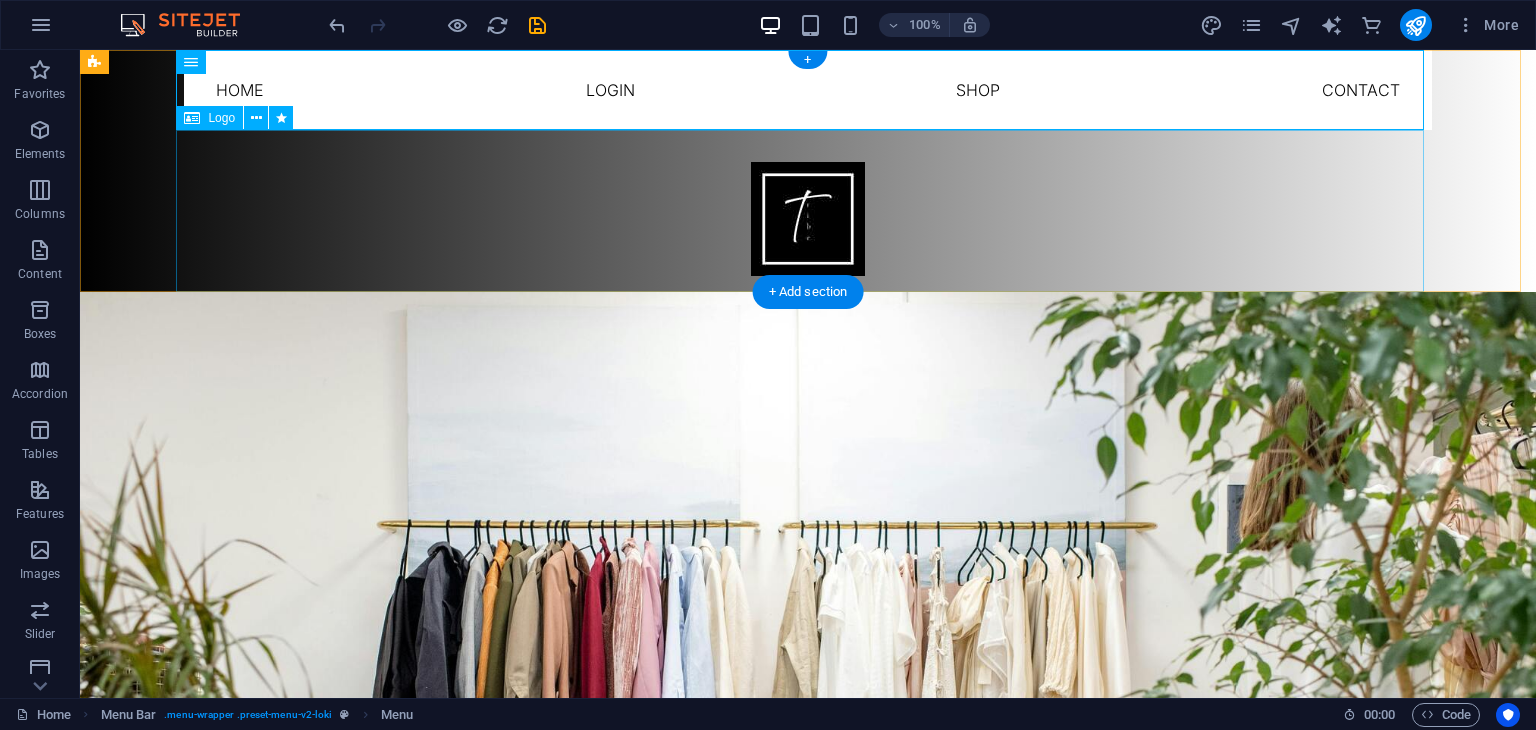 click at bounding box center [808, 211] 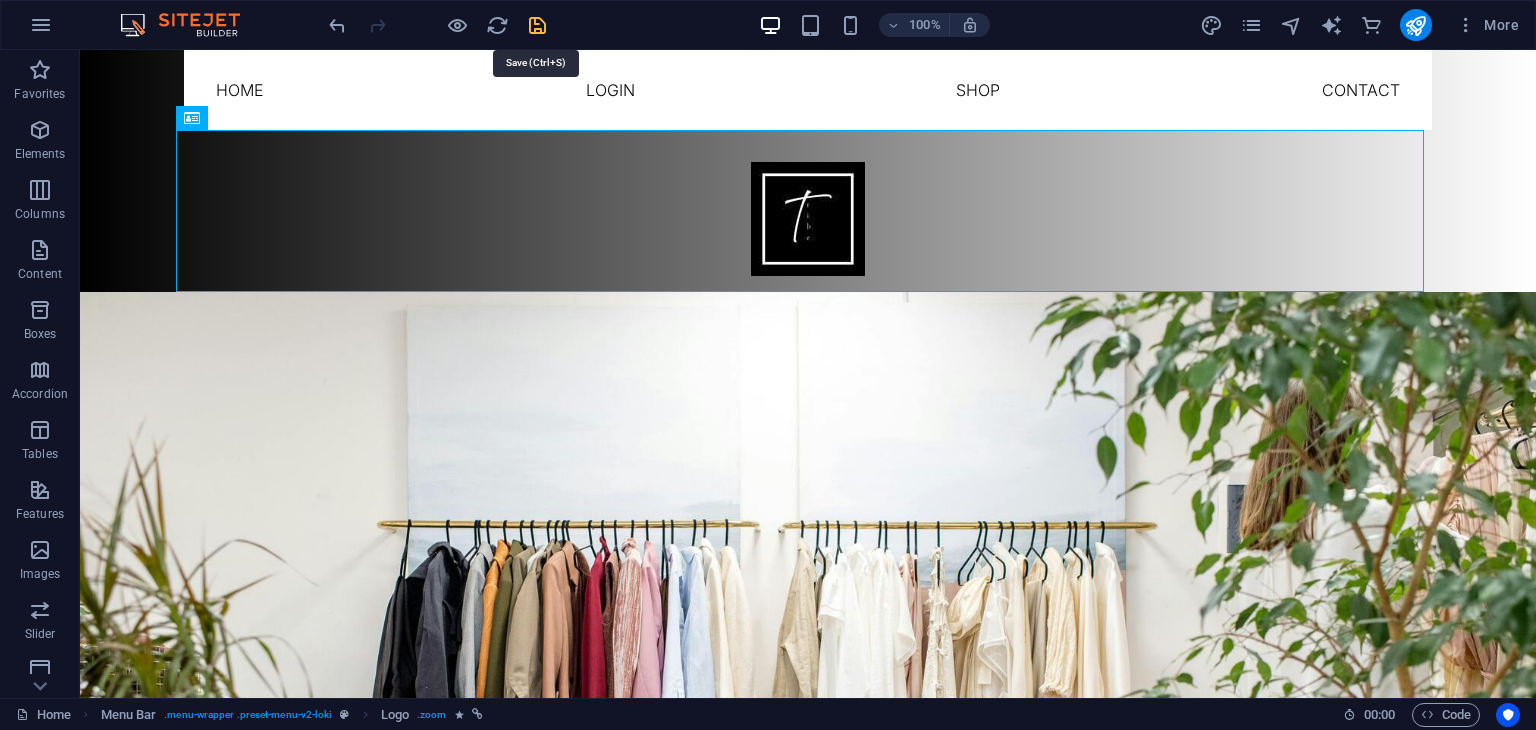 click at bounding box center [537, 25] 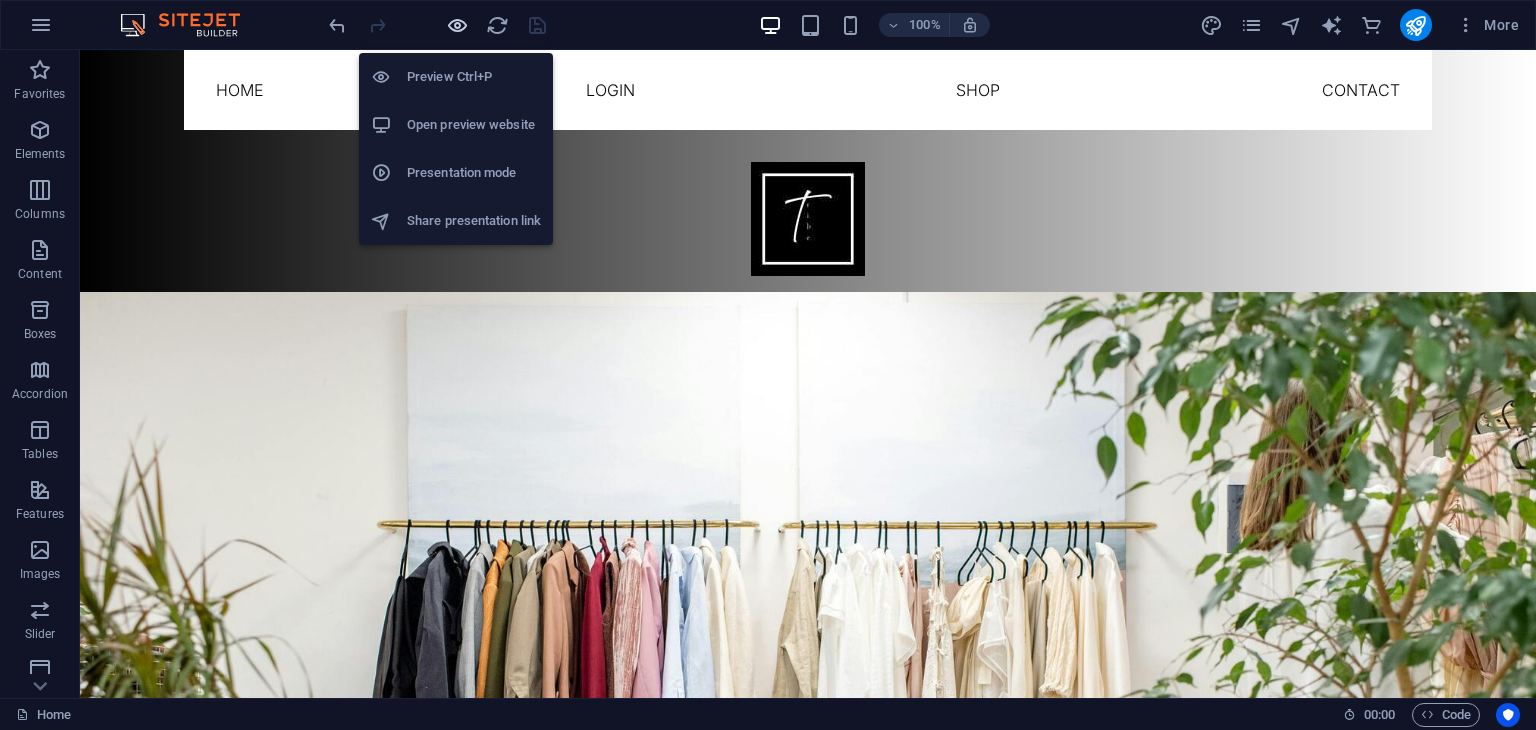 click at bounding box center (457, 25) 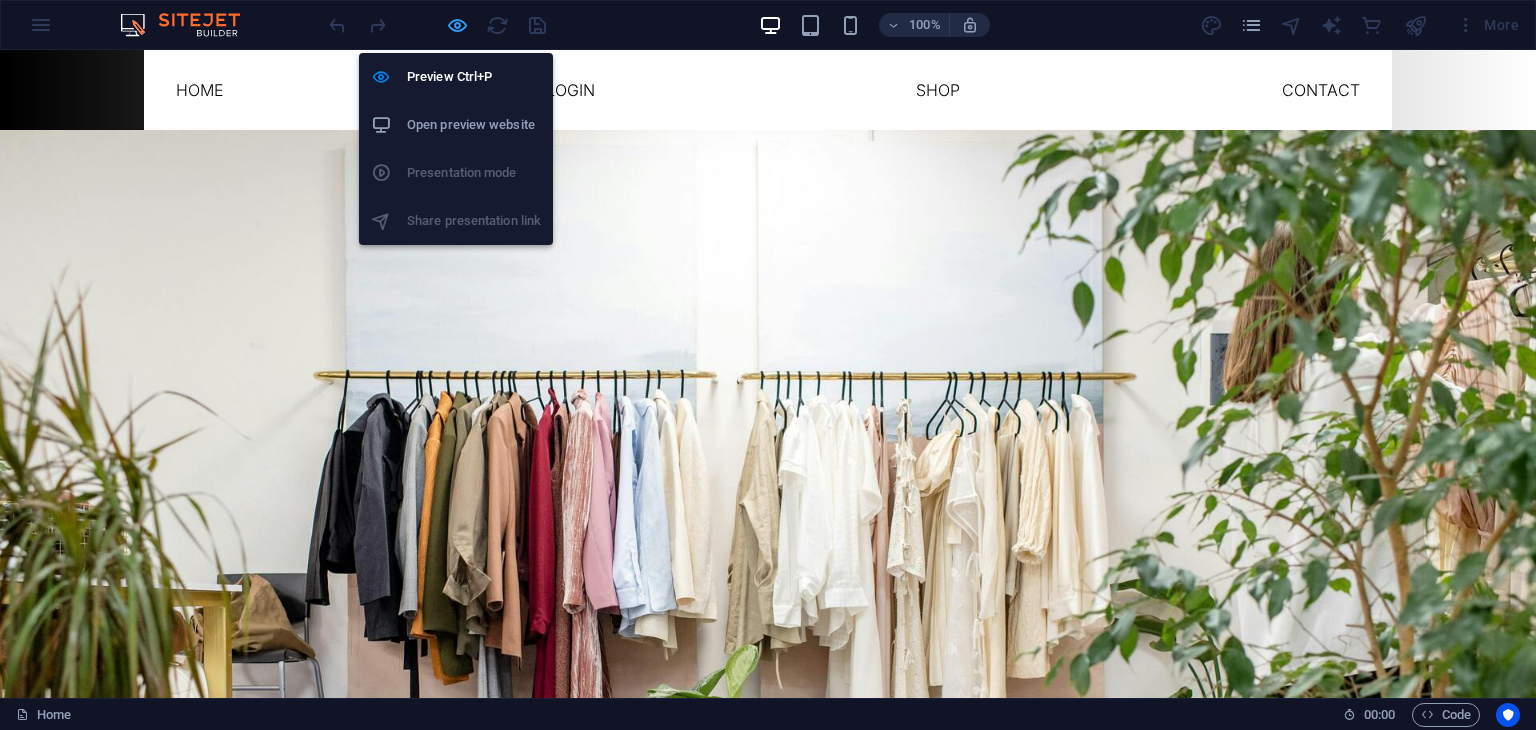 click at bounding box center [457, 25] 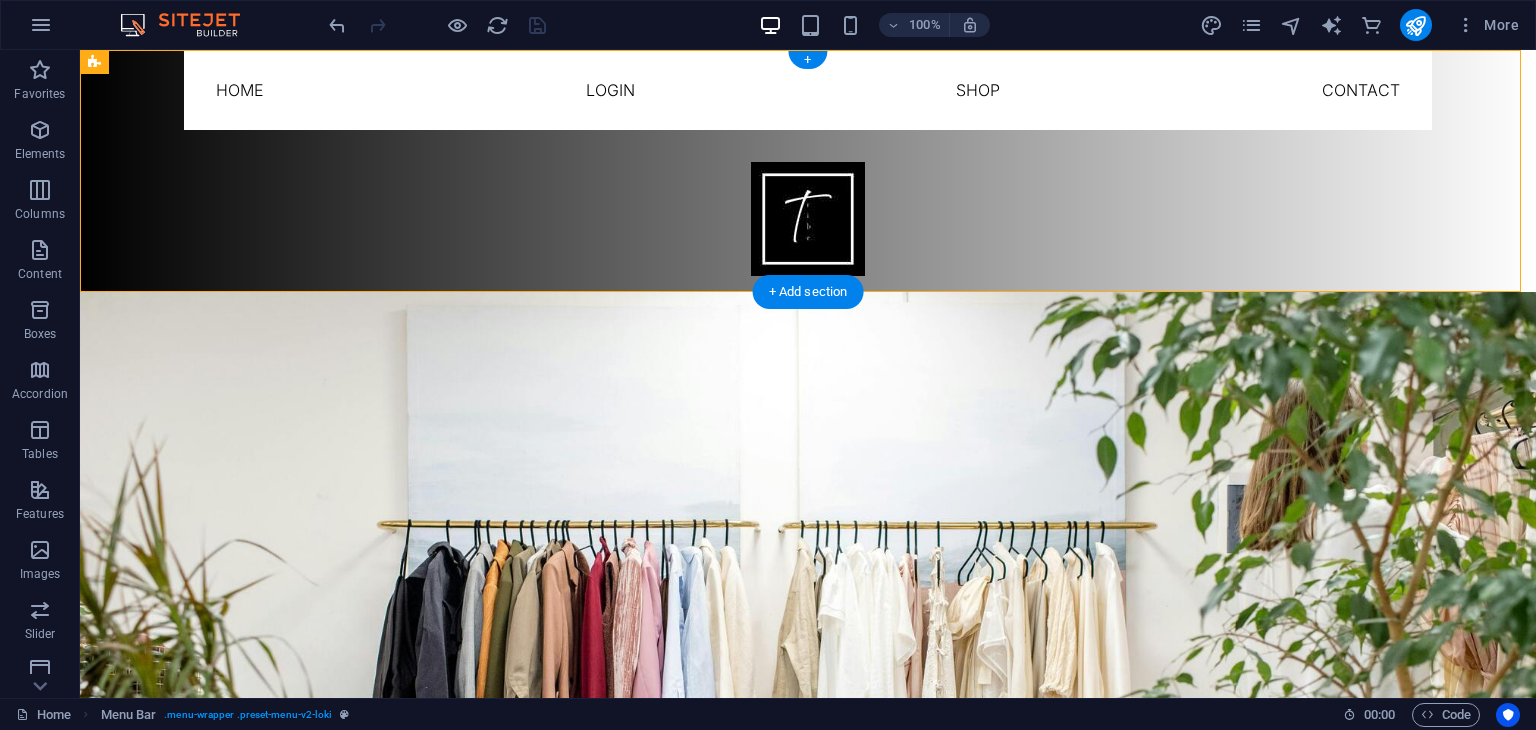 drag, startPoint x: 310, startPoint y: 109, endPoint x: 248, endPoint y: 213, distance: 121.07848 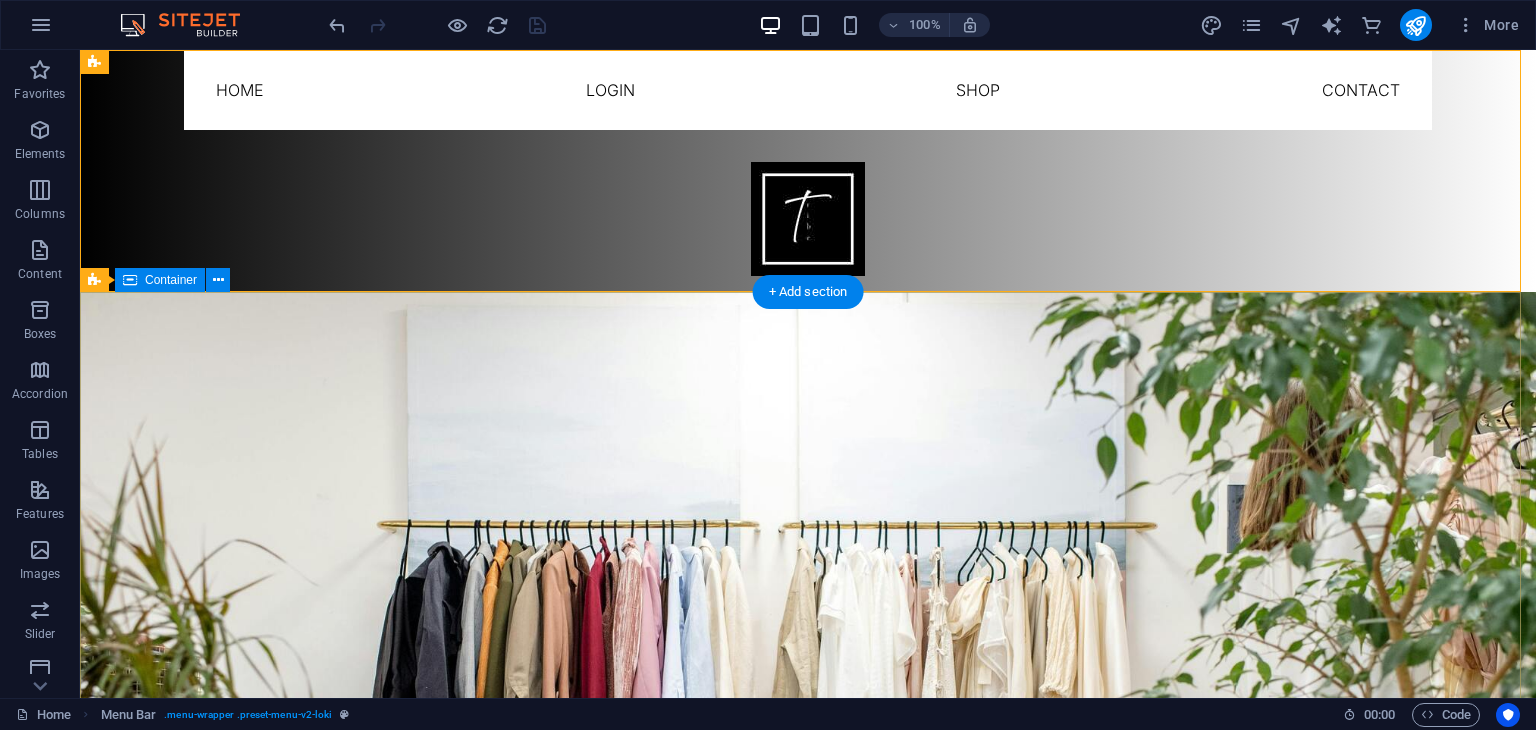 click on ""From casual to Glam : Outfits for Every Moment." "Discover beautifully styled outfits crafted for modern trends and timeless elegance. Whether it's casual chic or statement looks, our collections make dressing up effortless and uniquely you." Explore" at bounding box center (808, 1153) 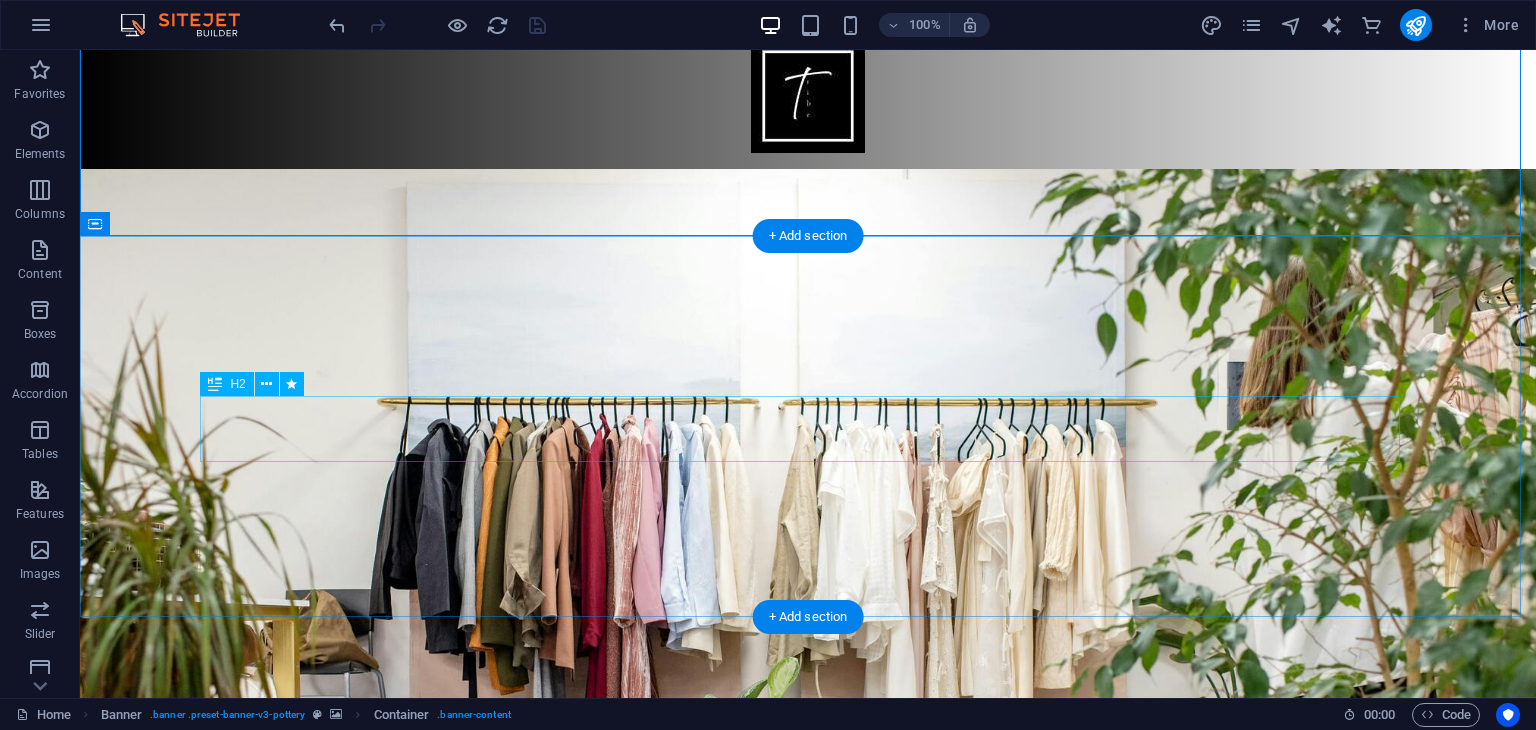 scroll, scrollTop: 0, scrollLeft: 0, axis: both 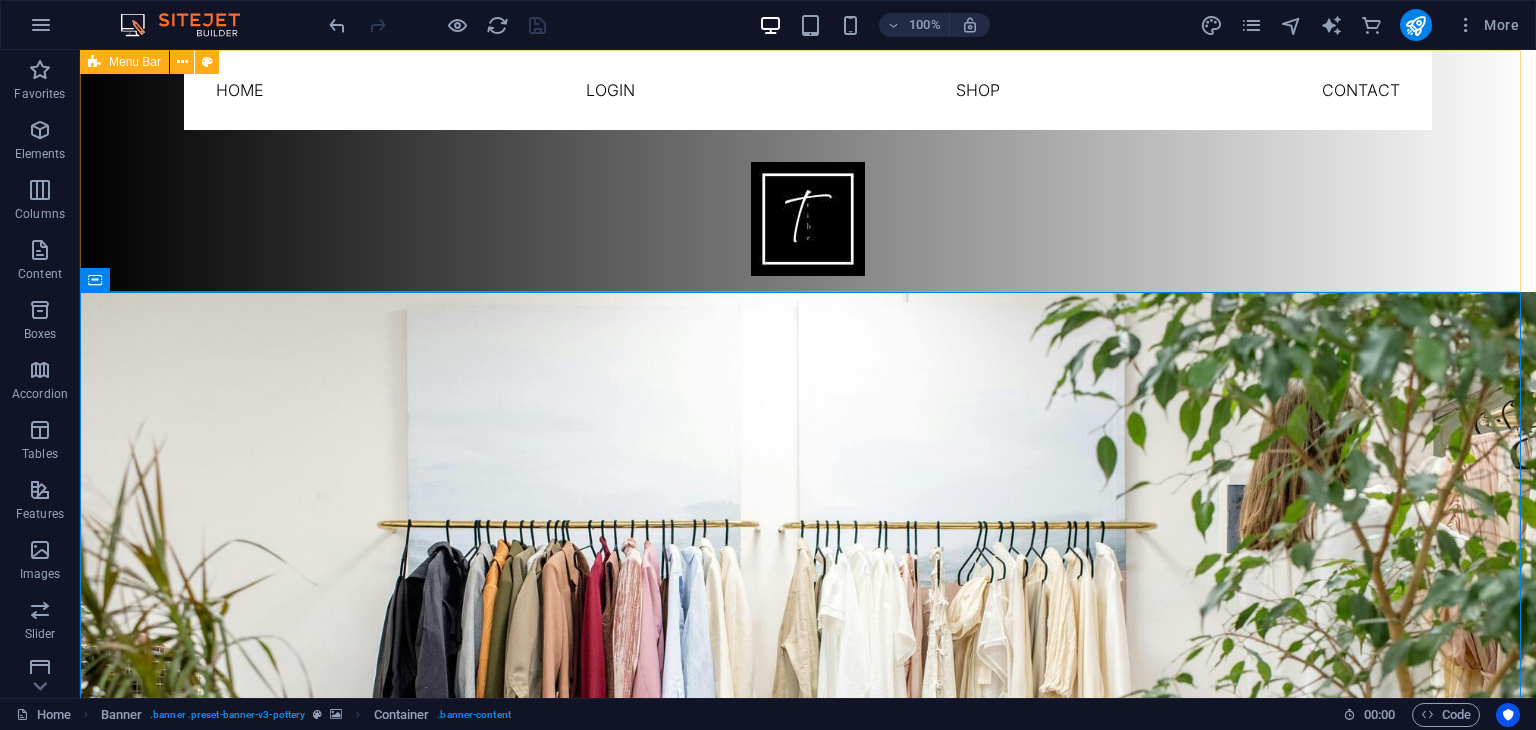 click on "Menu Bar" at bounding box center (135, 62) 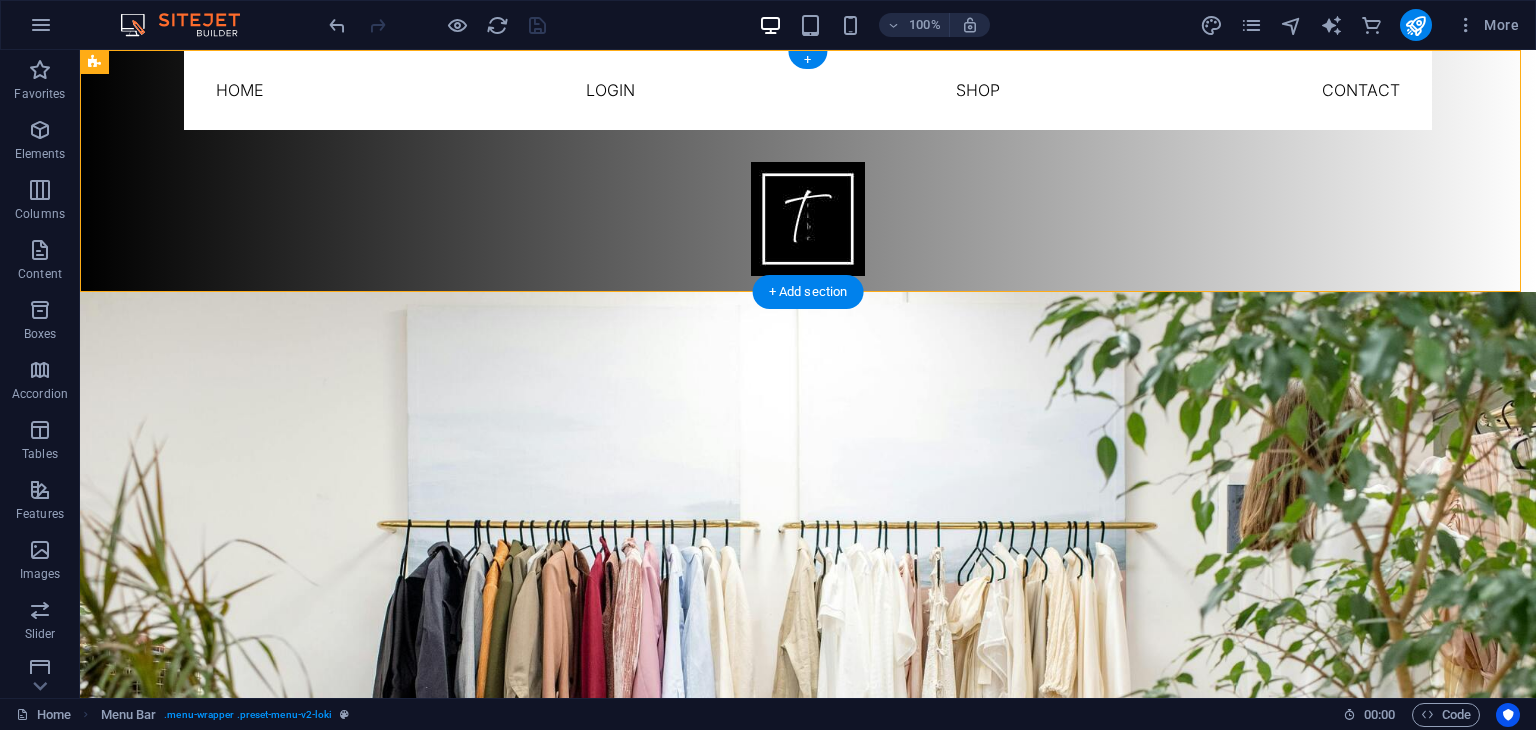 drag, startPoint x: 159, startPoint y: 93, endPoint x: 315, endPoint y: 163, distance: 170.98538 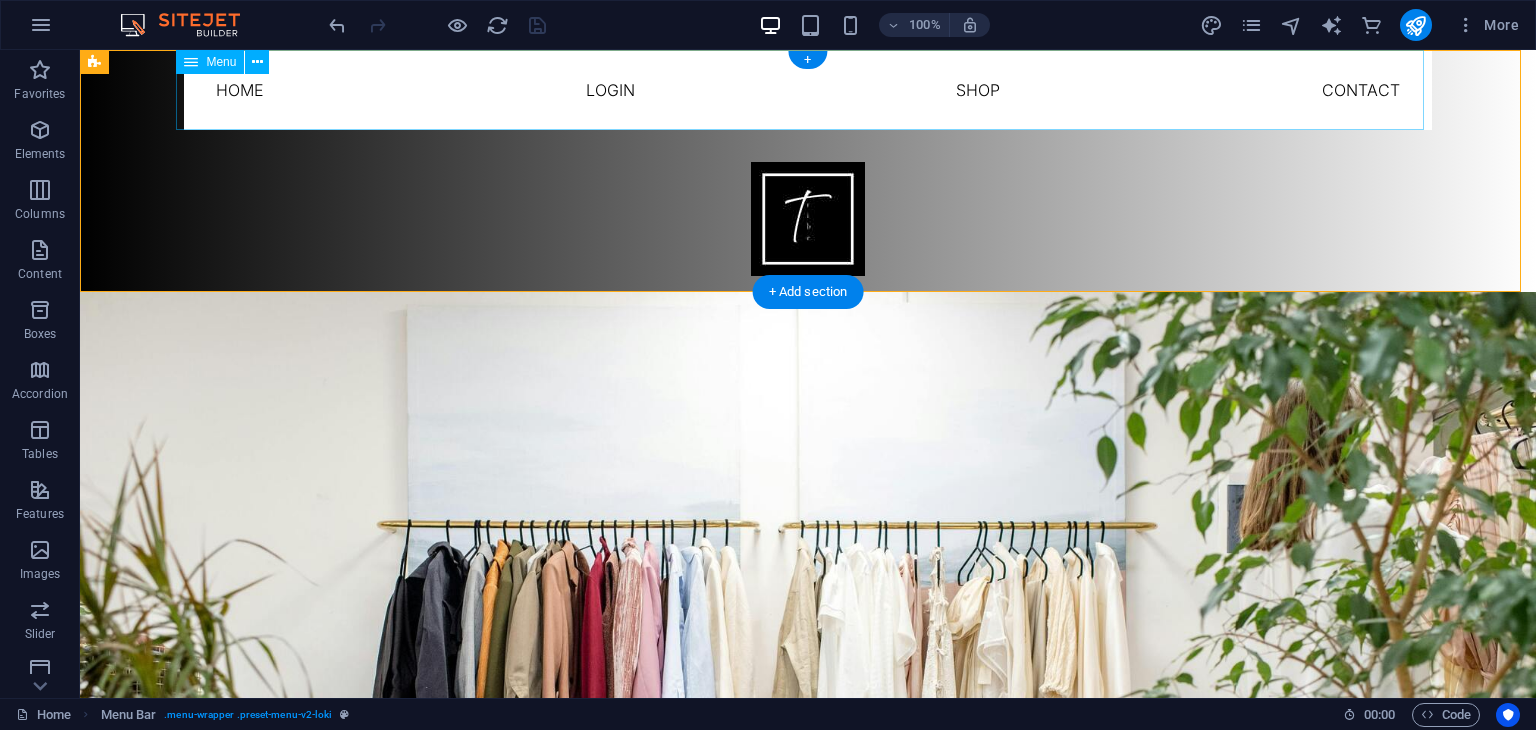 click on "Home Login shop Contact" at bounding box center [808, 90] 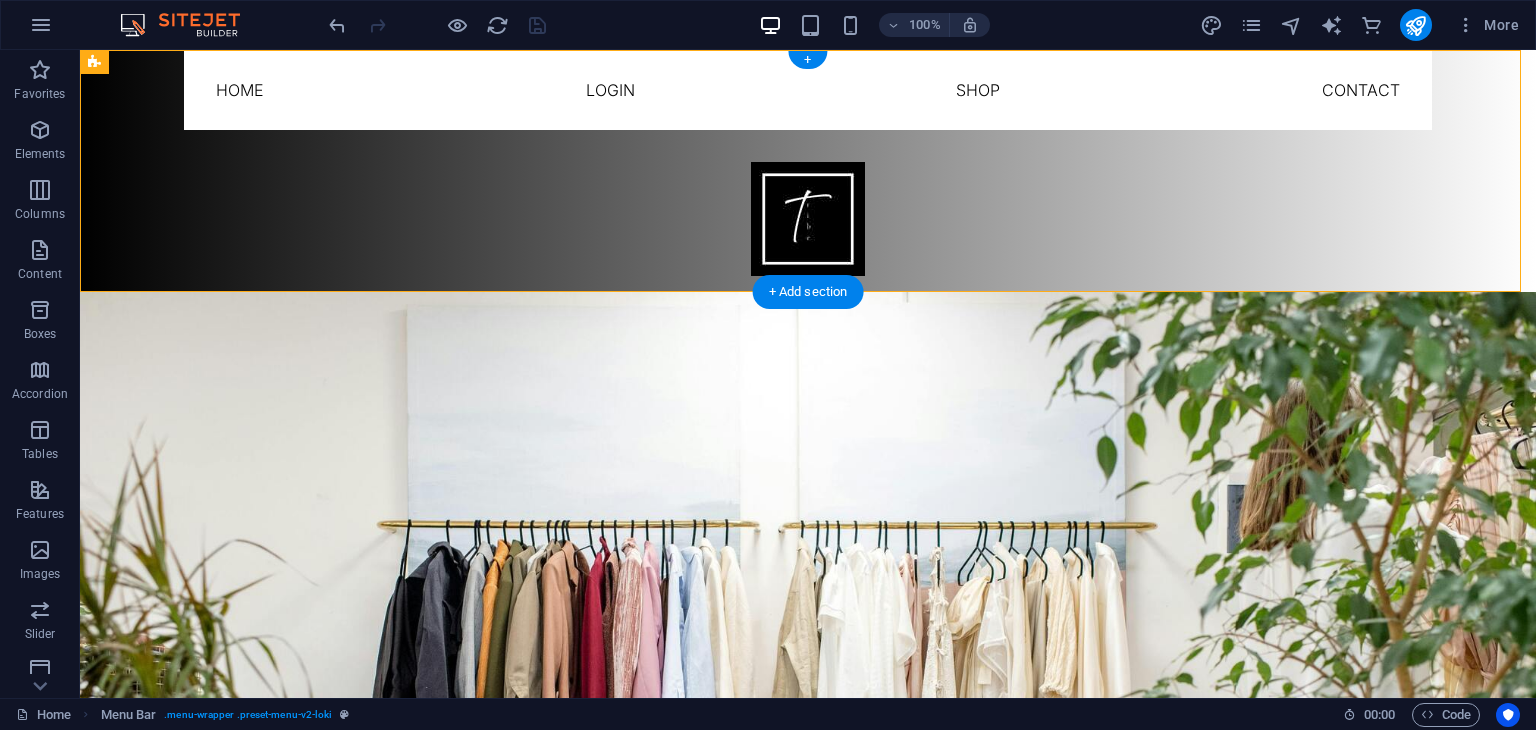 drag, startPoint x: 190, startPoint y: 104, endPoint x: 141, endPoint y: 93, distance: 50.219517 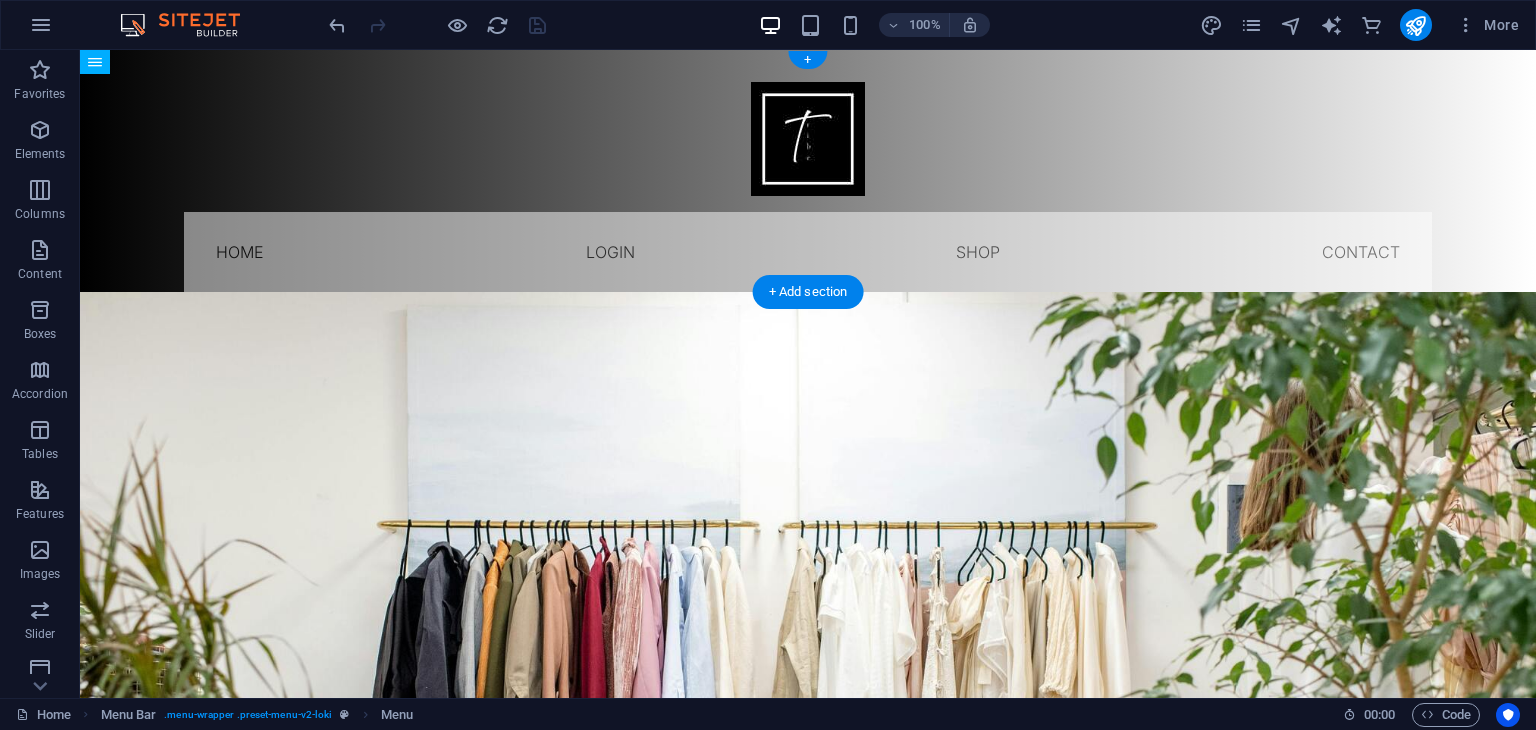drag, startPoint x: 293, startPoint y: 108, endPoint x: 190, endPoint y: 209, distance: 144.25671 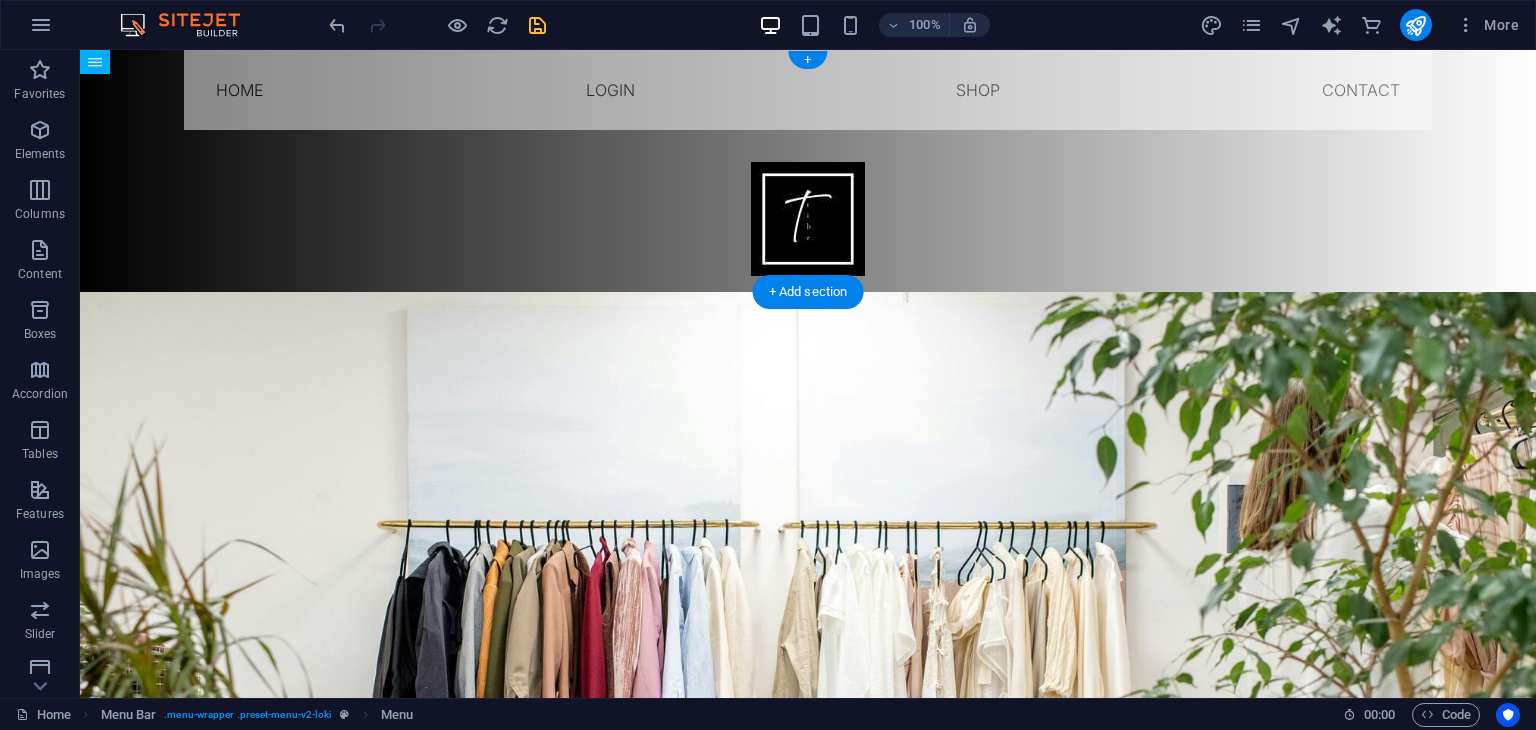 drag, startPoint x: 266, startPoint y: 247, endPoint x: 212, endPoint y: 74, distance: 181.2319 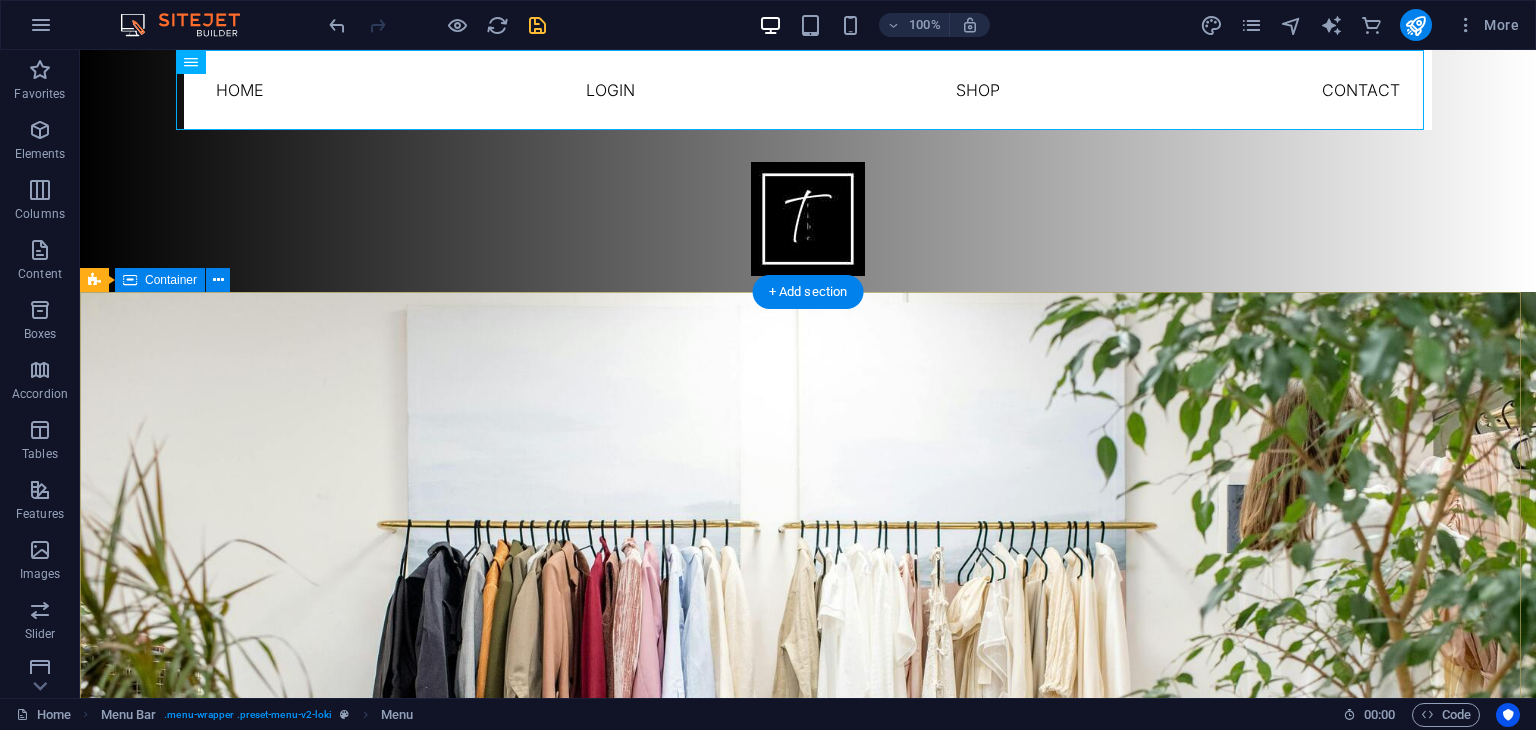 click on ""From casual to Glam : Outfits for Every Moment." "Discover beautifully styled outfits crafted for modern trends and timeless elegance. Whether it's casual chic or statement looks, our collections make dressing up effortless and uniquely you." Explore" at bounding box center (808, 1153) 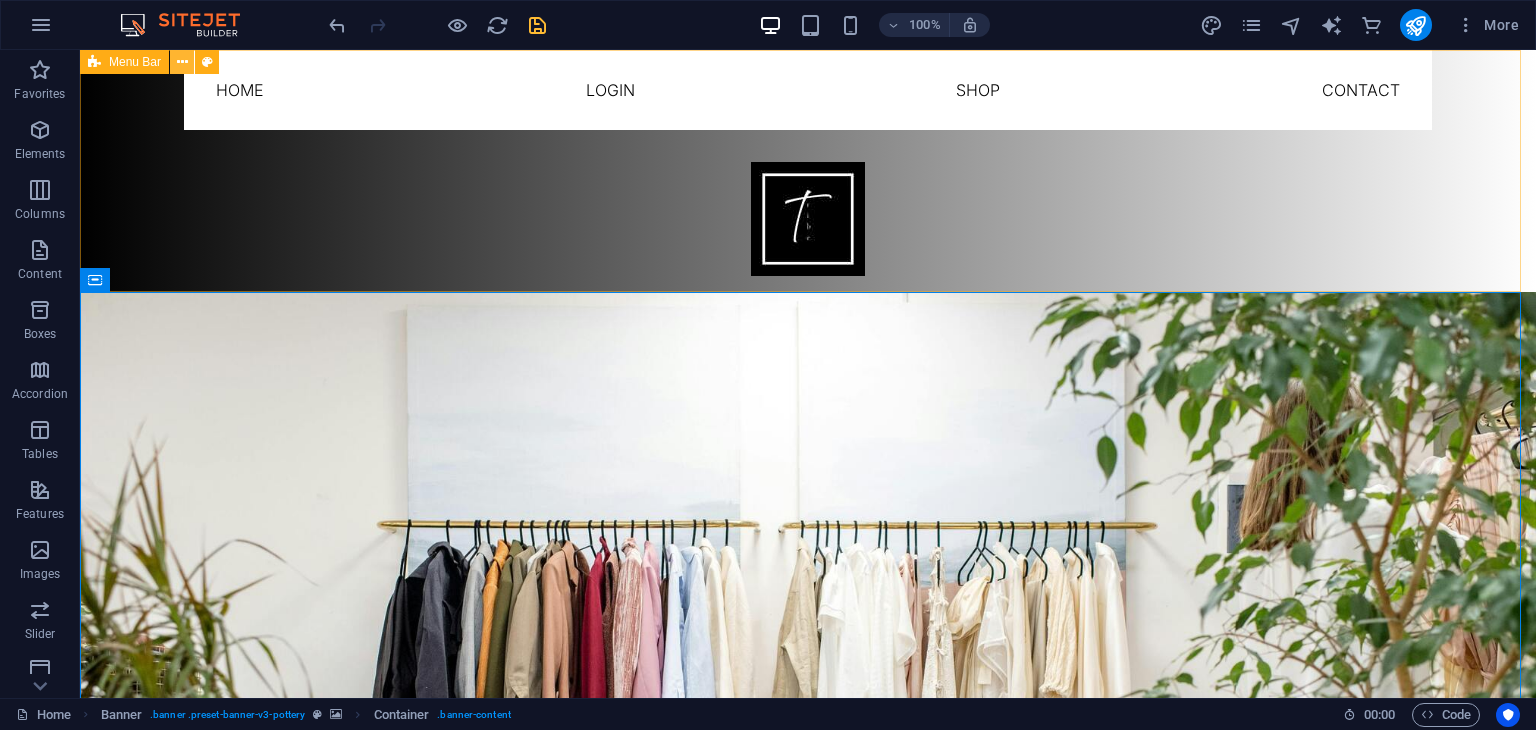 click at bounding box center (182, 62) 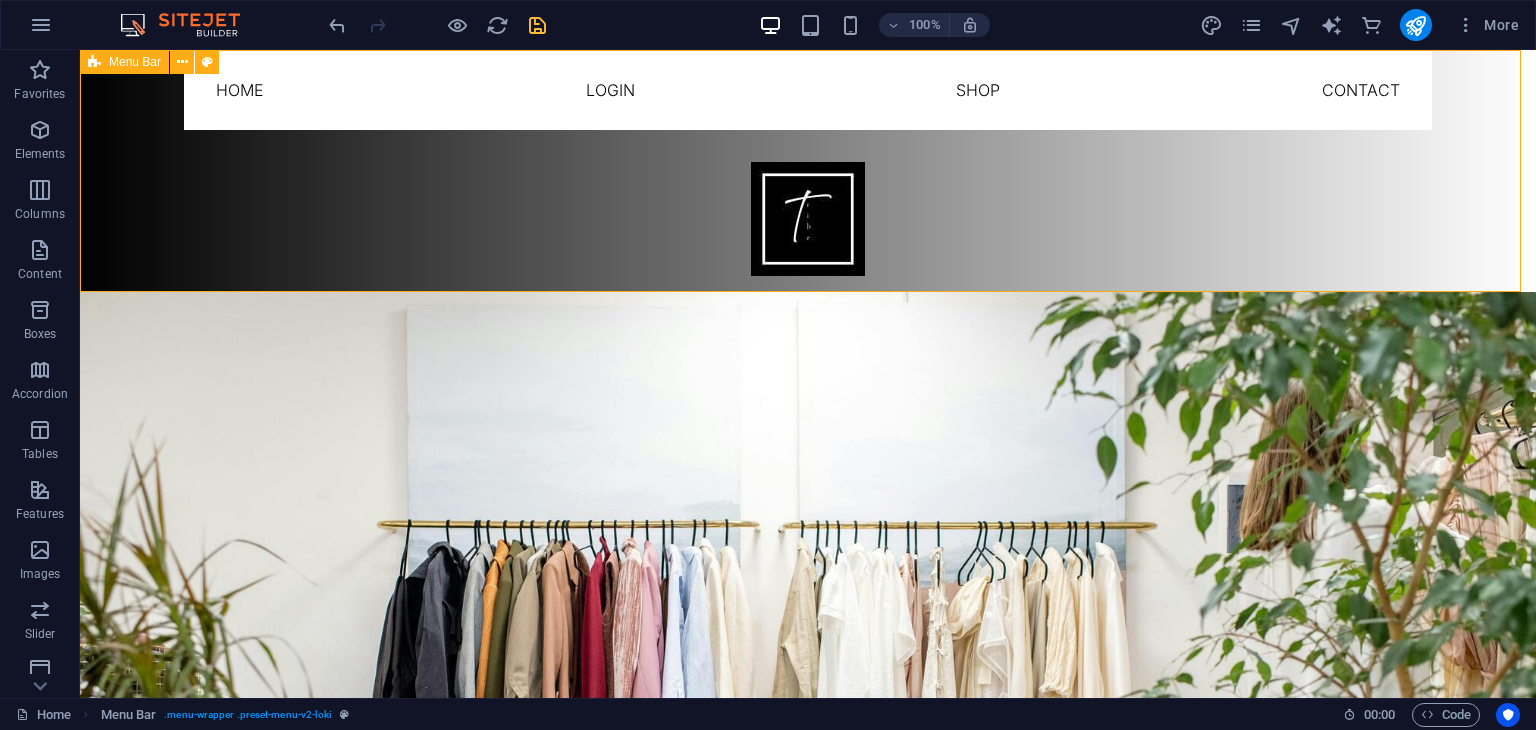 click on "Menu Bar" at bounding box center (135, 62) 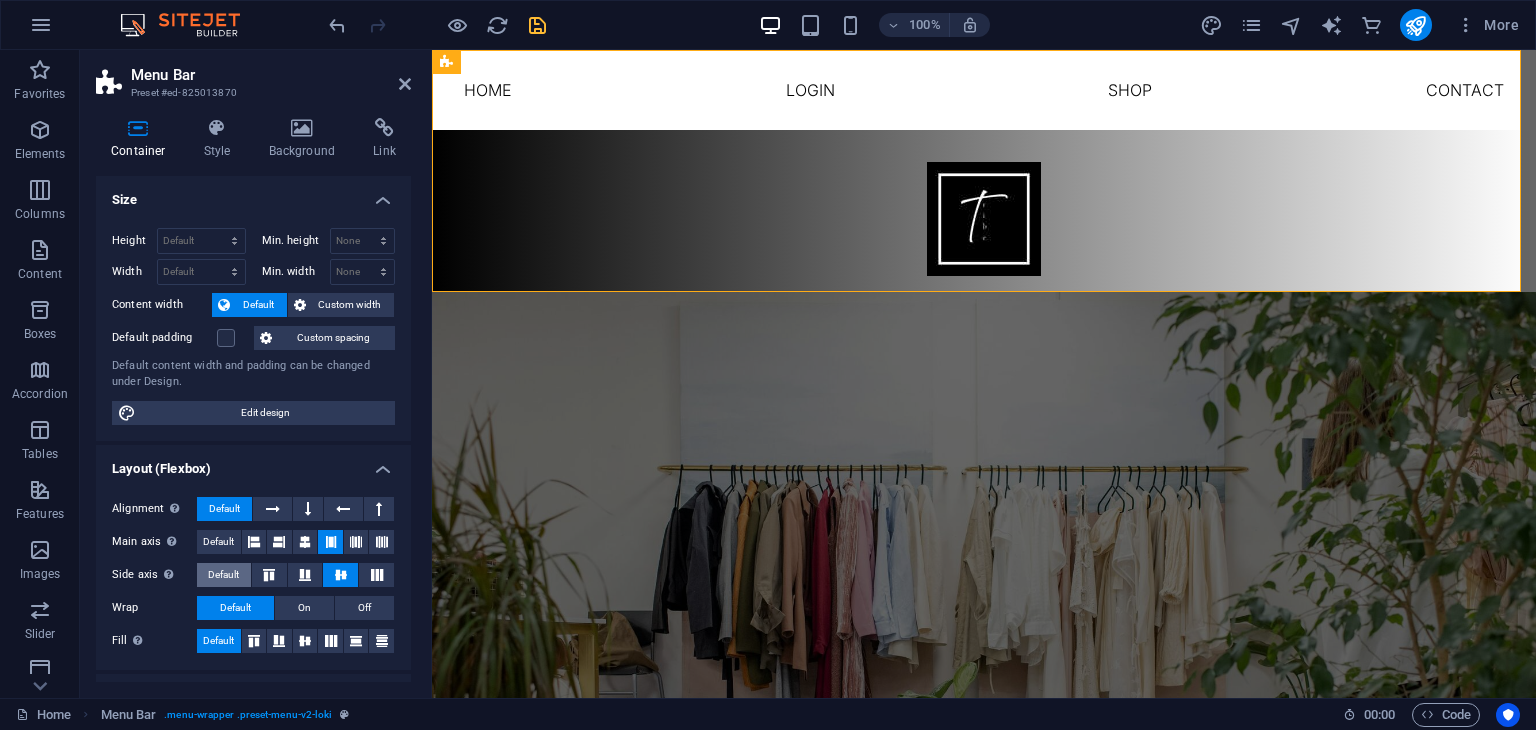 scroll, scrollTop: 268, scrollLeft: 0, axis: vertical 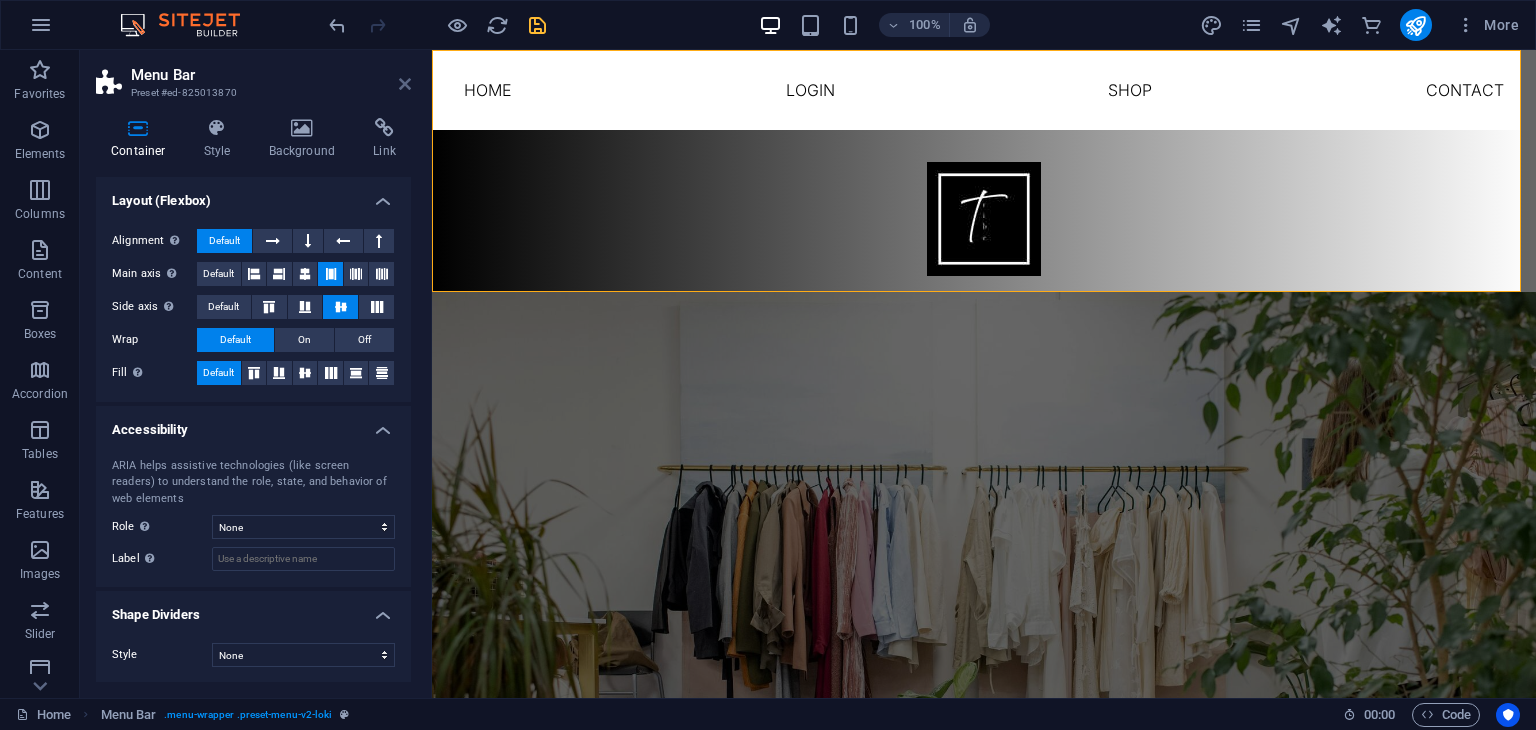 click at bounding box center (405, 84) 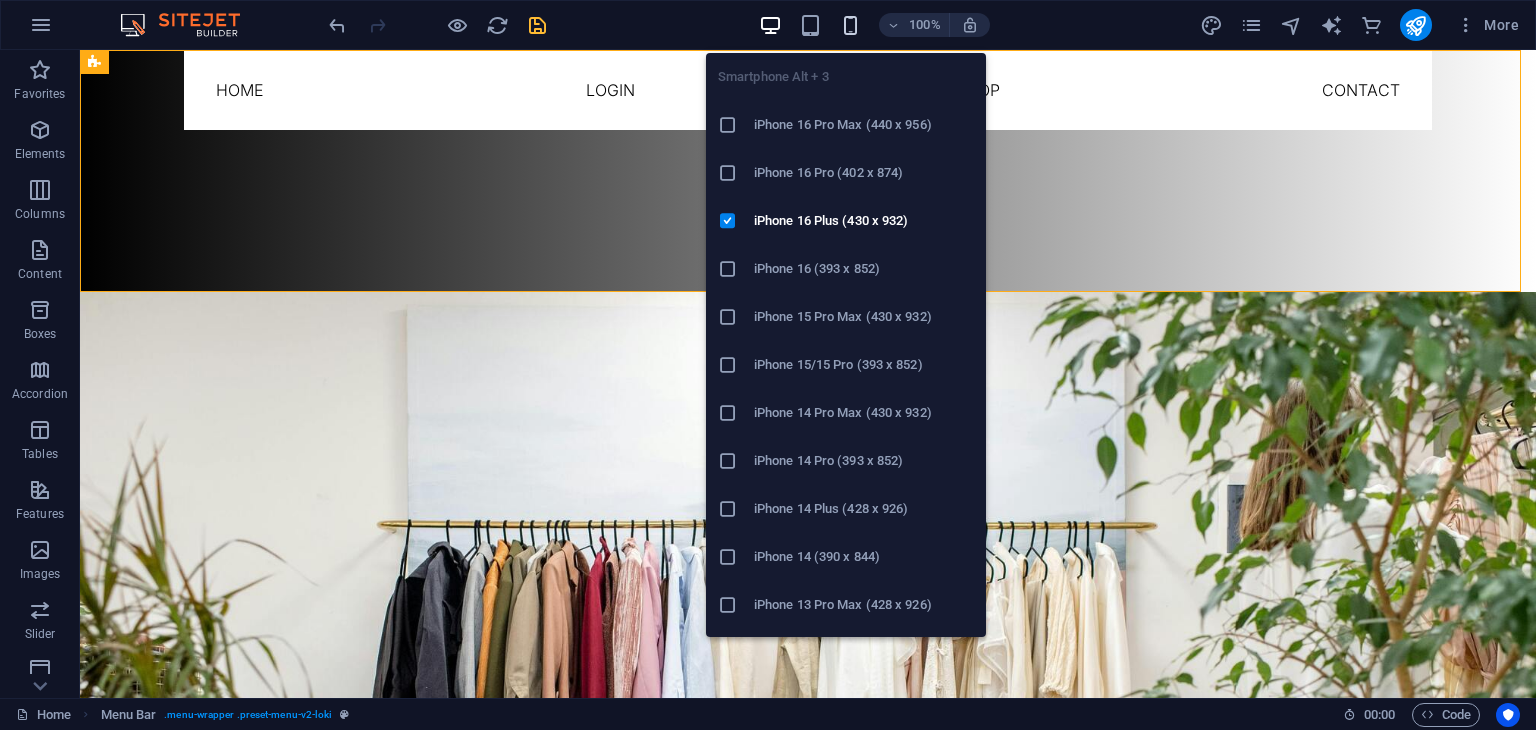 click at bounding box center (850, 25) 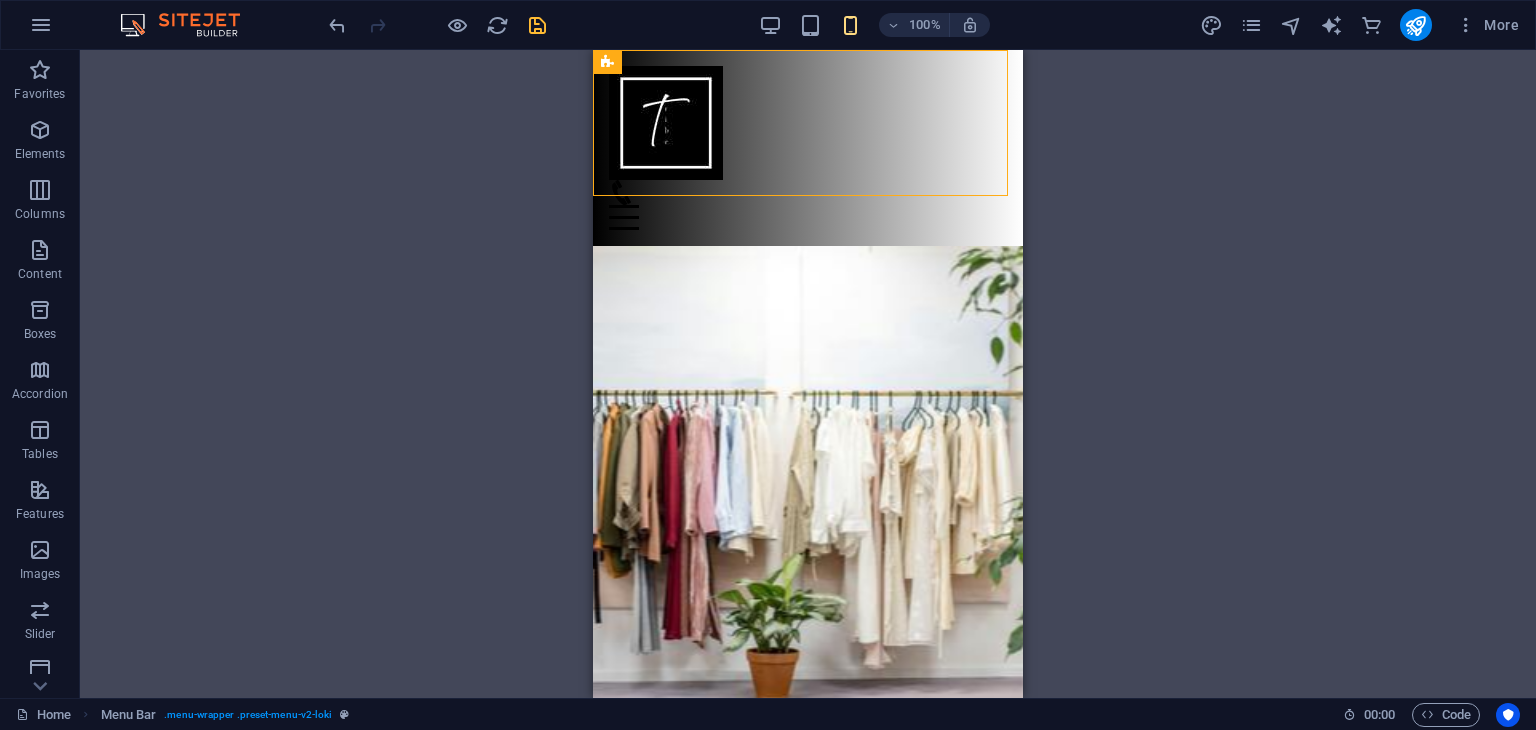 click on "Drag here to replace the existing content. Press “Ctrl” if you want to create a new element.
H1   Banner   Container   Logo   Menu Bar   Menu   Spacer   Text   Spacer   Button   Container   H2   HTML   Container" at bounding box center (808, 374) 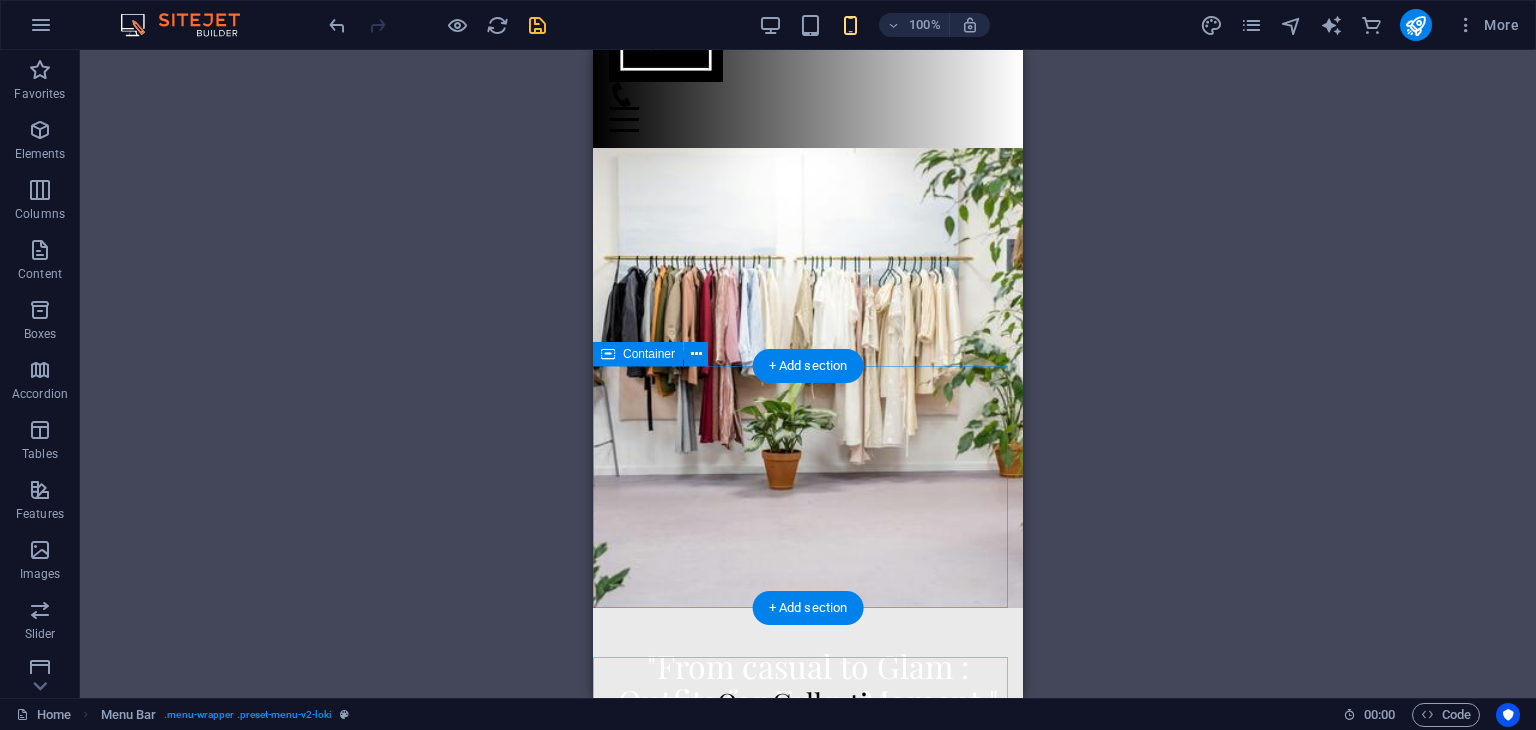 scroll, scrollTop: 0, scrollLeft: 0, axis: both 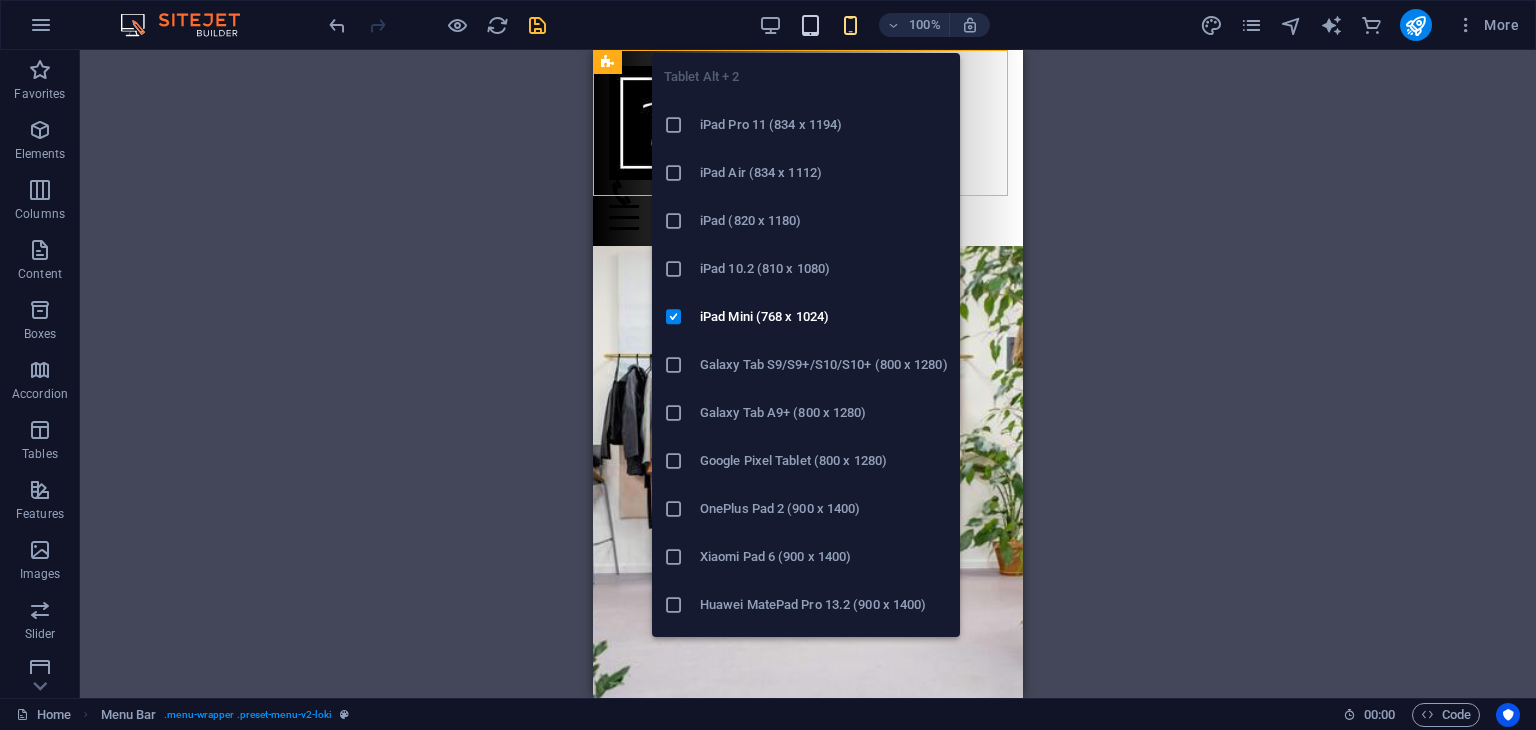 click at bounding box center [810, 25] 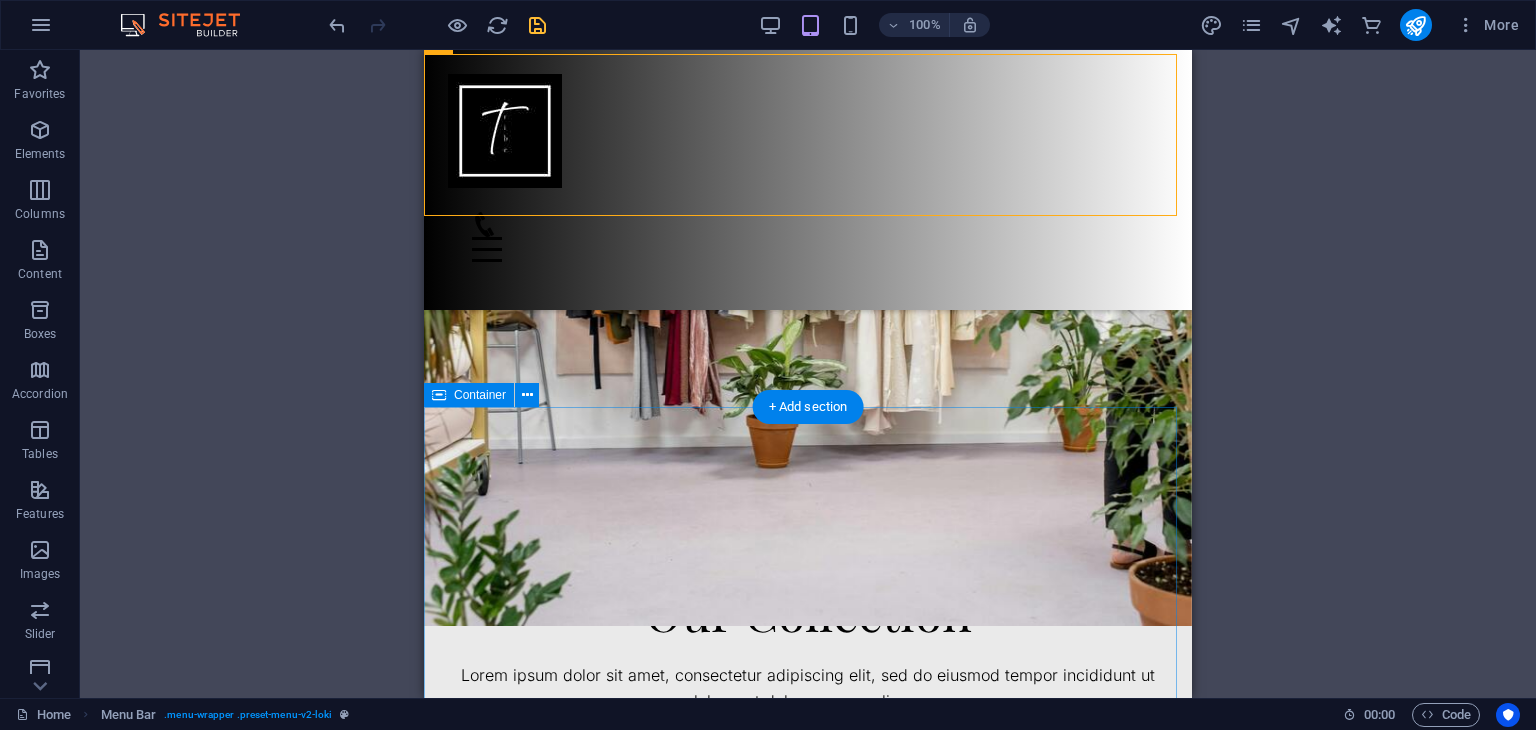 scroll, scrollTop: 0, scrollLeft: 0, axis: both 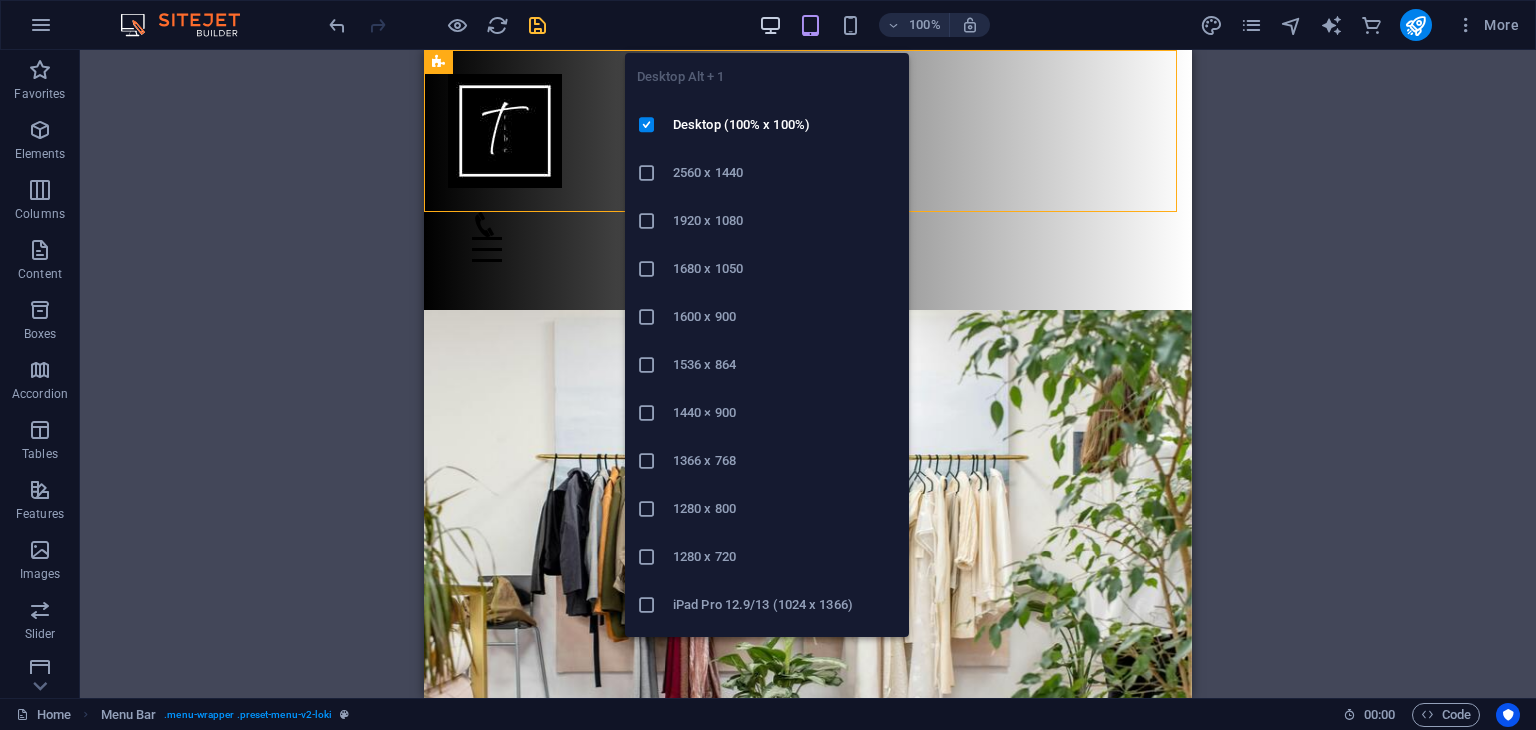 click at bounding box center [770, 25] 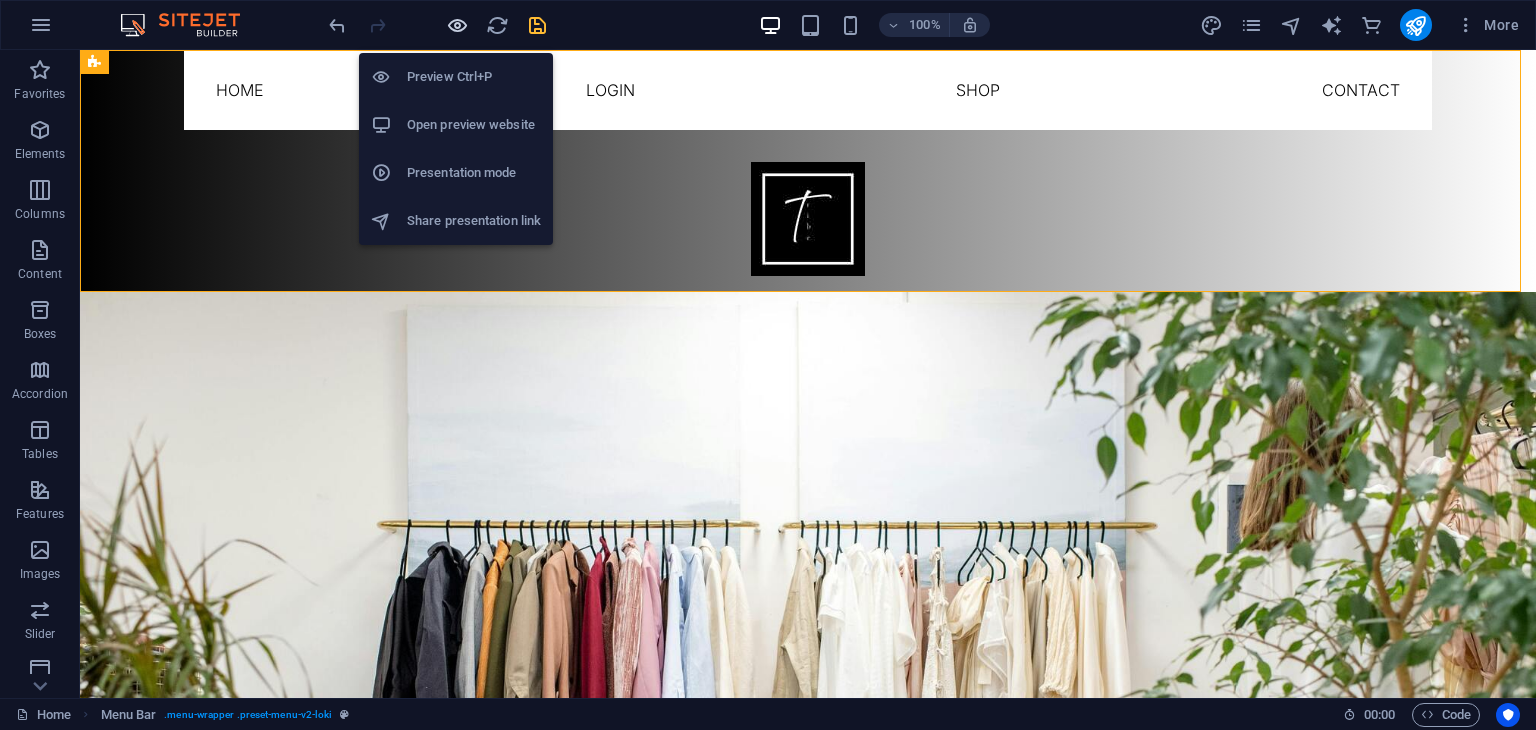 click at bounding box center (457, 25) 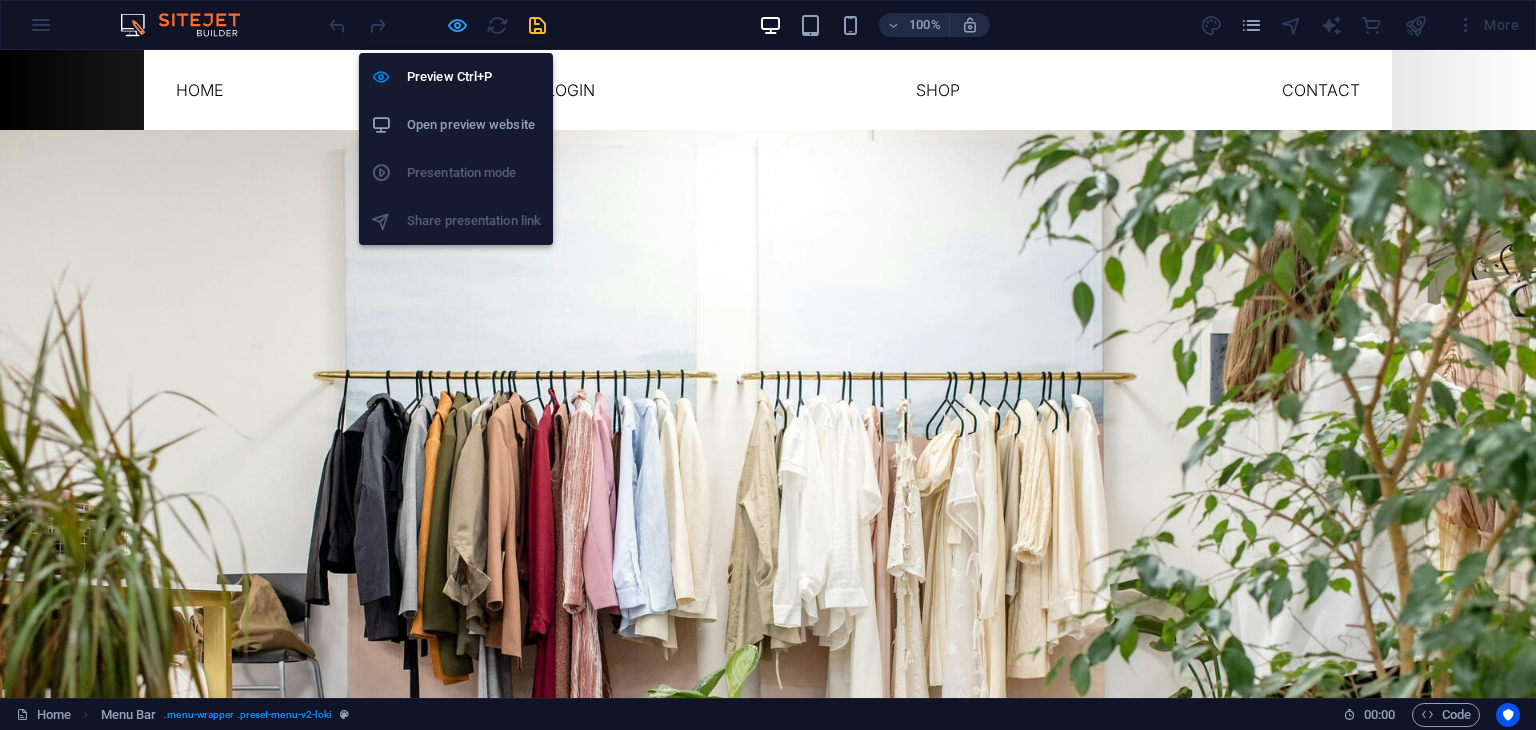 click at bounding box center [457, 25] 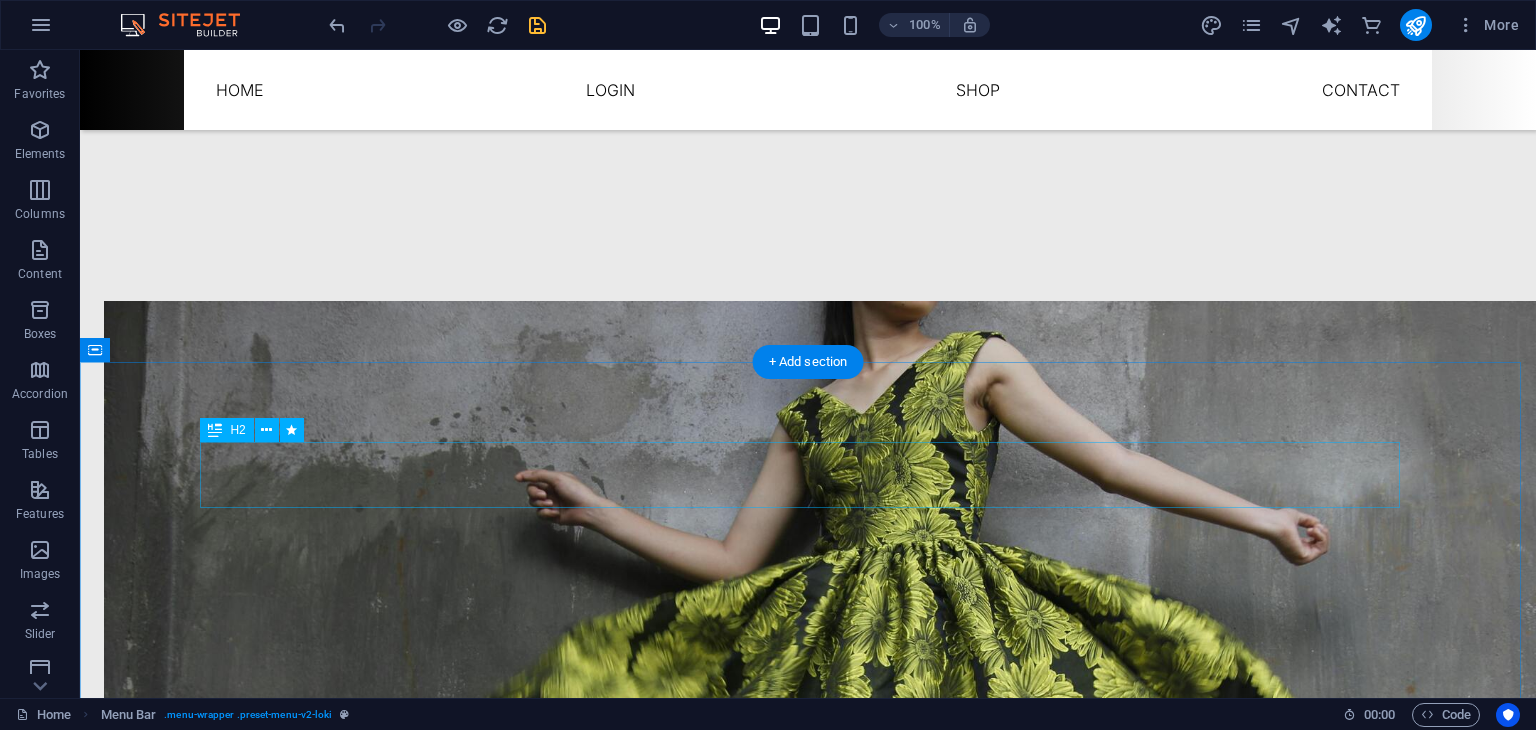 scroll, scrollTop: 2550, scrollLeft: 0, axis: vertical 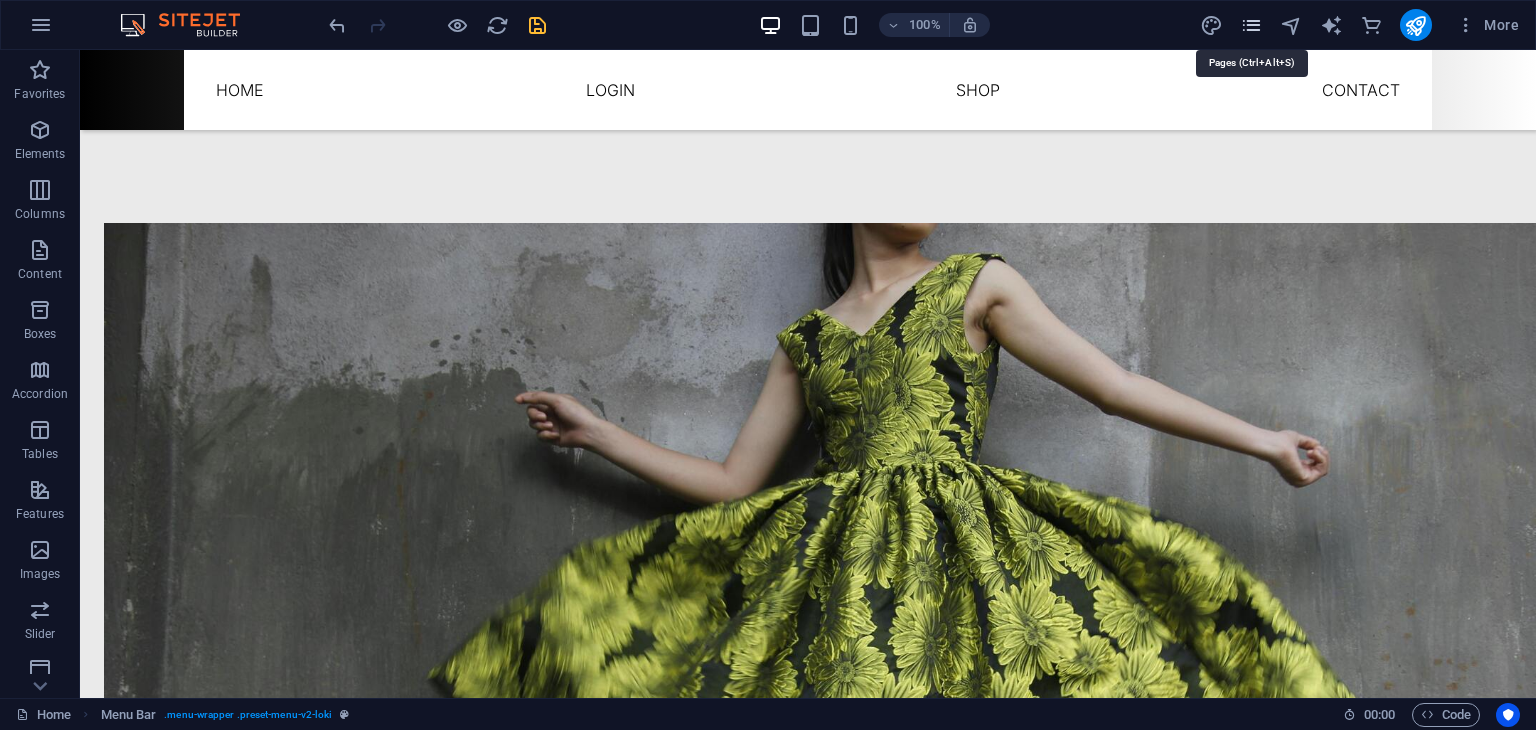 click at bounding box center (1251, 25) 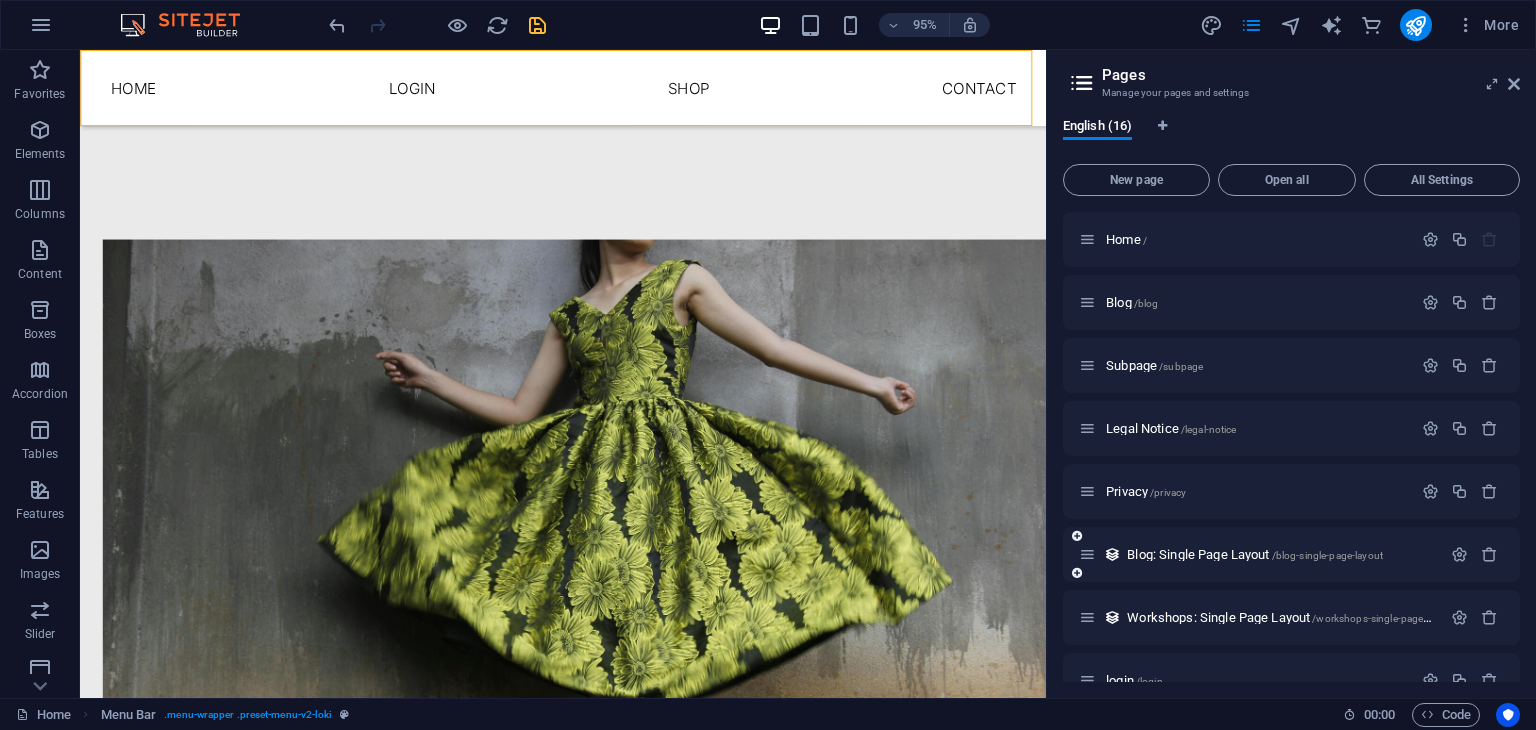 scroll, scrollTop: 538, scrollLeft: 0, axis: vertical 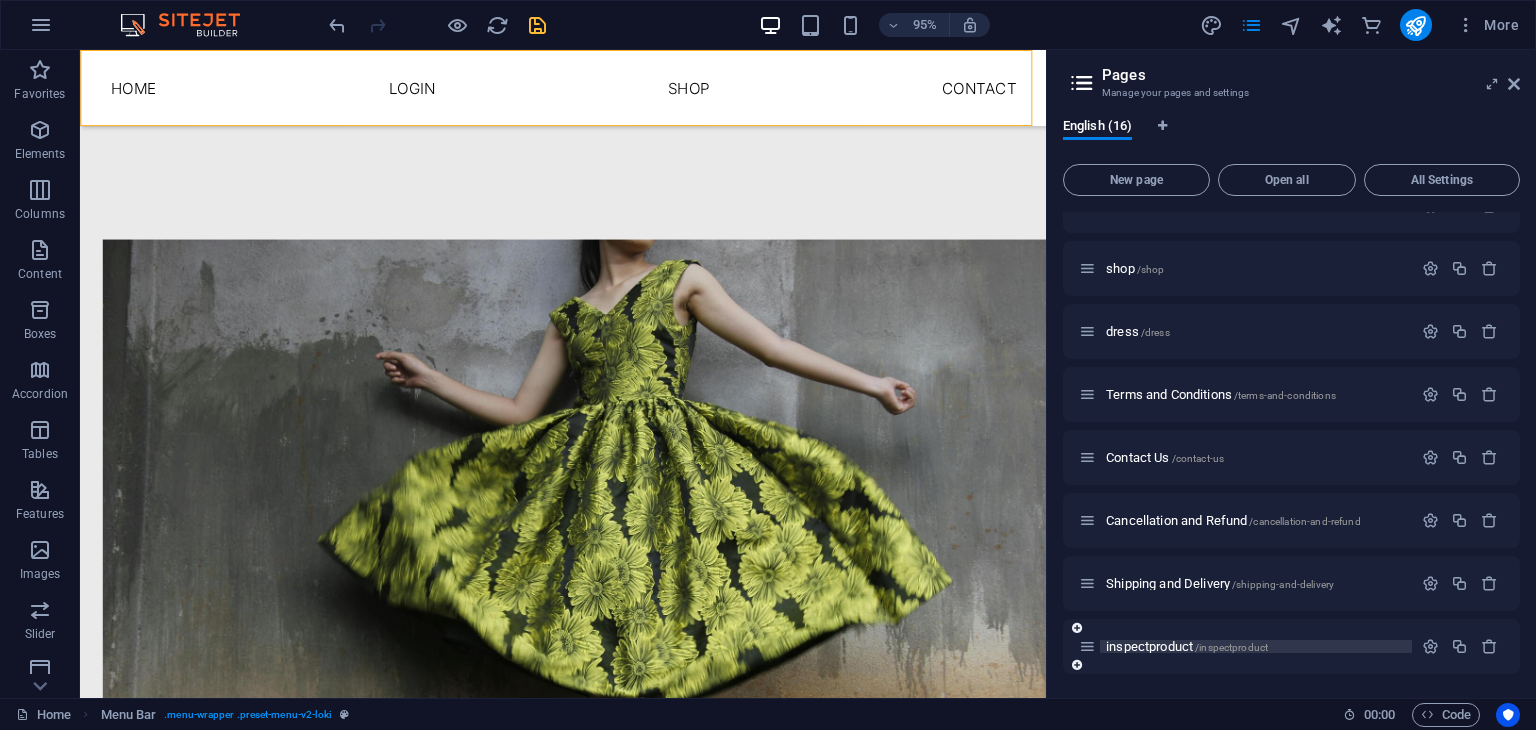 click on "/inspectproduct" at bounding box center (1231, 647) 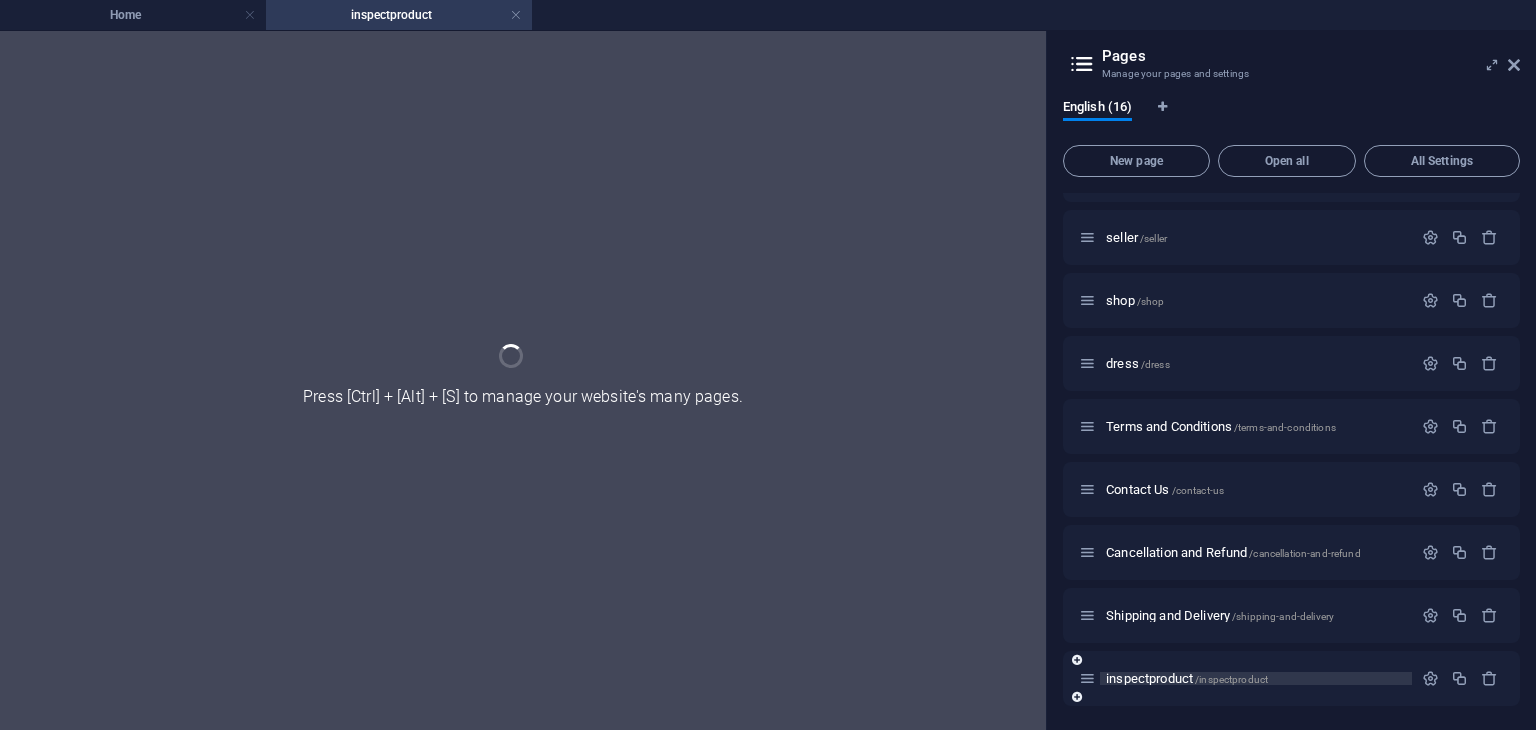scroll, scrollTop: 487, scrollLeft: 0, axis: vertical 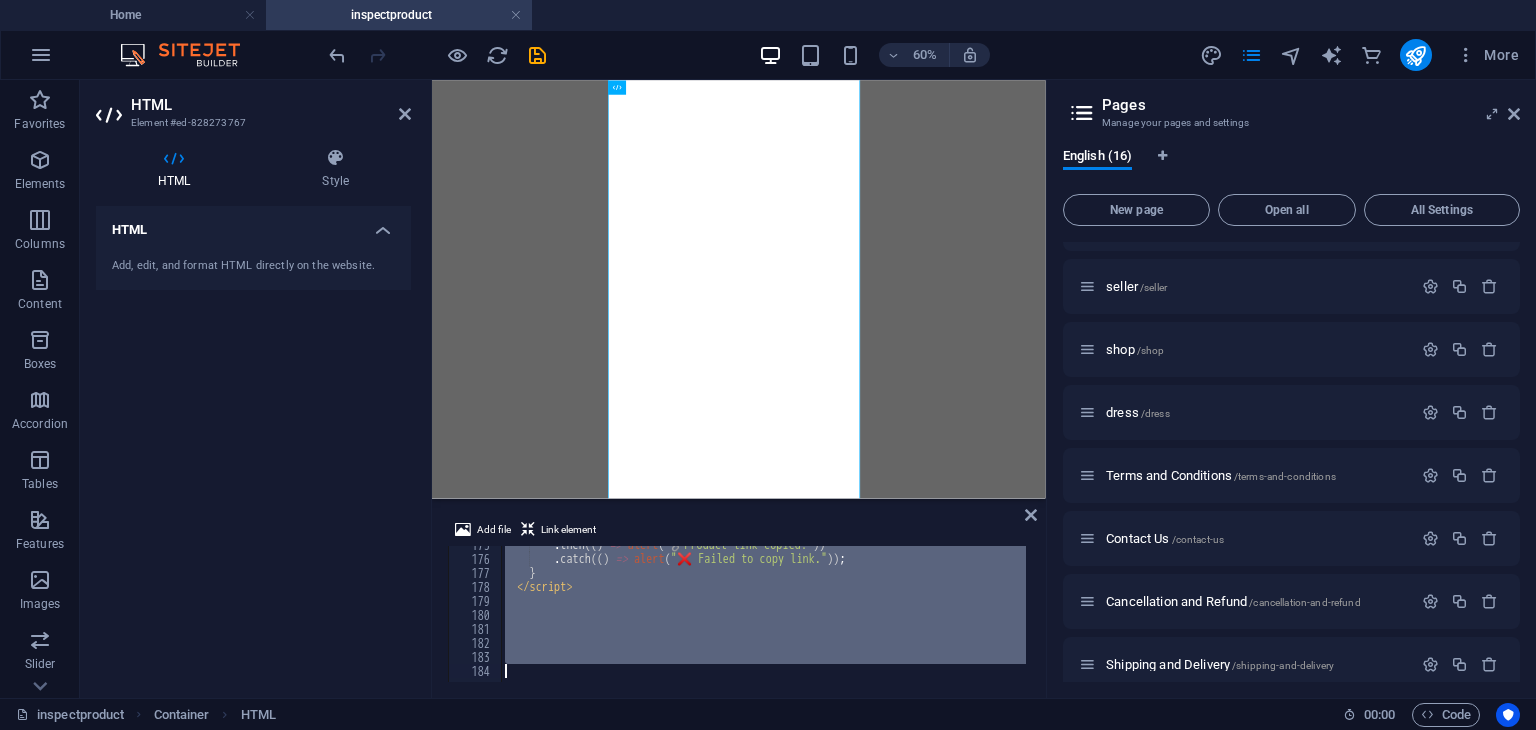 drag, startPoint x: 504, startPoint y: 555, endPoint x: 588, endPoint y: 776, distance: 236.42546 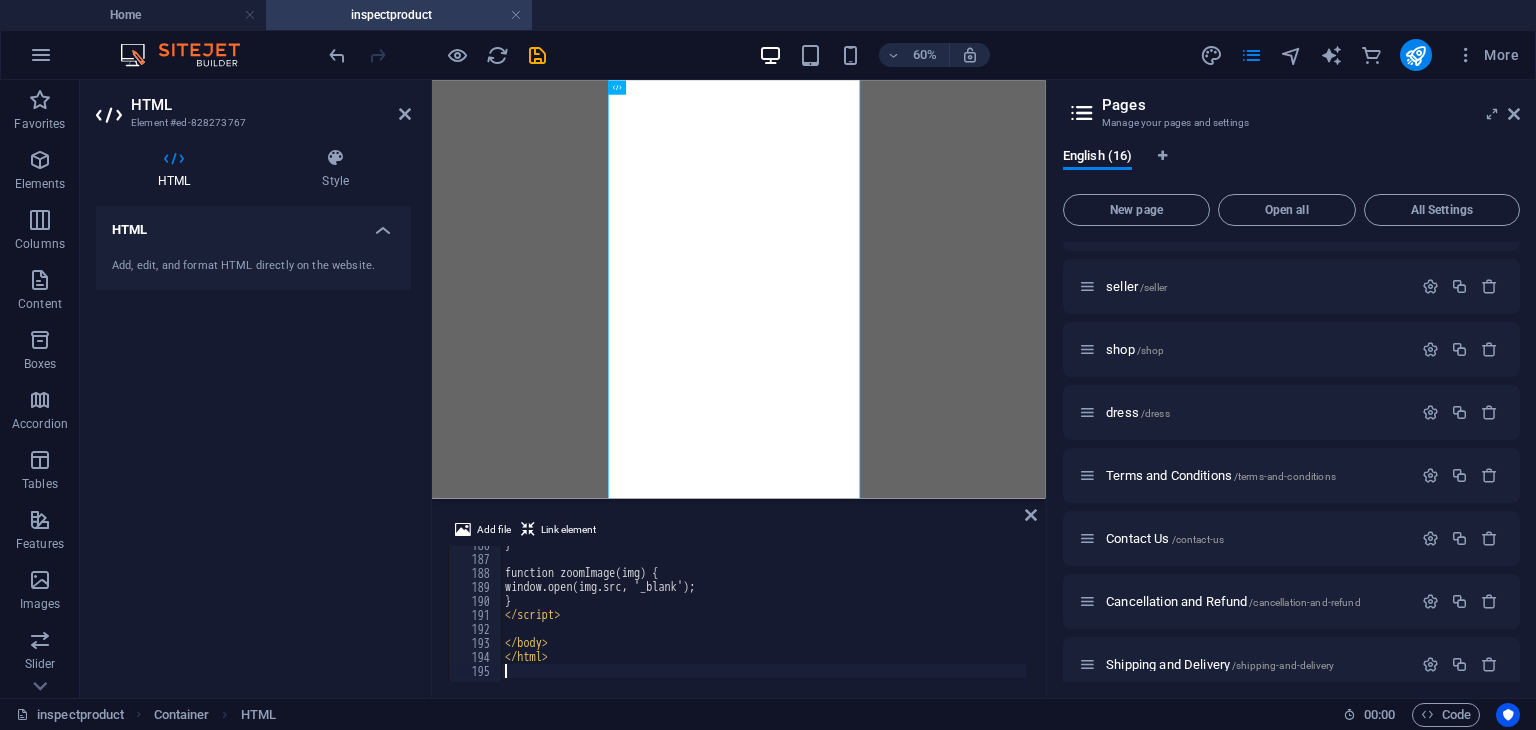 scroll, scrollTop: 2598, scrollLeft: 0, axis: vertical 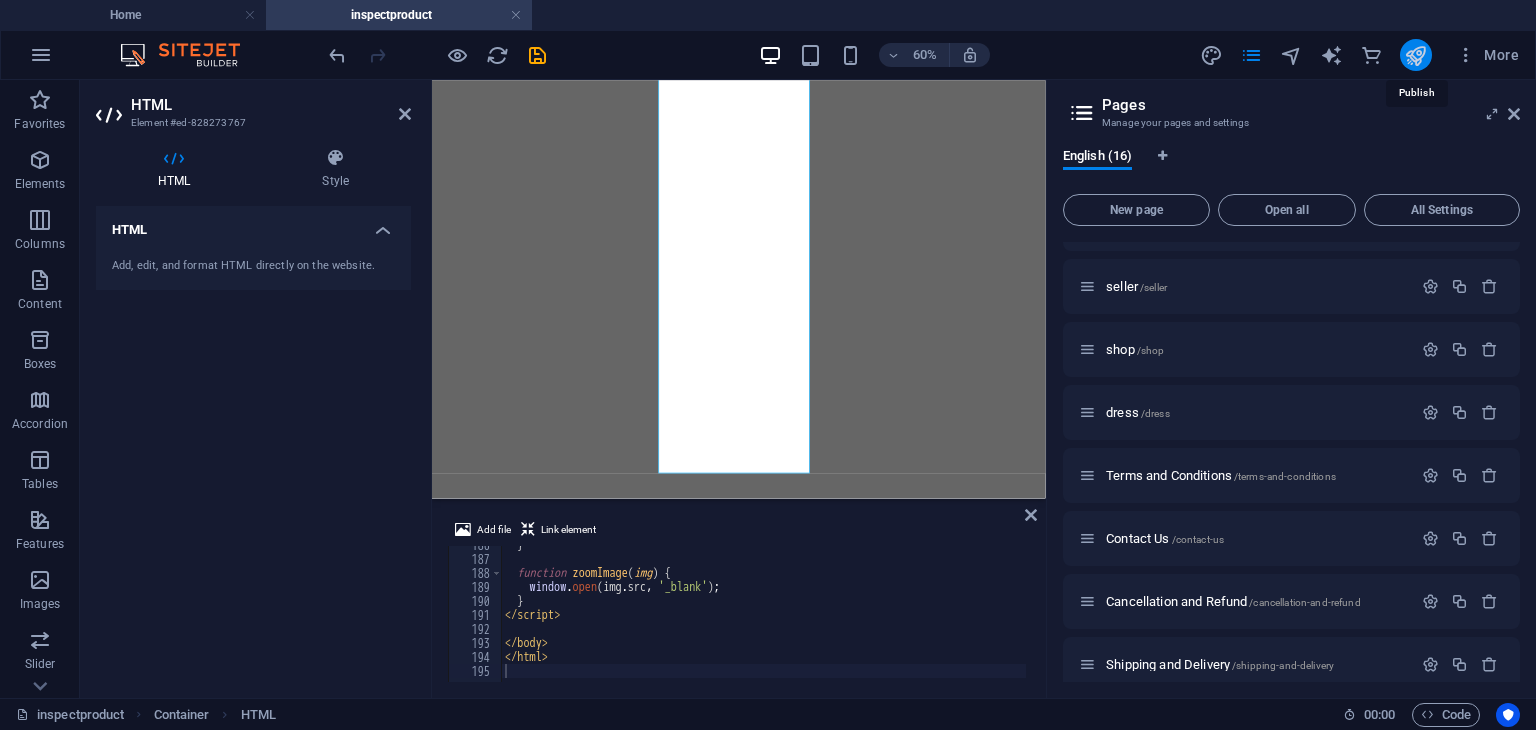 click at bounding box center [1415, 55] 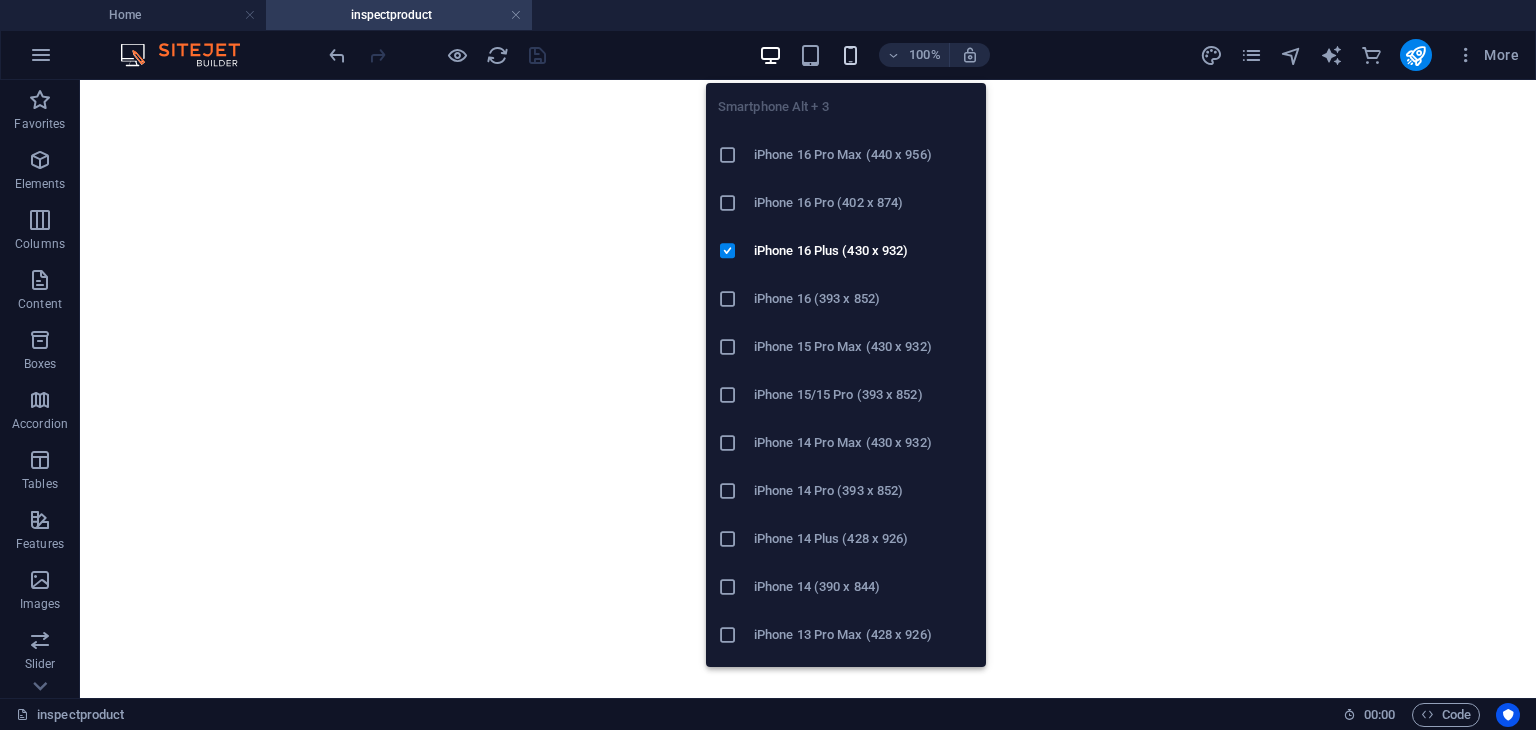 click at bounding box center (850, 55) 